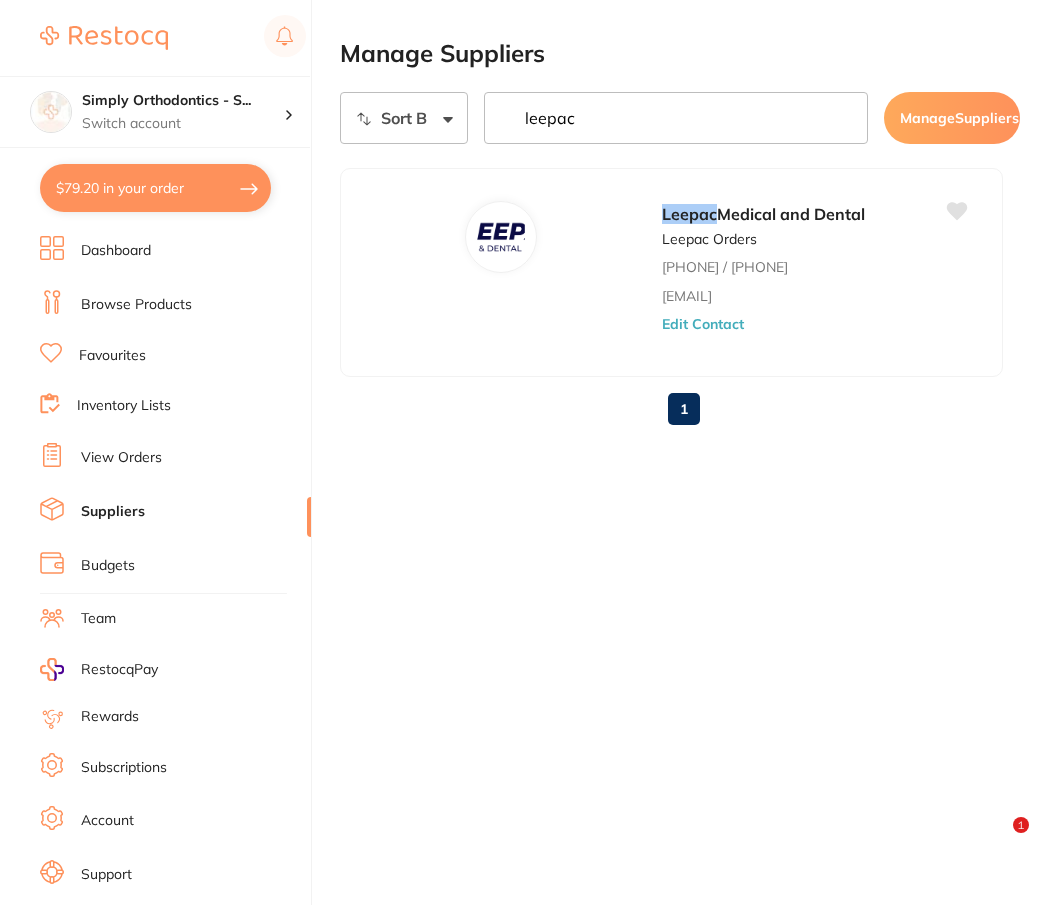 scroll, scrollTop: 0, scrollLeft: 0, axis: both 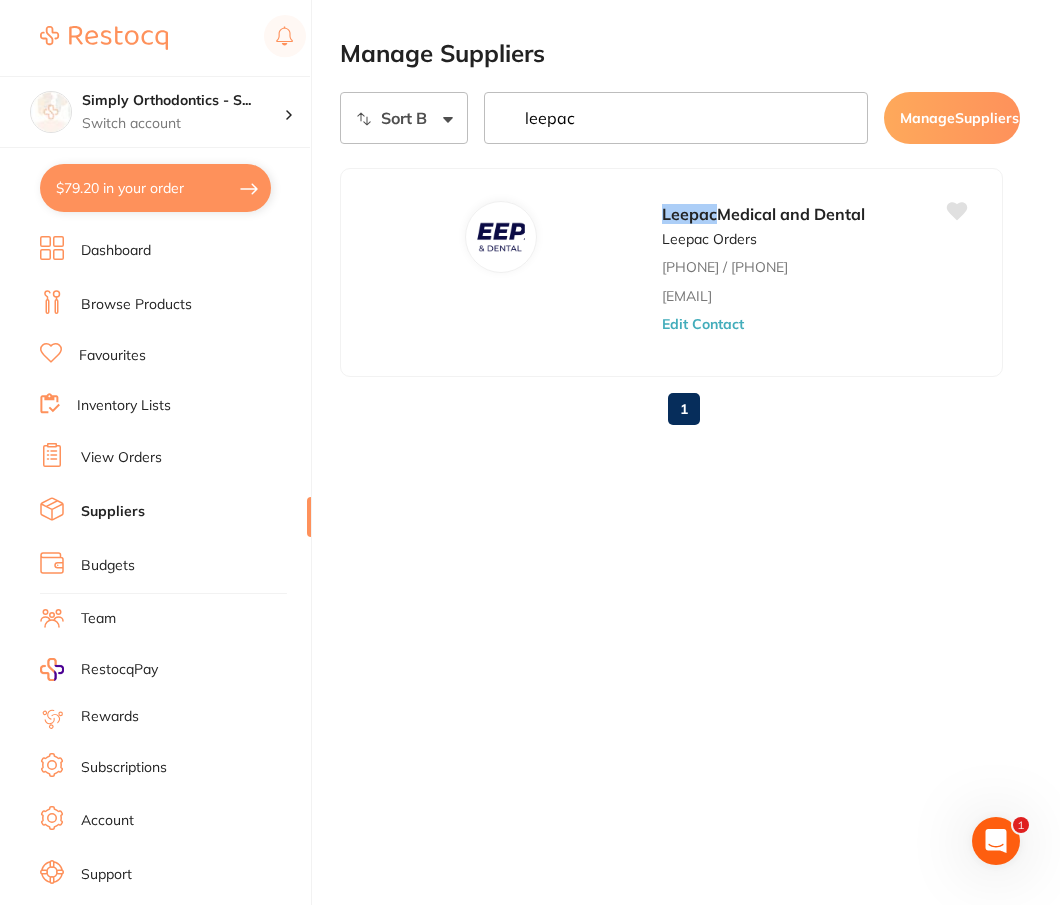 click on "Sort By A-Z Z-A [EMAIL] Edit Contact 1 Supplier permissions have been updated ✕" at bounding box center (700, 452) 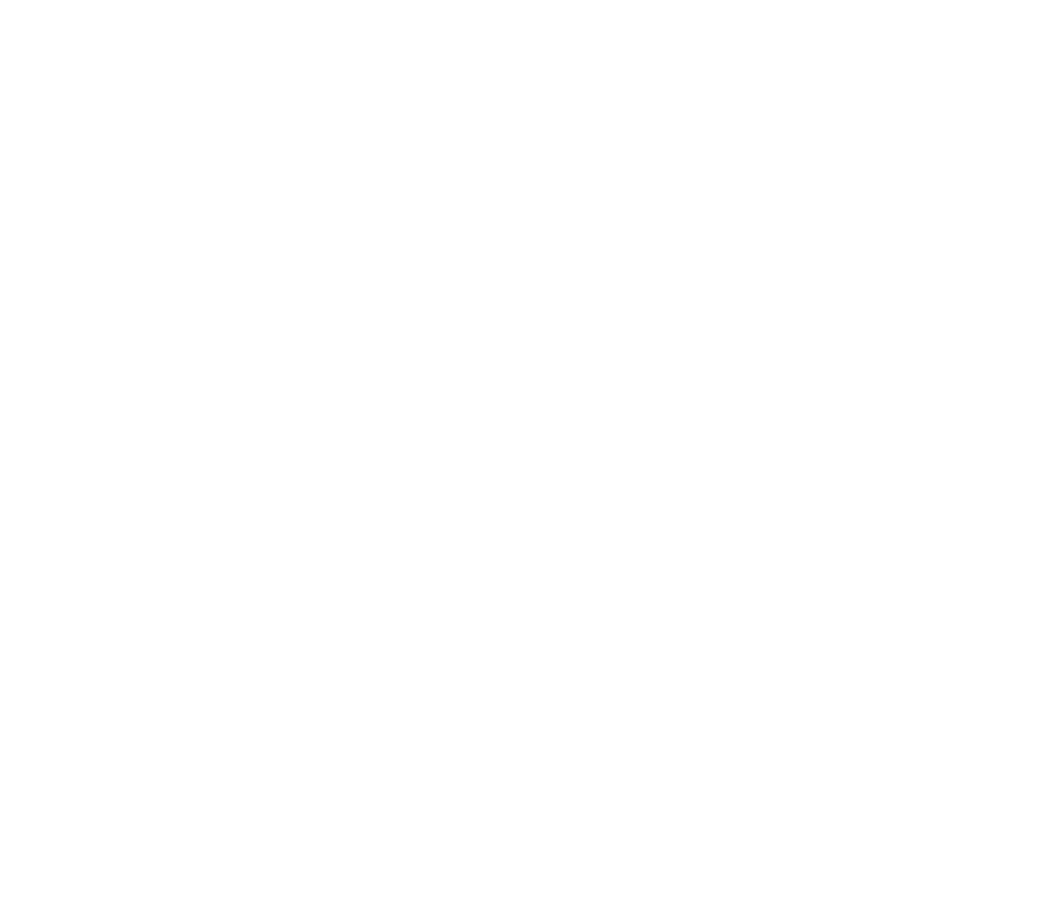 scroll, scrollTop: 0, scrollLeft: 0, axis: both 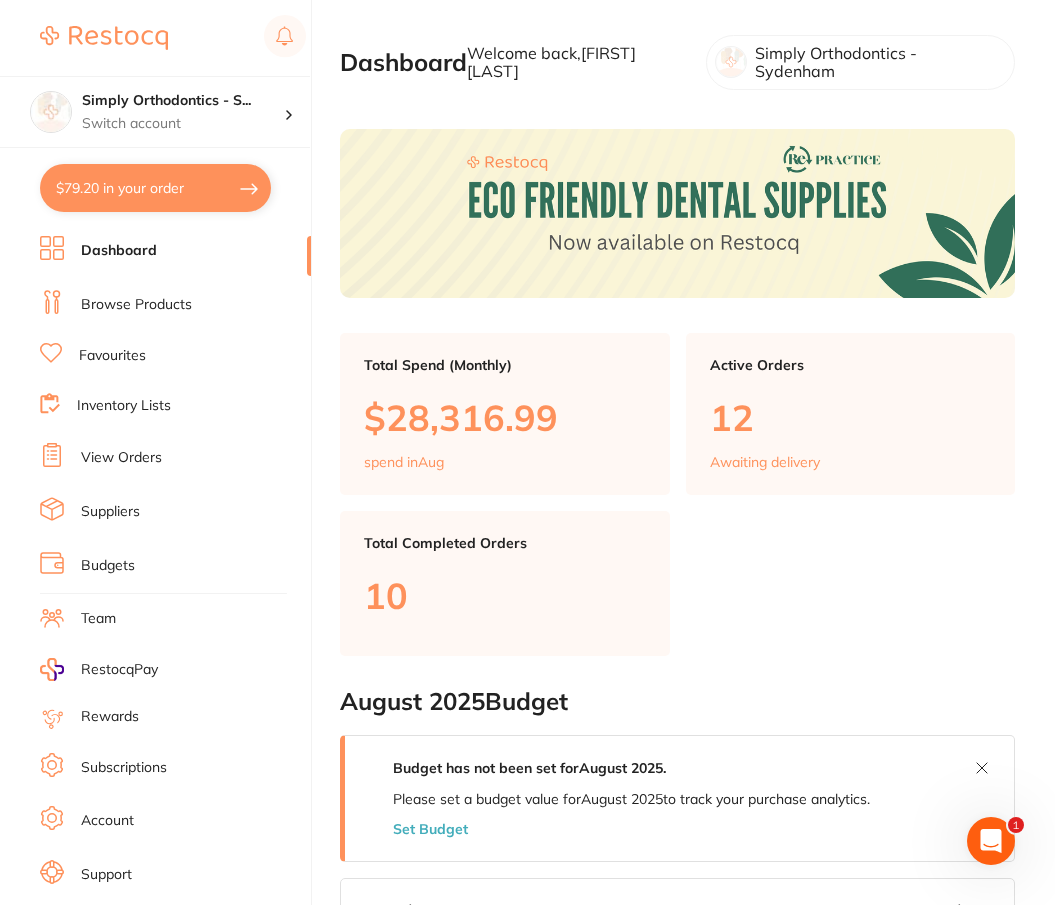 click on "Suppliers" at bounding box center [110, 512] 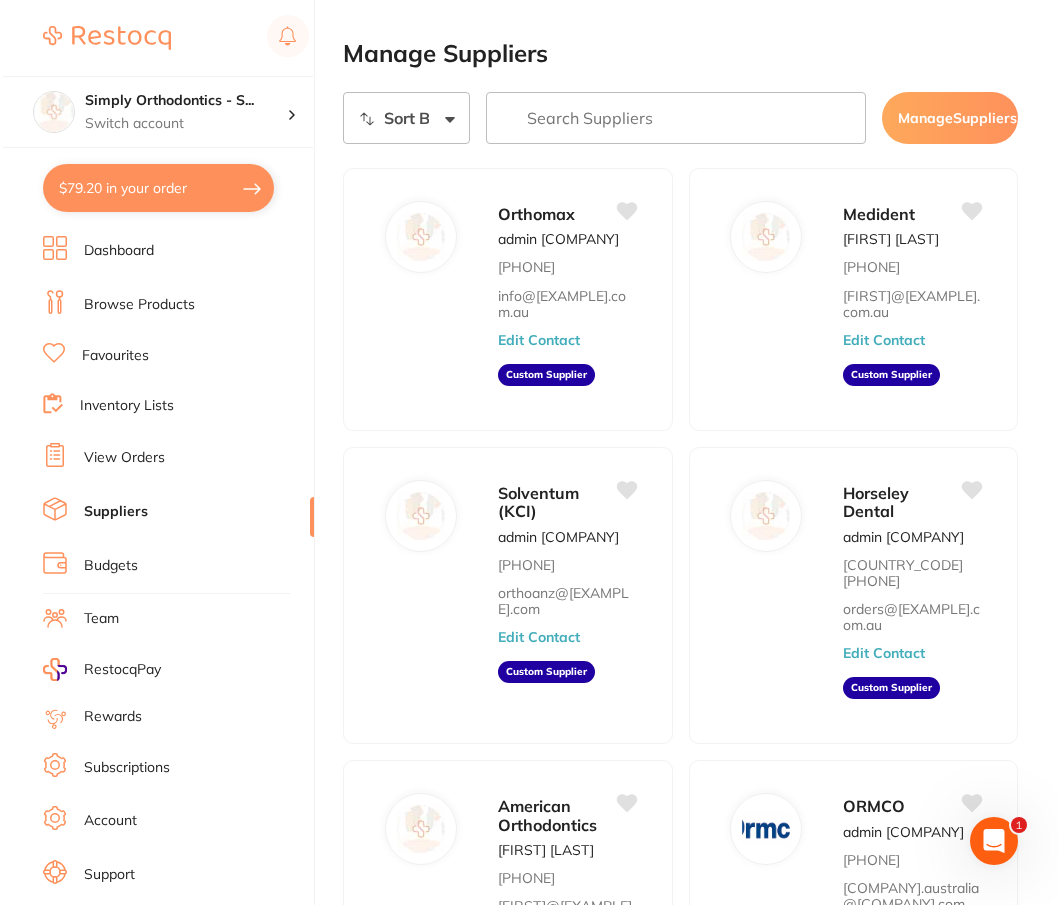 scroll, scrollTop: 0, scrollLeft: 0, axis: both 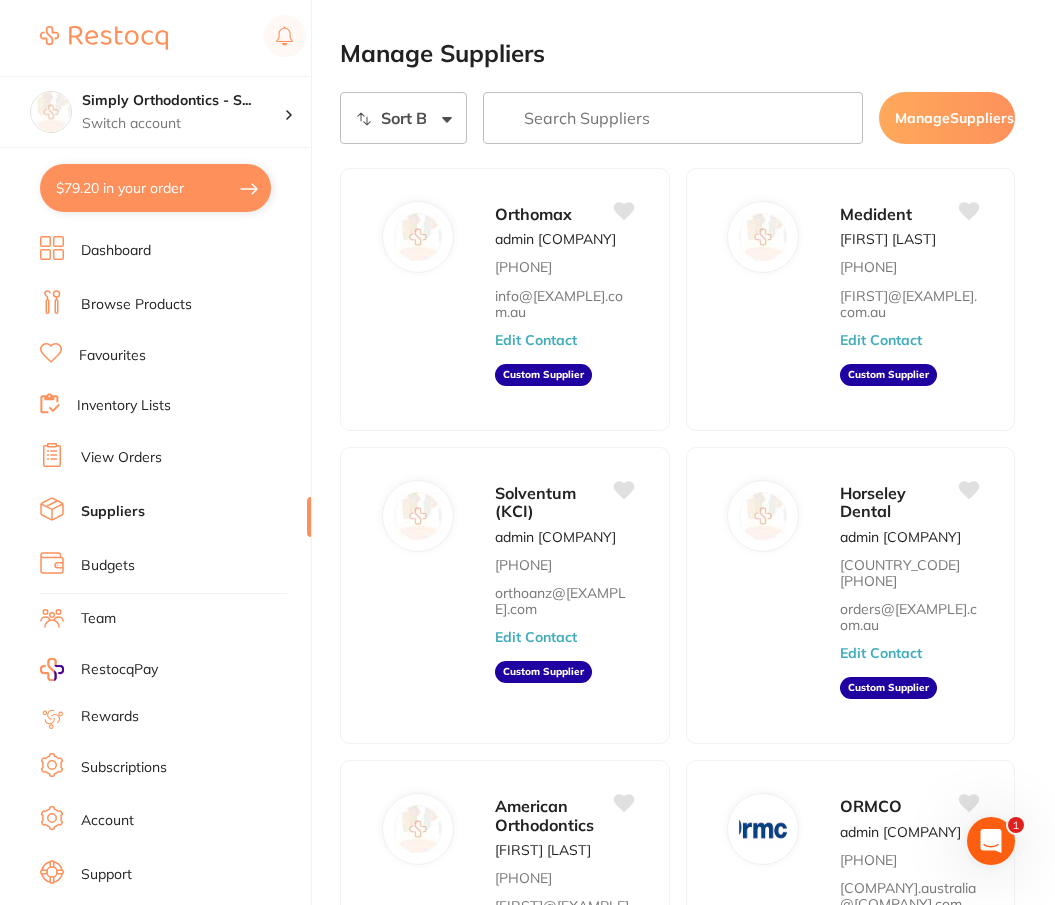 click at bounding box center (673, 118) 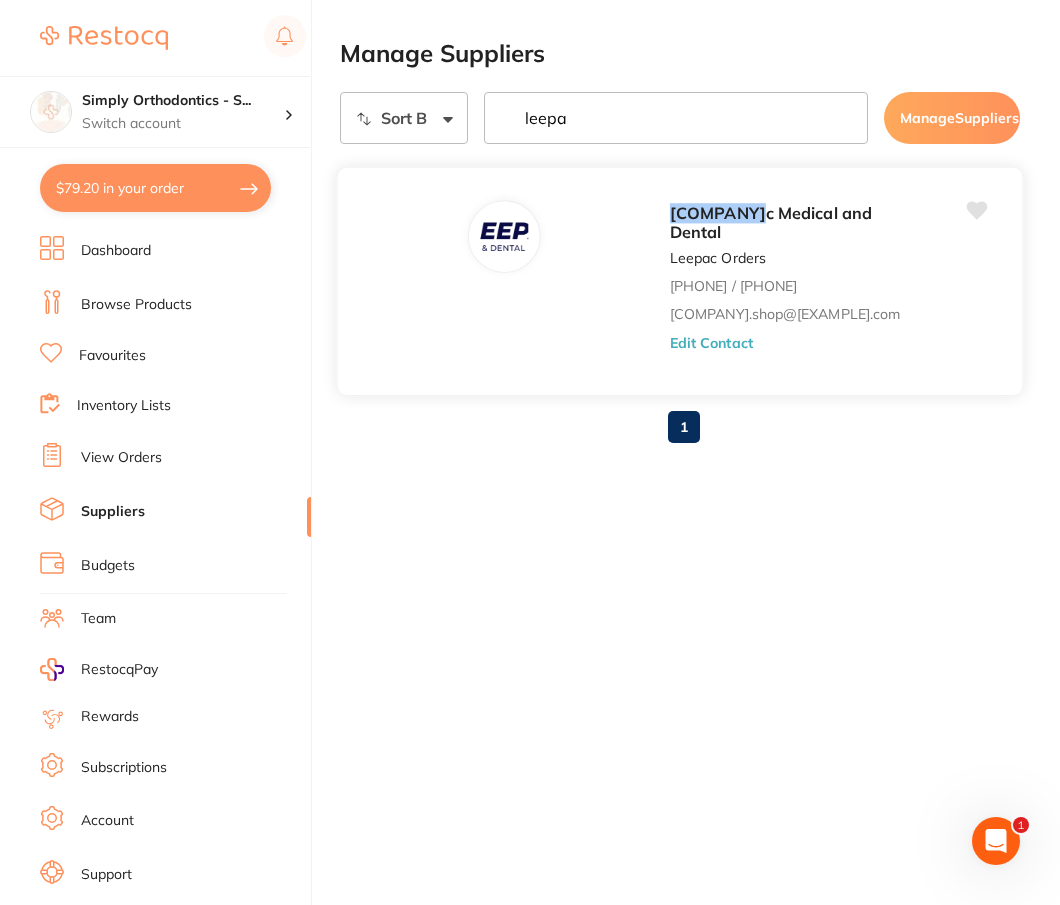 type on "leepa" 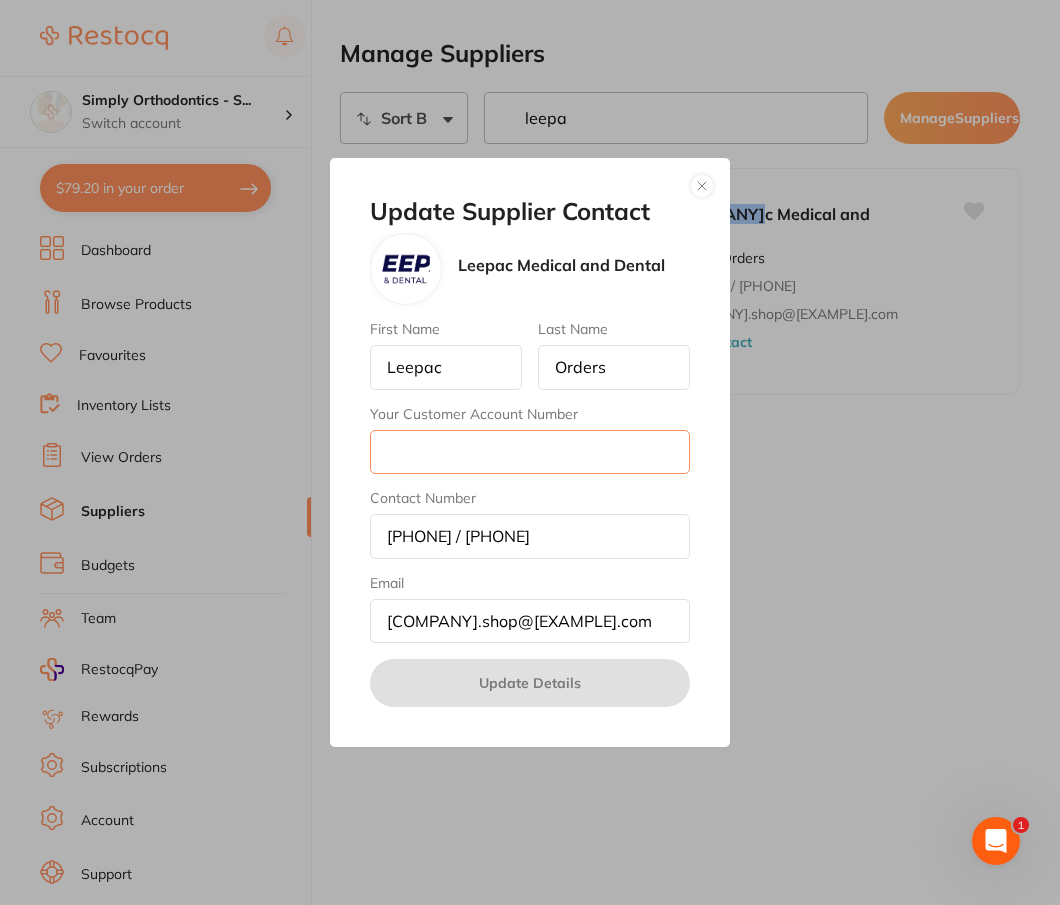 click on "Your Customer Account Number" at bounding box center [530, 452] 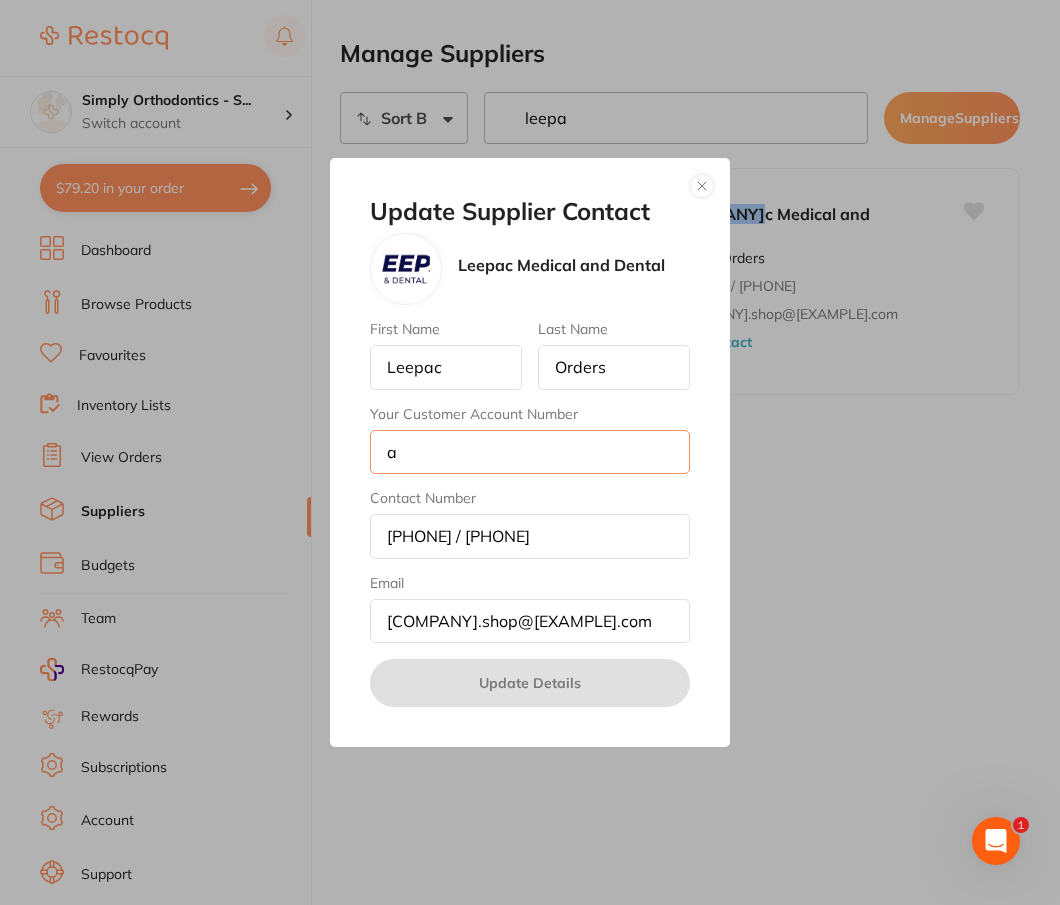 type 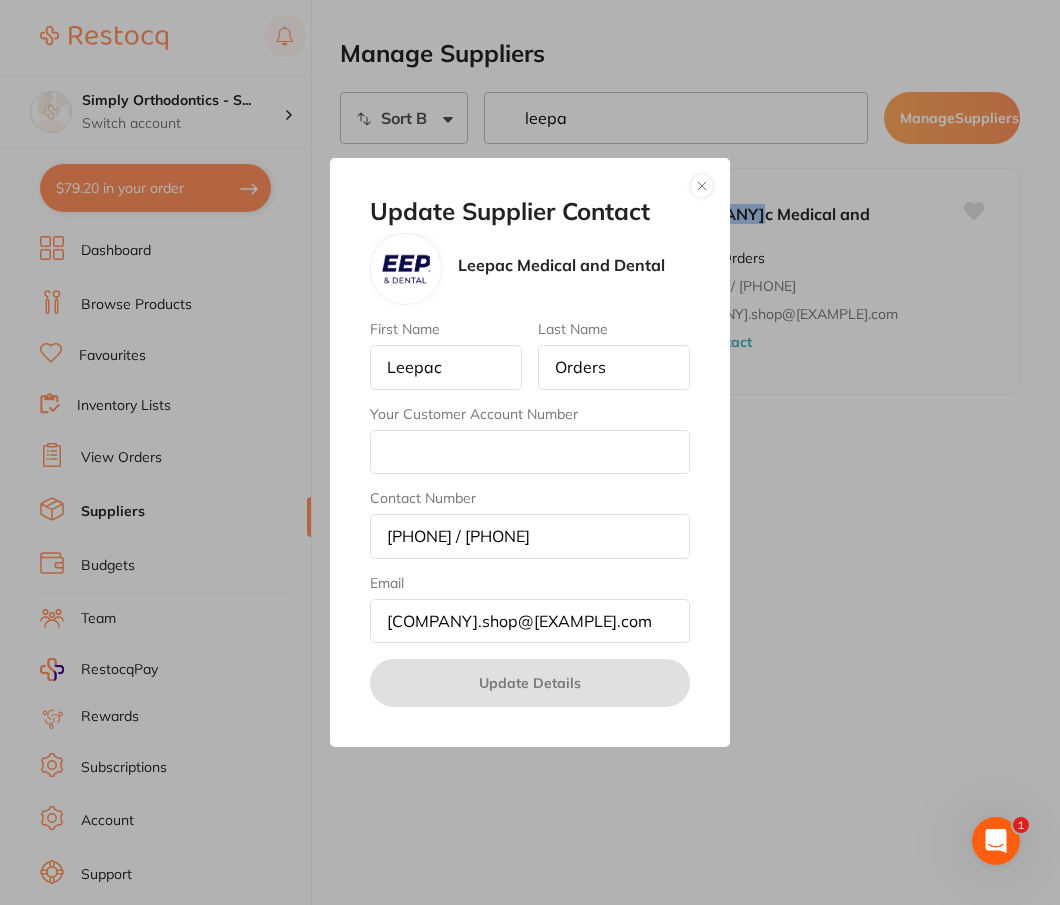 drag, startPoint x: 702, startPoint y: 178, endPoint x: 703, endPoint y: 191, distance: 13.038404 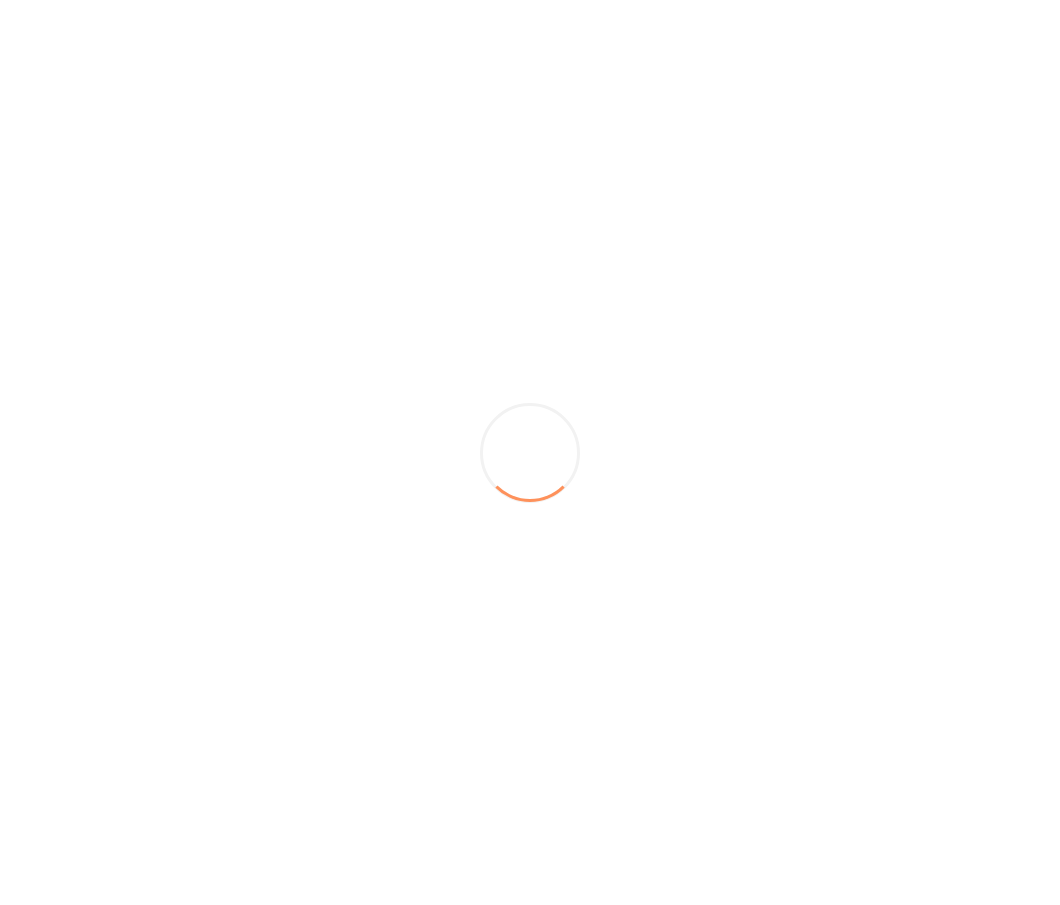 scroll, scrollTop: 0, scrollLeft: 0, axis: both 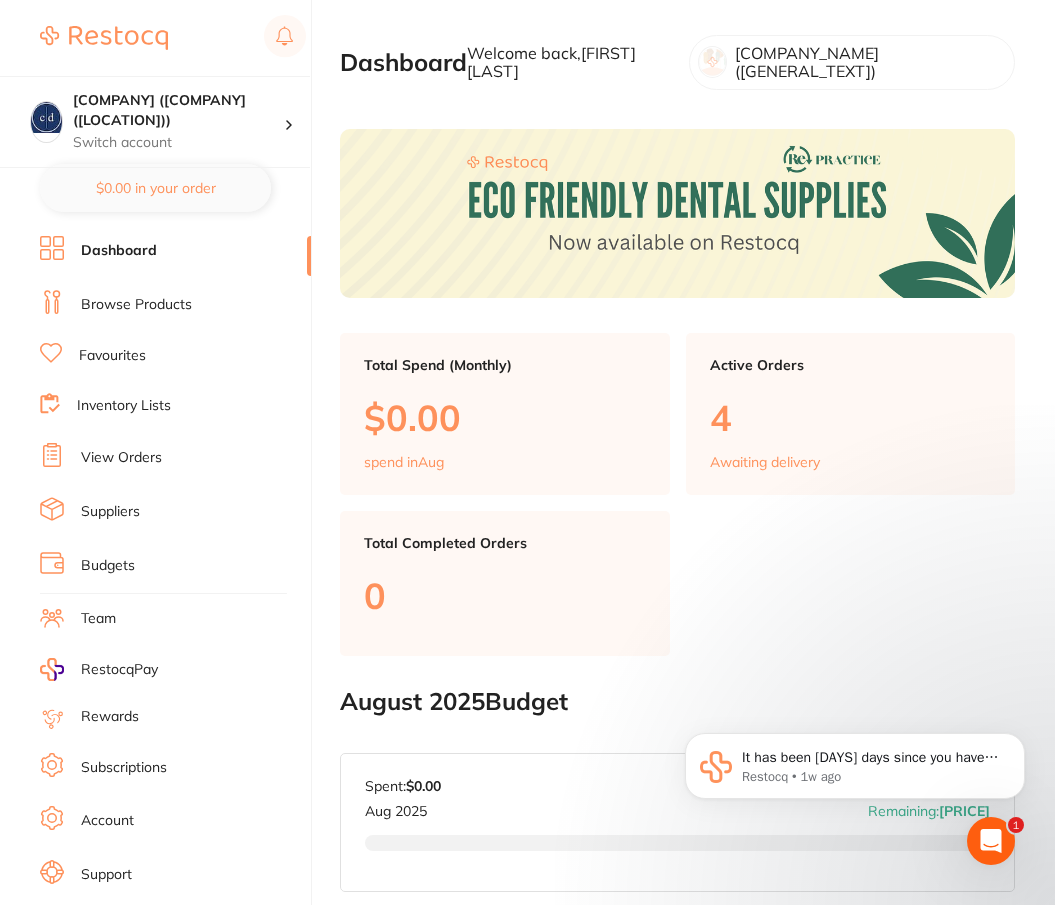 click on "Suppliers" at bounding box center (110, 512) 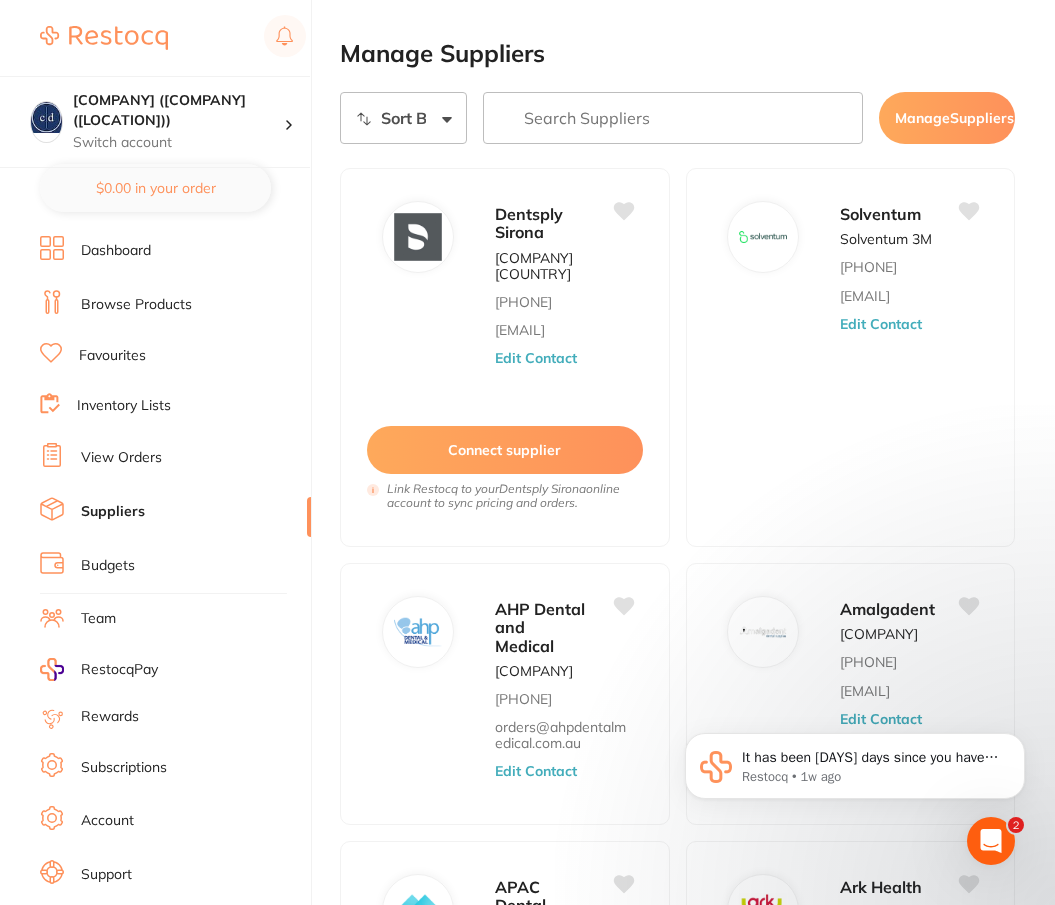 scroll, scrollTop: 0, scrollLeft: 0, axis: both 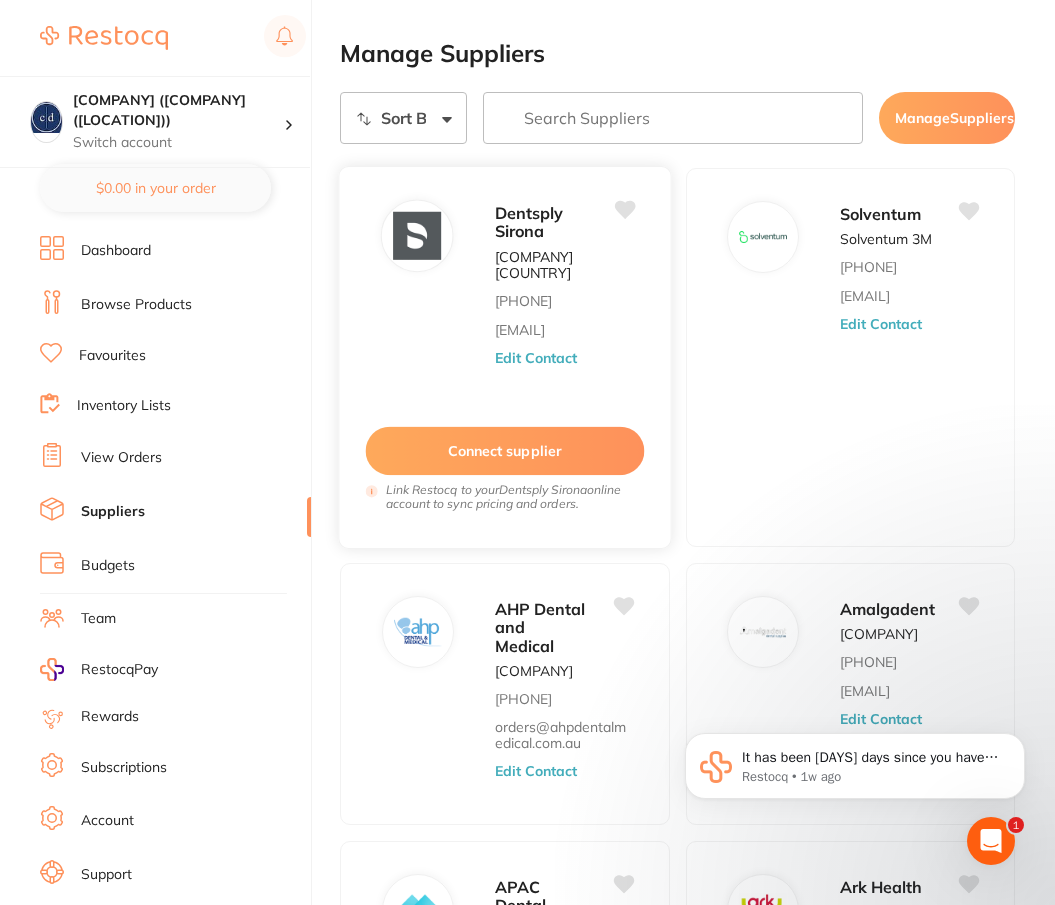 click on "Edit Contact" at bounding box center (536, 358) 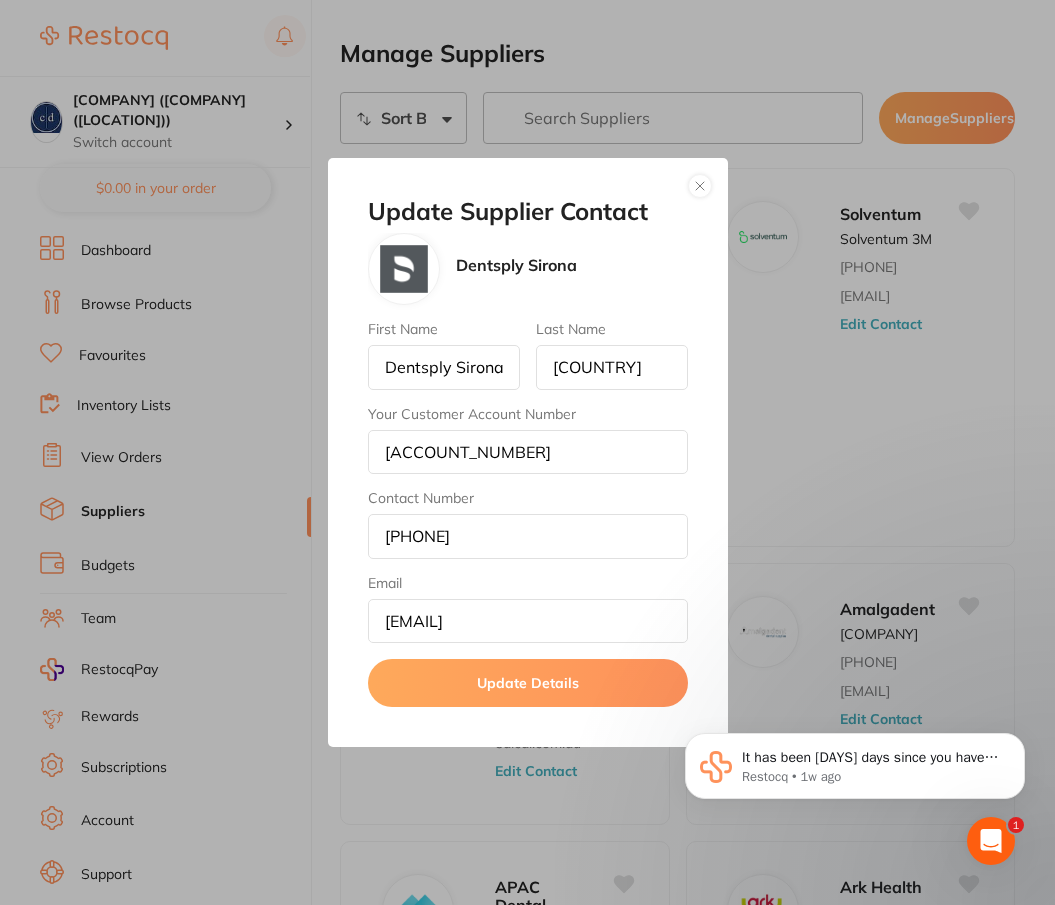 click at bounding box center (700, 186) 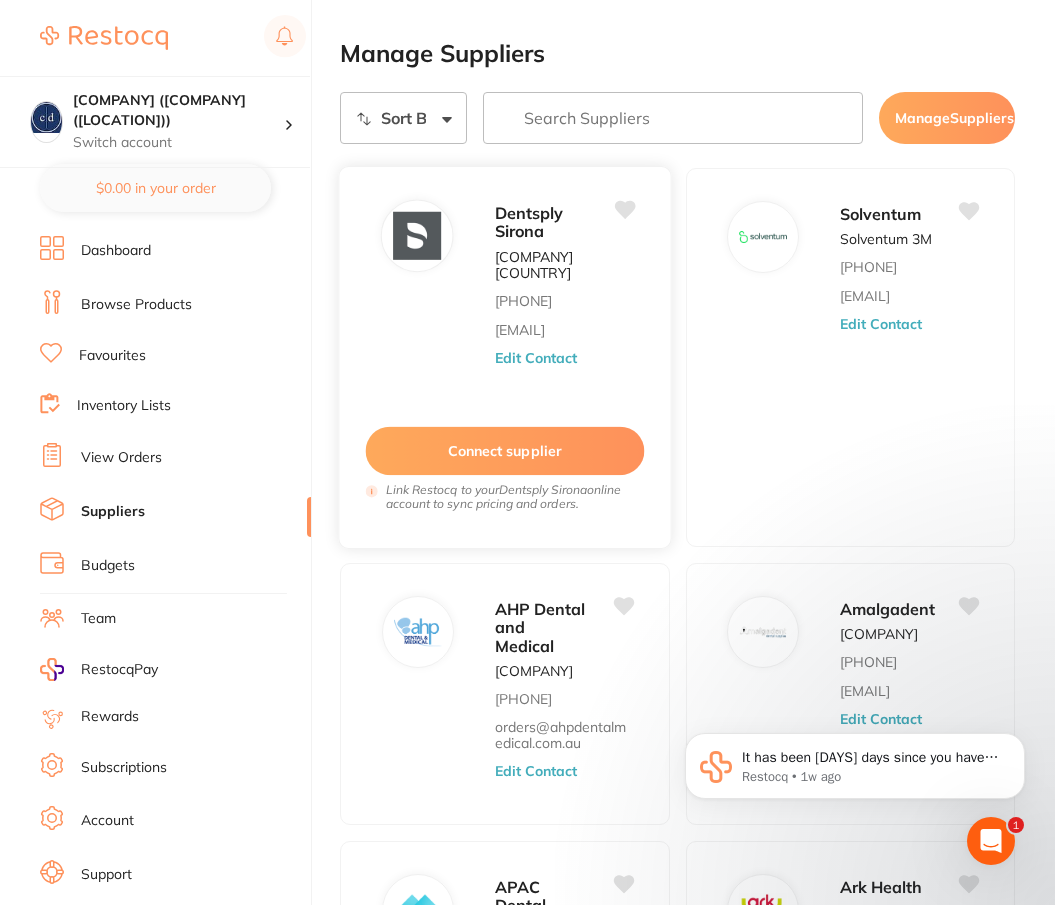 click on "Edit Contact" at bounding box center (536, 358) 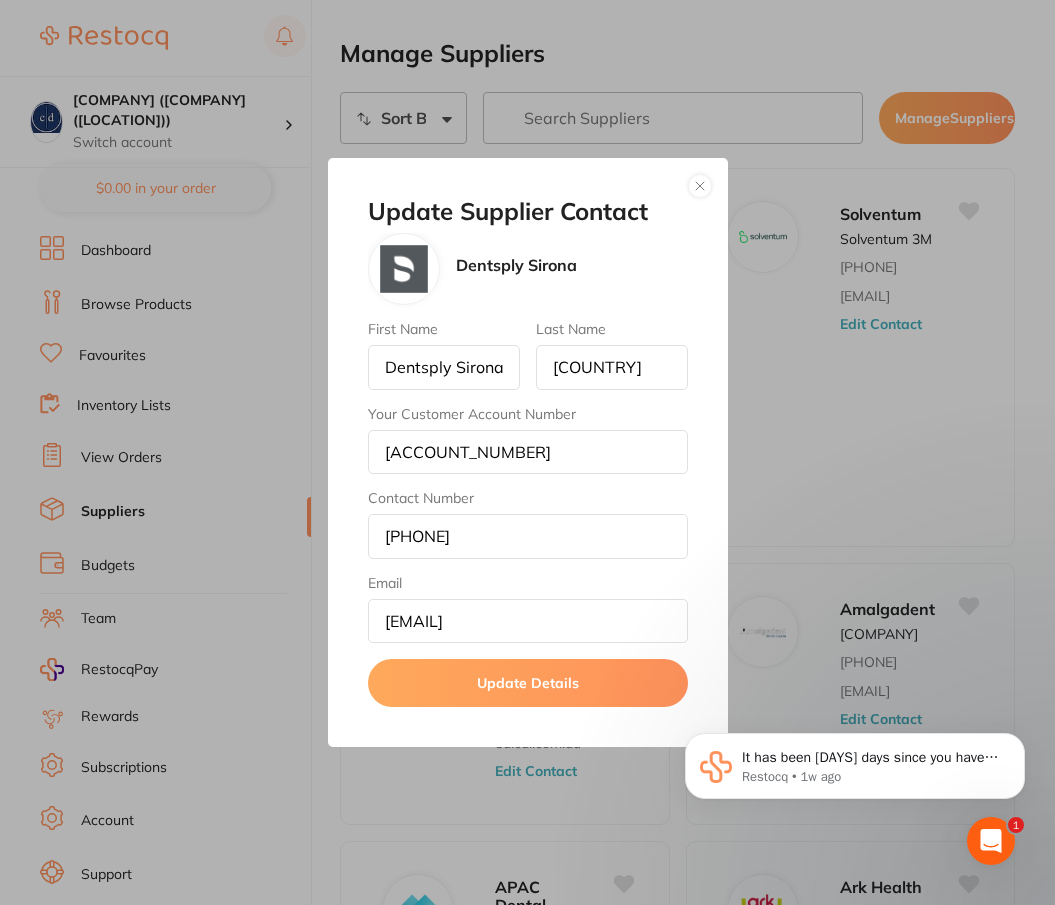 click at bounding box center [700, 186] 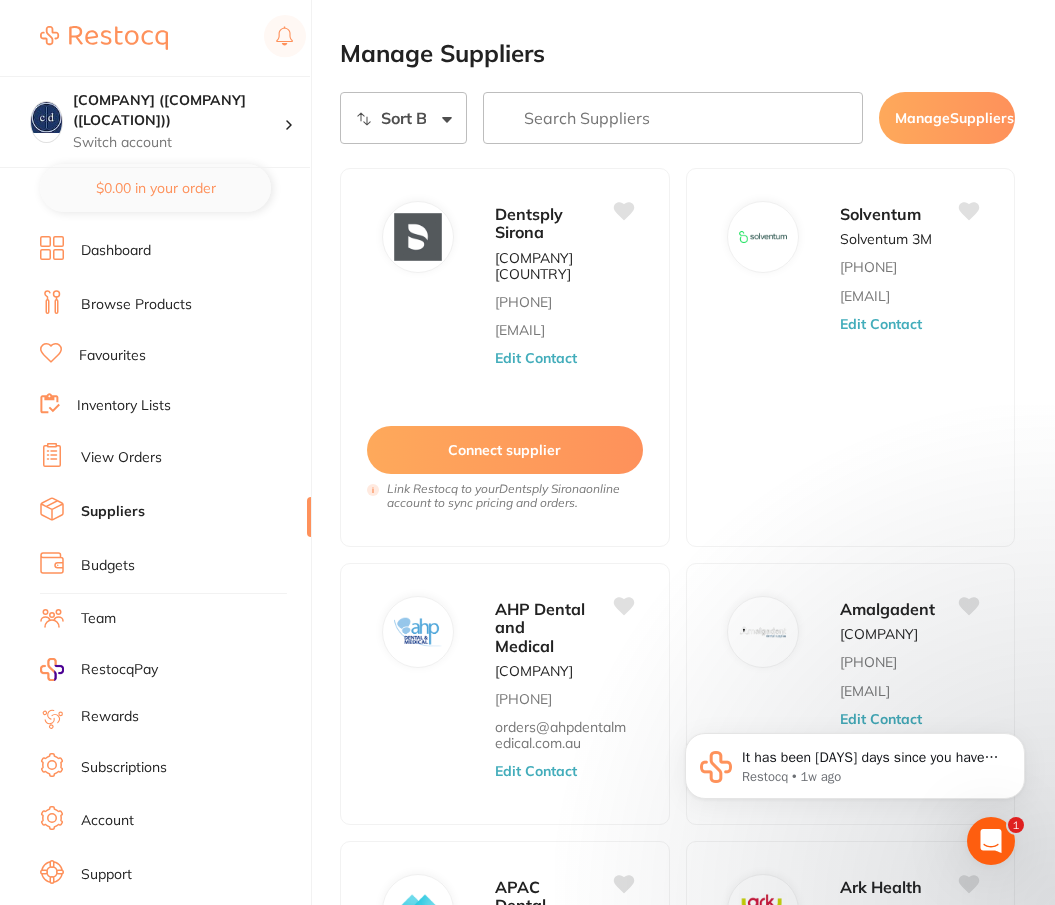 click at bounding box center (673, 118) 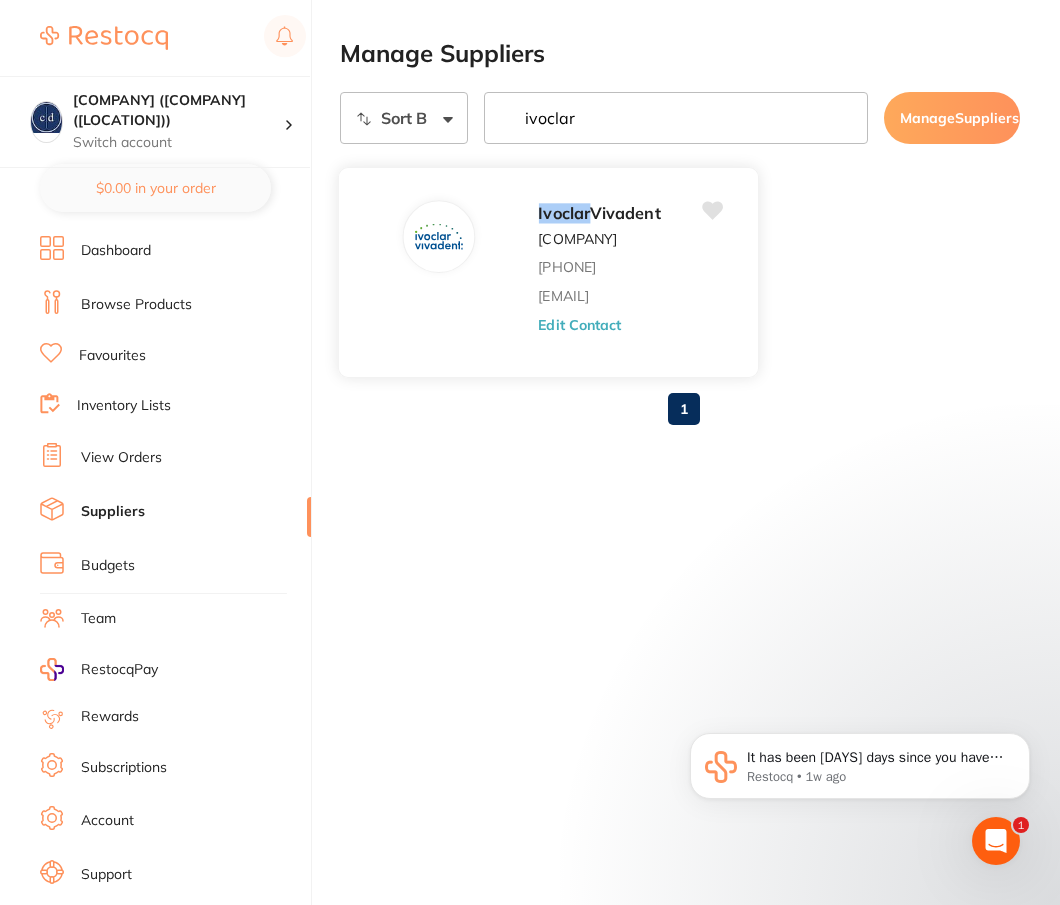 type on "ivoclar" 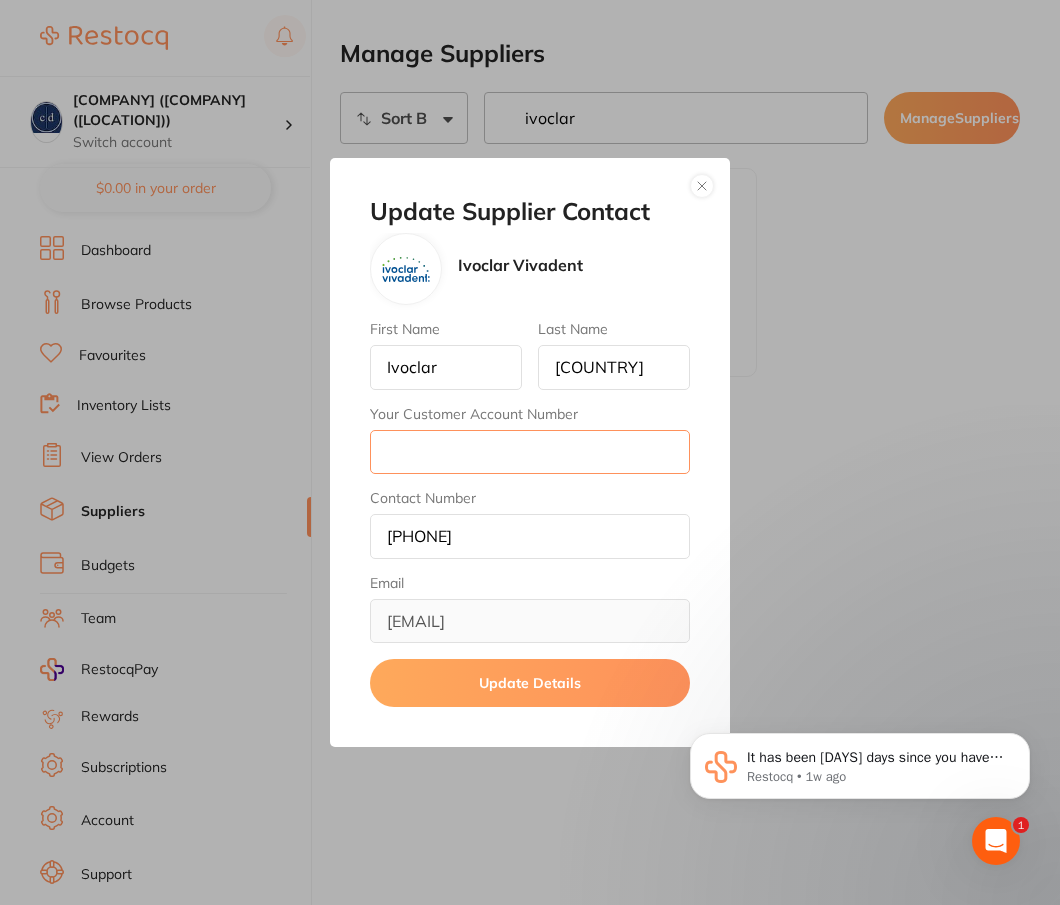 click on "Your Customer Account Number" at bounding box center (530, 452) 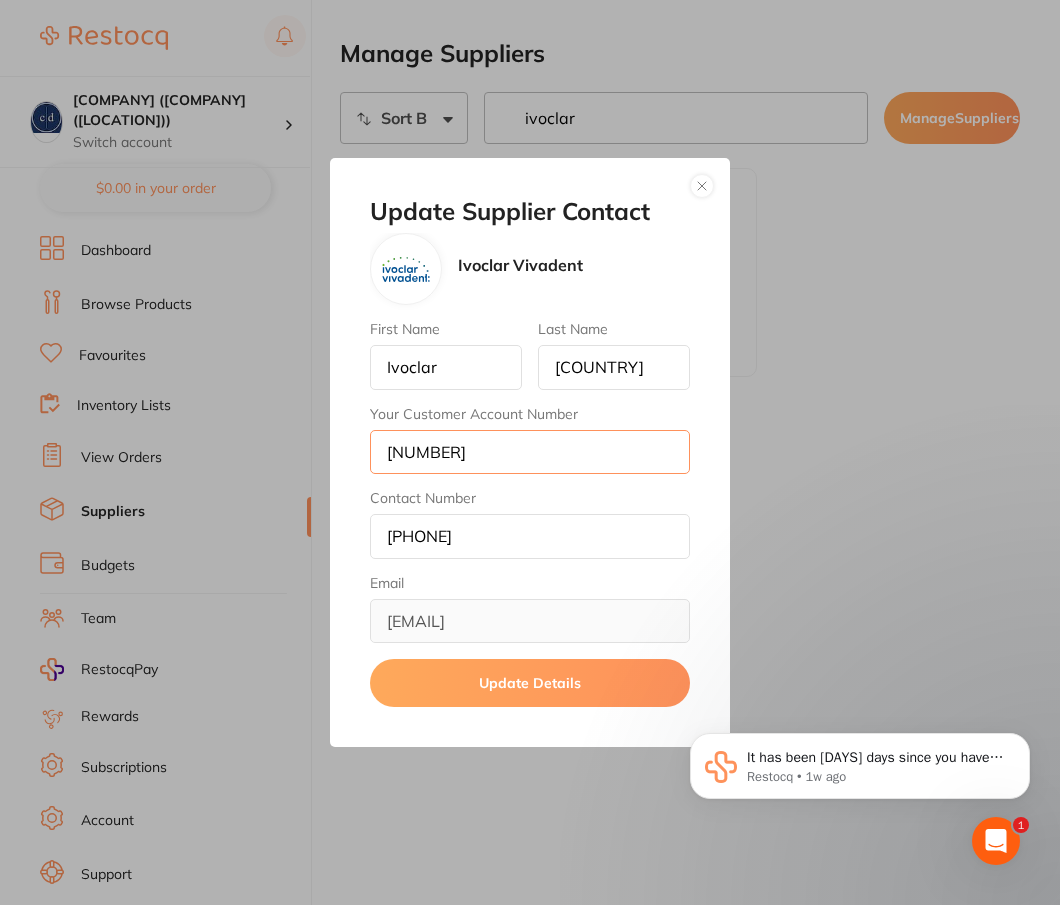 type on "7255037" 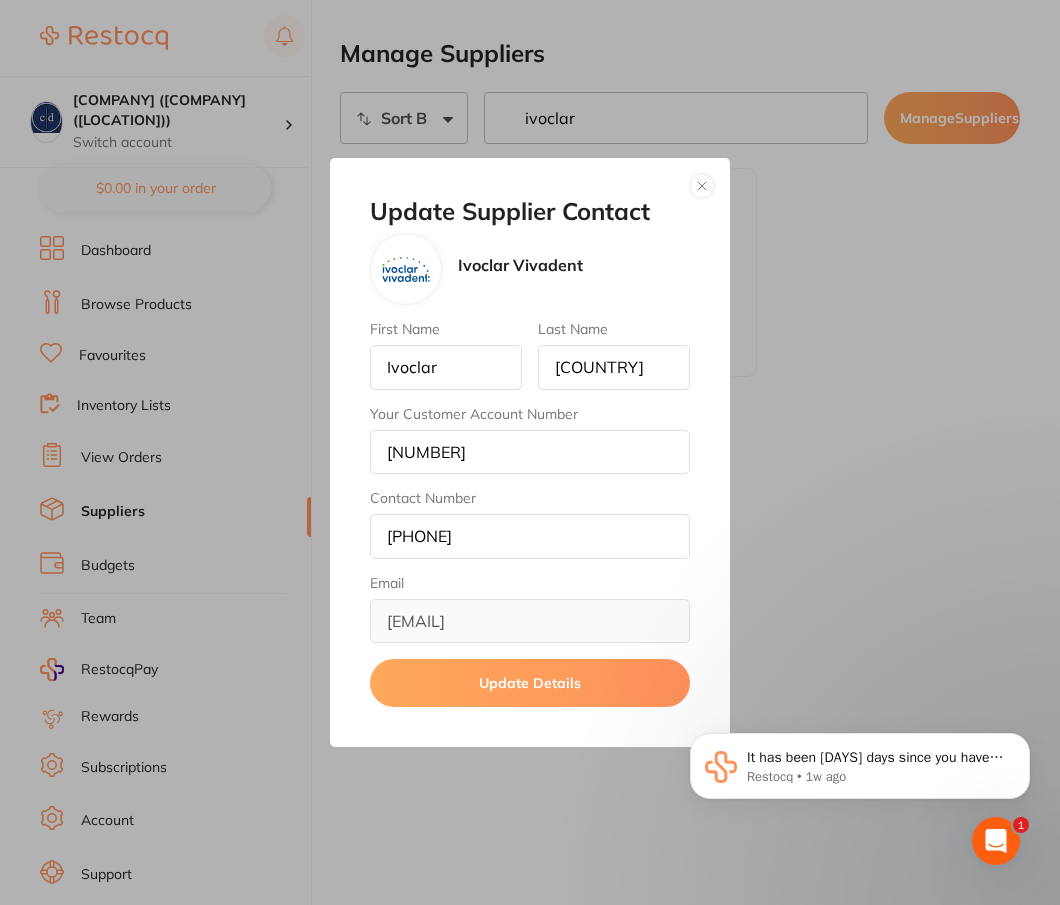 click on "Update Details" at bounding box center (530, 683) 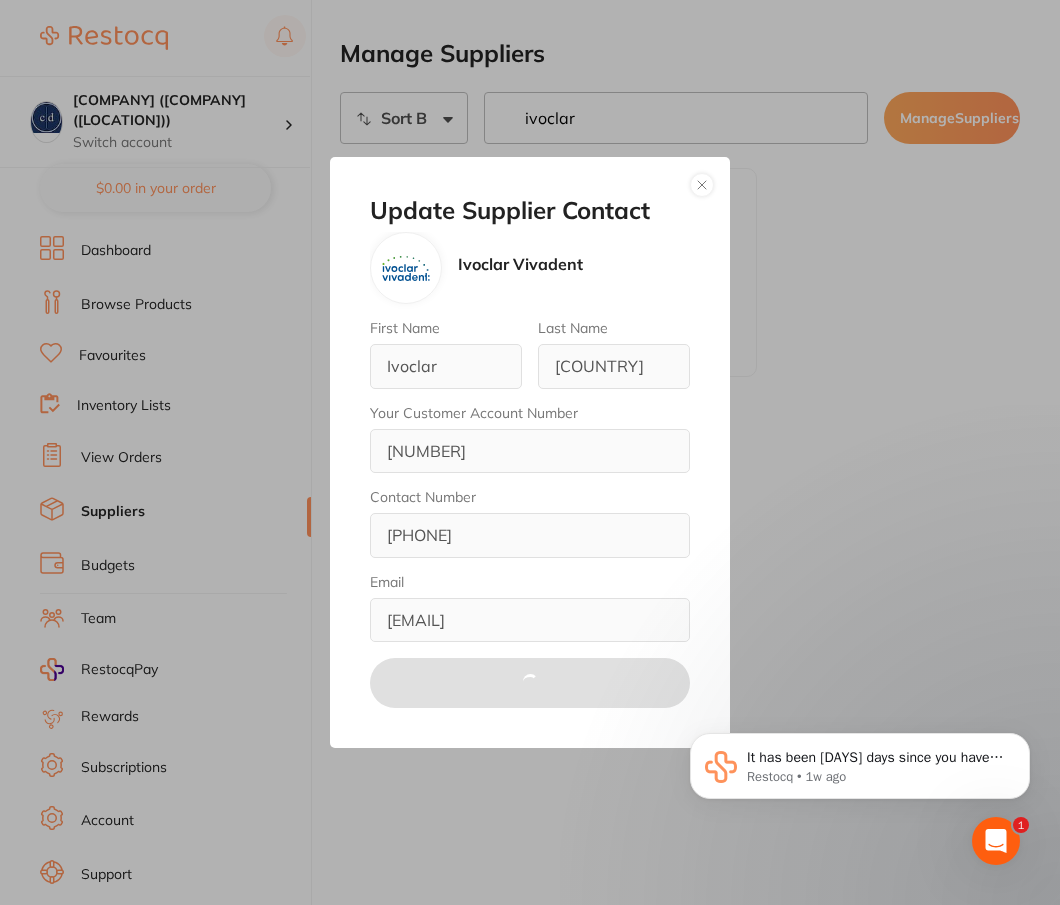 click at bounding box center (702, 185) 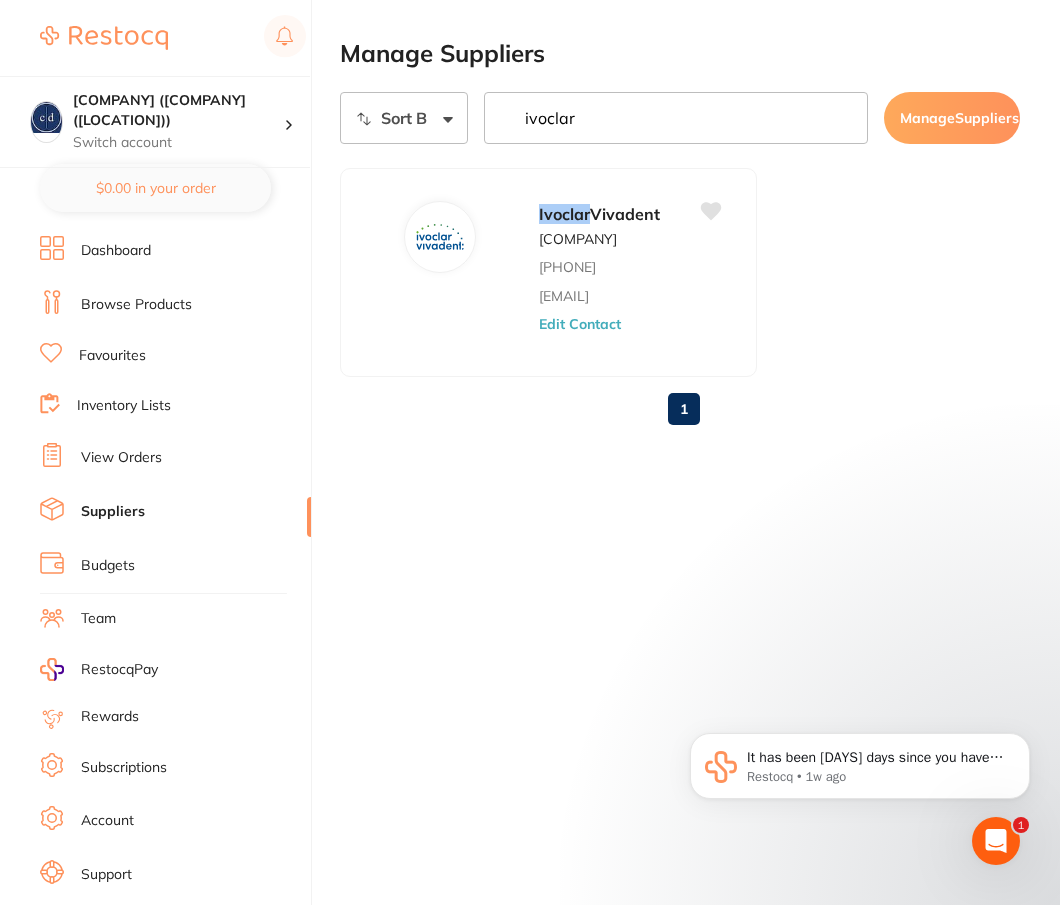 click on "Ivoclar  Vivadent Ivoclar Australia 1300486252 orders.au@ivoclar.com Edit Contact" at bounding box center [680, 272] 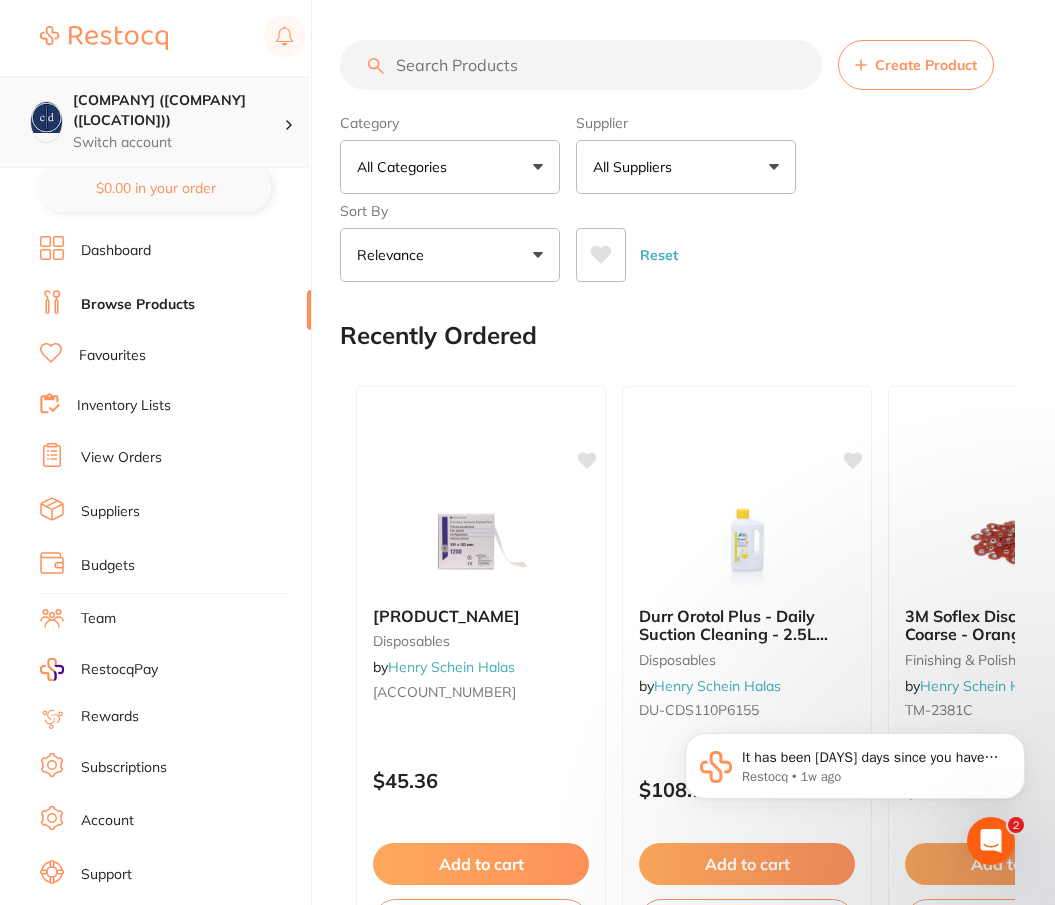 scroll, scrollTop: 0, scrollLeft: 0, axis: both 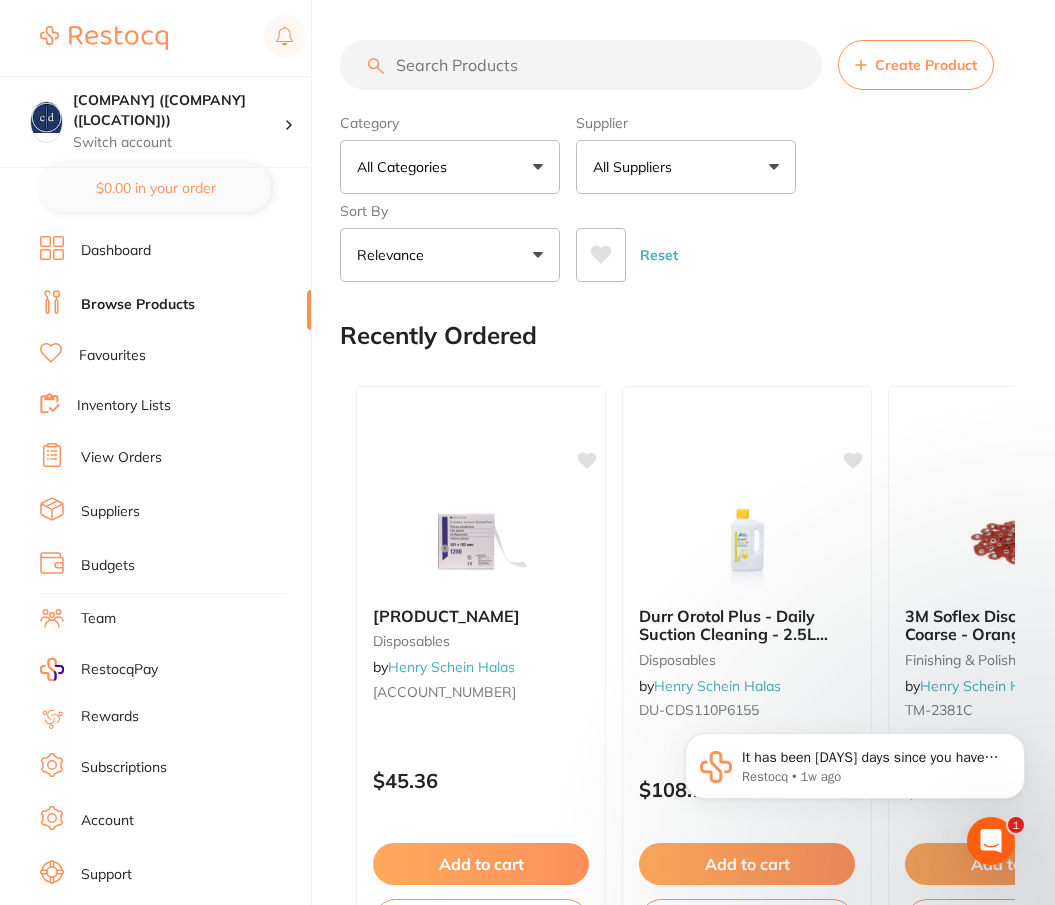 click at bounding box center (581, 65) 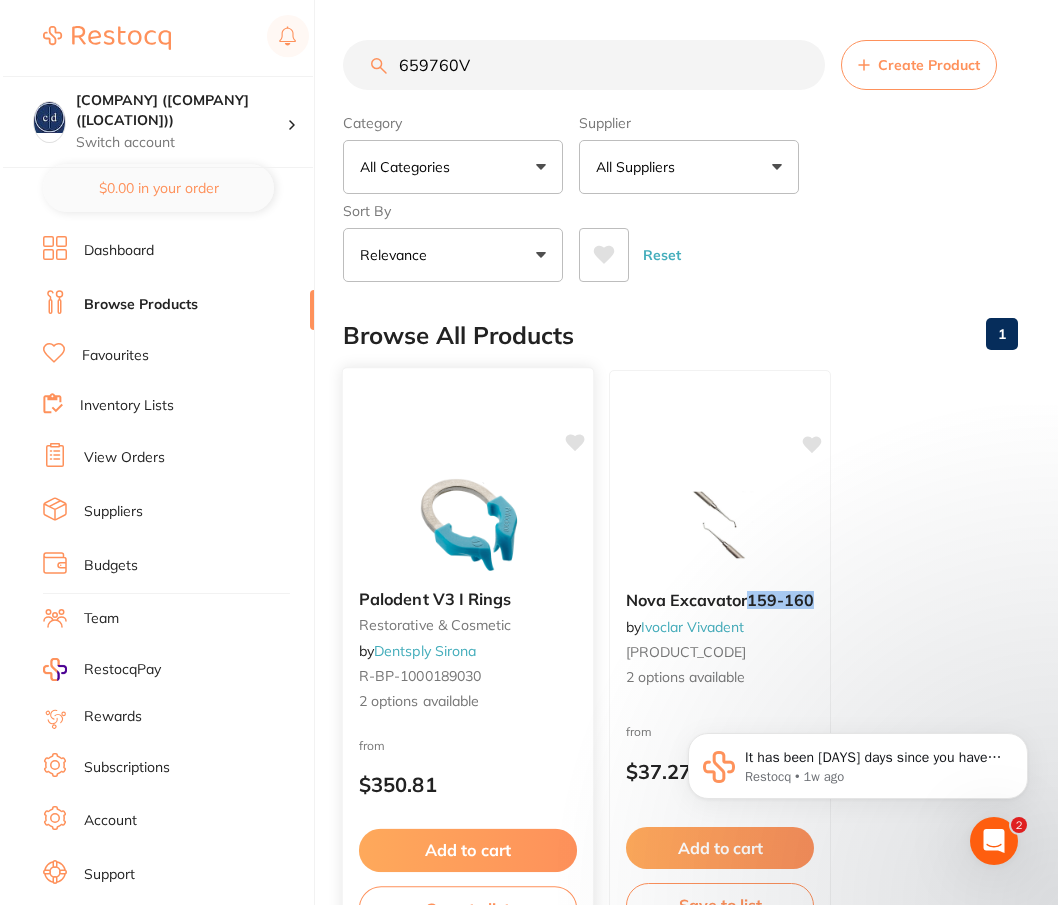scroll, scrollTop: 0, scrollLeft: 0, axis: both 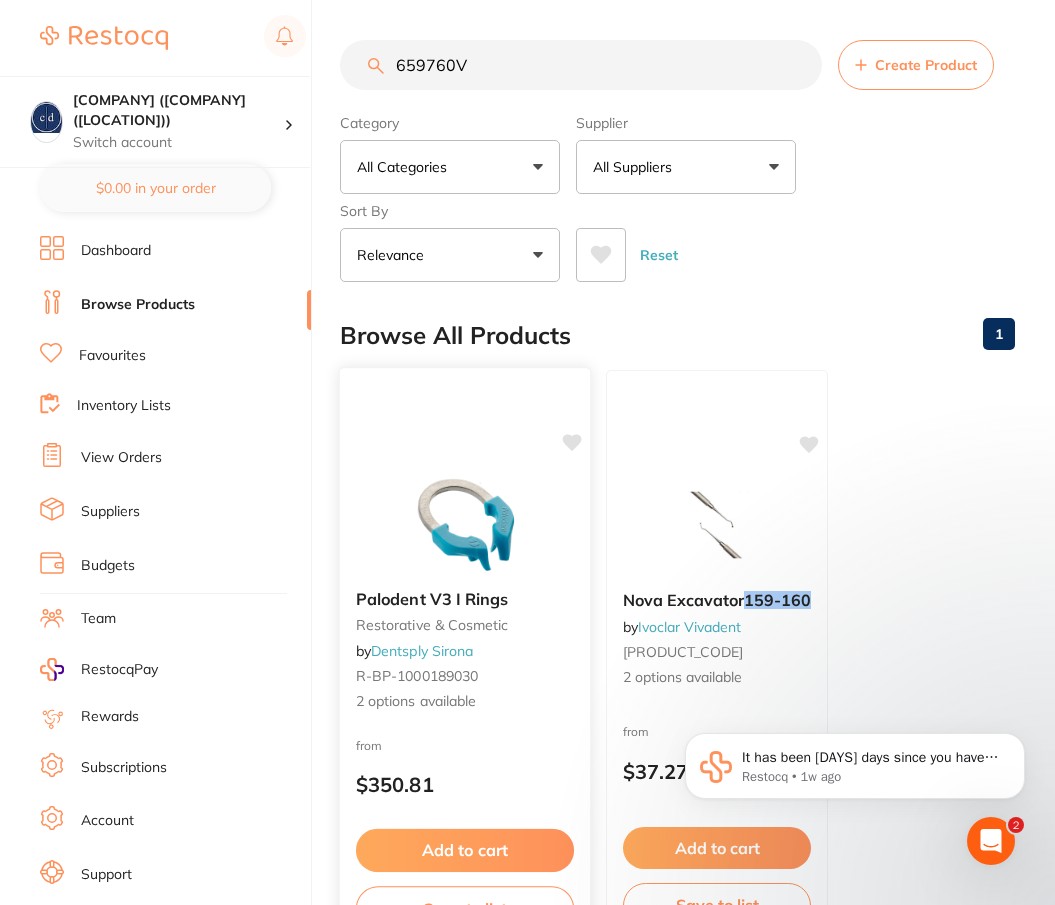 click at bounding box center (464, 523) 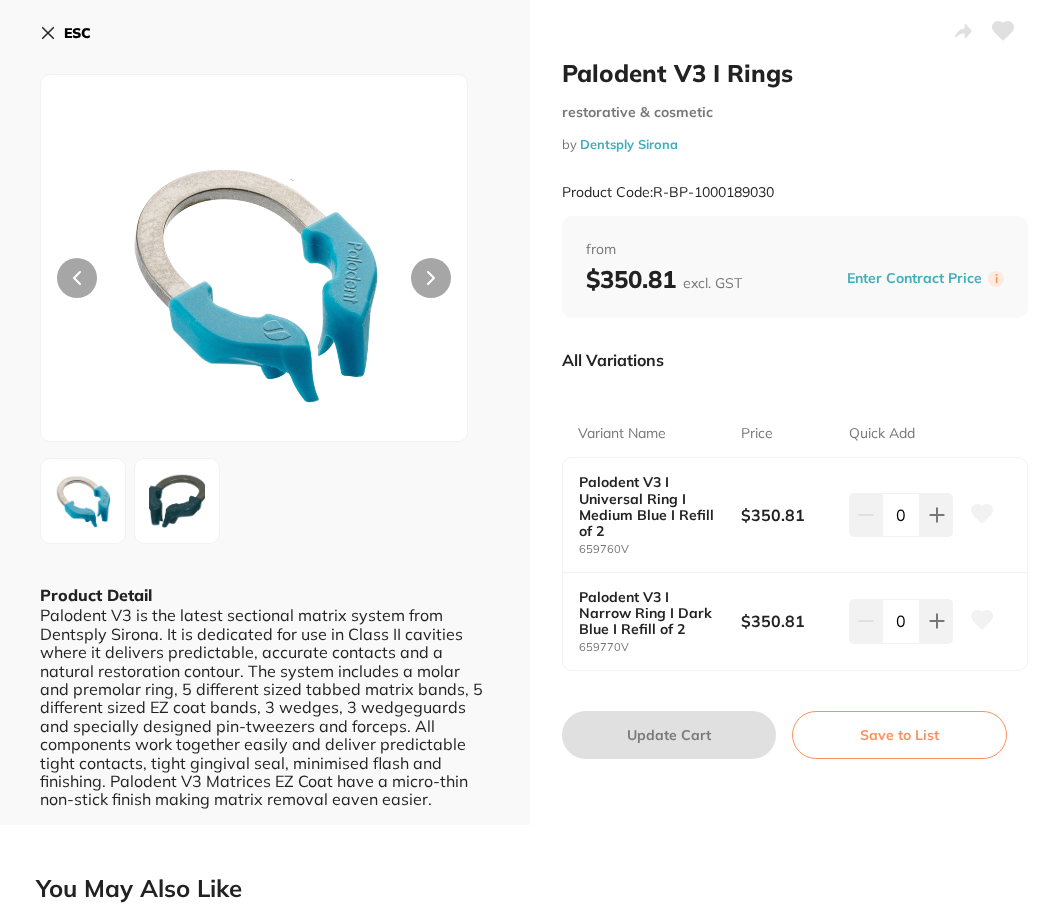 scroll, scrollTop: 0, scrollLeft: 0, axis: both 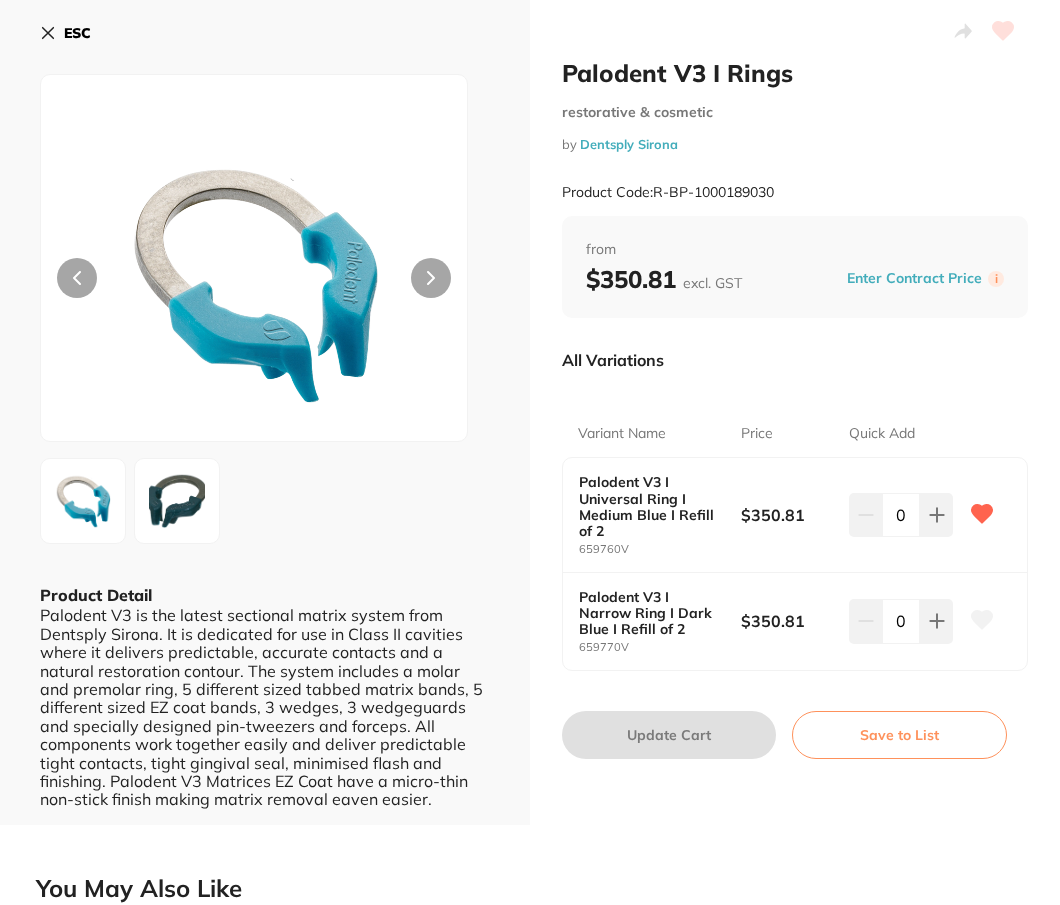 click 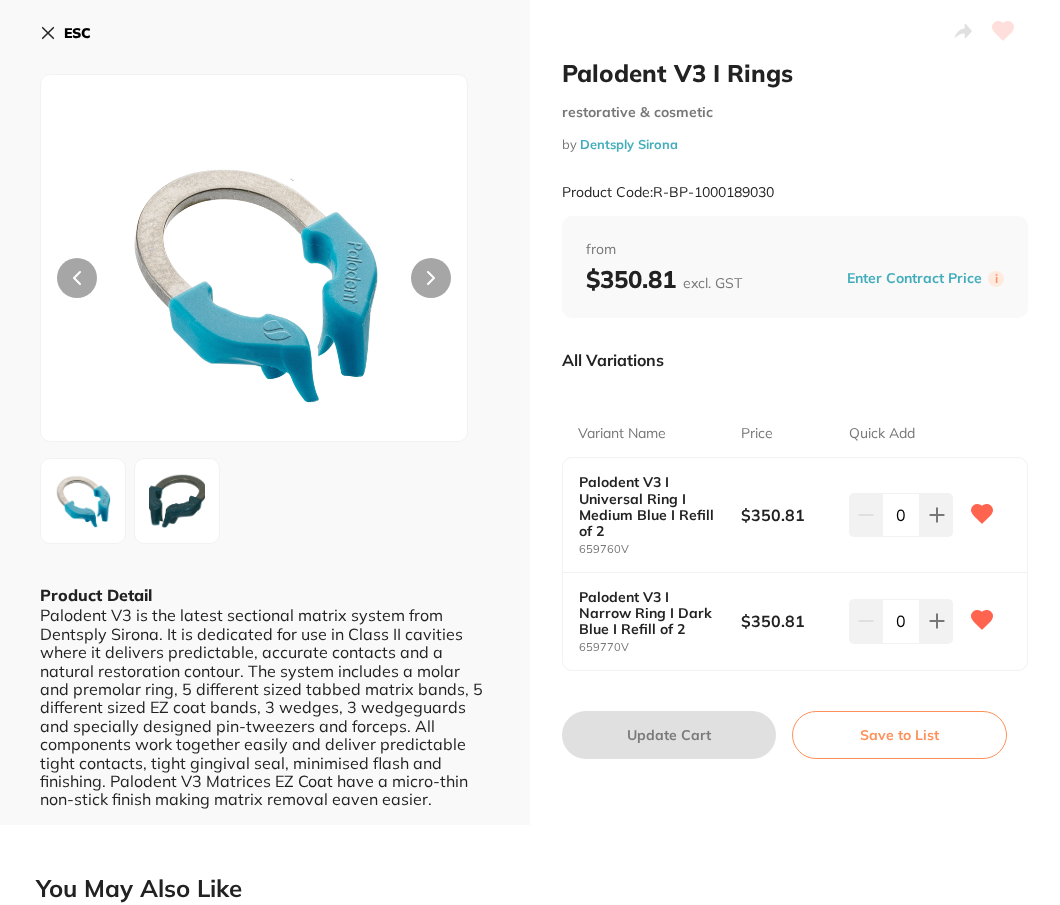 scroll, scrollTop: 0, scrollLeft: 0, axis: both 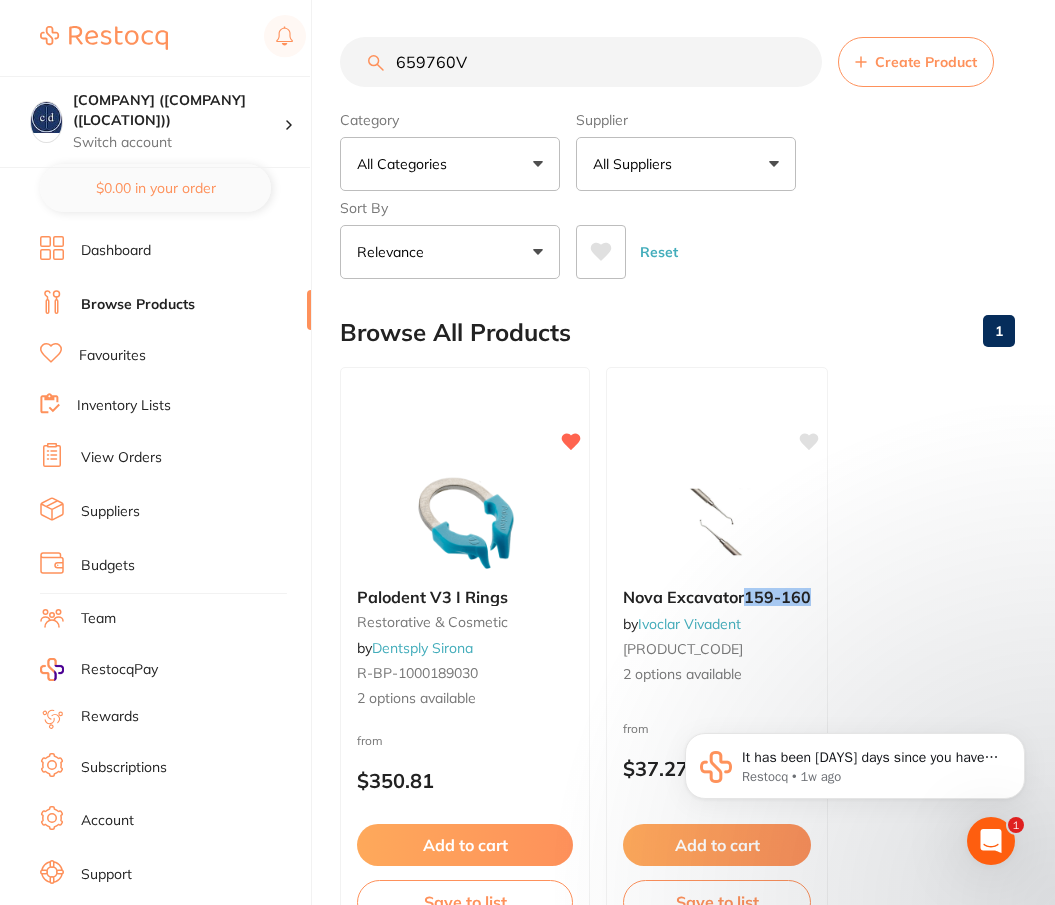 click on "659760V" at bounding box center [581, 62] 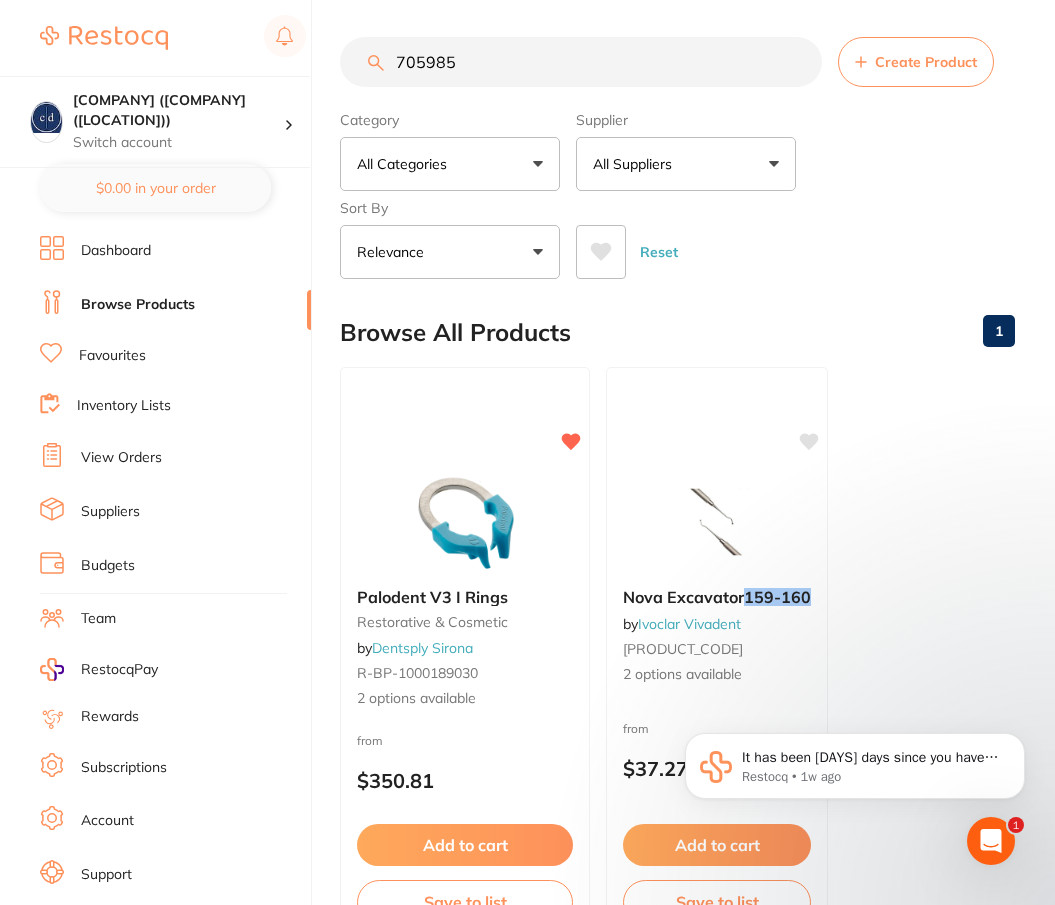 scroll, scrollTop: 0, scrollLeft: 0, axis: both 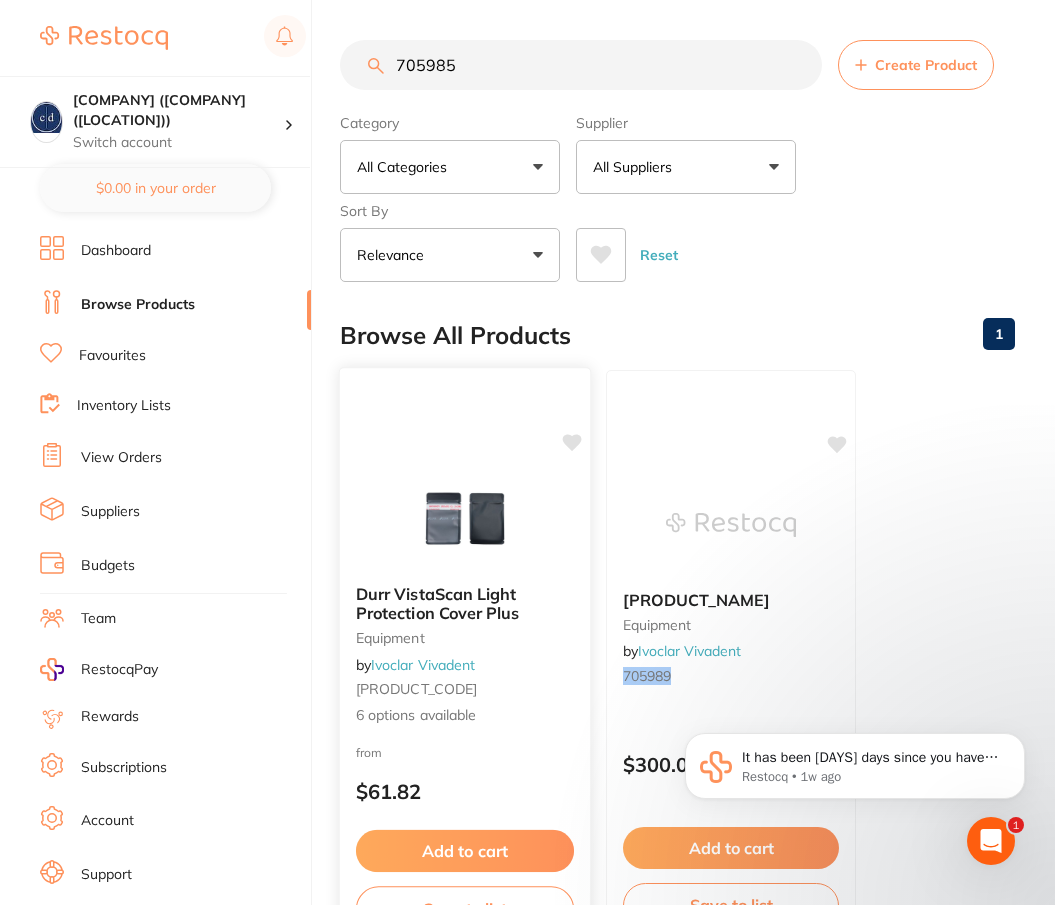 click at bounding box center [464, 518] 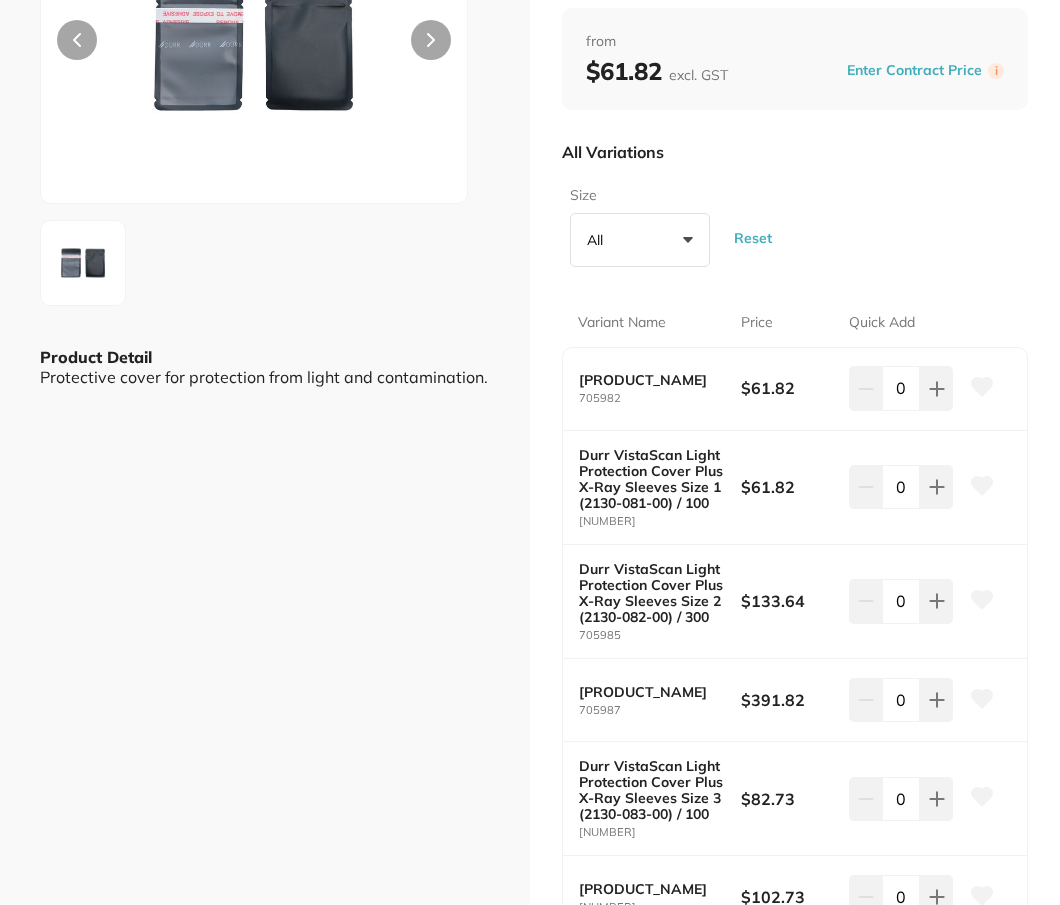 scroll, scrollTop: 305, scrollLeft: 0, axis: vertical 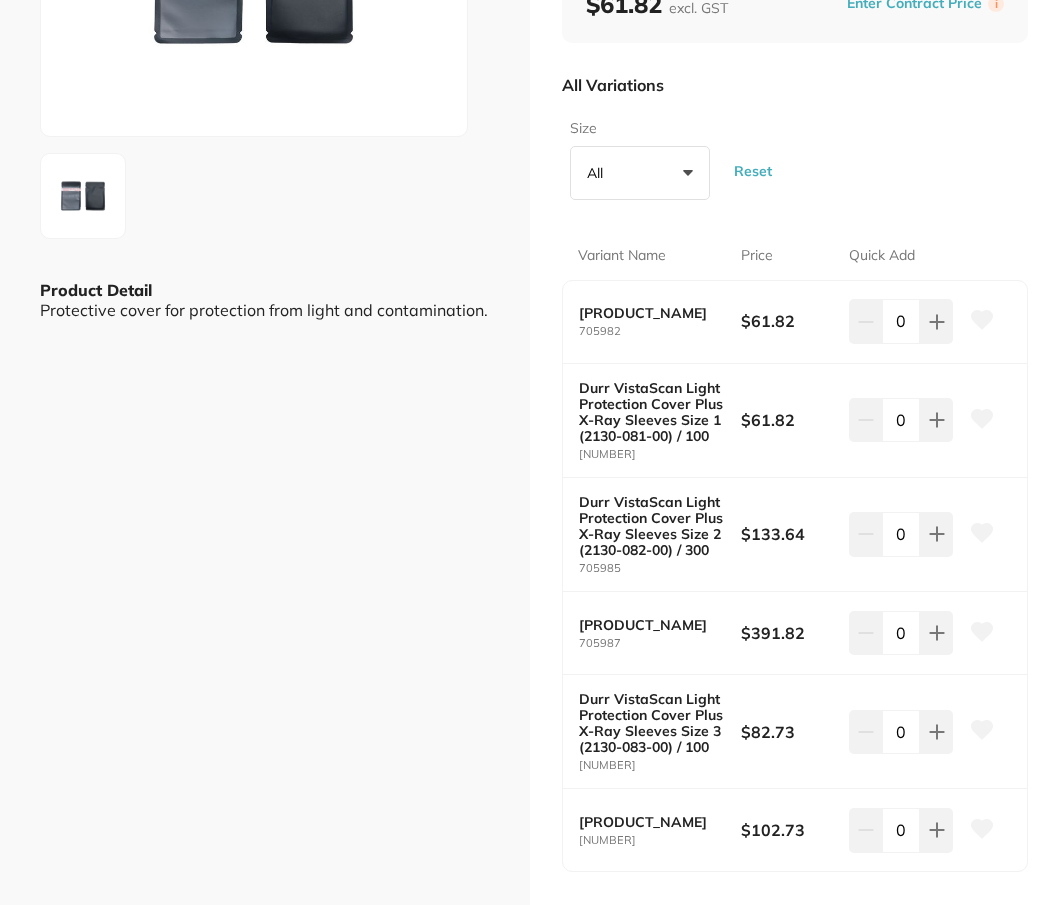 click 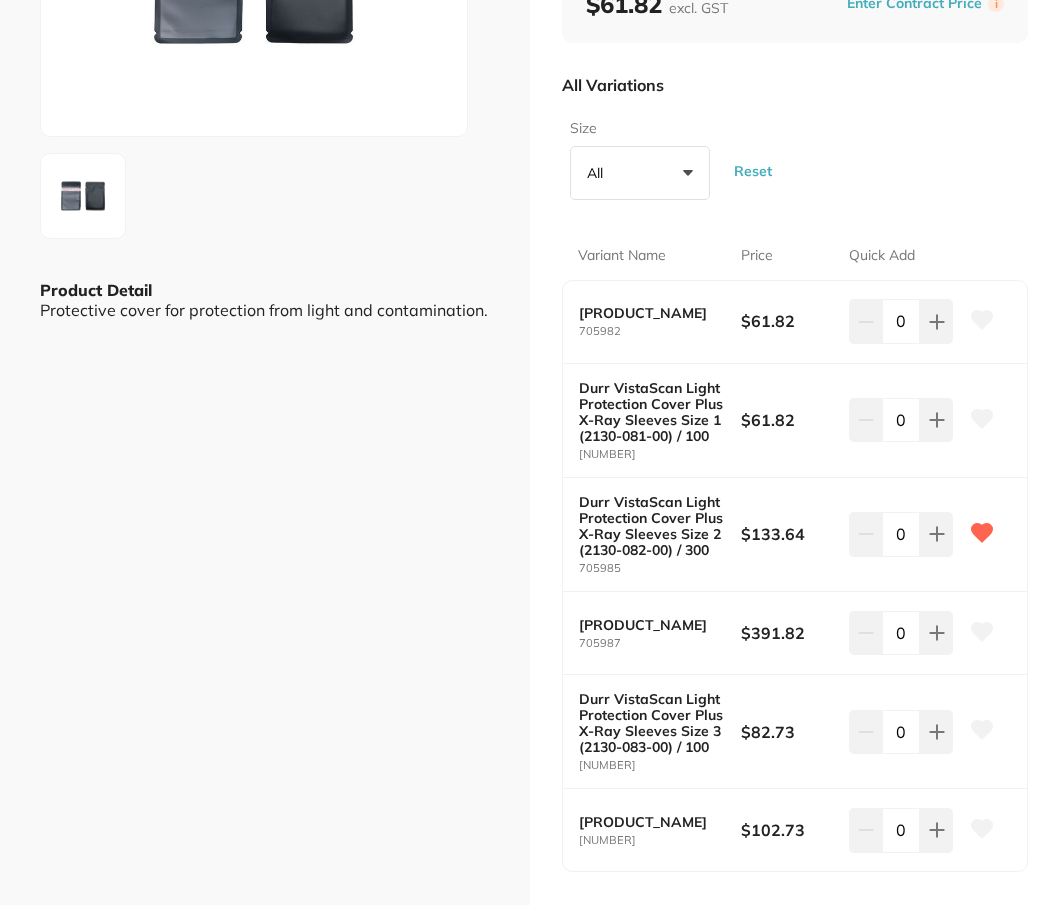 scroll, scrollTop: 0, scrollLeft: 0, axis: both 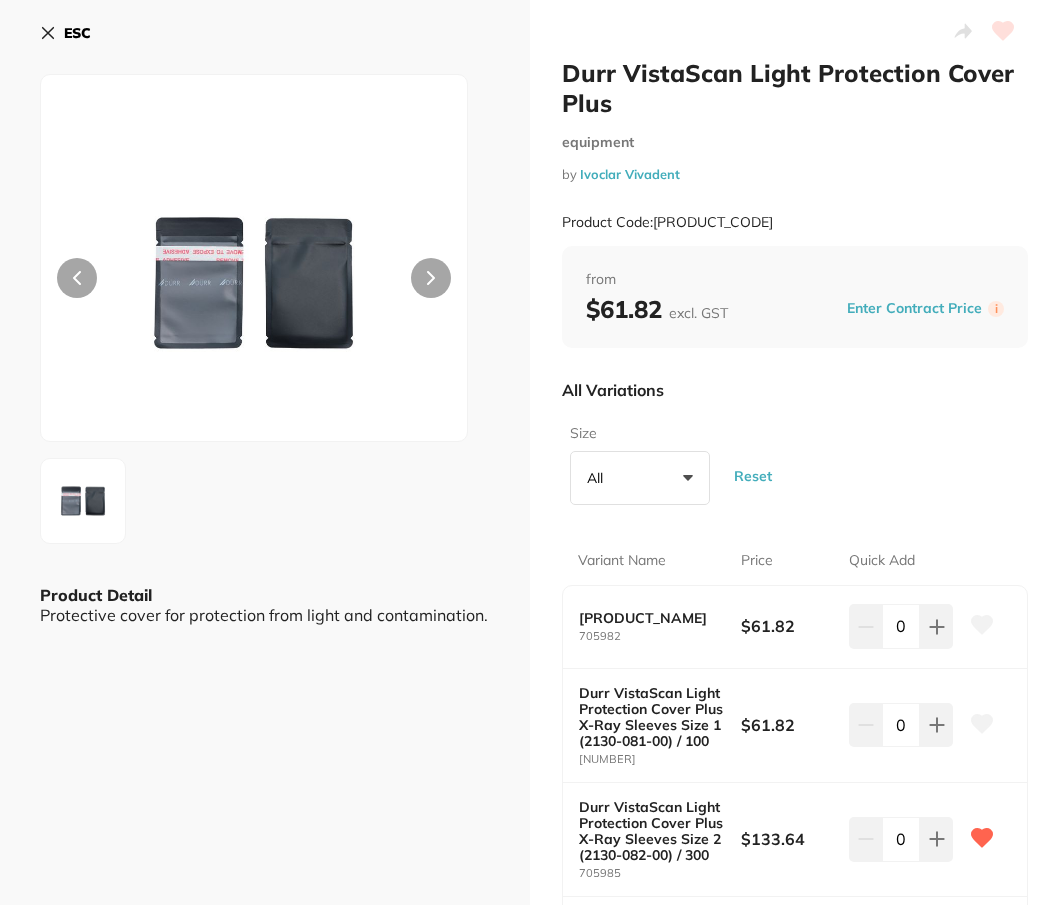 click on "ESC" at bounding box center [65, 33] 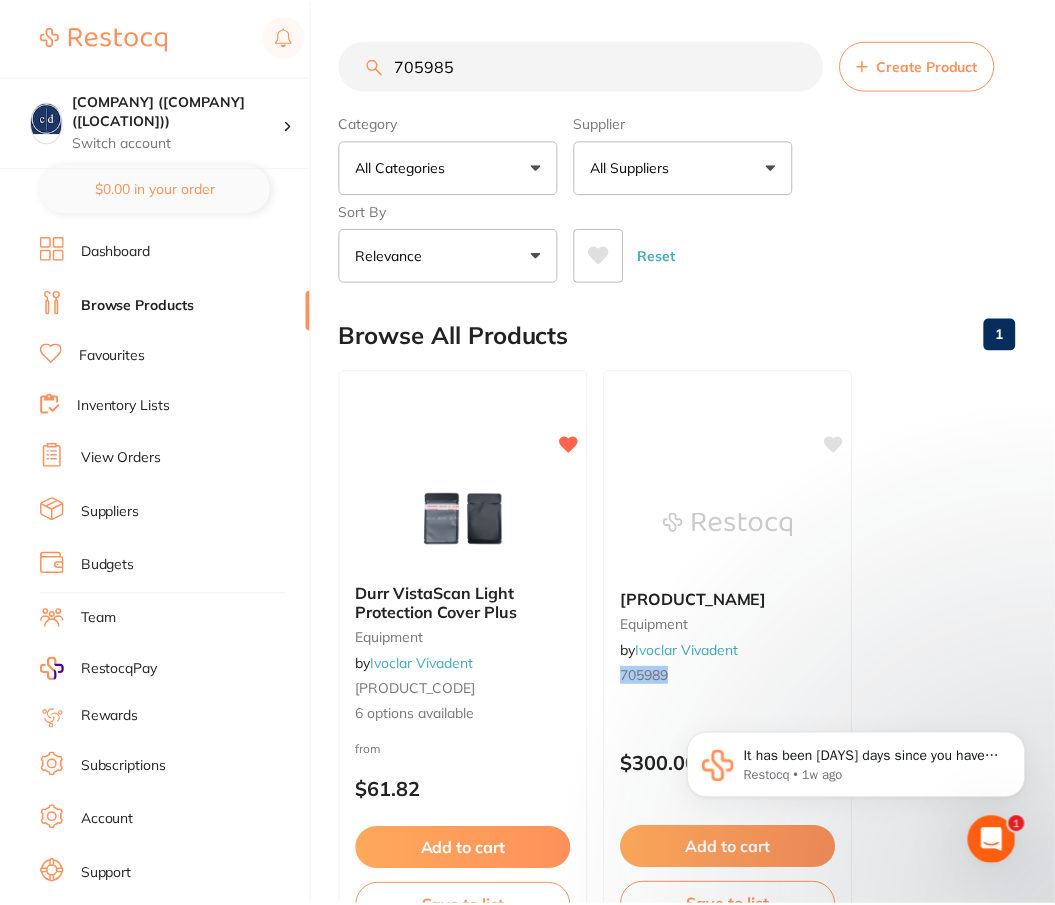 scroll, scrollTop: 3, scrollLeft: 0, axis: vertical 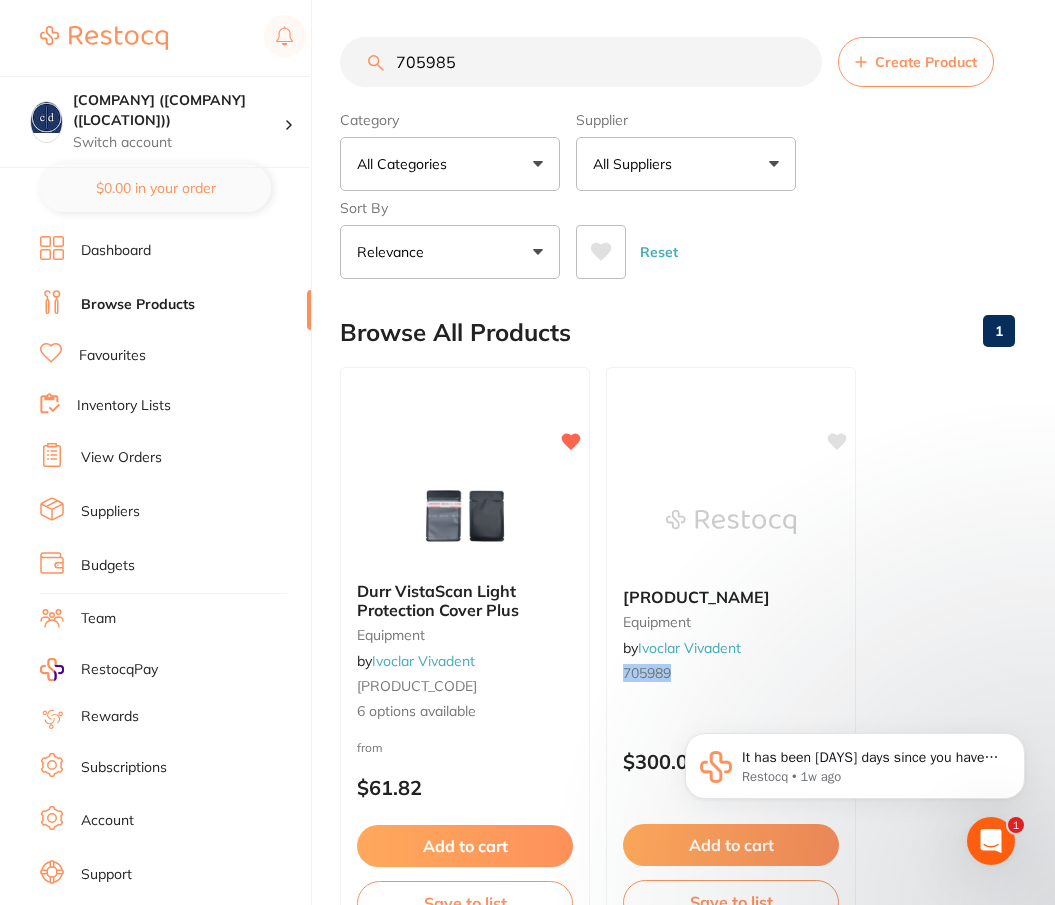 click on "705985" at bounding box center [581, 62] 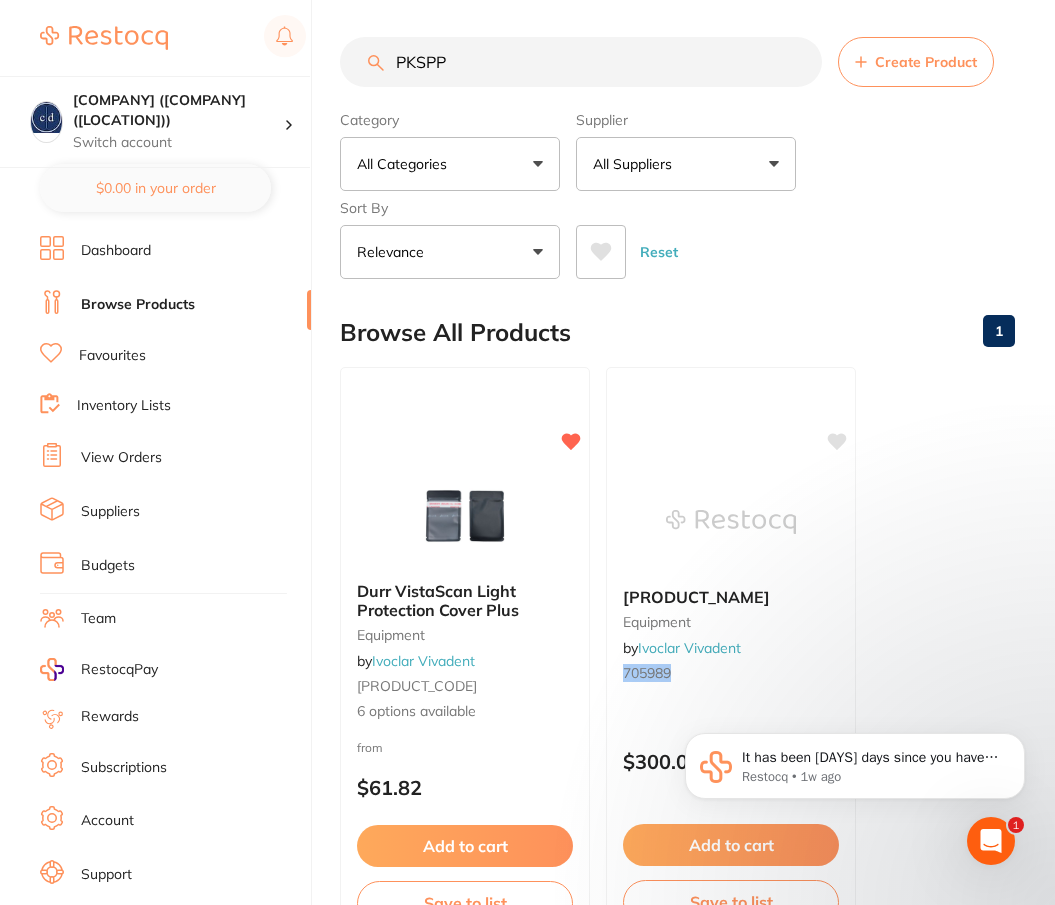 scroll, scrollTop: 0, scrollLeft: 0, axis: both 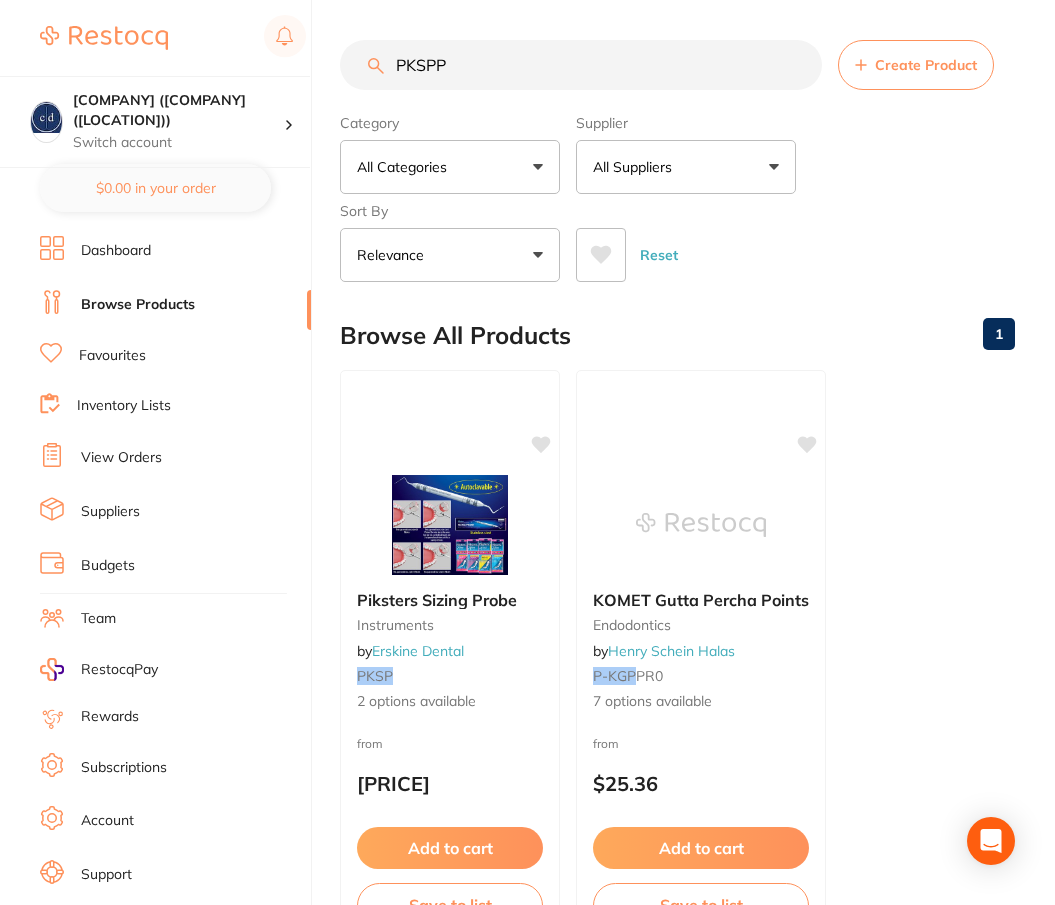 click on "All Suppliers" at bounding box center (686, 167) 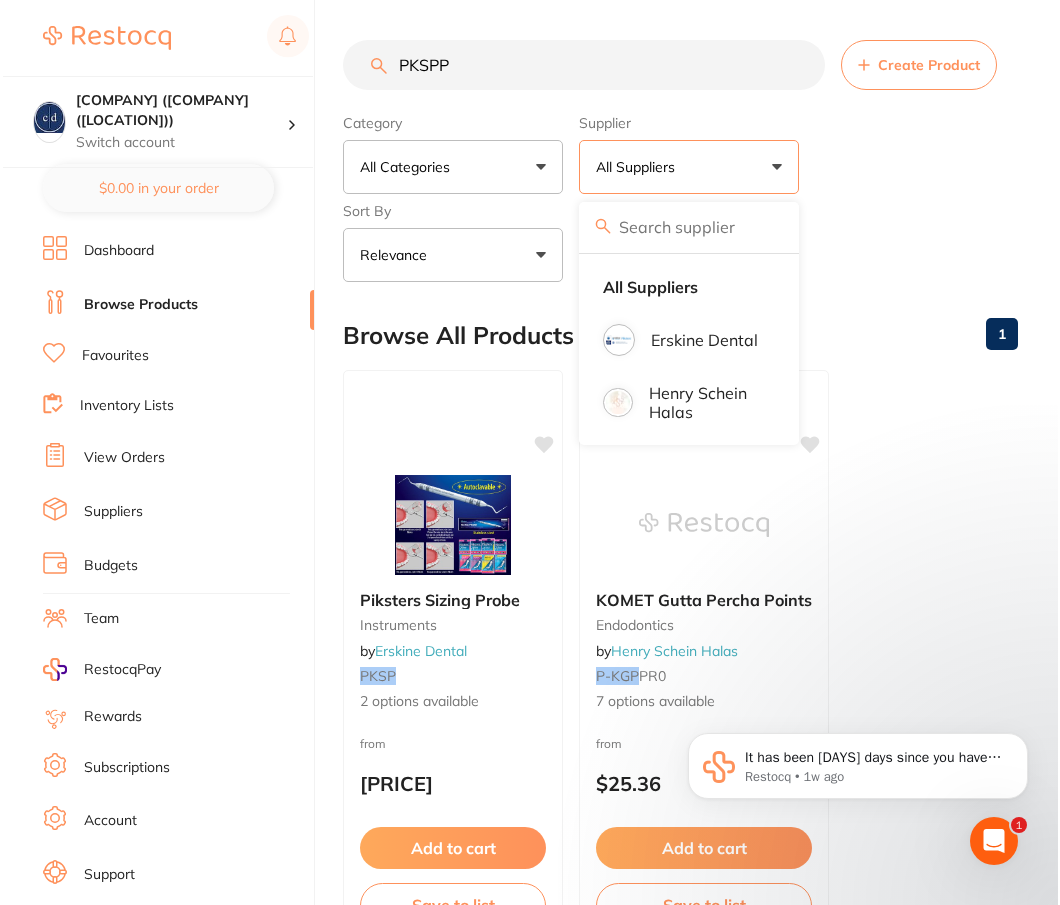 scroll, scrollTop: 0, scrollLeft: 0, axis: both 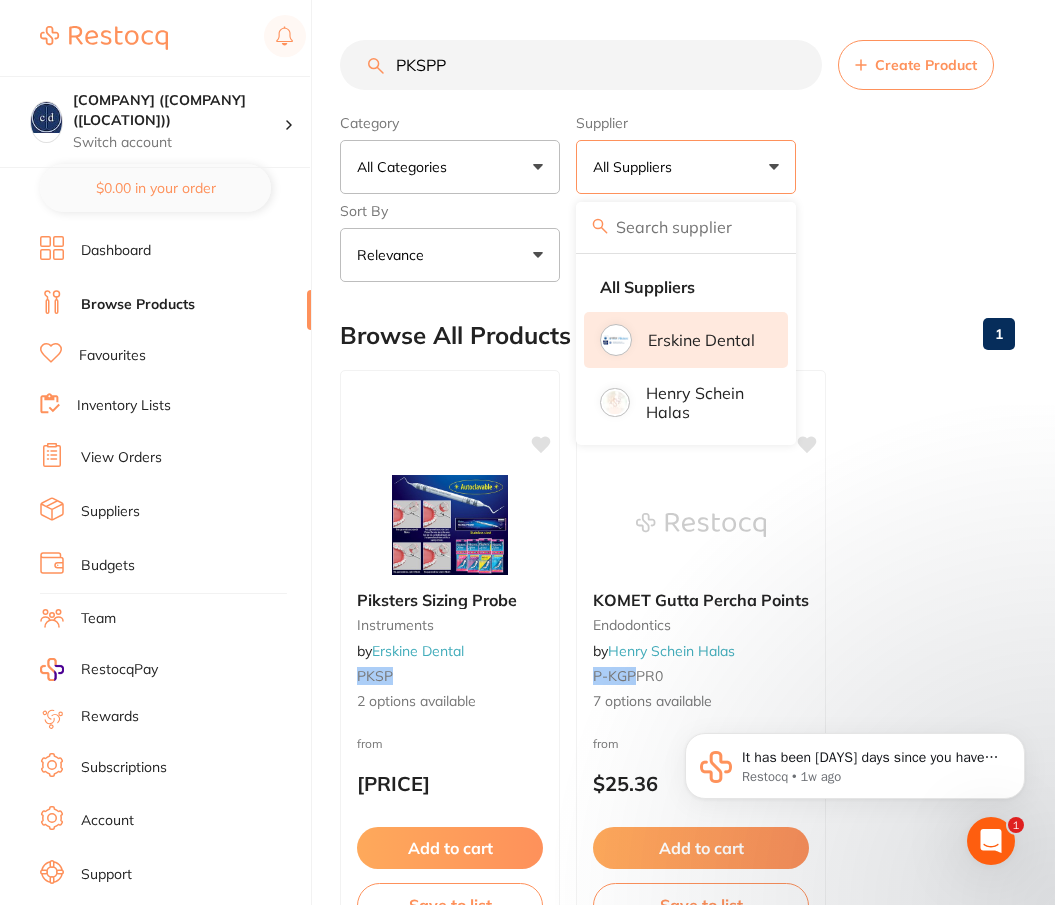 click on "Erskine Dental" at bounding box center (701, 340) 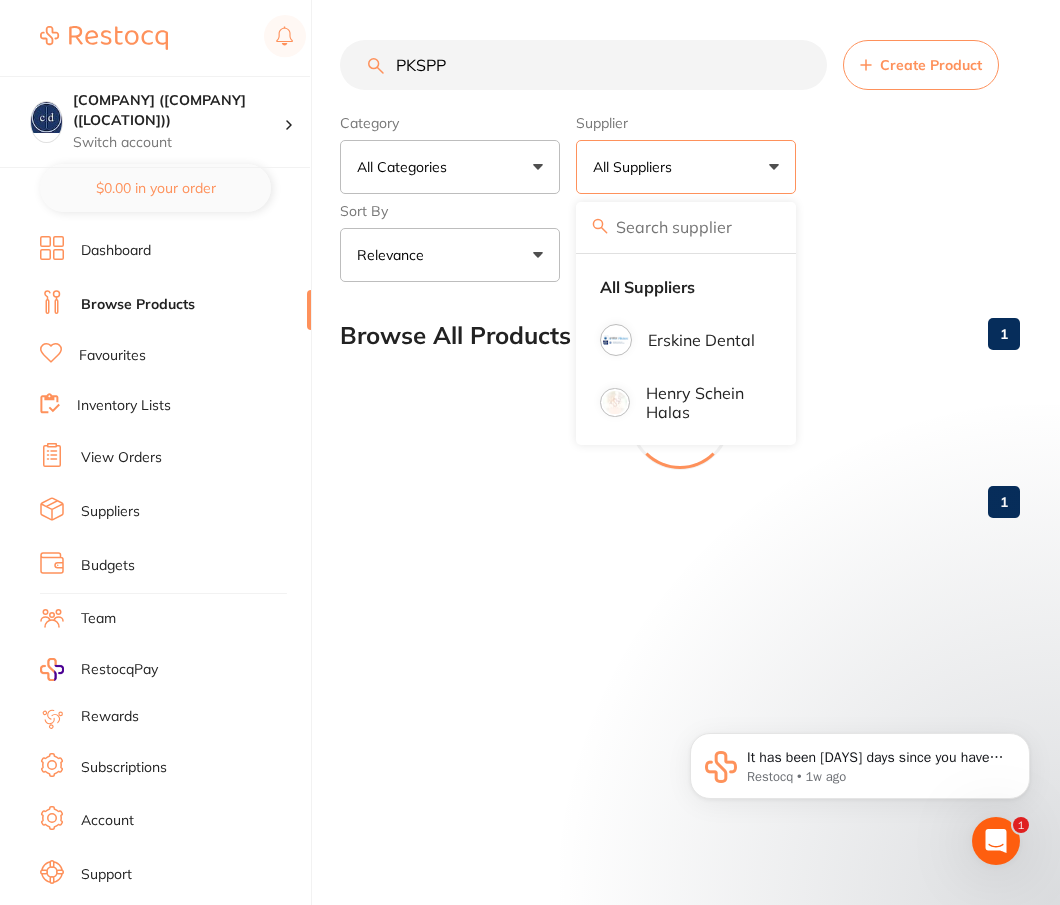 click on "Category All Categories All Categories endodontics instruments Clear Category   false    All Categories Category All Categories endodontics instruments Supplier All Suppliers All Suppliers Erskine Dental Henry Schein Halas Clear Supplier   true    All Suppliers Supplier Erskine Dental Henry Schein Halas Sort By Relevance Highest Price Lowest Price On Sale Relevance Clear Sort By   false    Relevance Sort By Highest Price Lowest Price On Sale Relevance Reset" at bounding box center (680, 194) 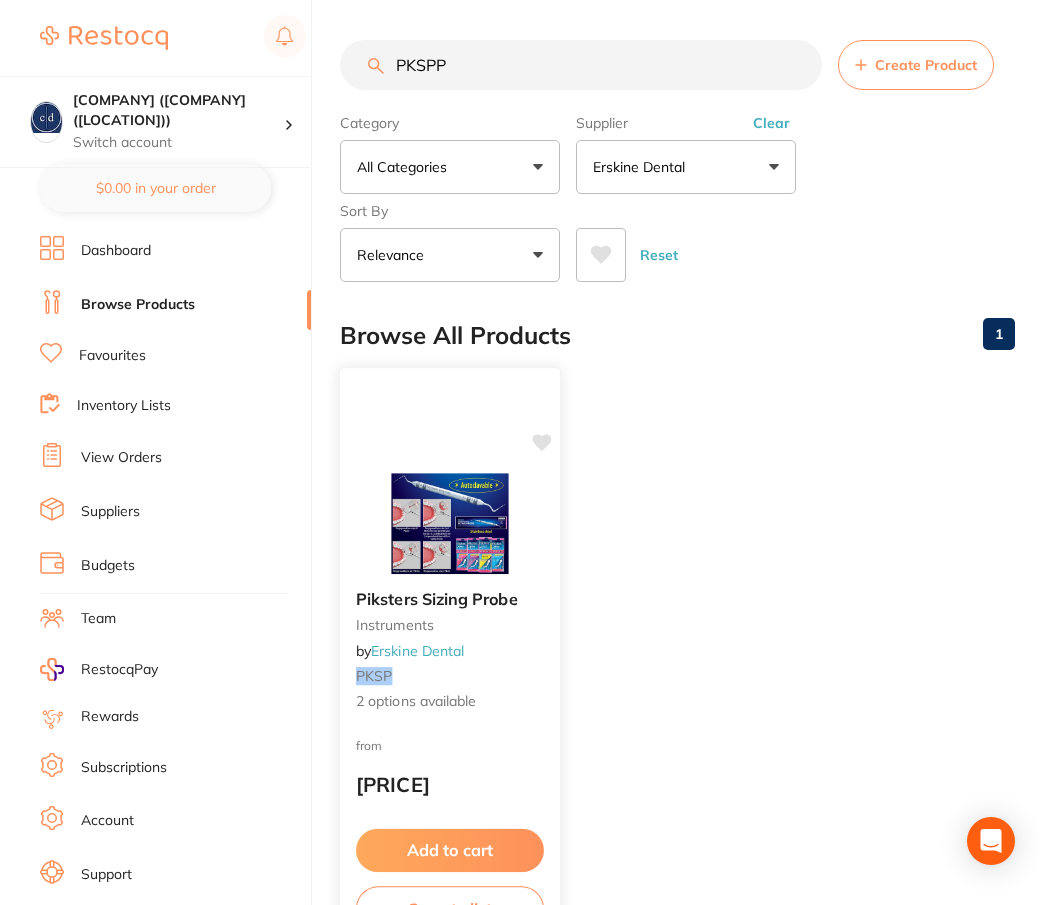 click at bounding box center [449, 523] 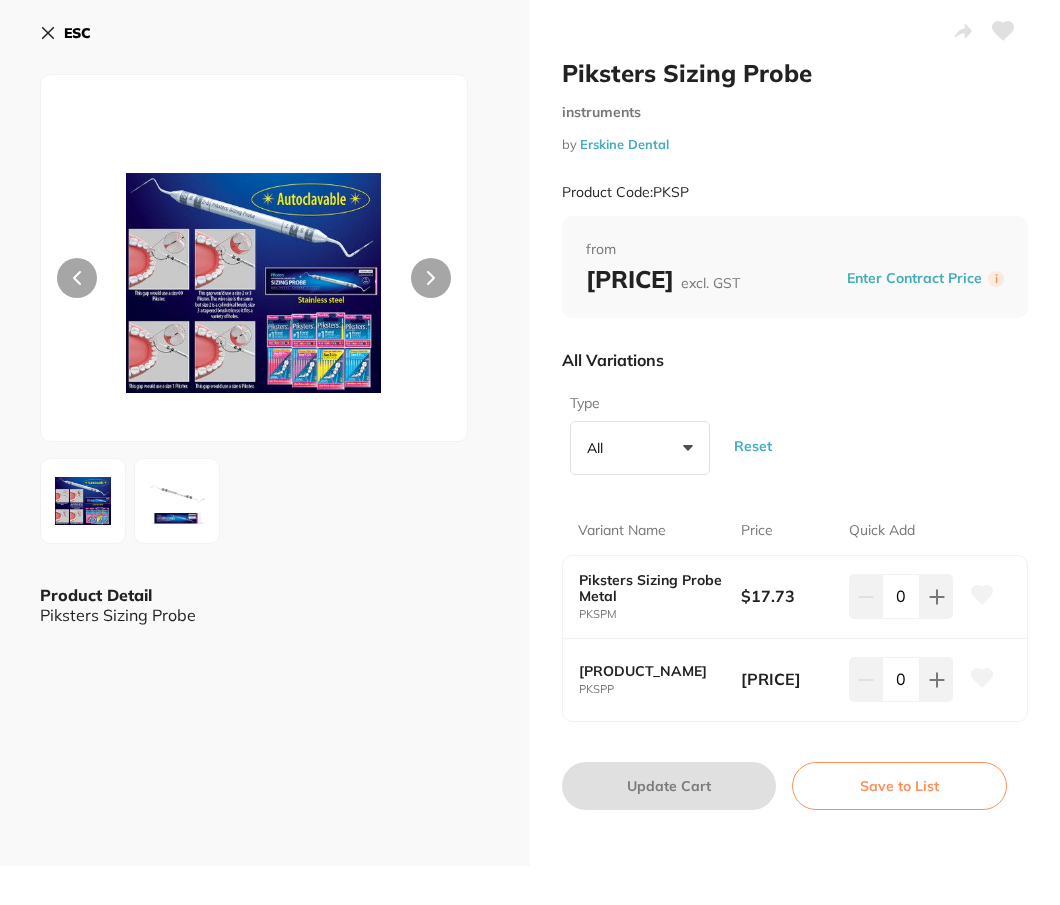 click 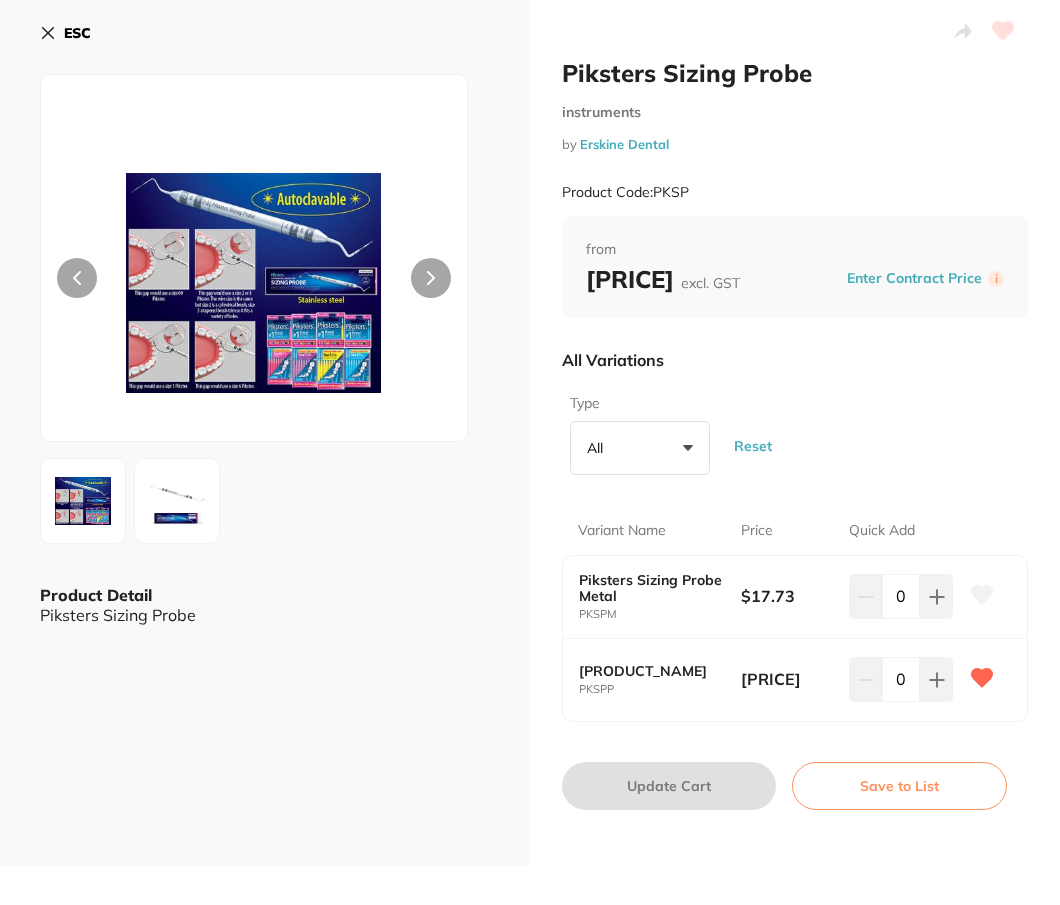 scroll, scrollTop: 0, scrollLeft: 0, axis: both 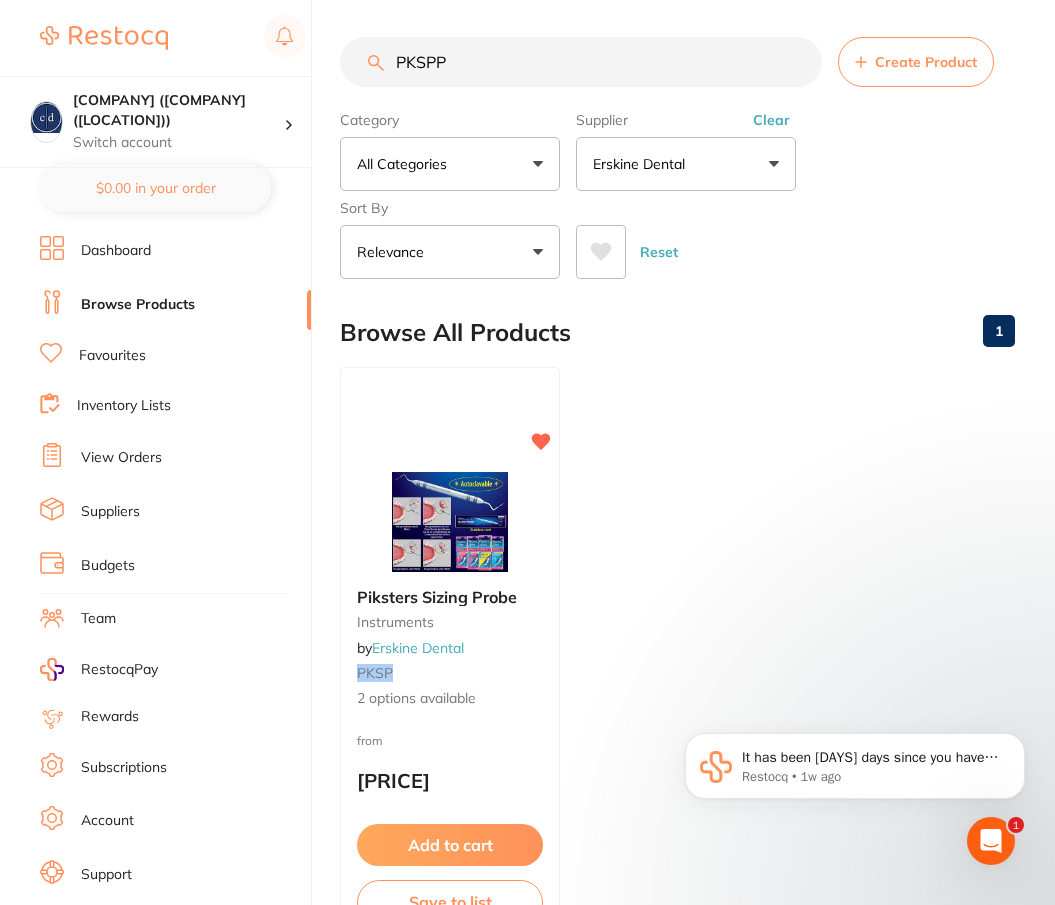 click on "PKSPP" at bounding box center (581, 62) 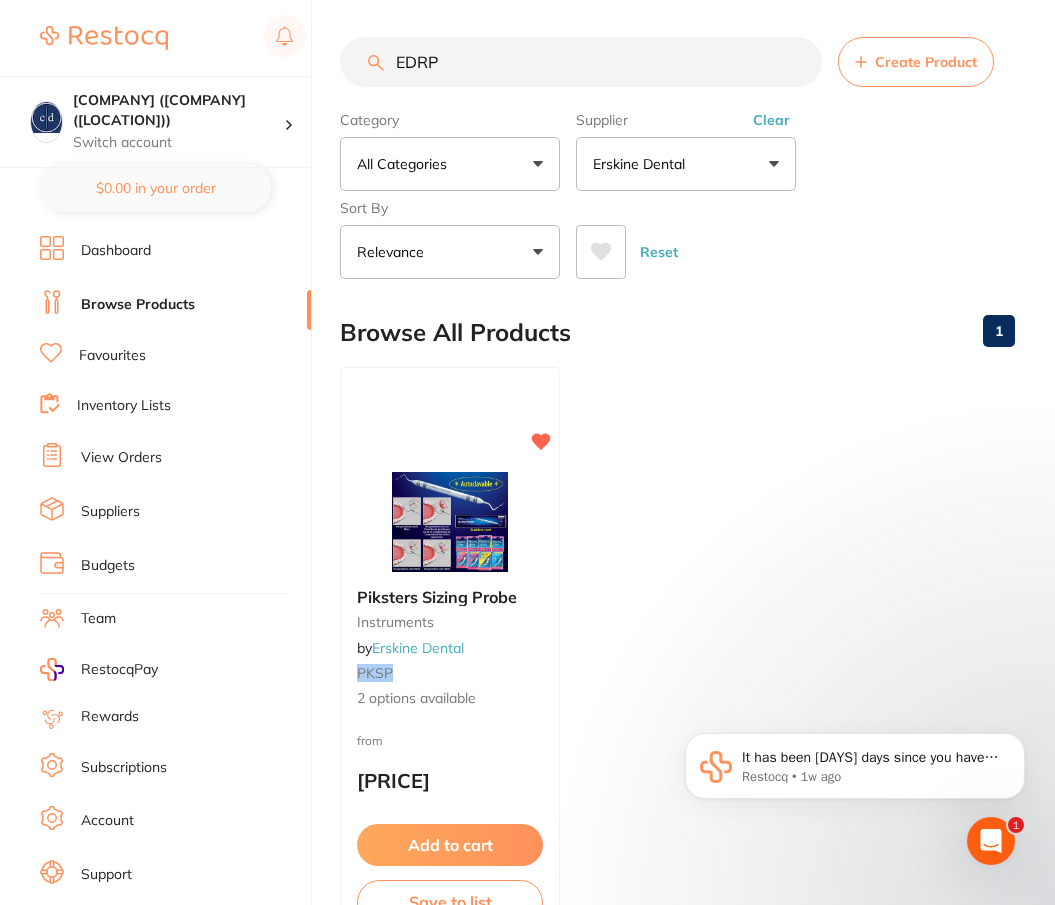 scroll, scrollTop: 0, scrollLeft: 0, axis: both 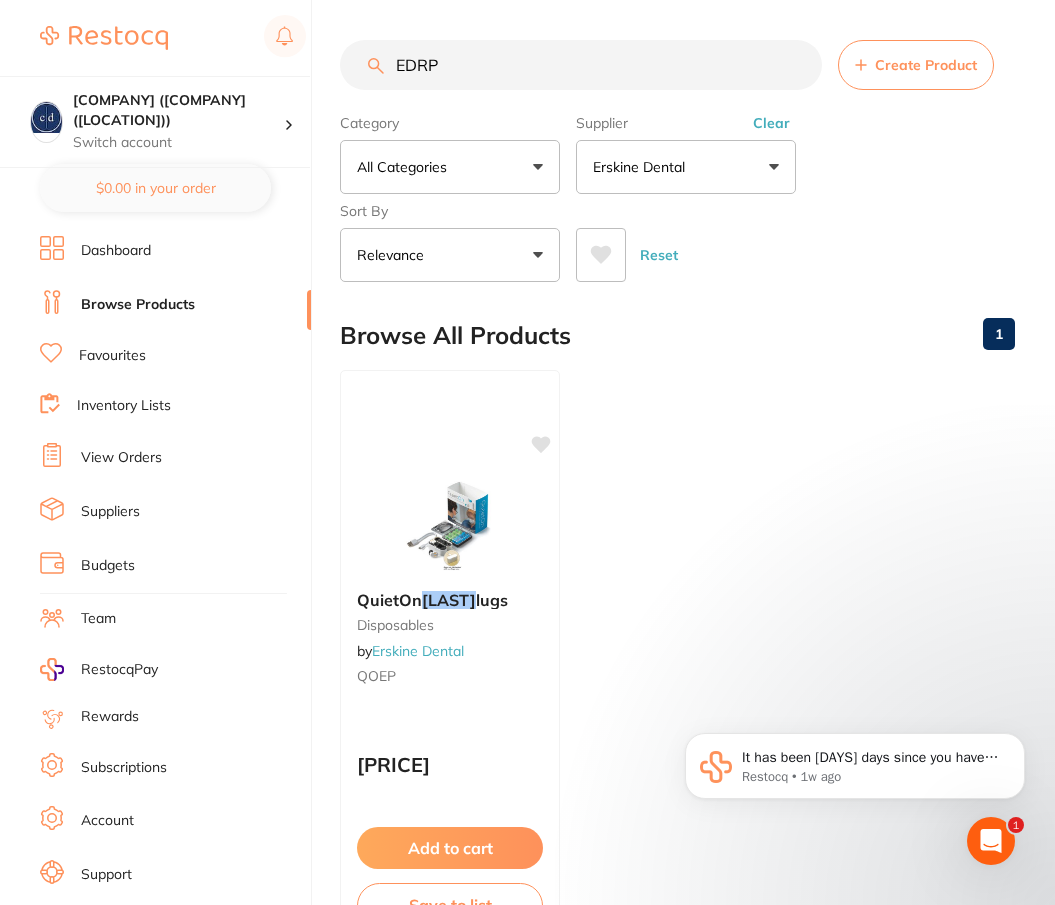 click on "EDRP" at bounding box center [581, 65] 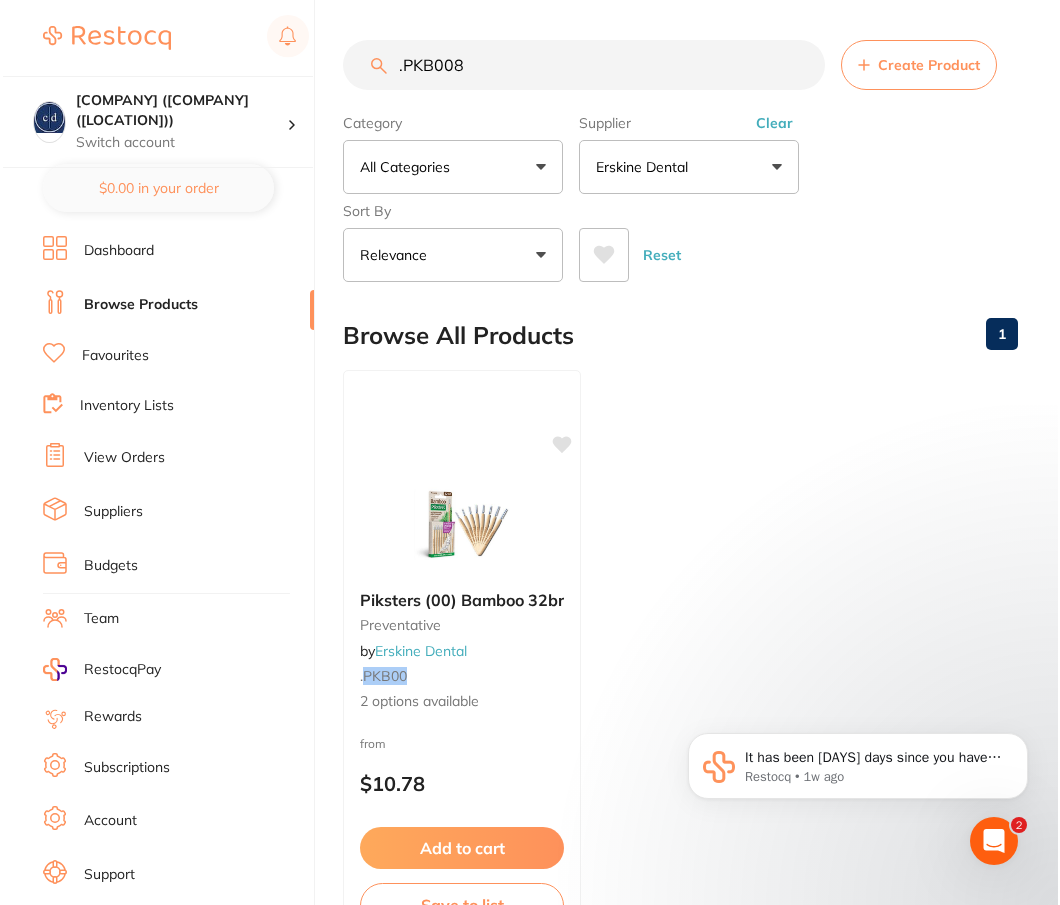 scroll, scrollTop: 0, scrollLeft: 0, axis: both 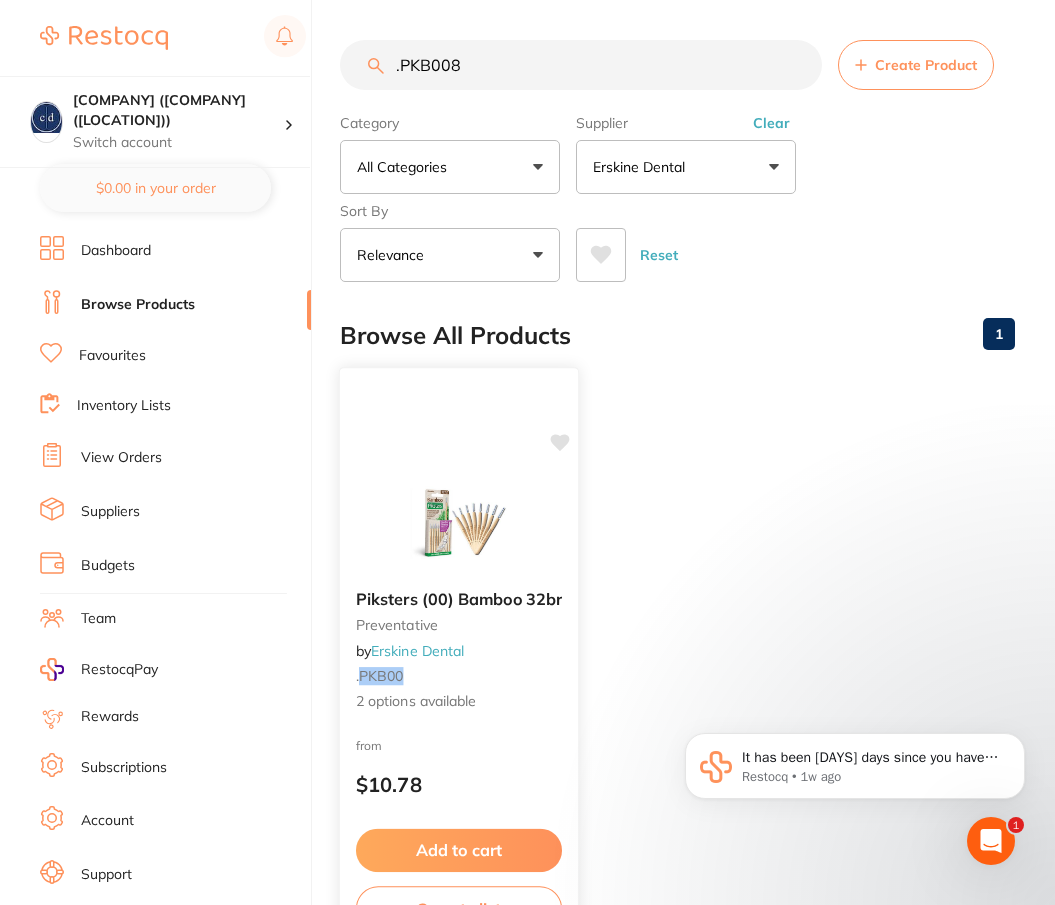 click at bounding box center [458, 523] 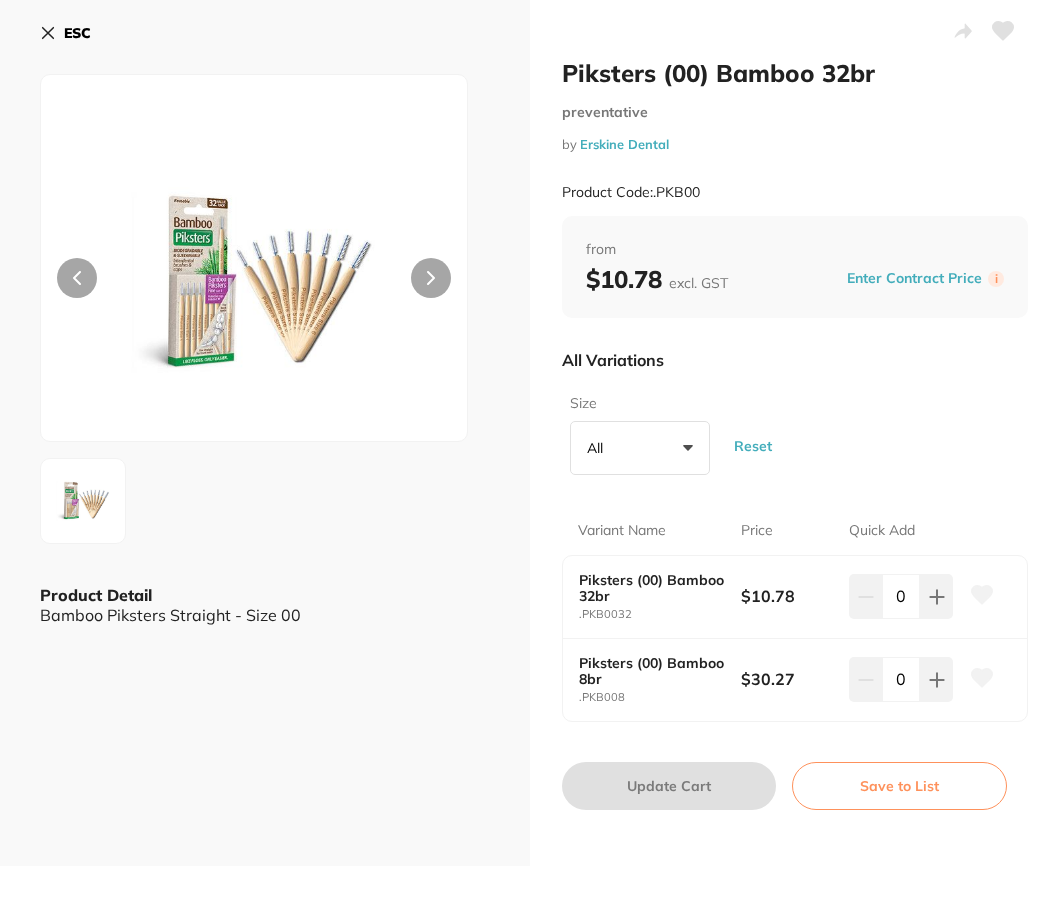 scroll, scrollTop: 0, scrollLeft: 0, axis: both 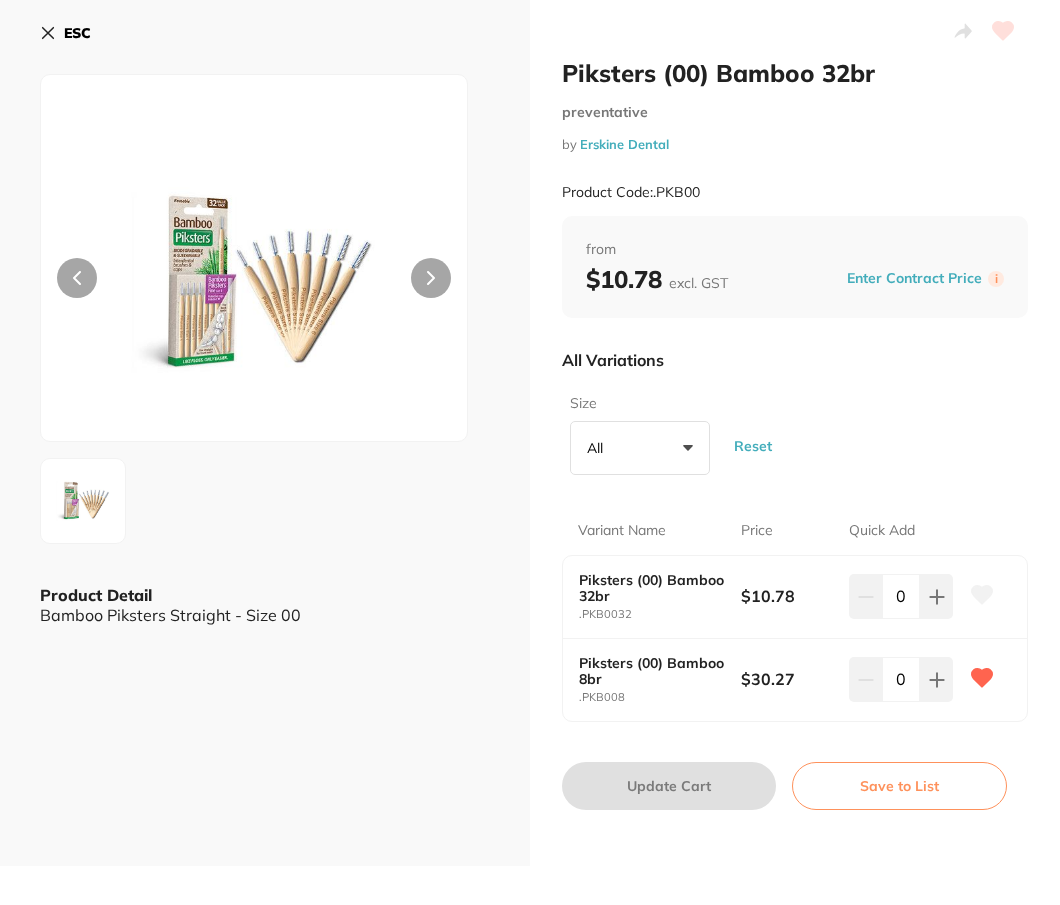 click on "ESC" at bounding box center [265, 45] 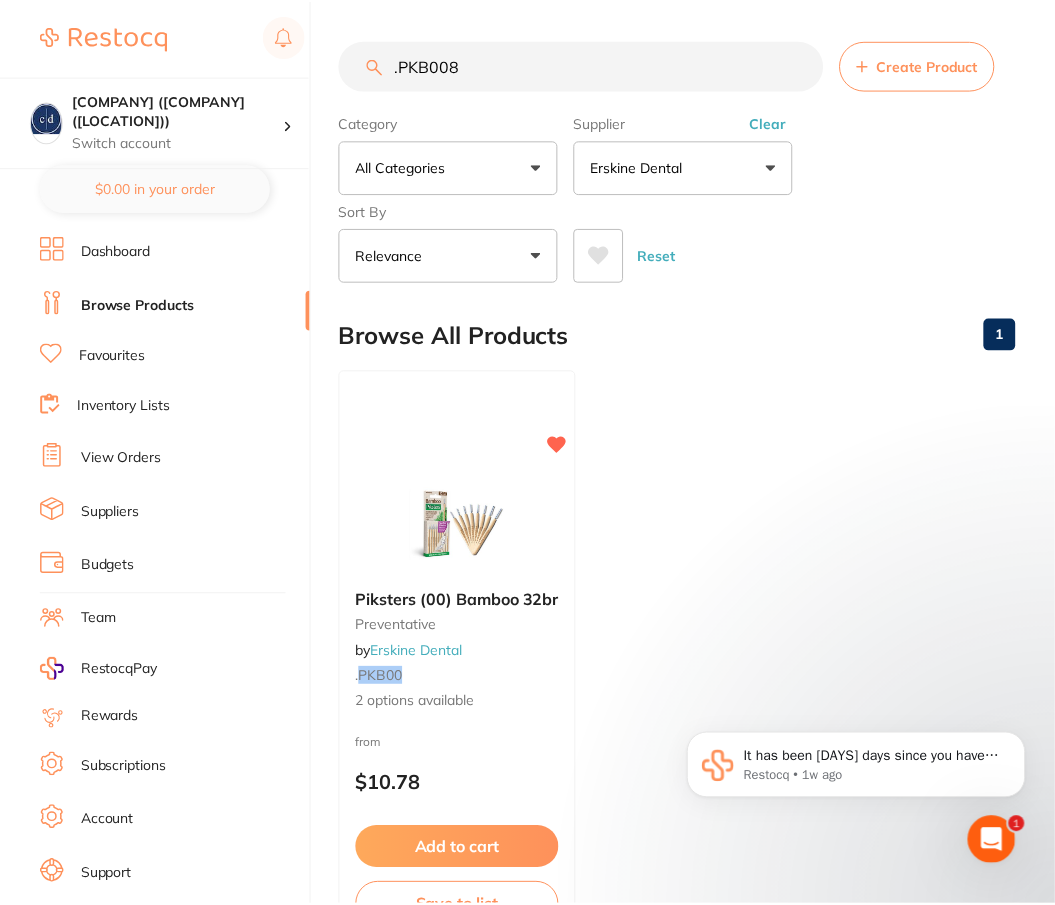 scroll, scrollTop: 2, scrollLeft: 0, axis: vertical 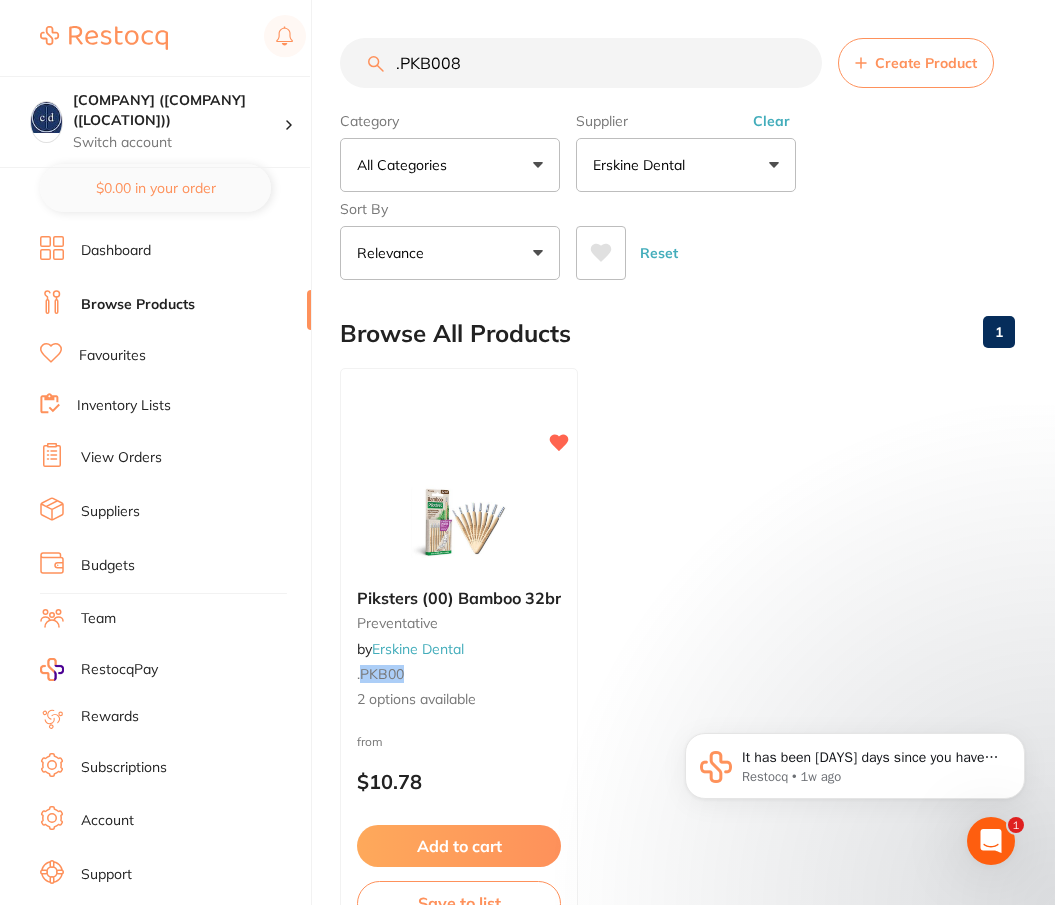 click on ".PKB008" at bounding box center [581, 63] 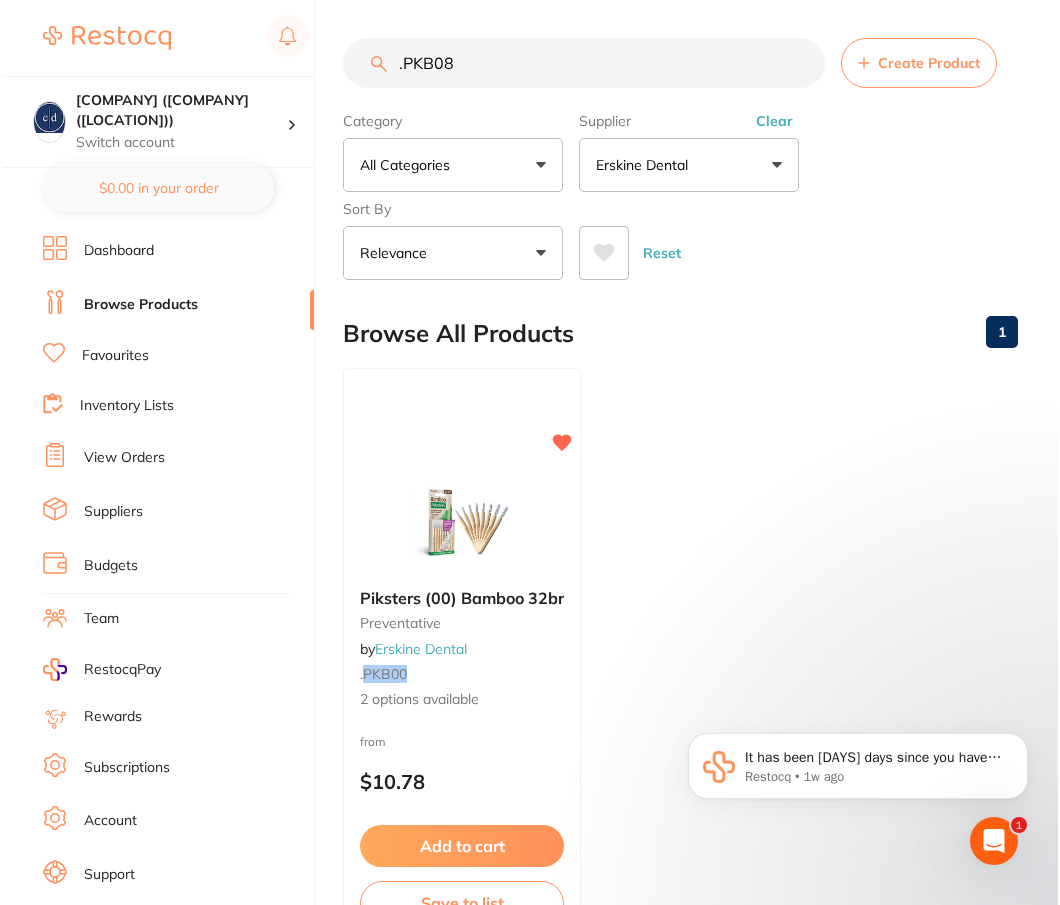 scroll, scrollTop: 0, scrollLeft: 0, axis: both 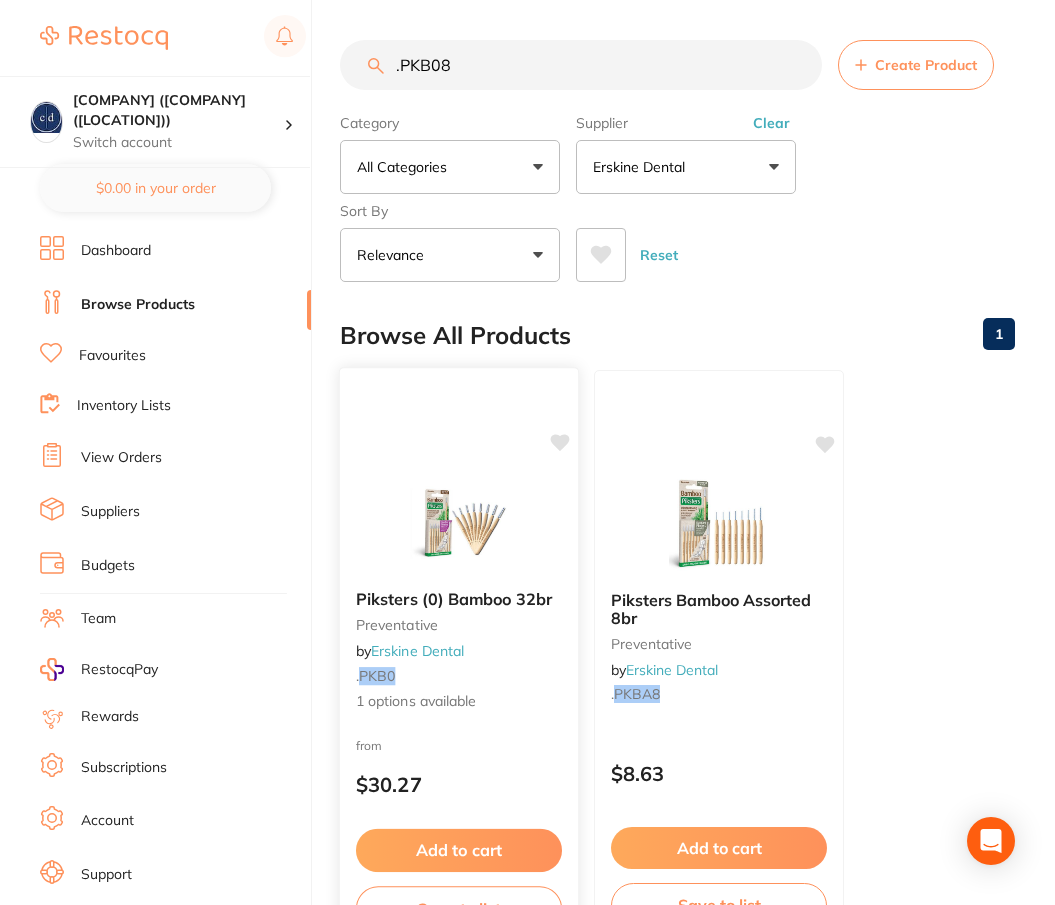 click at bounding box center [458, 523] 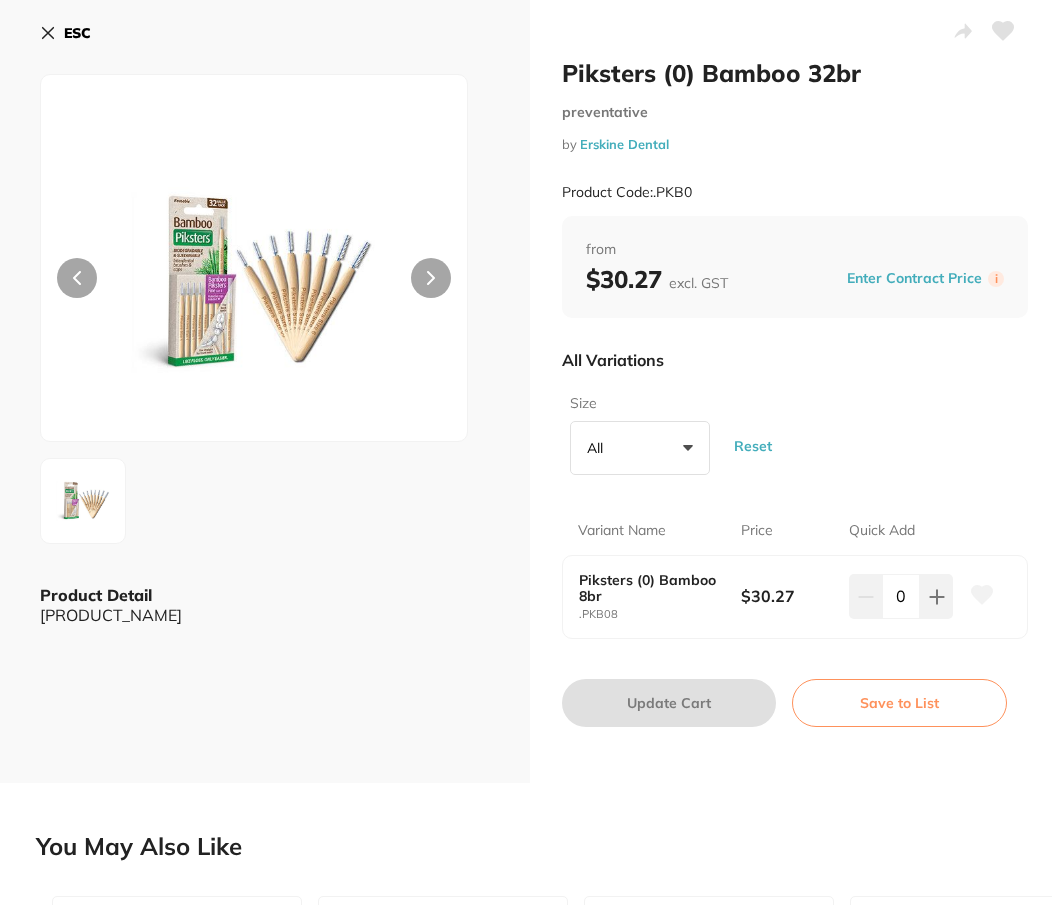 click 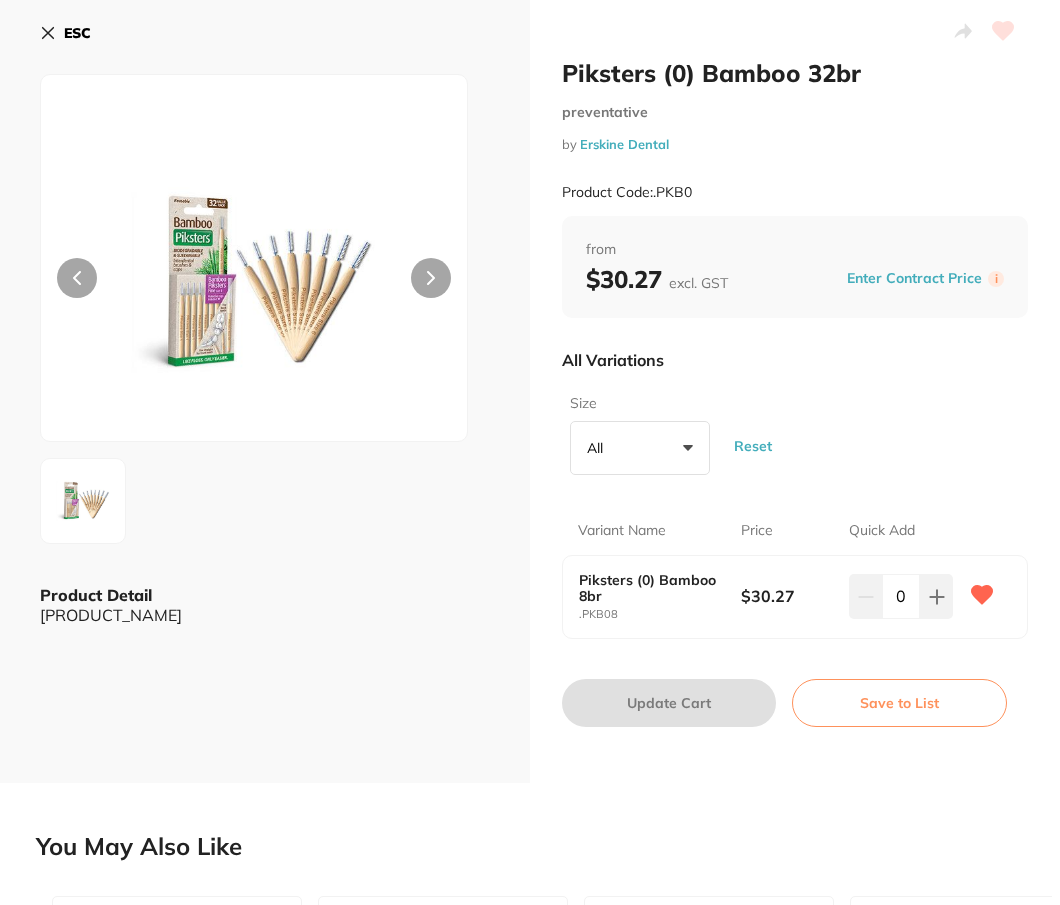 scroll, scrollTop: 0, scrollLeft: 0, axis: both 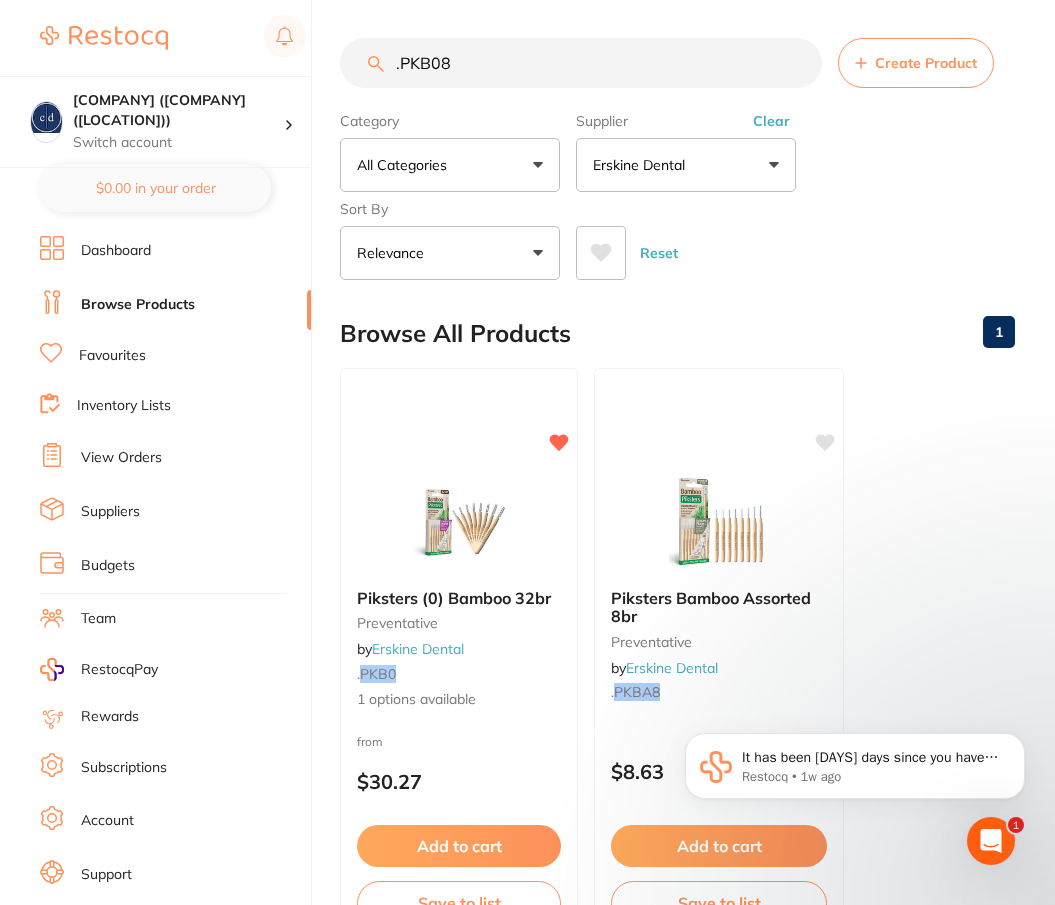 click on ".PKB08" at bounding box center (581, 63) 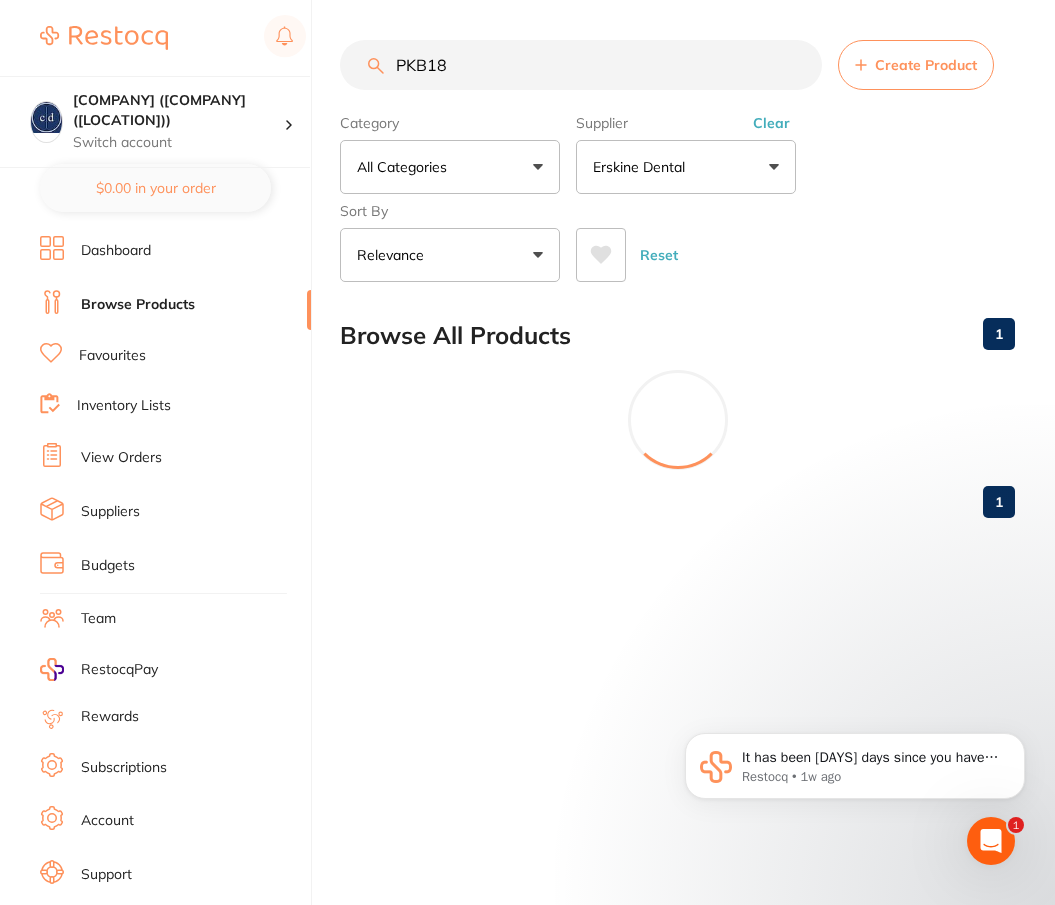 scroll, scrollTop: 0, scrollLeft: 0, axis: both 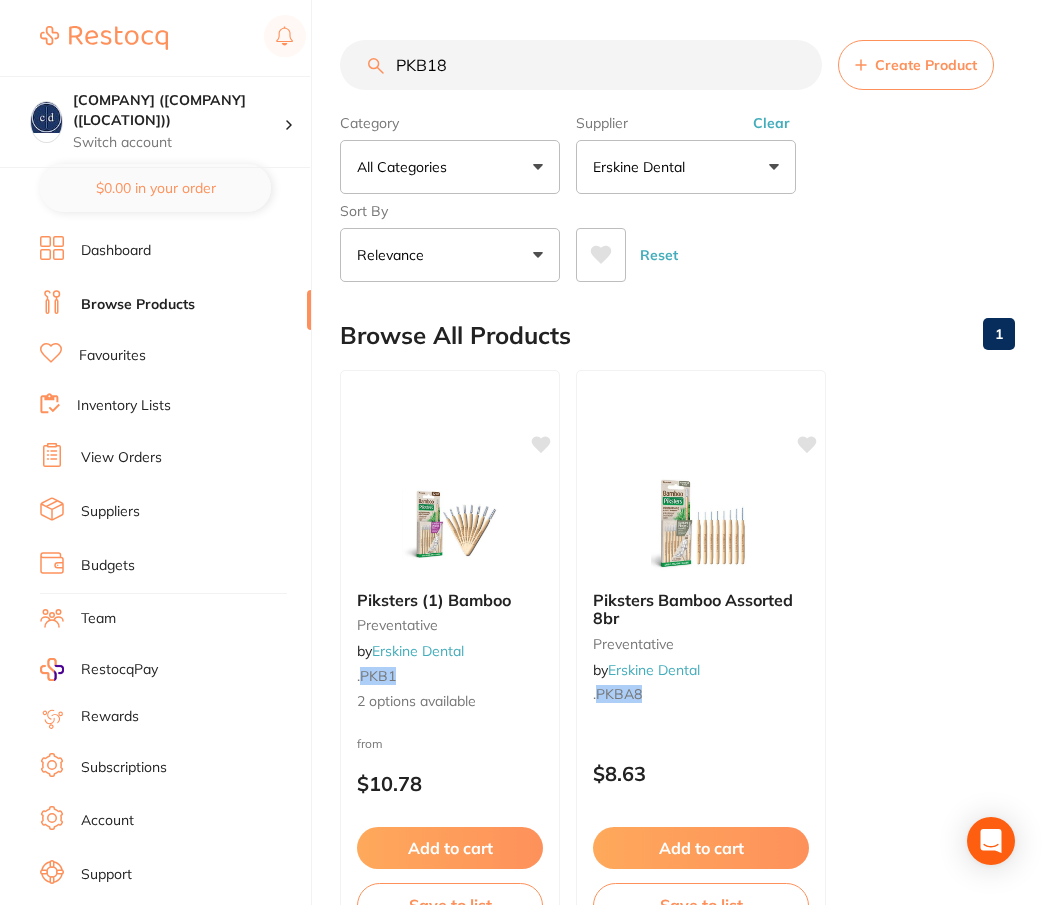 click on "PKB18" at bounding box center (581, 65) 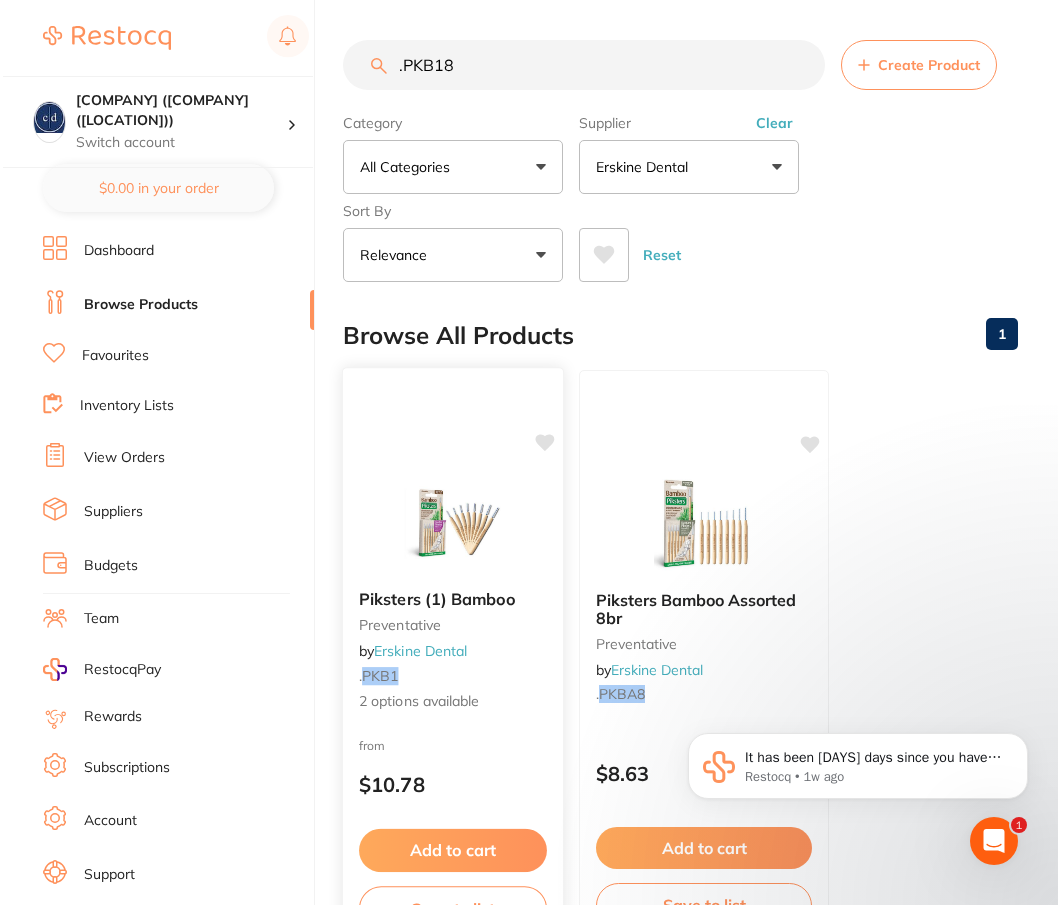 scroll, scrollTop: 0, scrollLeft: 0, axis: both 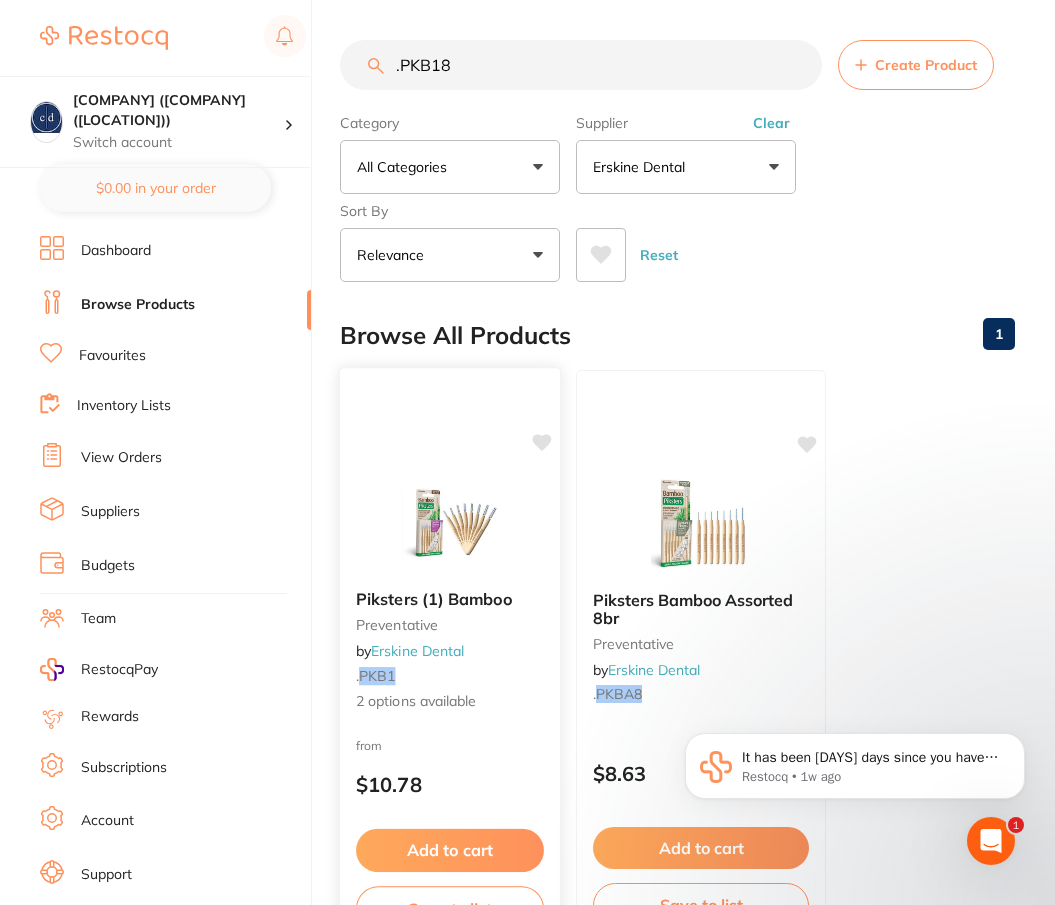 click on "Piksters (1) Bamboo   preventative by  Erskine Dental . PKB1   2 options available   from $10.78 Add to cart Save to list" at bounding box center [450, 657] 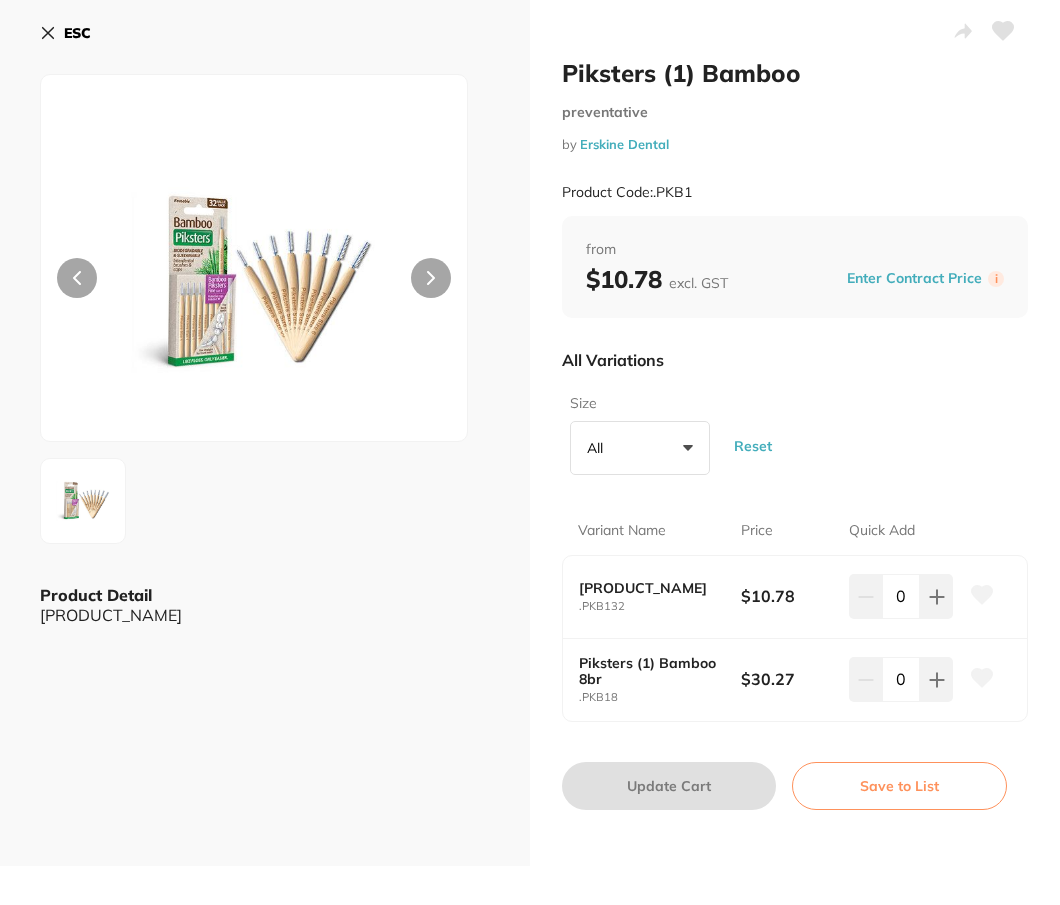 click 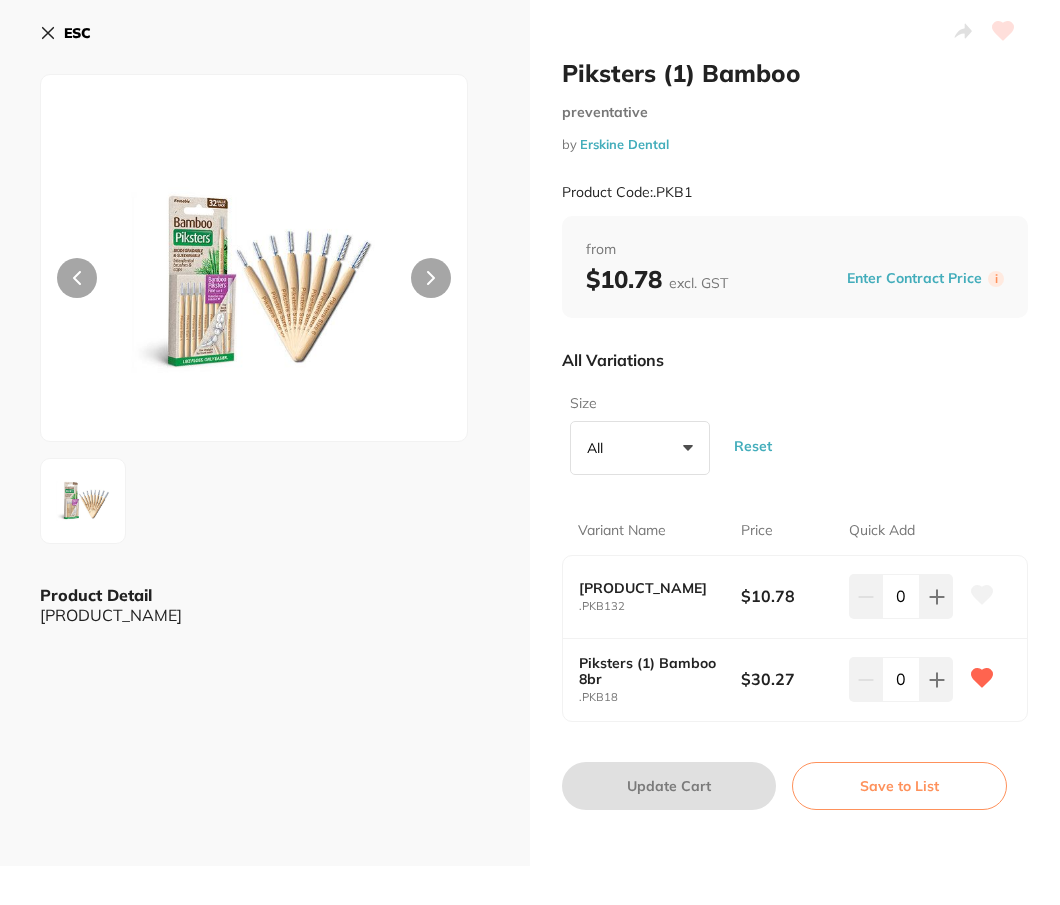 scroll, scrollTop: 0, scrollLeft: 0, axis: both 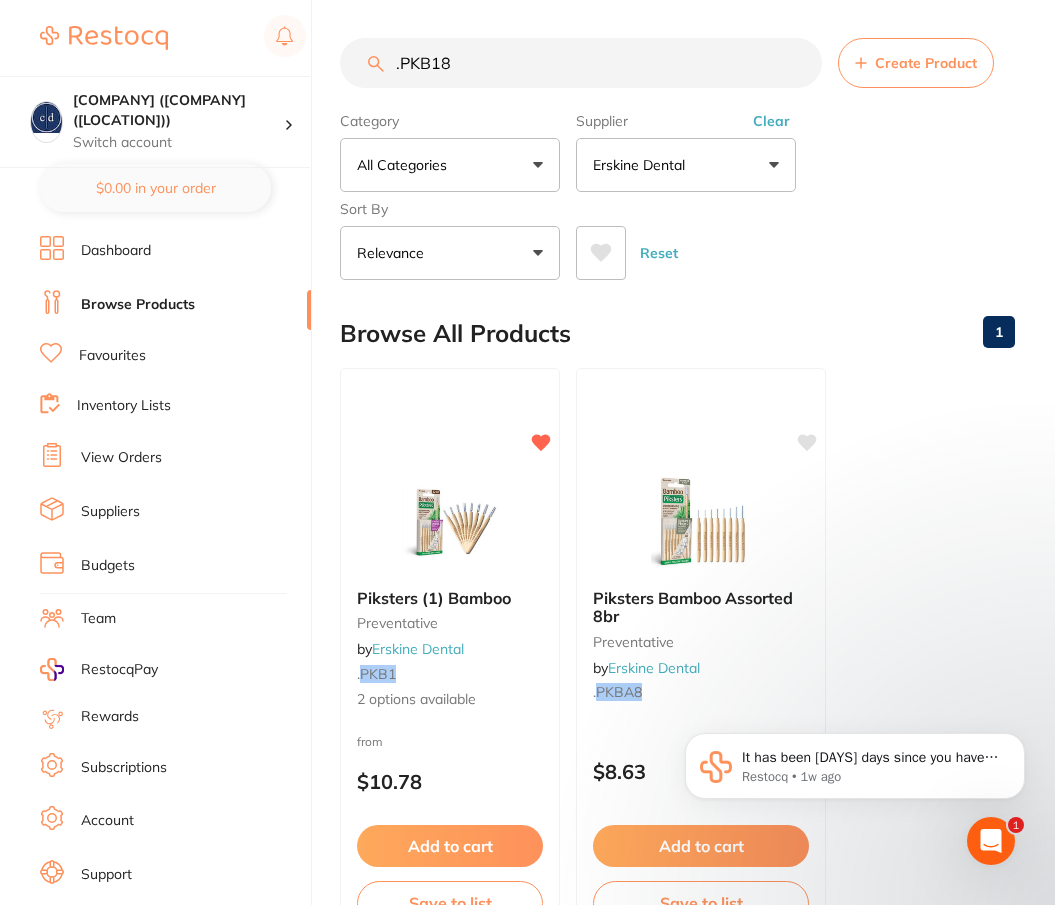 click on ".PKB18" at bounding box center [581, 63] 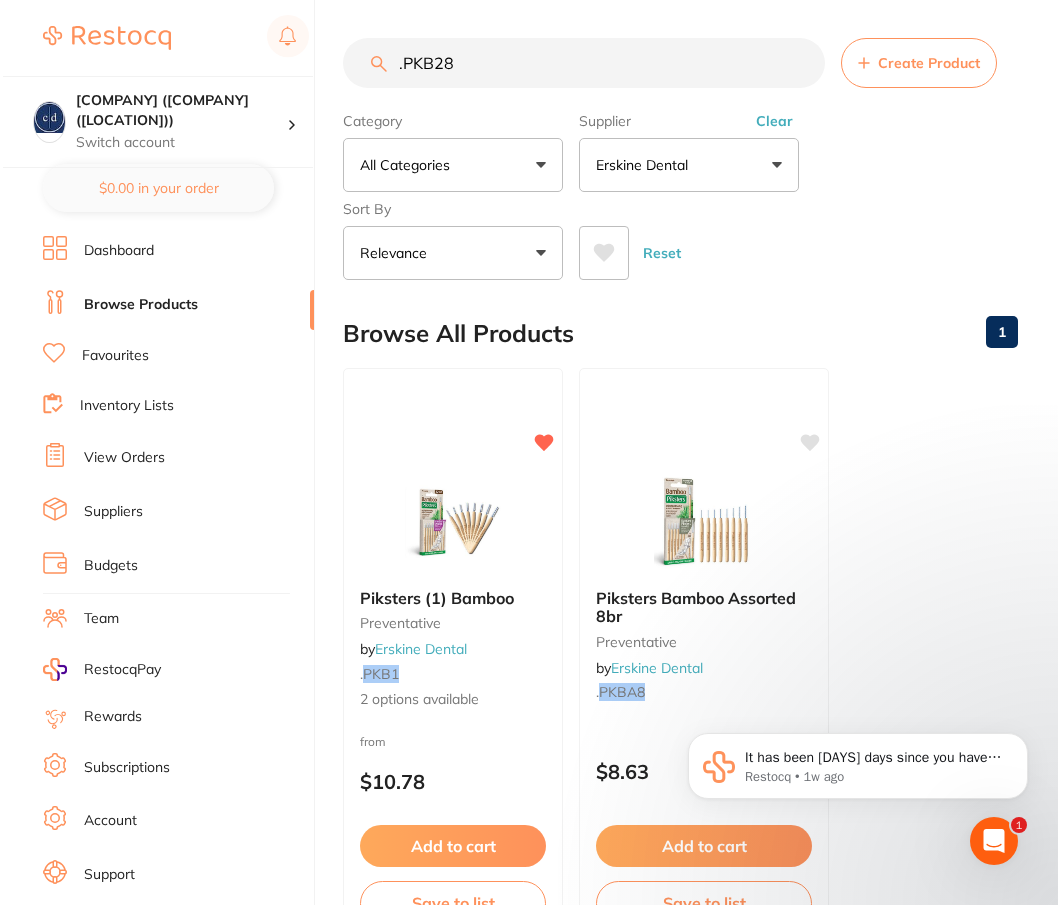 scroll, scrollTop: 0, scrollLeft: 0, axis: both 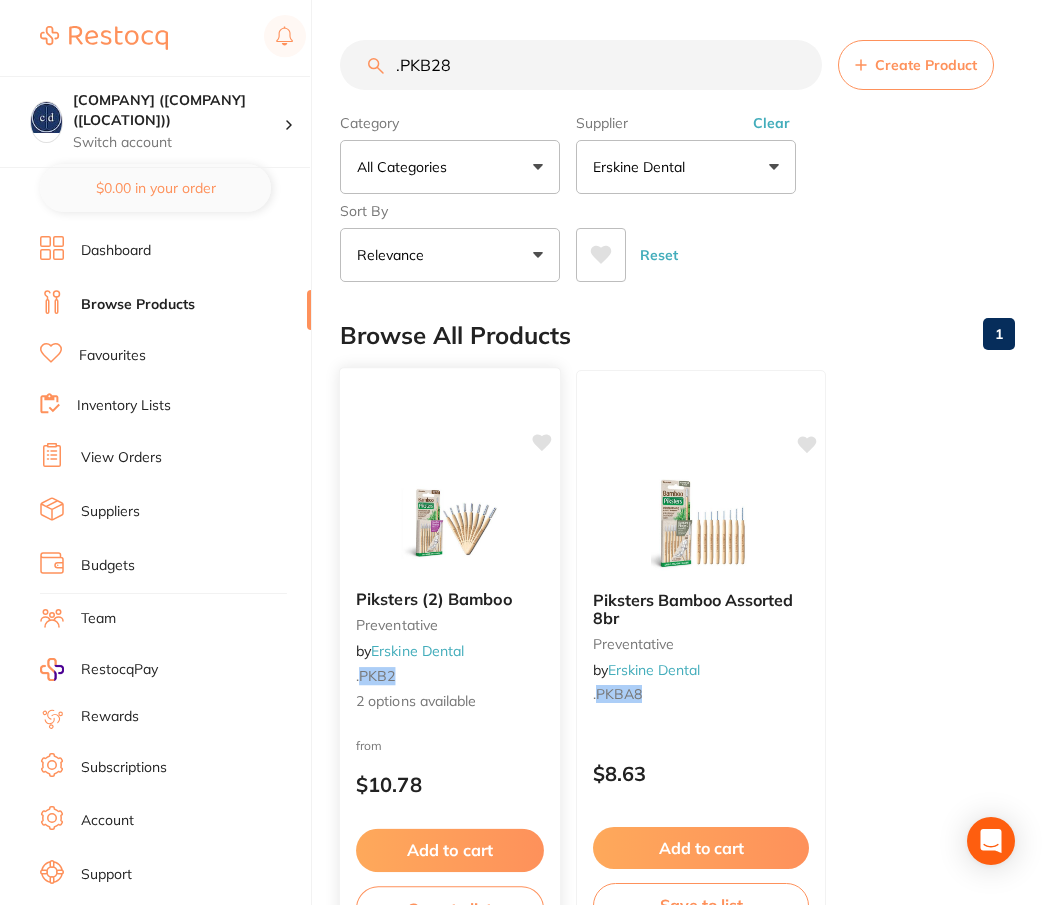 click at bounding box center (449, 523) 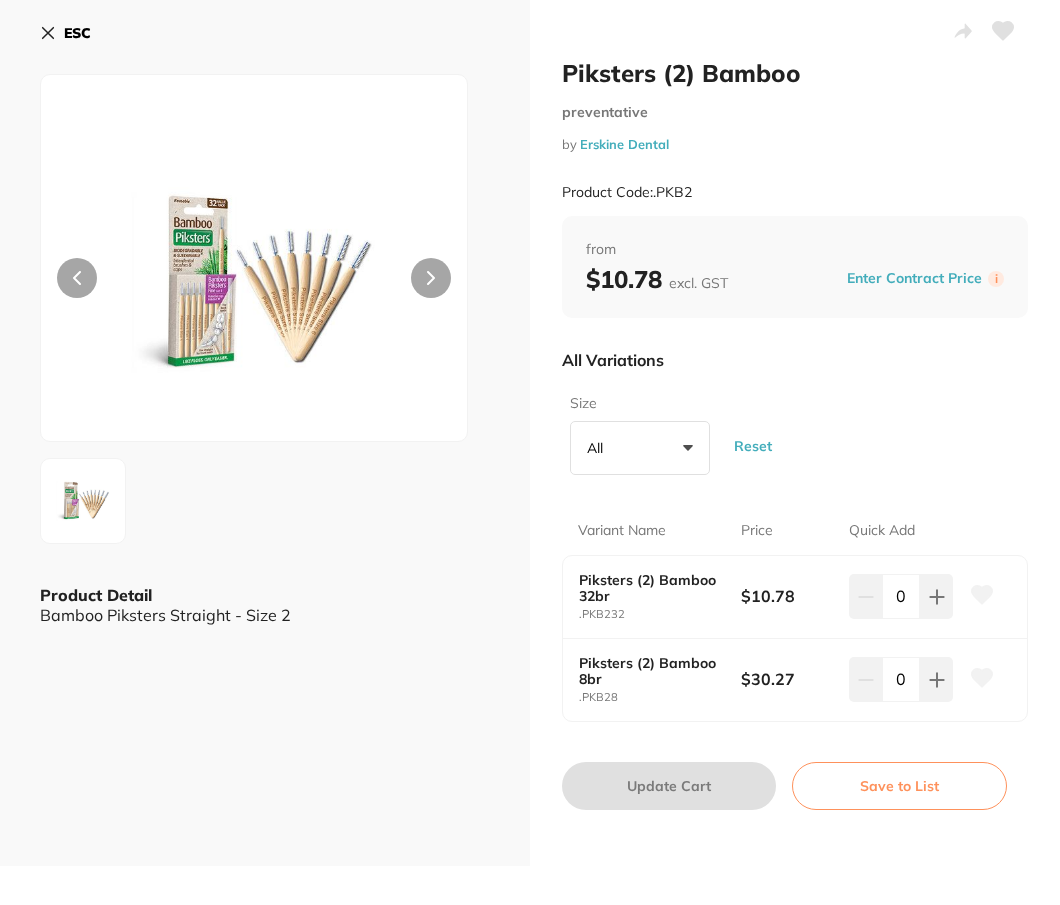click 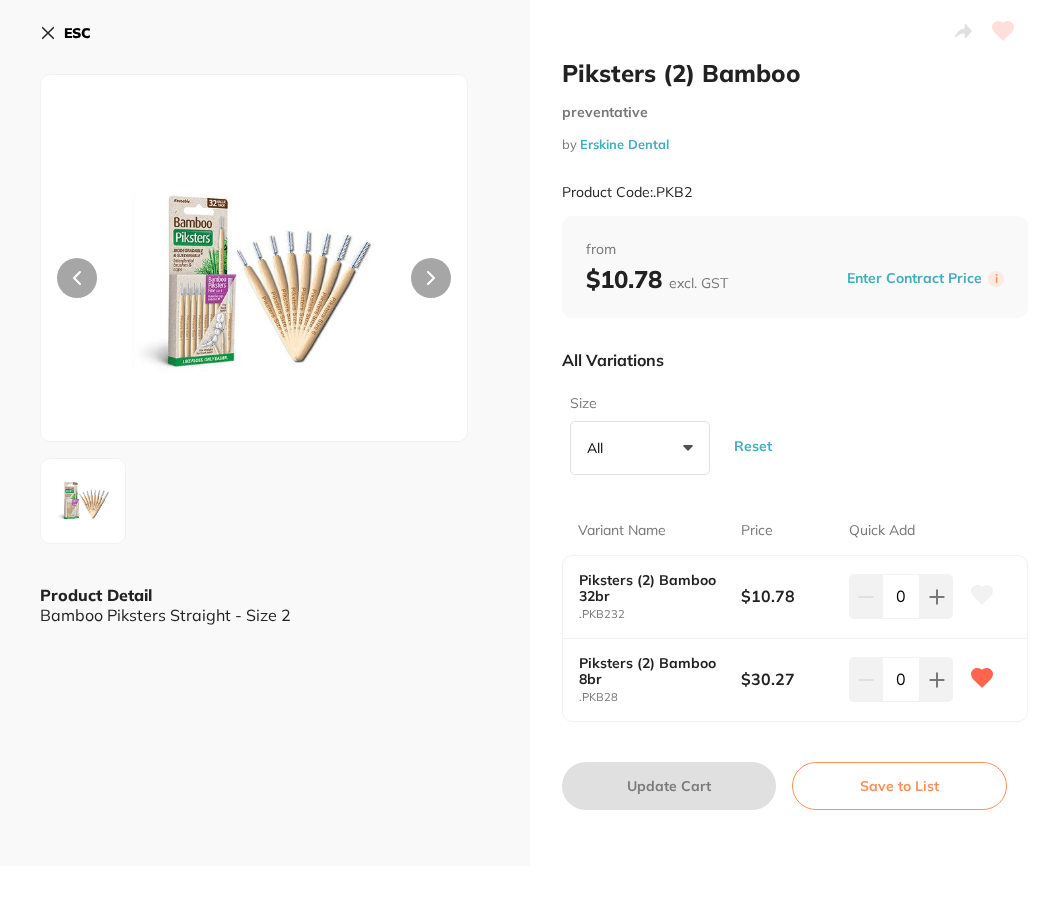 scroll, scrollTop: 0, scrollLeft: 0, axis: both 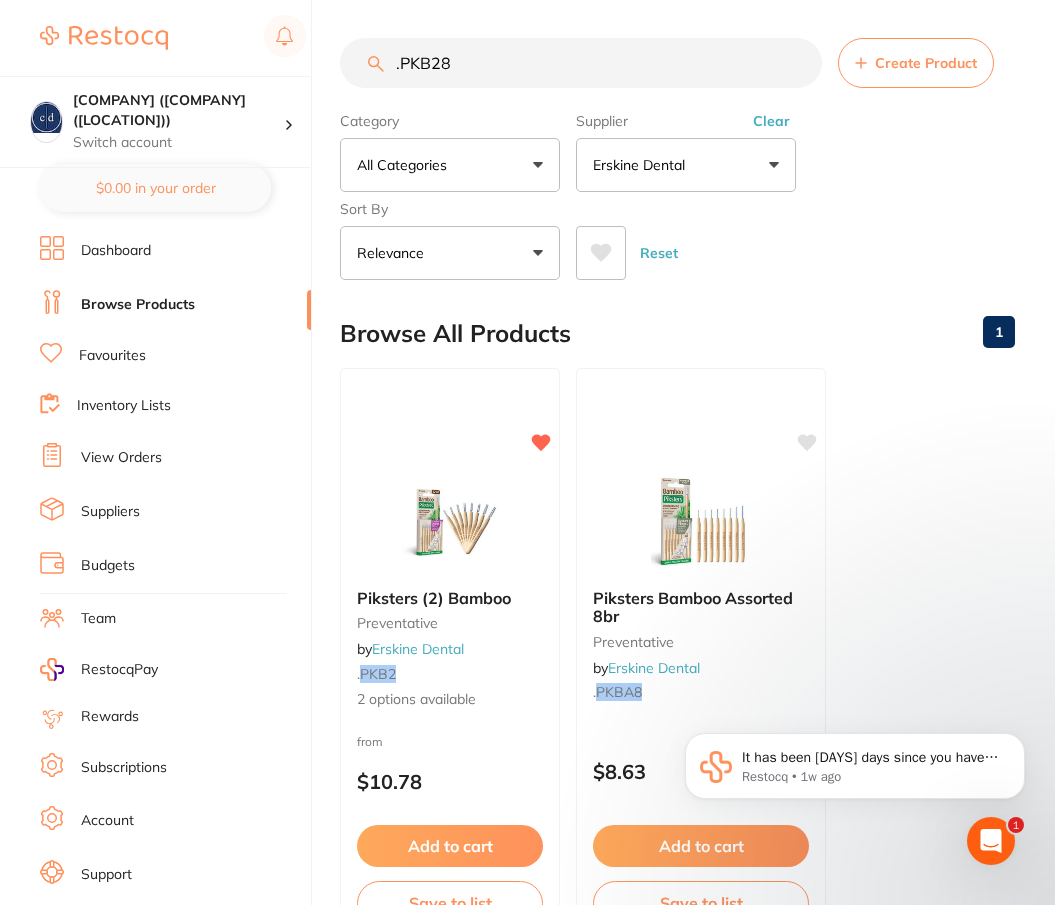 click on ".PKB28" at bounding box center (581, 63) 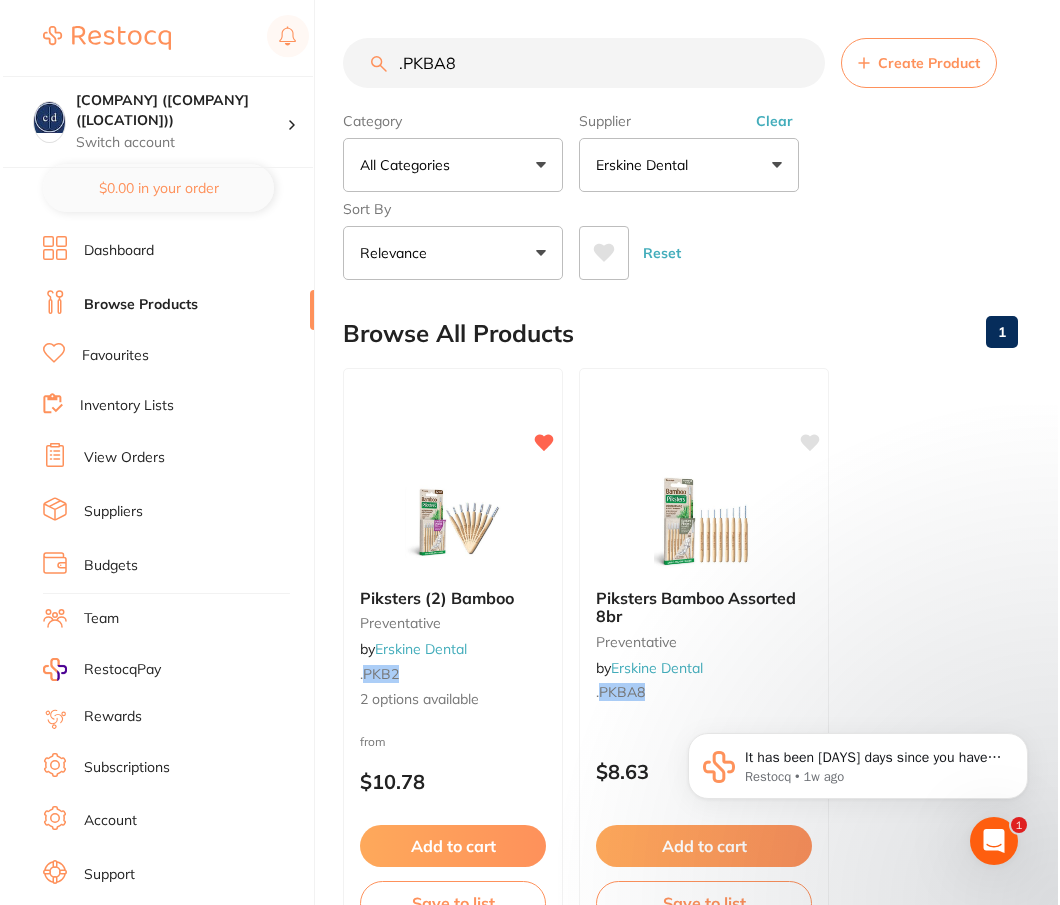 scroll, scrollTop: 0, scrollLeft: 0, axis: both 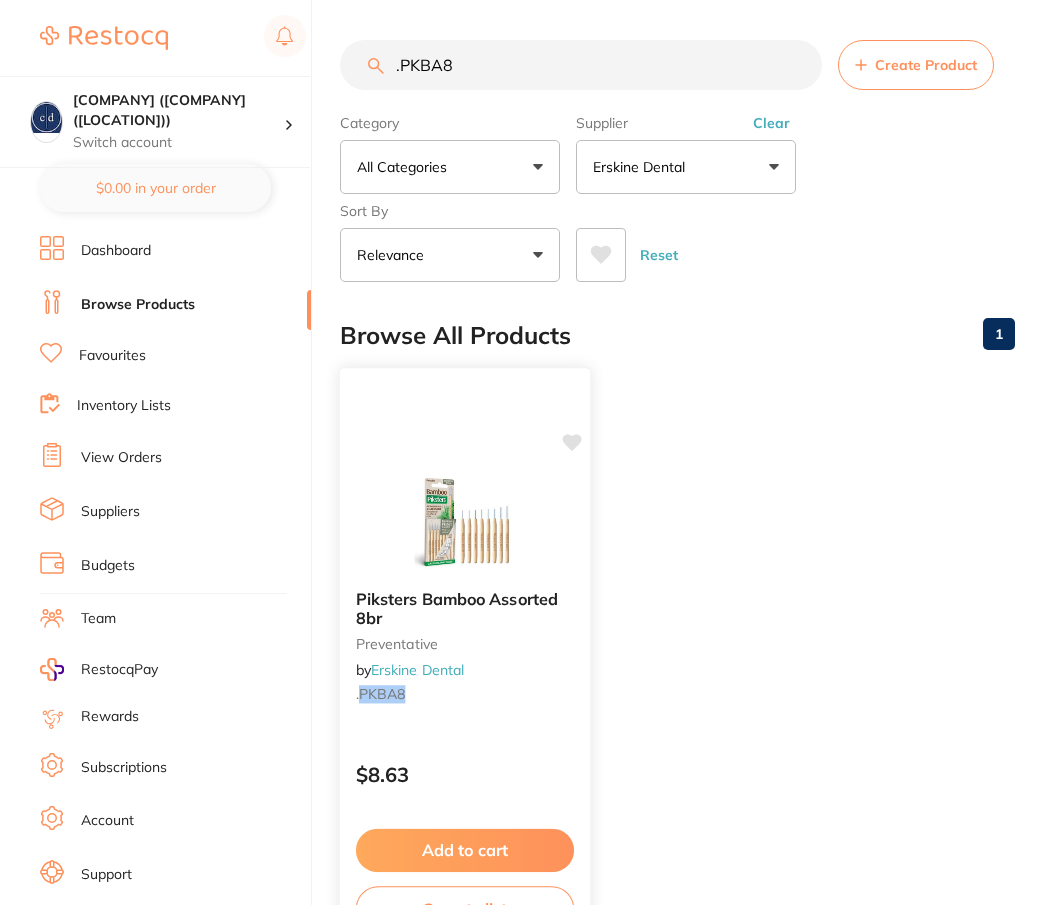 type on ".PKBA8" 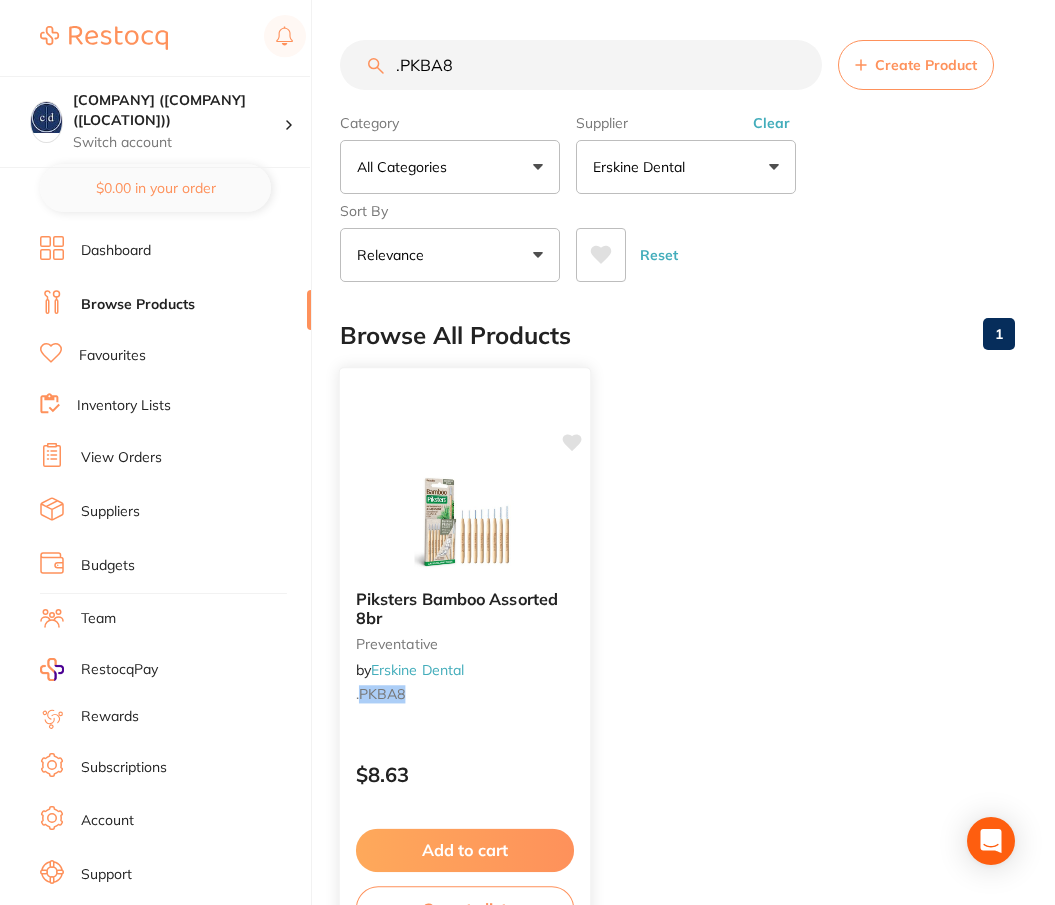 click at bounding box center [464, 523] 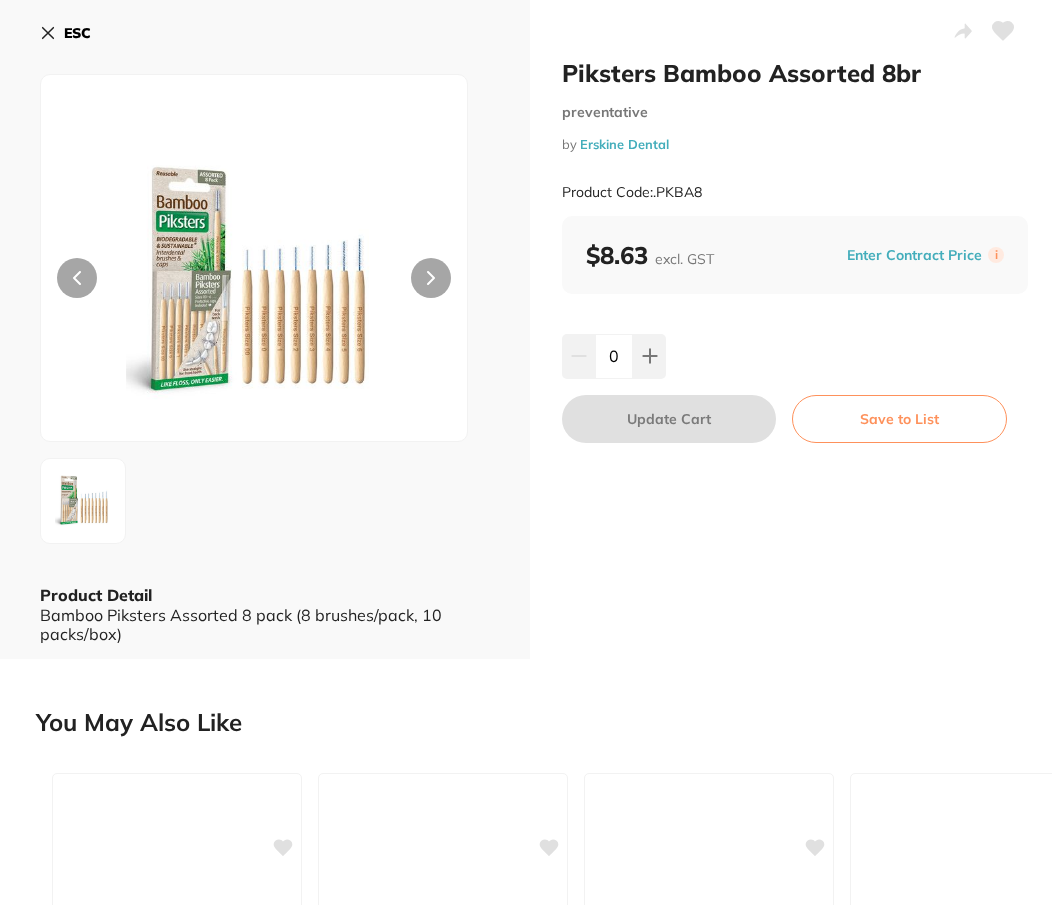 click at bounding box center (1003, 33) 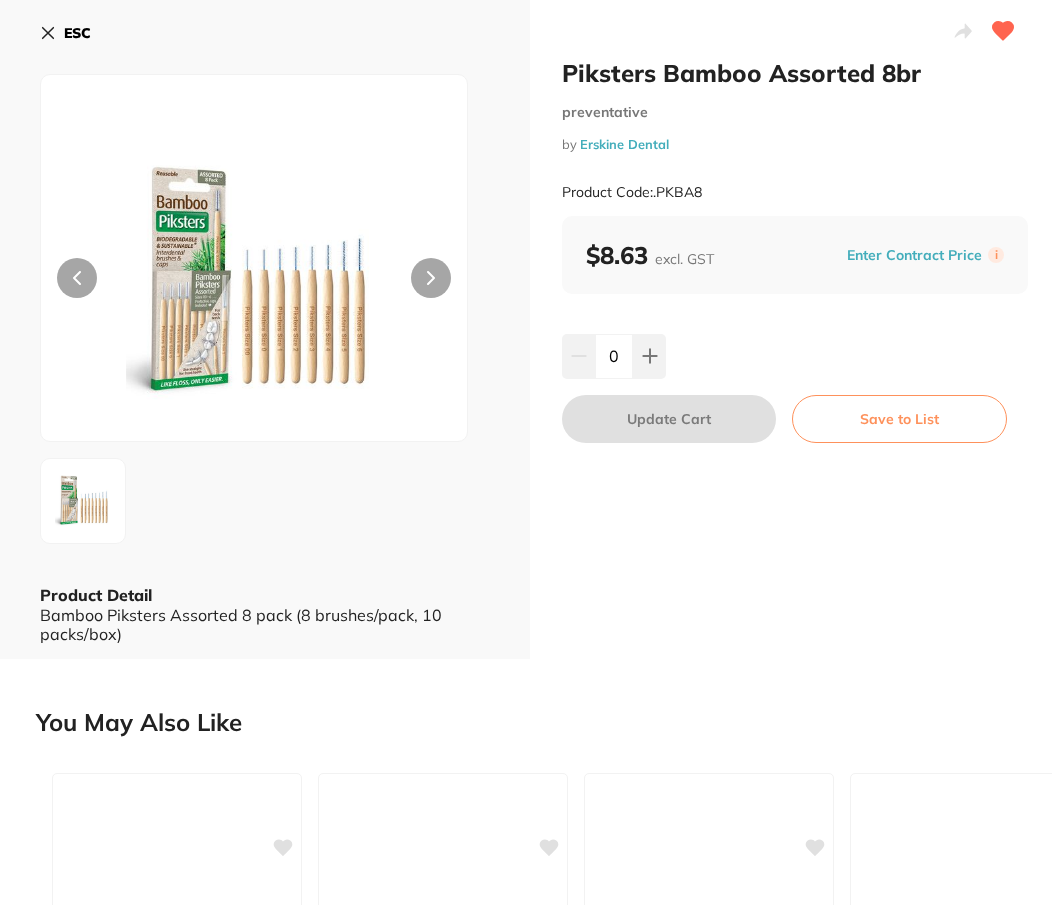 click on "ESC" at bounding box center [65, 33] 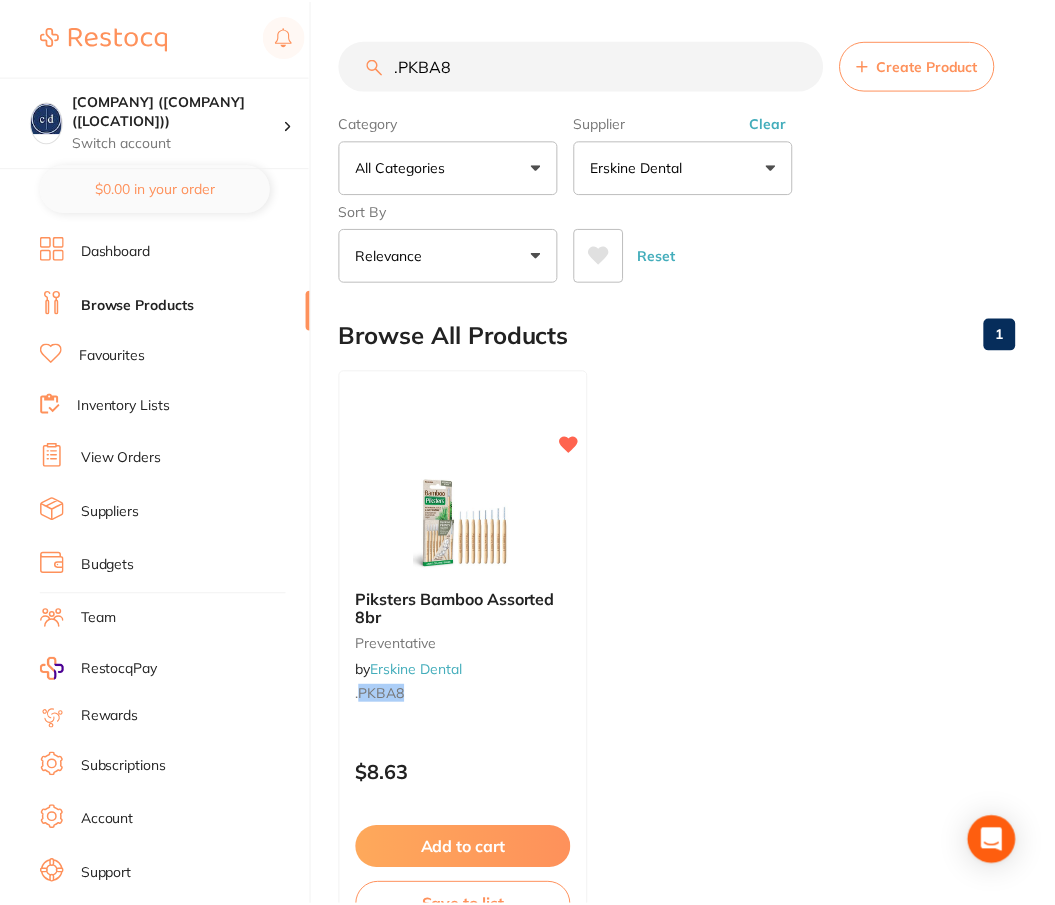 scroll, scrollTop: 2, scrollLeft: 0, axis: vertical 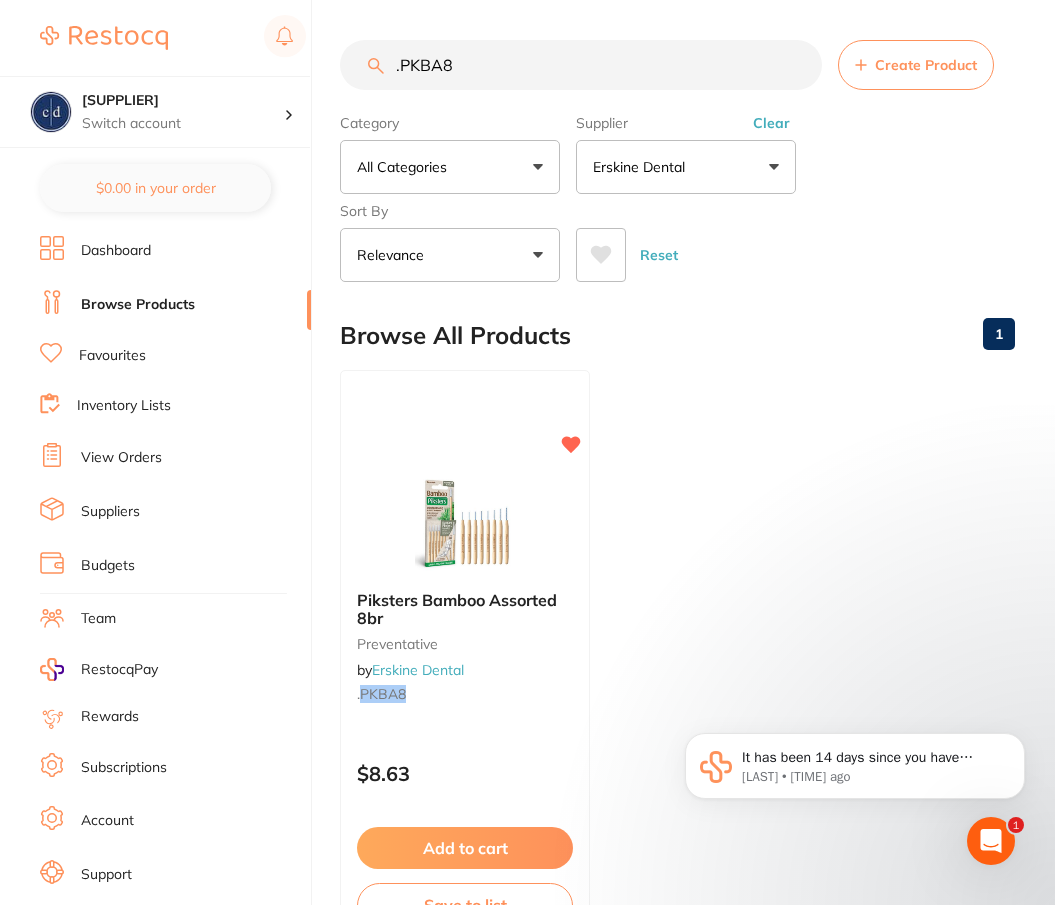 click on ".PKBA8" at bounding box center [581, 65] 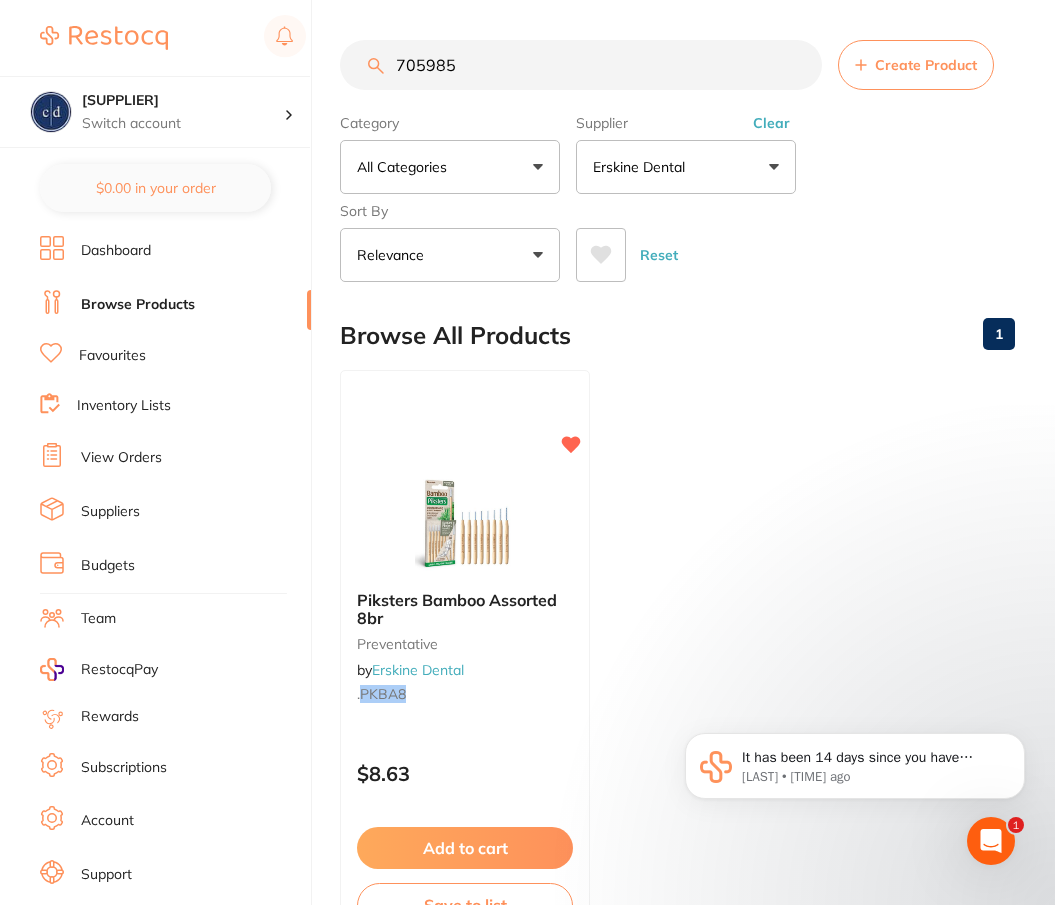 click on "Browse All Products 1" at bounding box center [677, 335] 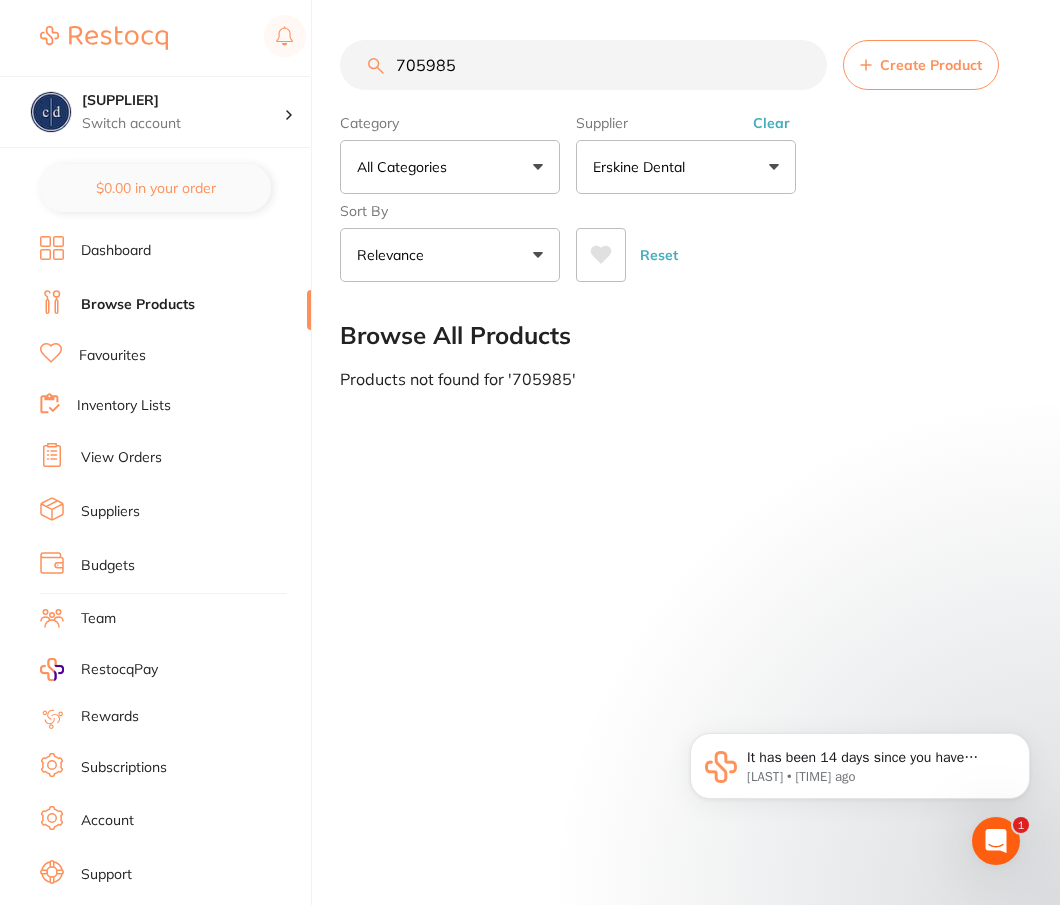 click on "Clear" at bounding box center (771, 123) 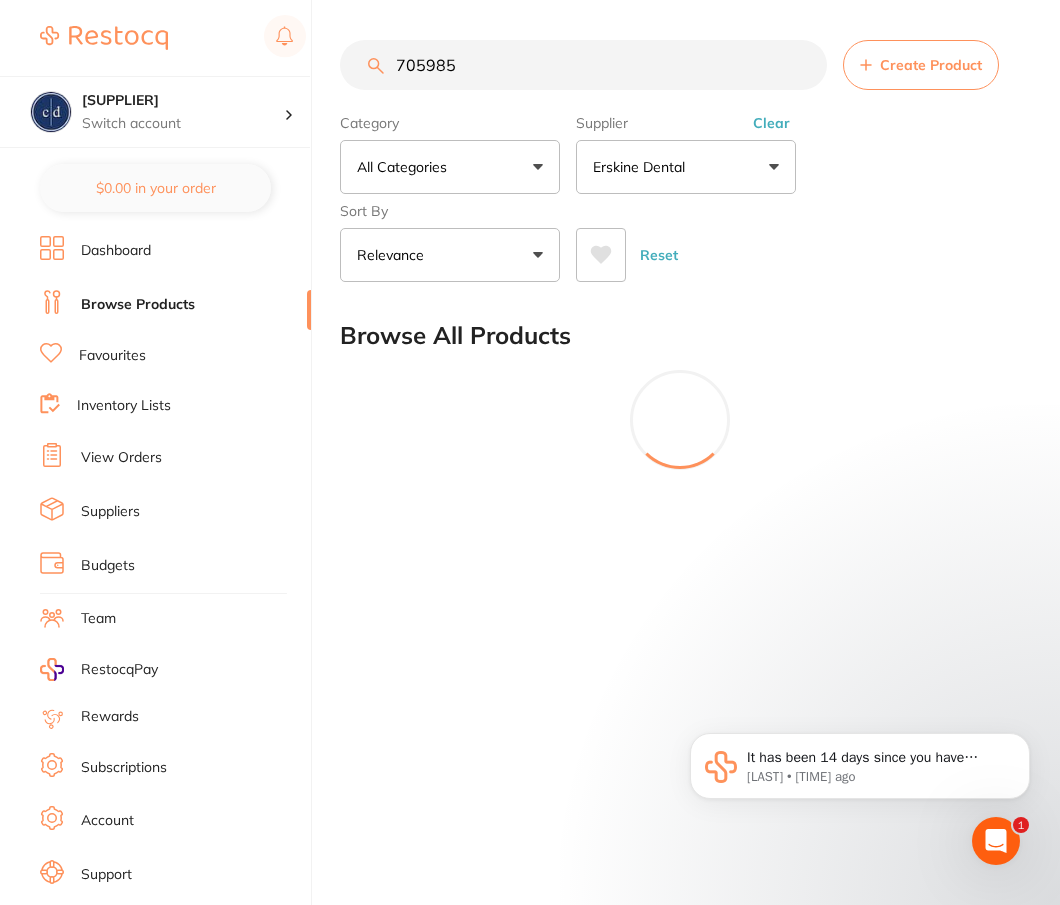click on "Category All Categories All Categories No categories found Clear Category   false    All Categories Category All Categories No categories found Supplier Erskine Dental All Suppliers Erskine Dental Ivoclar Vivadent Clear Supplier   false    Erskine Dental Supplier Erskine Dental Ivoclar Vivadent Sort By Relevance Highest Price Lowest Price On Sale Relevance Clear Sort By   false    Relevance Sort By Highest Price Lowest Price On Sale Relevance Reset" at bounding box center (680, 194) 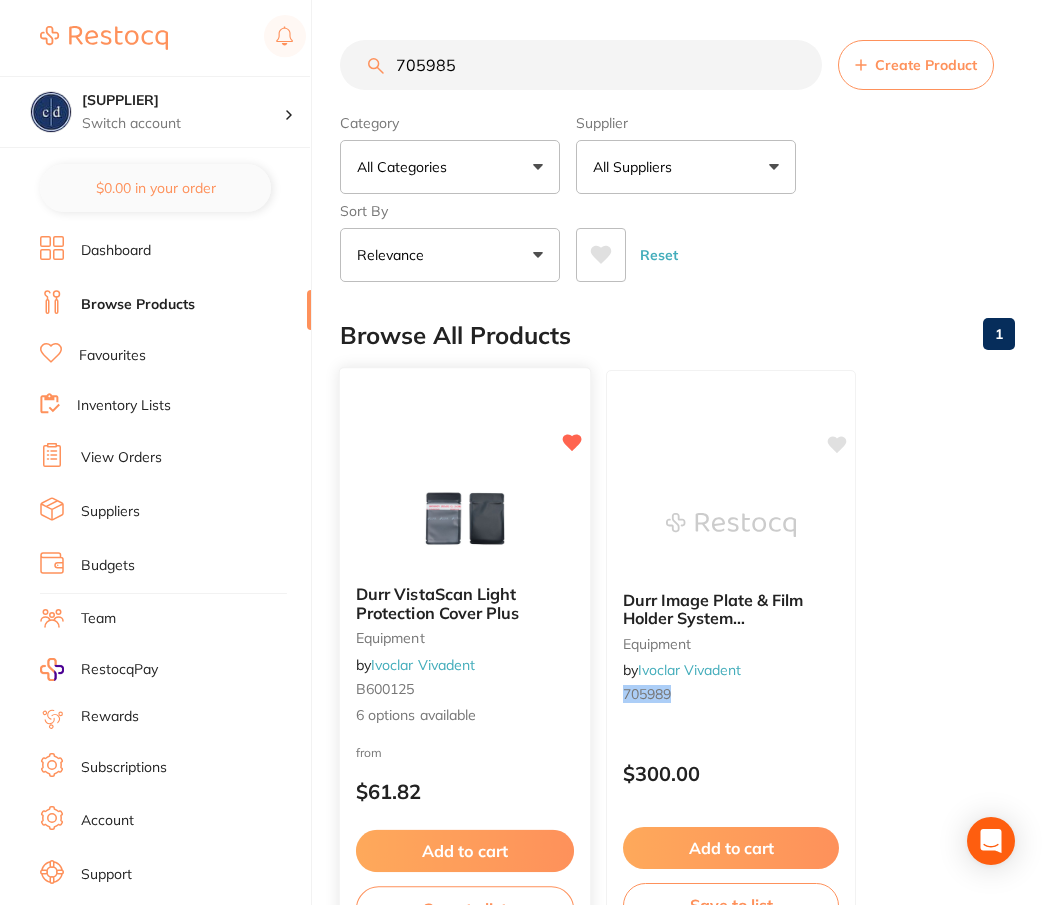 click at bounding box center (464, 518) 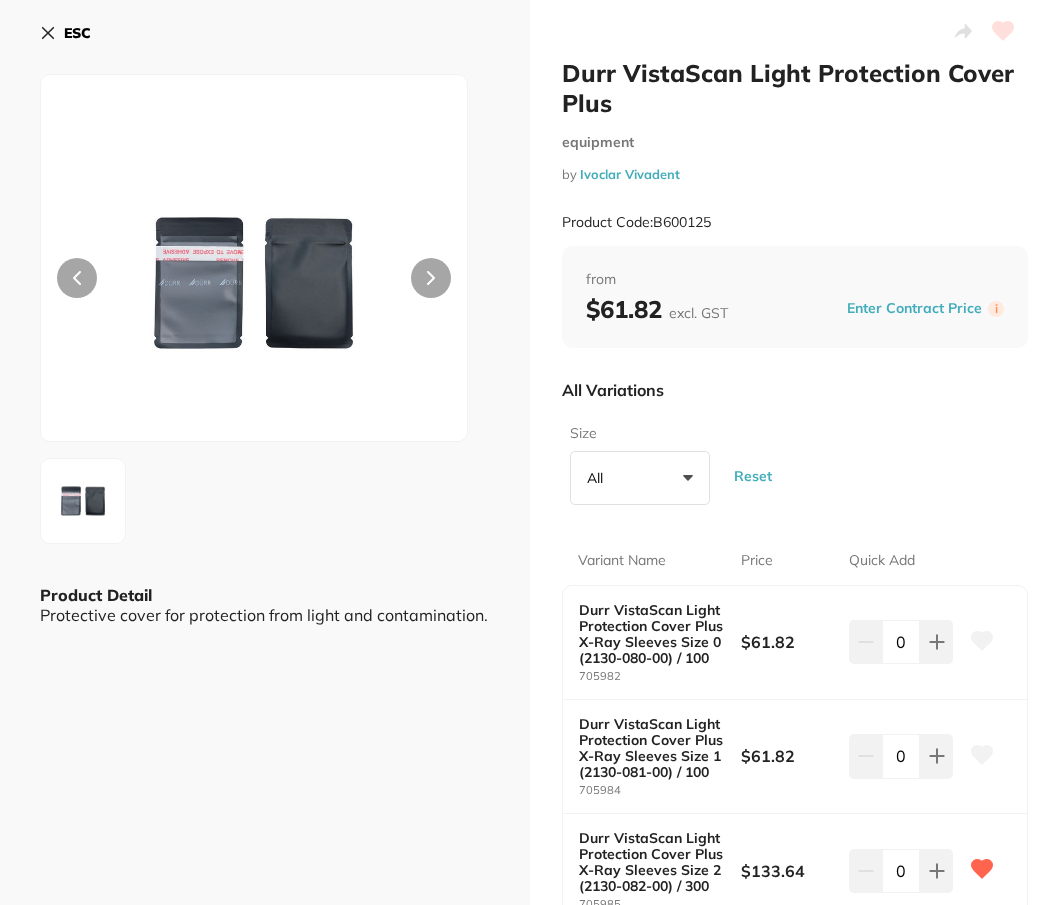 scroll, scrollTop: 0, scrollLeft: 0, axis: both 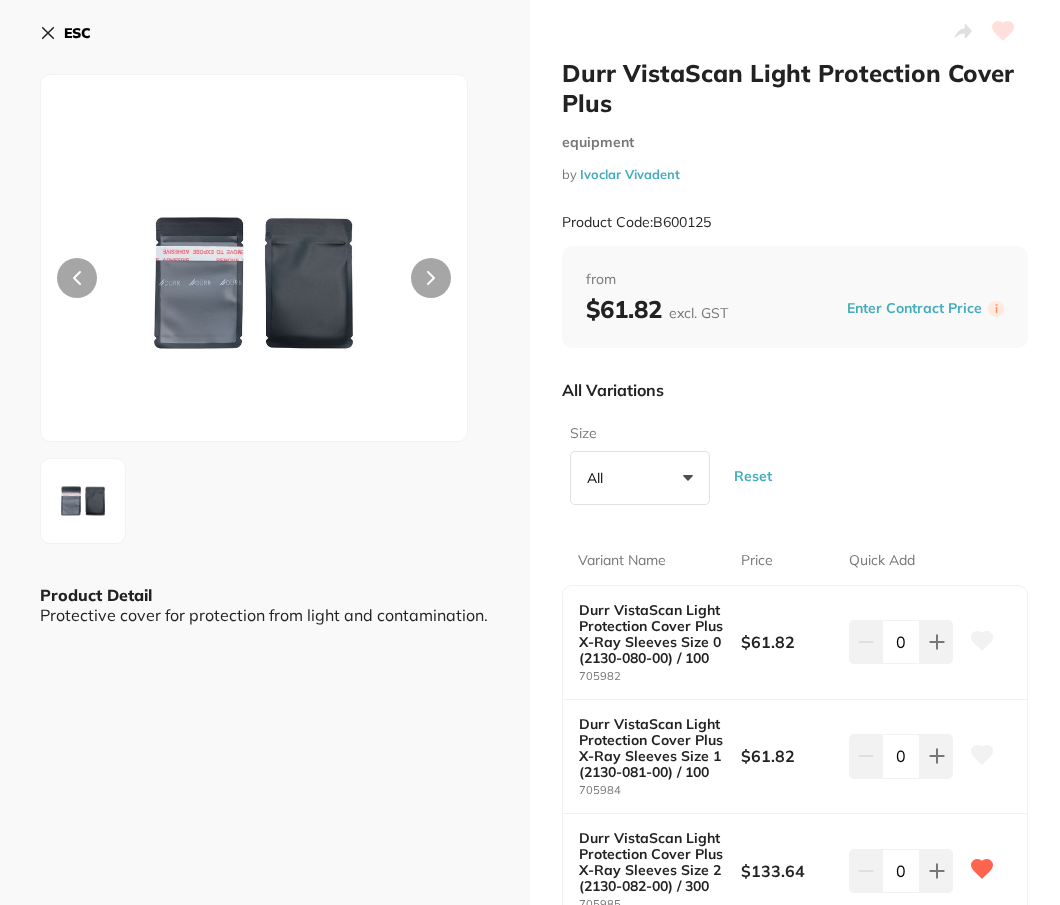 click on "ESC" at bounding box center [77, 33] 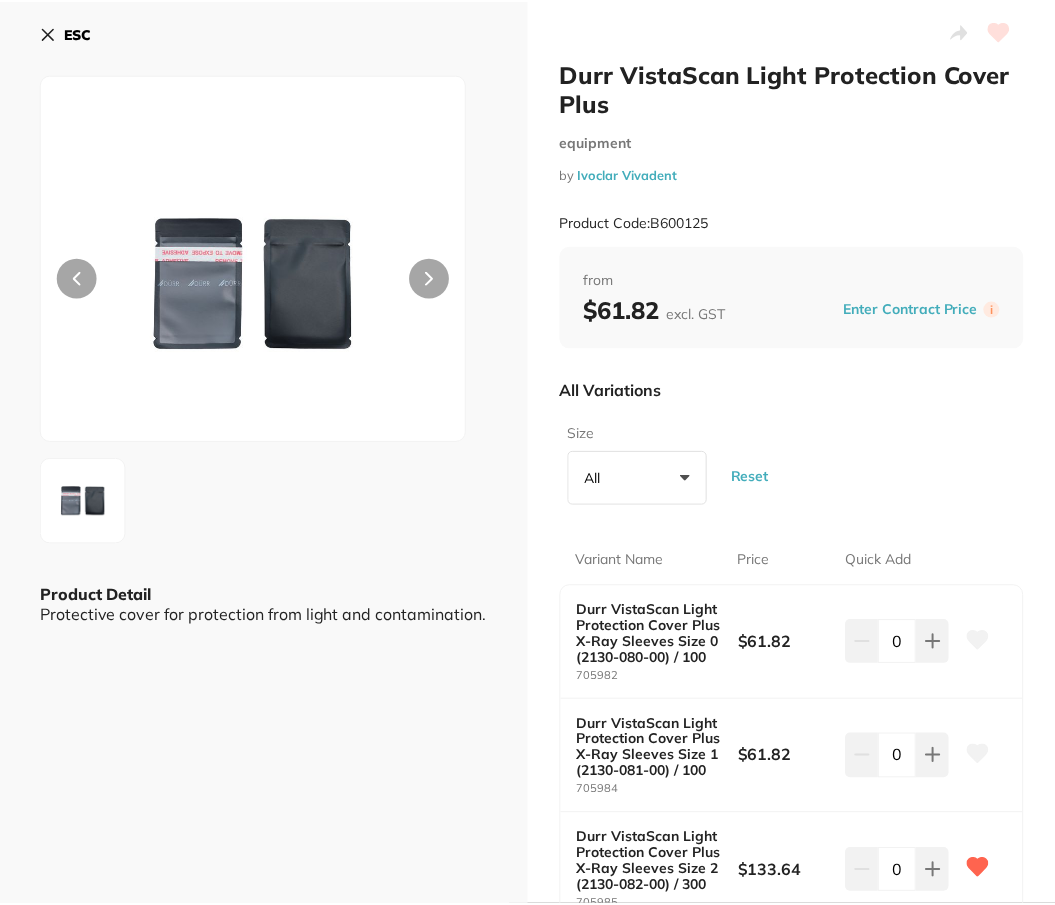 scroll, scrollTop: 0, scrollLeft: 0, axis: both 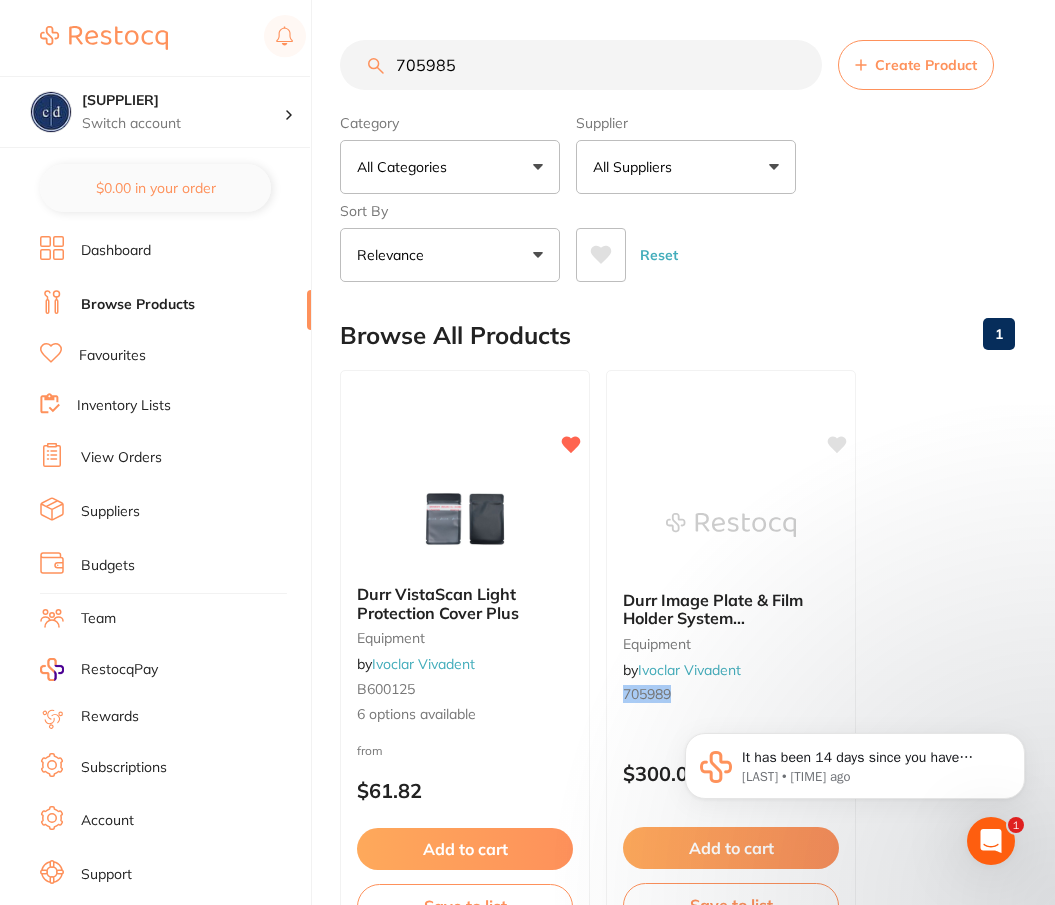click on "705985" at bounding box center [581, 65] 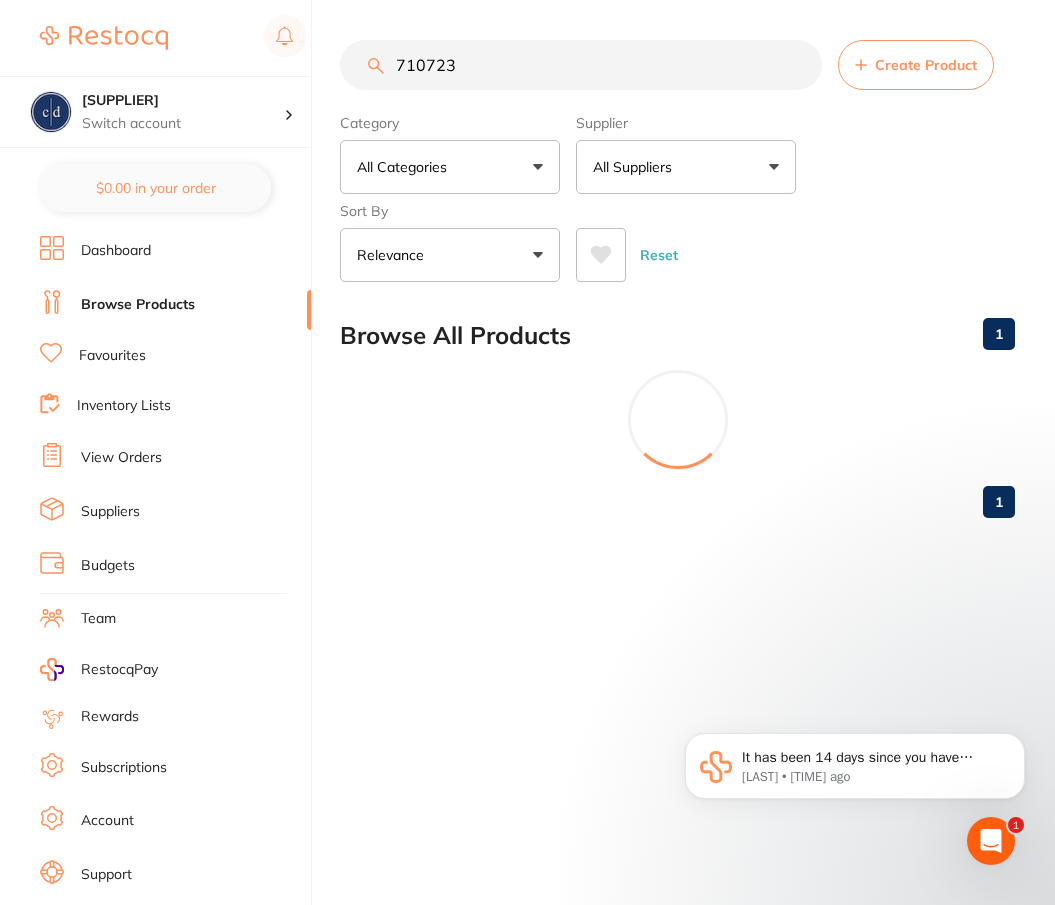 scroll, scrollTop: 0, scrollLeft: 0, axis: both 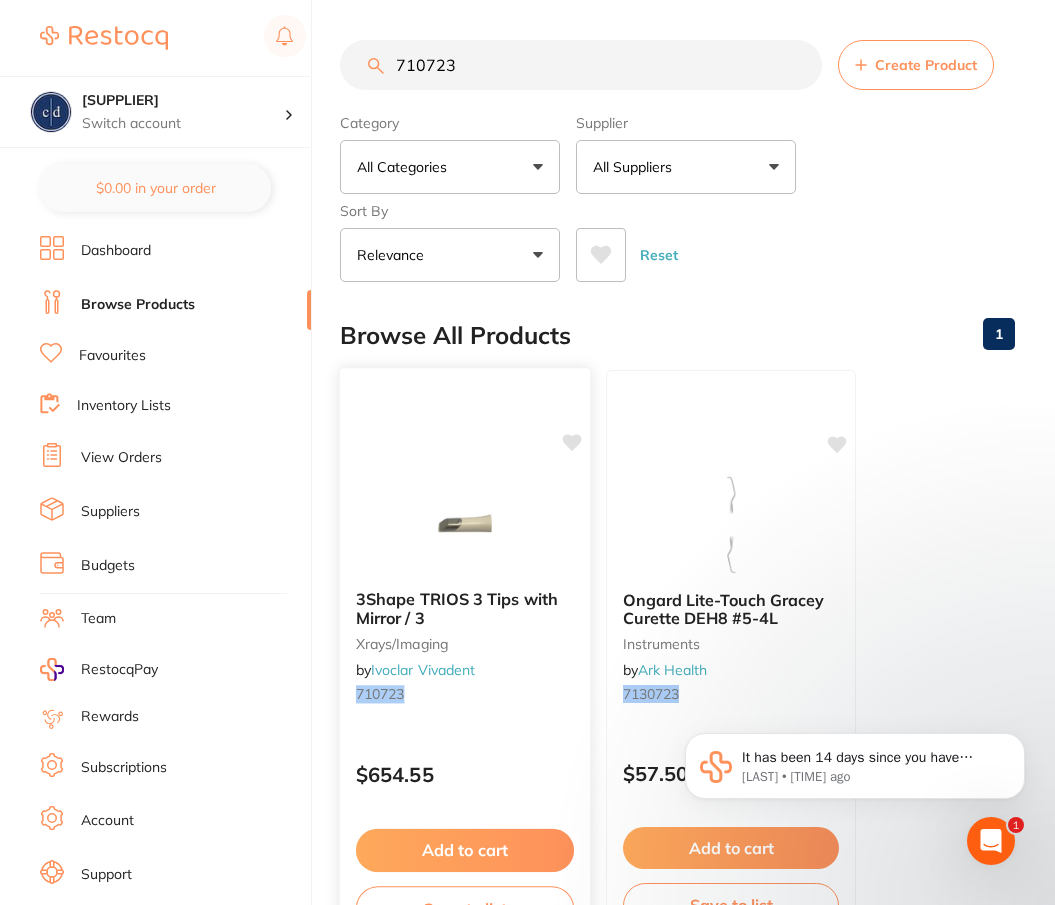 click 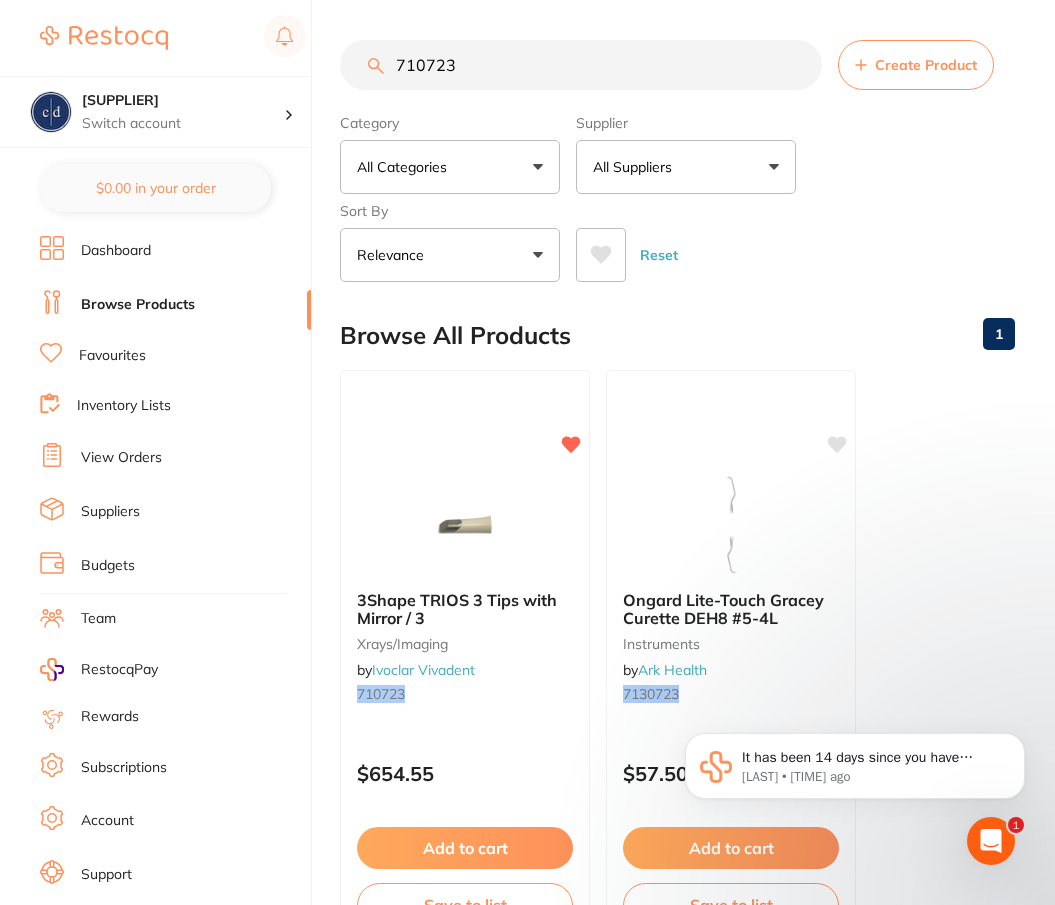 click on "710723" at bounding box center [581, 65] 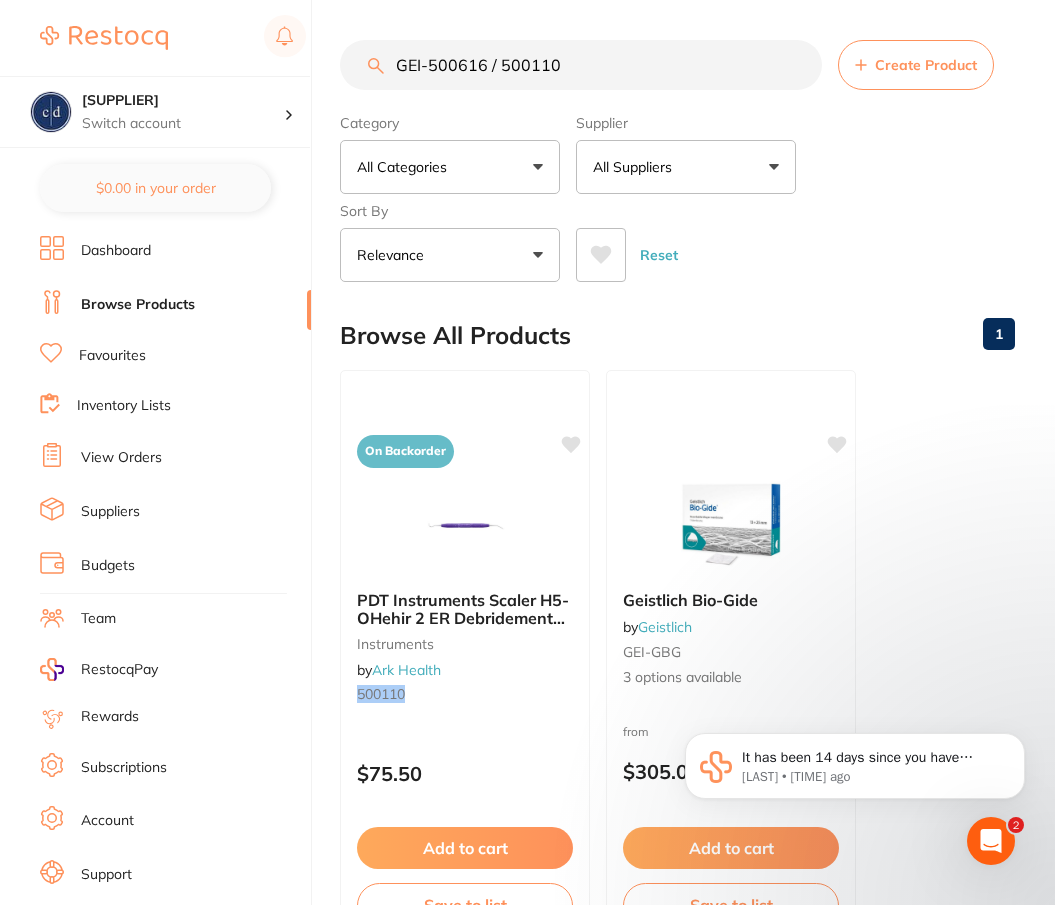 scroll, scrollTop: 0, scrollLeft: 0, axis: both 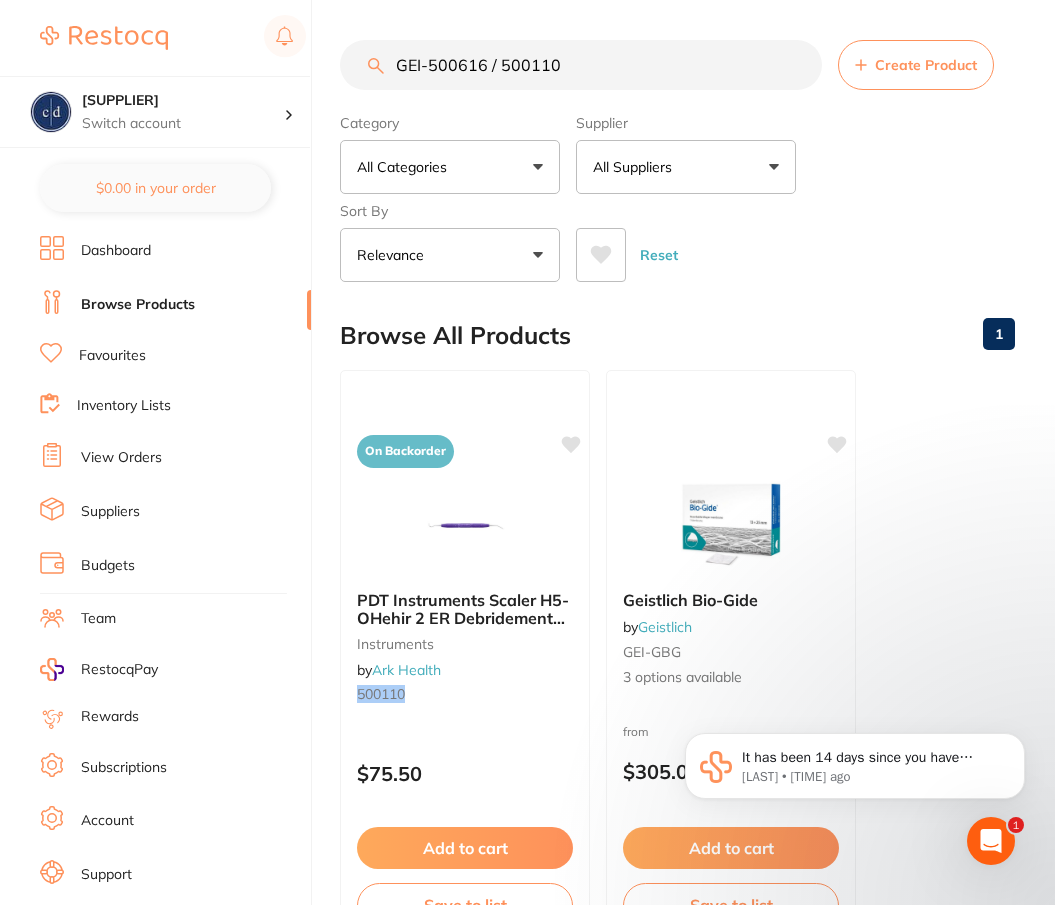 click on "All Suppliers" at bounding box center [686, 167] 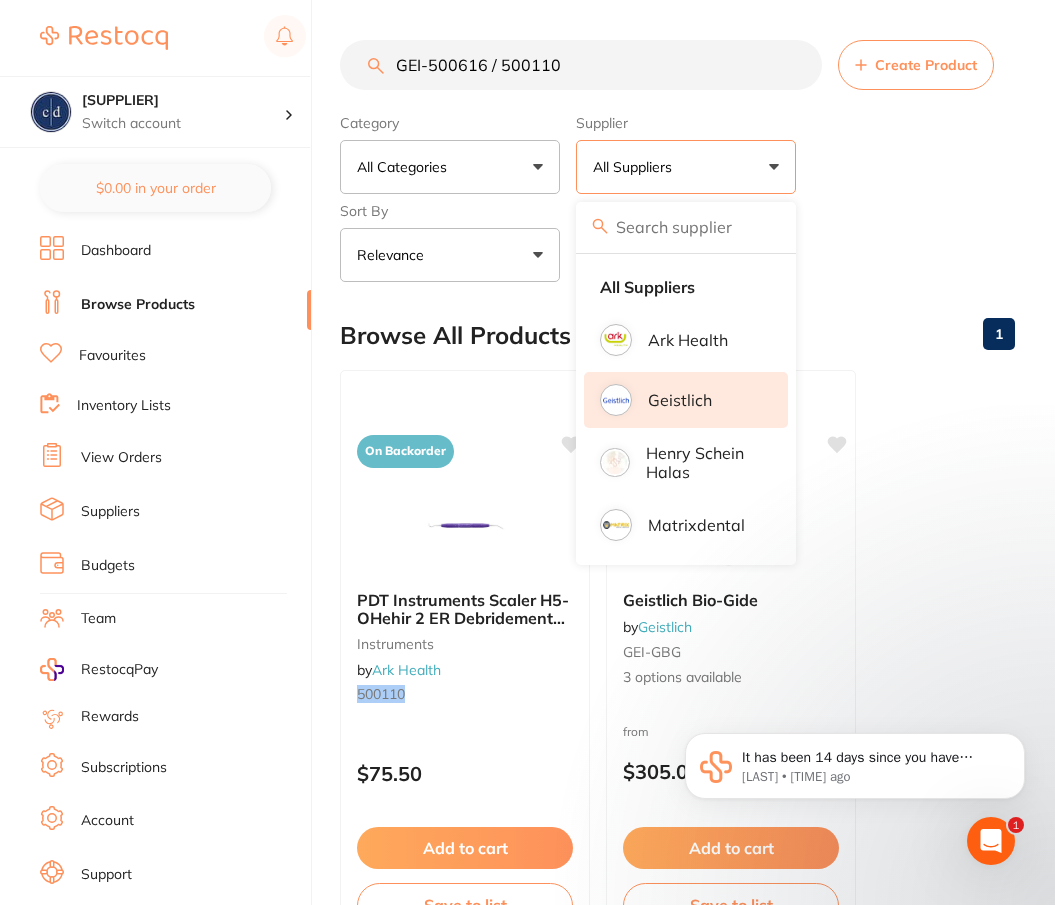 click on "Geistlich" at bounding box center (686, 400) 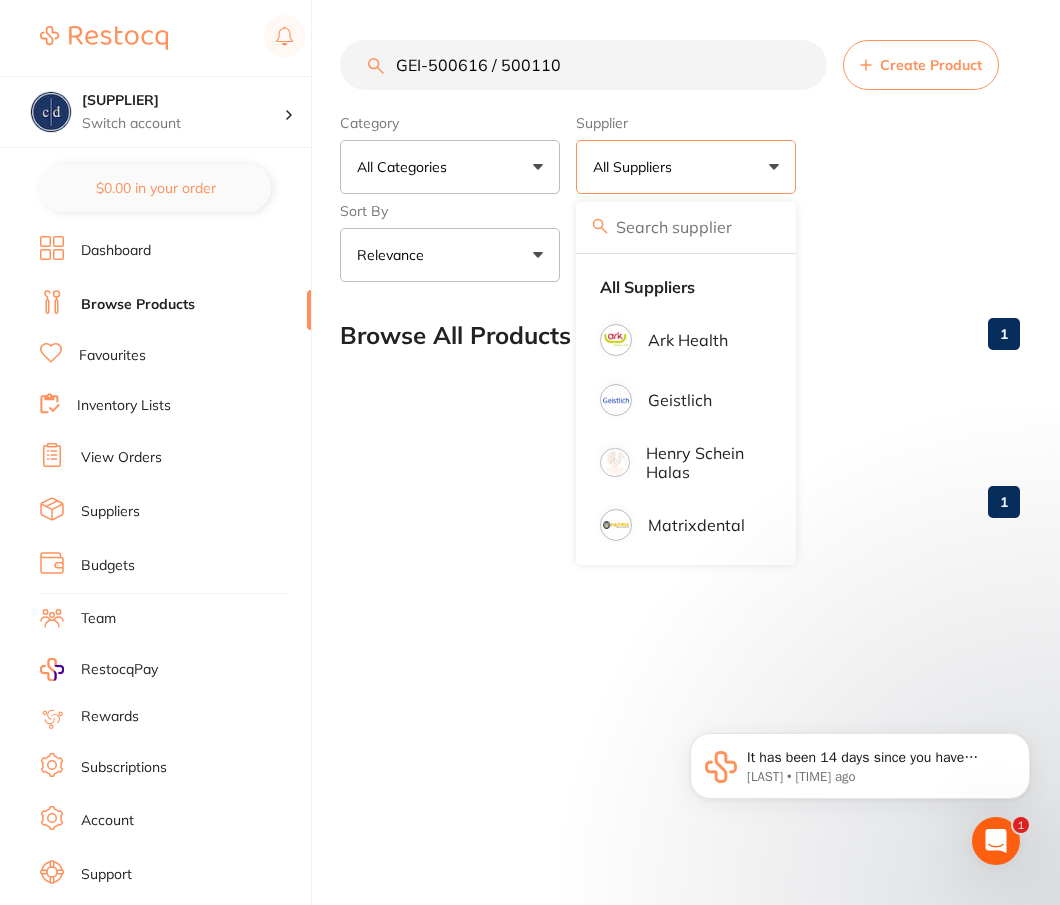 click on "Reset" at bounding box center [790, 247] 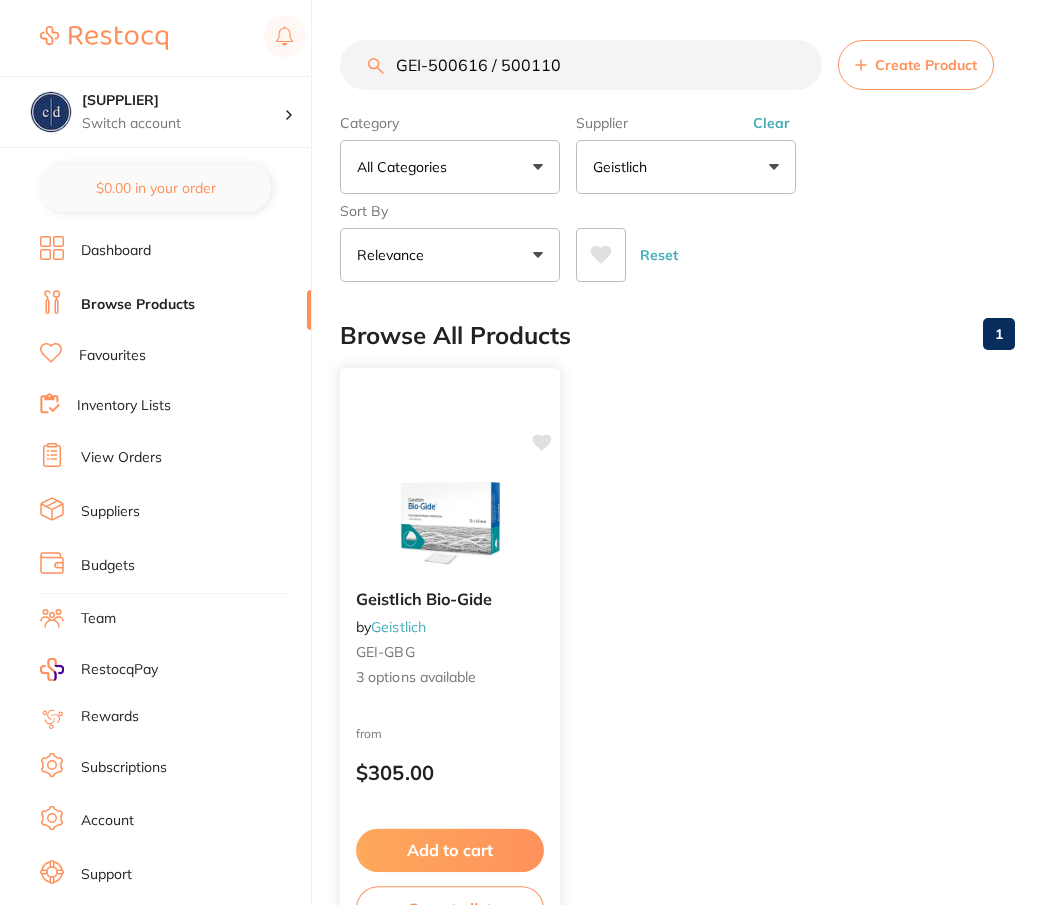 click at bounding box center (449, 523) 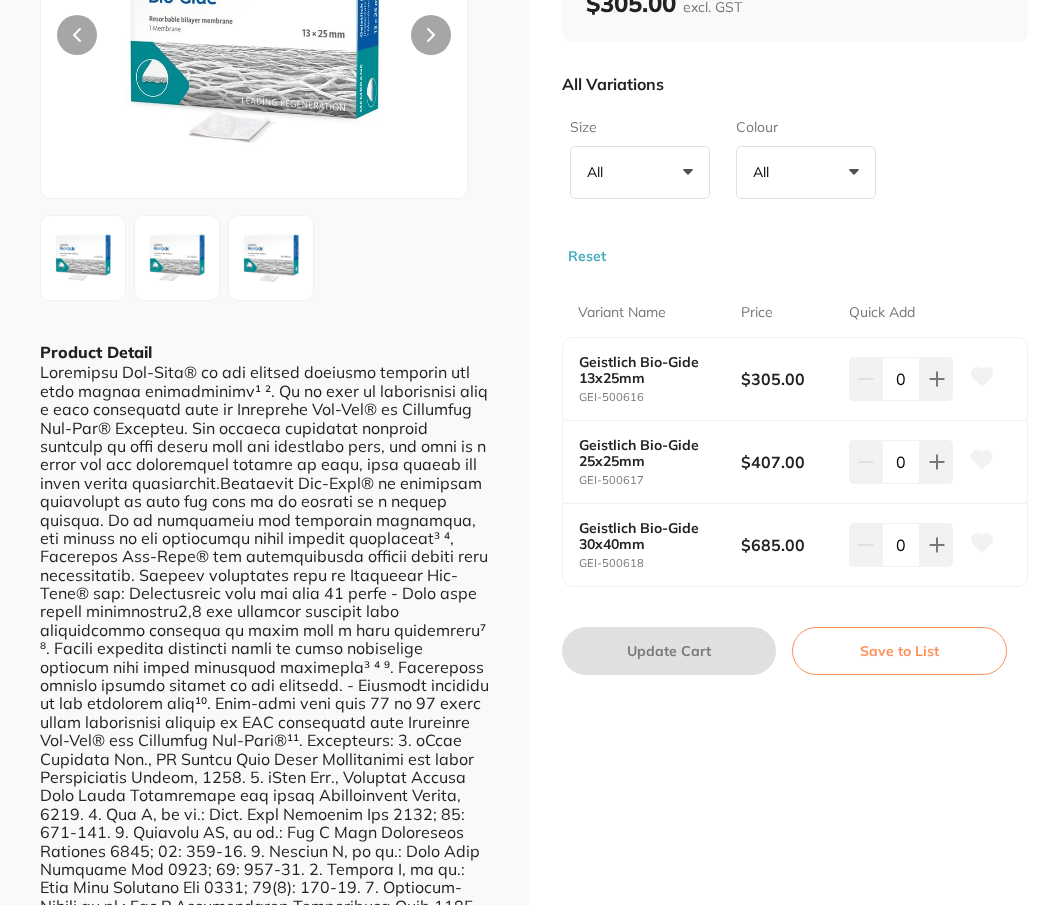 scroll, scrollTop: 287, scrollLeft: 0, axis: vertical 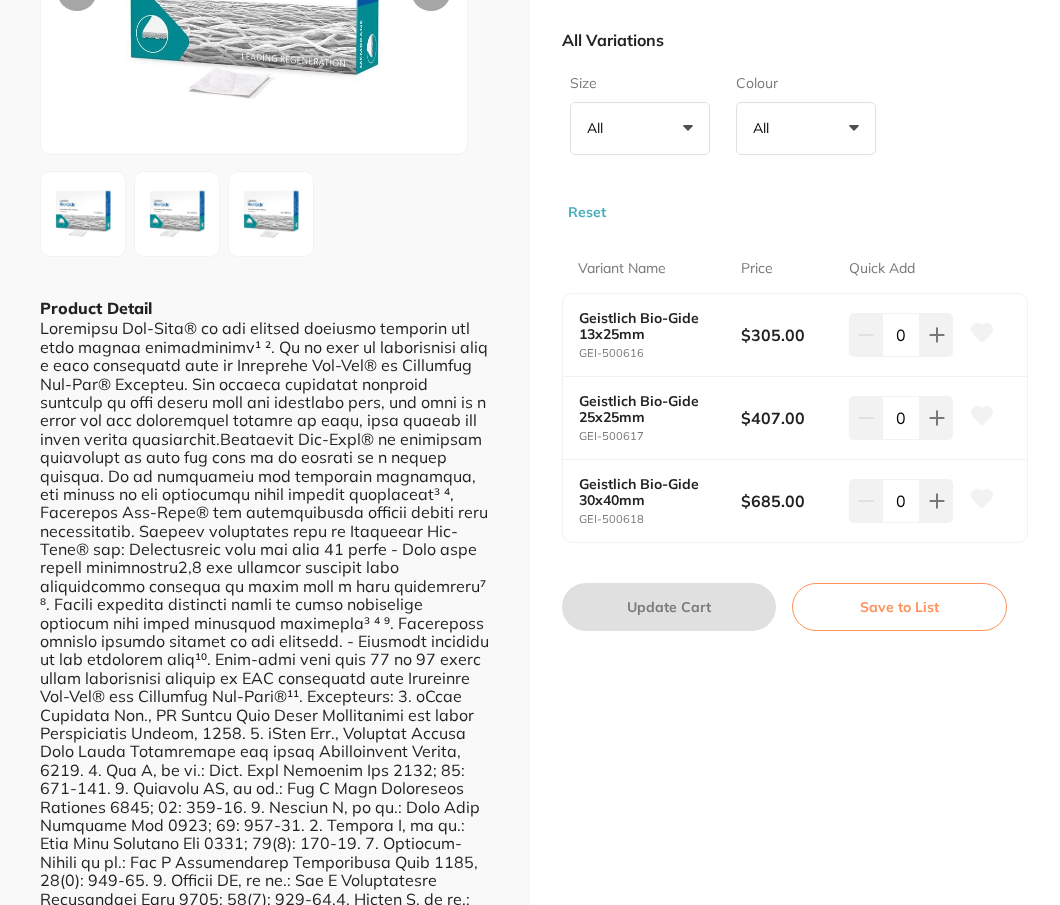 click 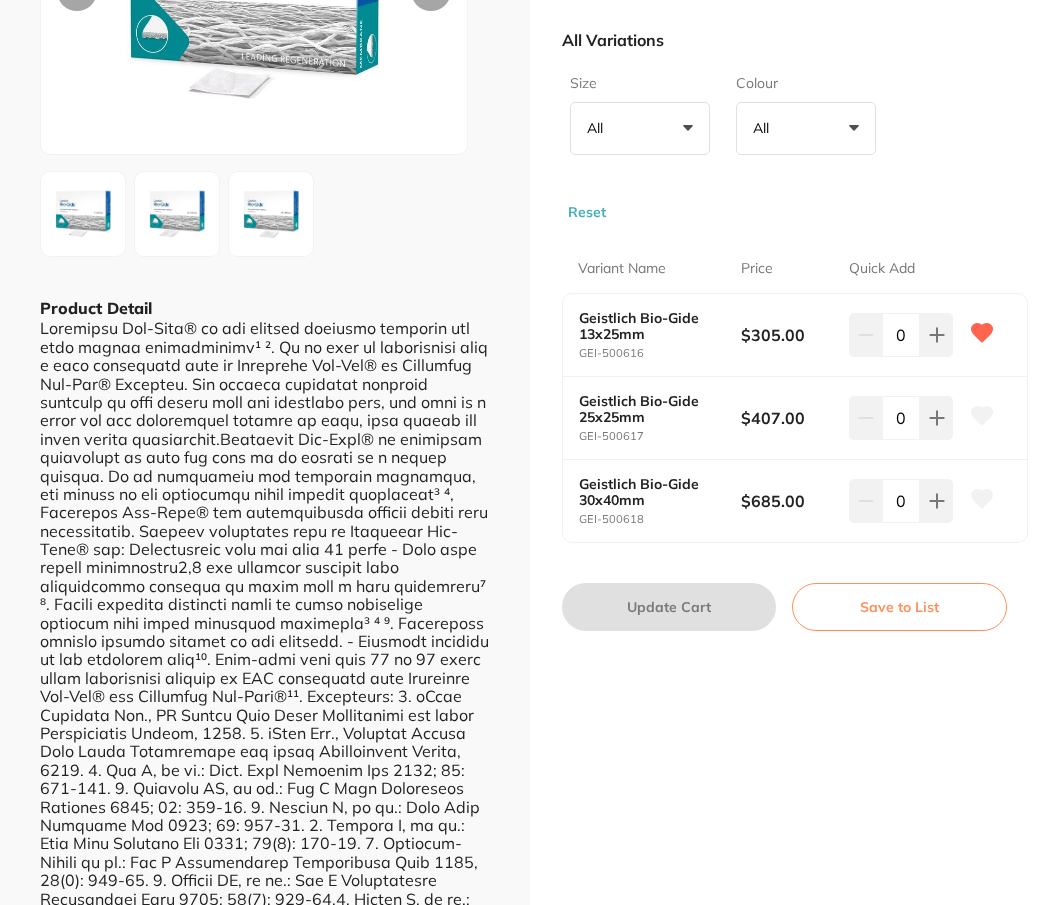 scroll, scrollTop: 0, scrollLeft: 0, axis: both 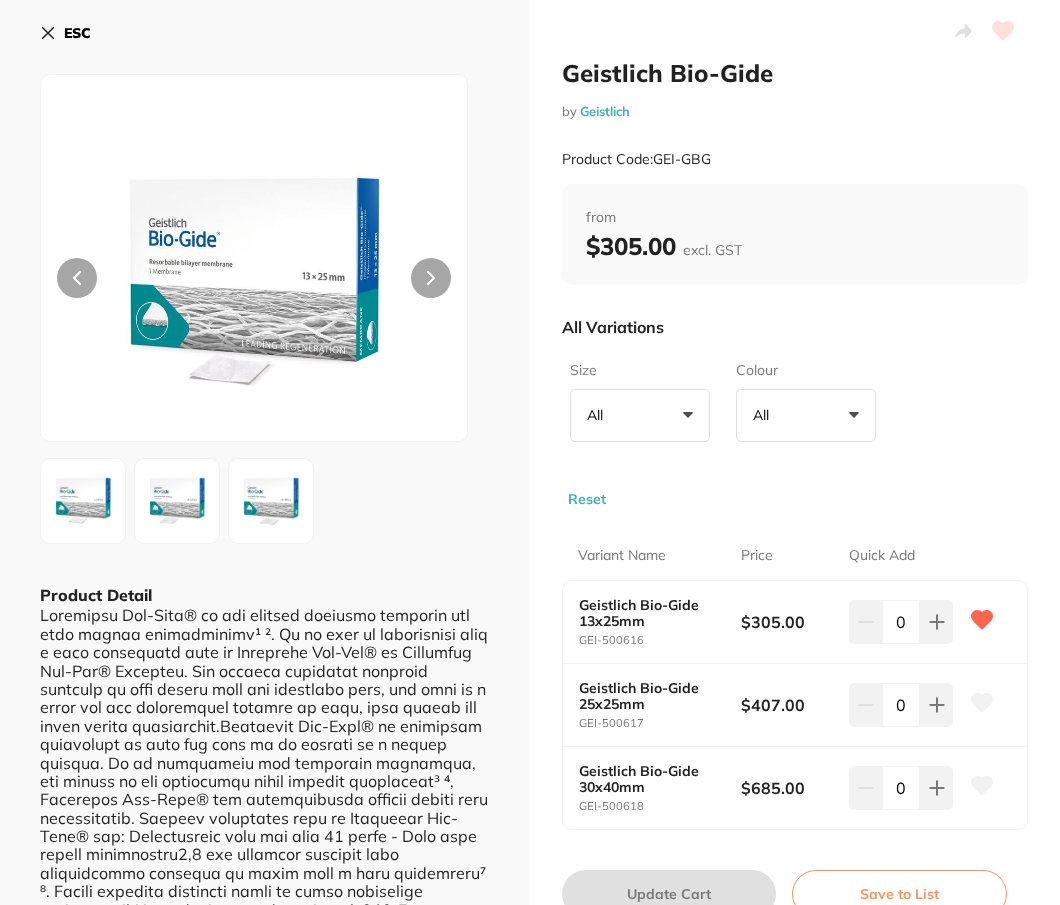 click on "ESC" at bounding box center [65, 33] 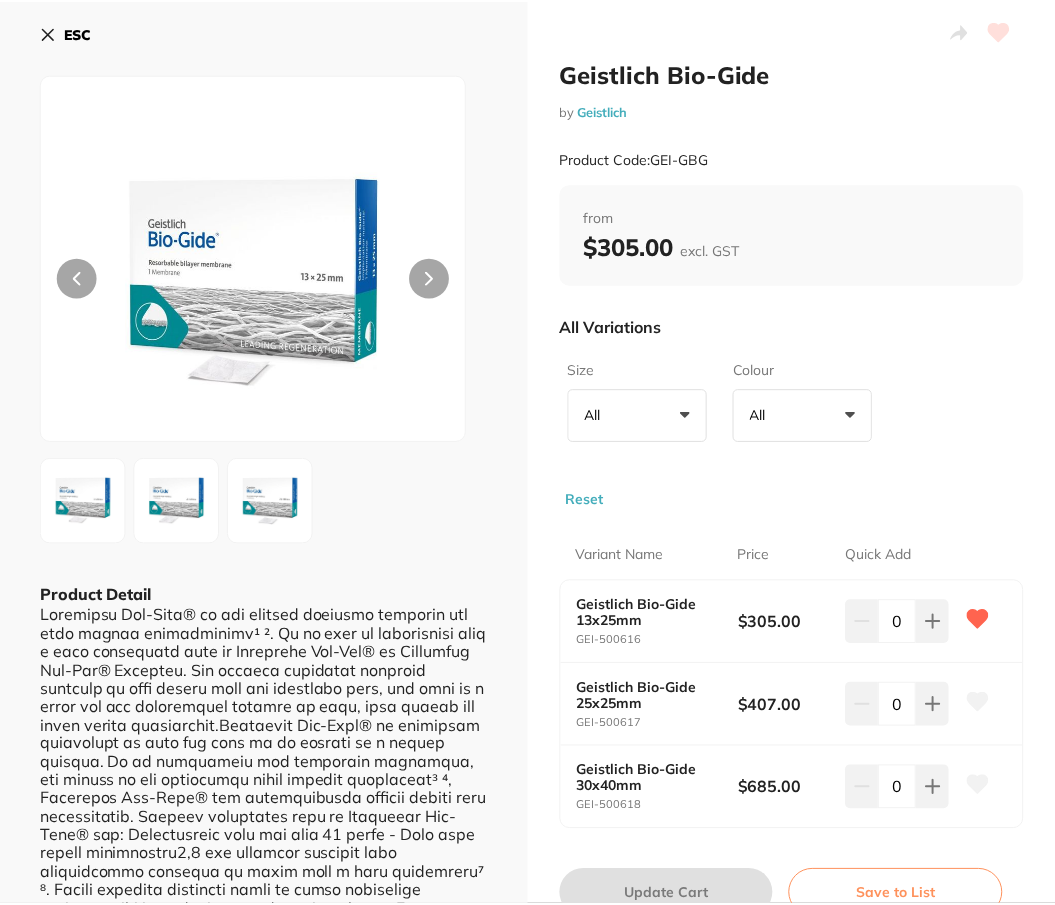 scroll, scrollTop: 3, scrollLeft: 0, axis: vertical 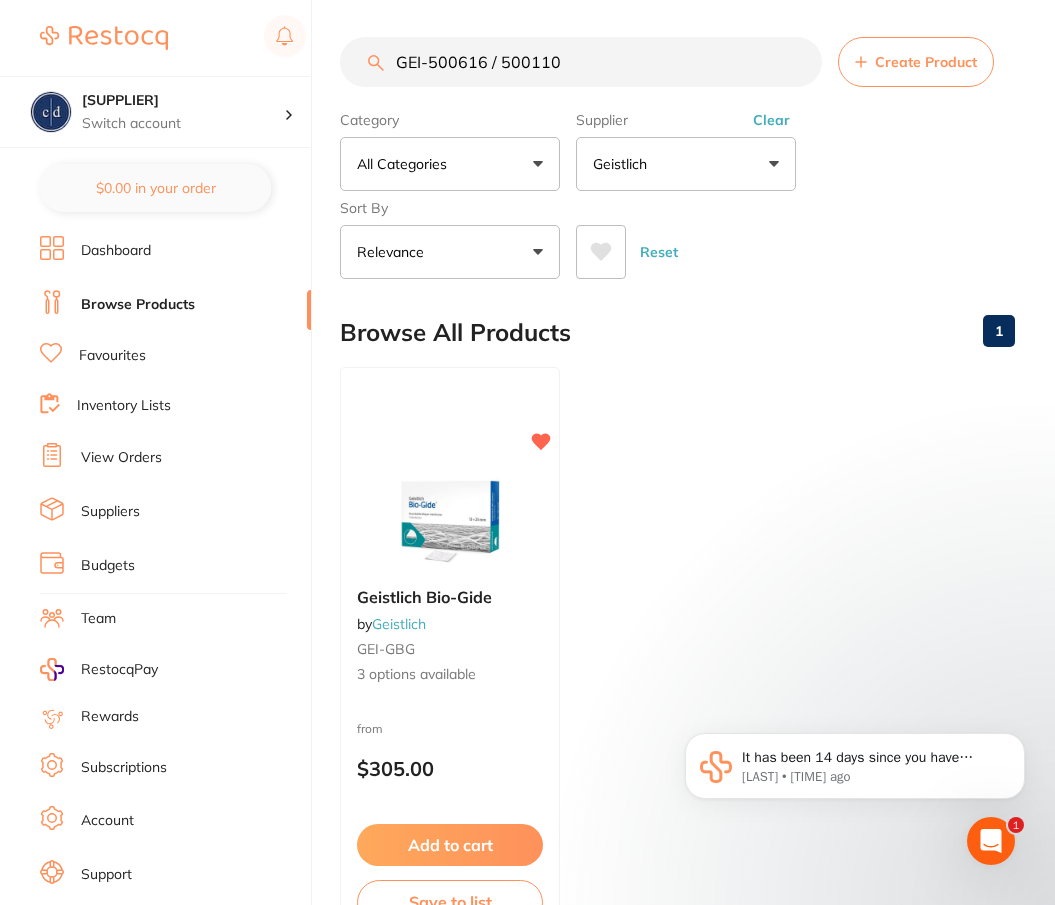 click on "GEI-500616 / 500110" at bounding box center (581, 62) 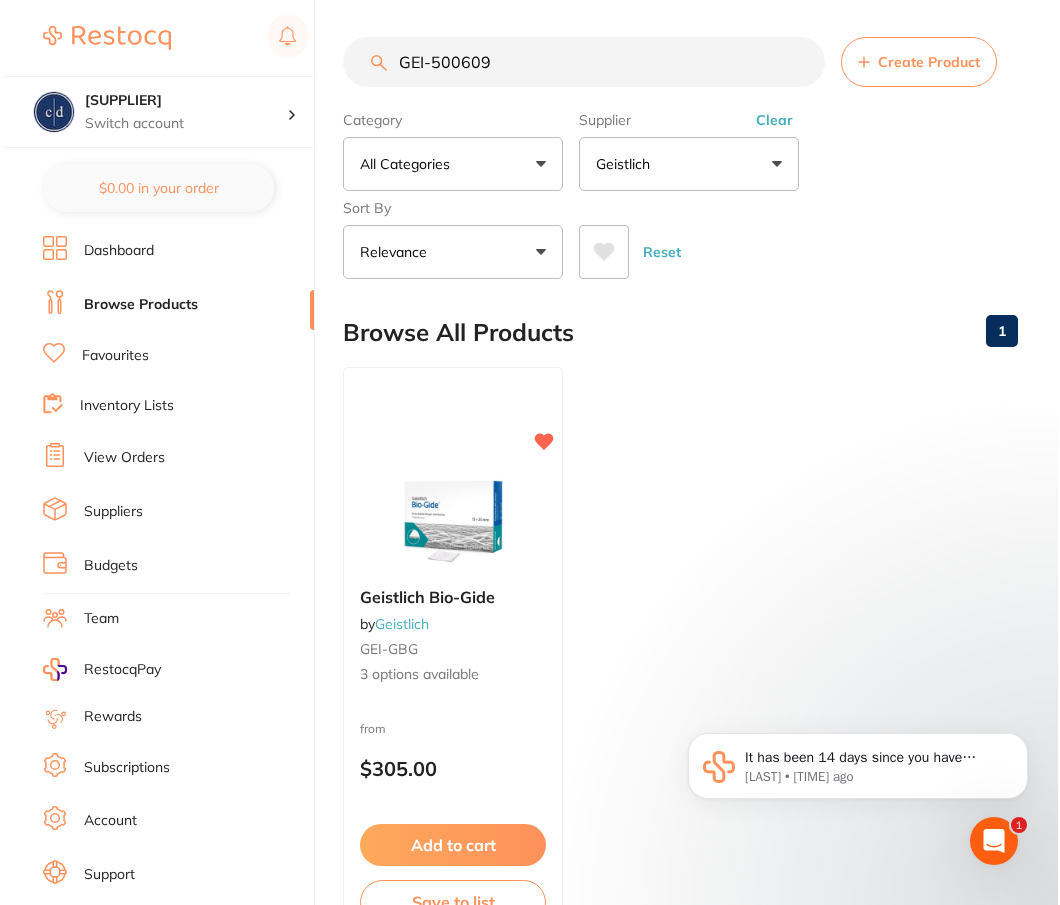 scroll, scrollTop: 0, scrollLeft: 0, axis: both 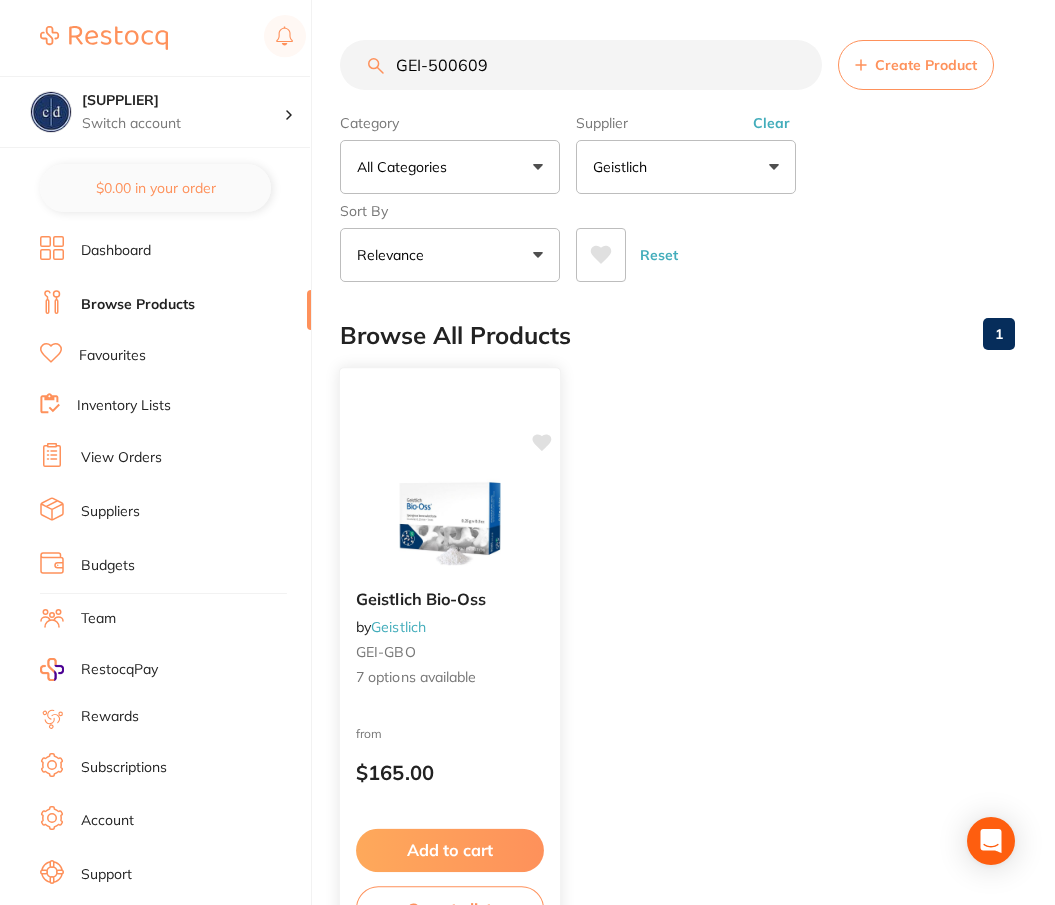 type on "GEI-500609" 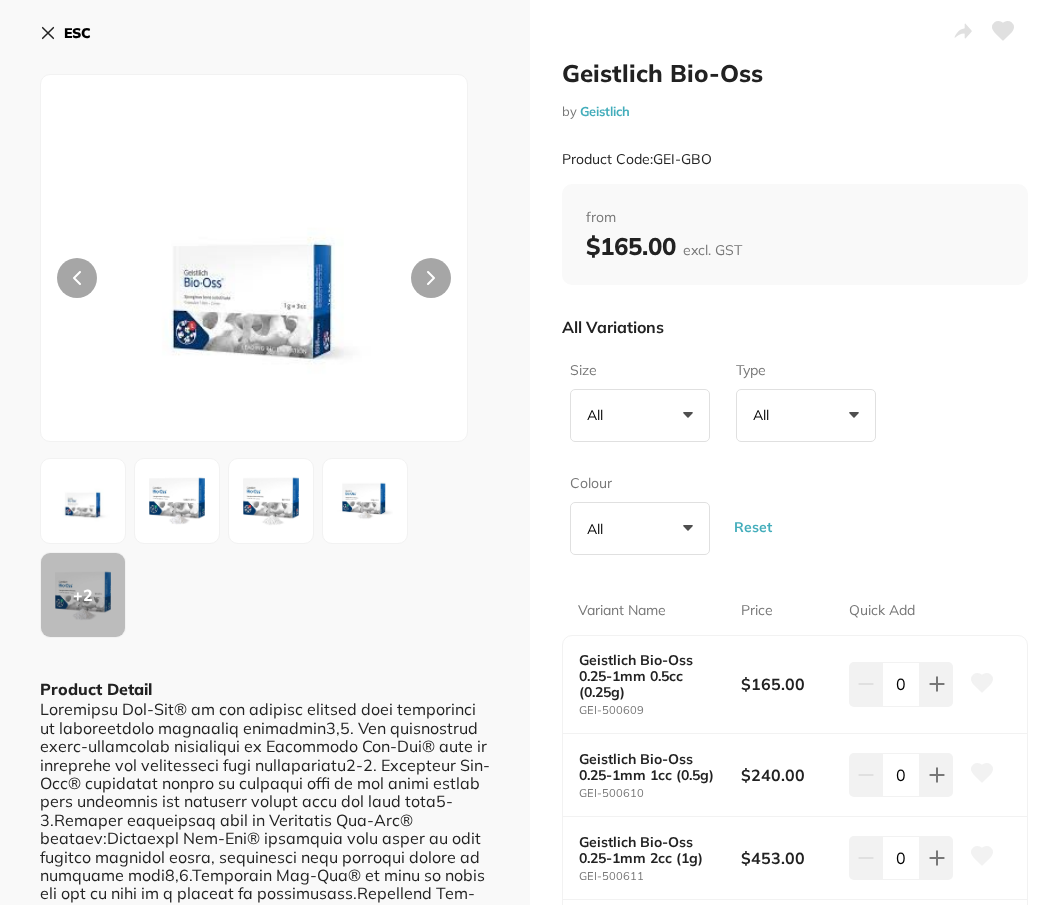 scroll, scrollTop: 0, scrollLeft: 0, axis: both 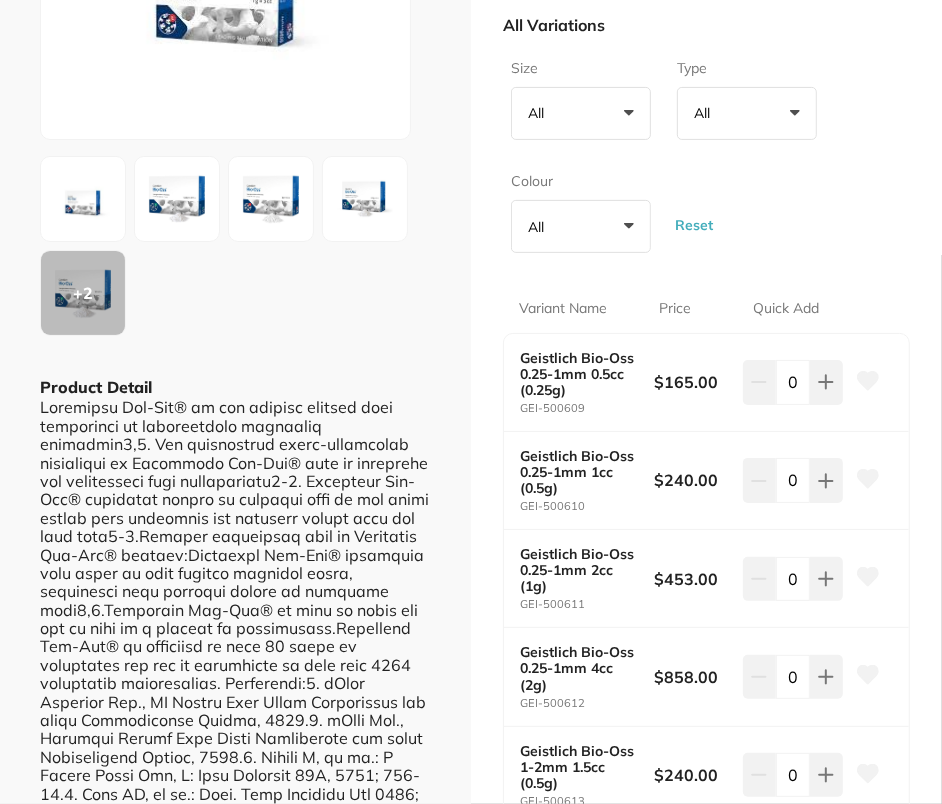 click 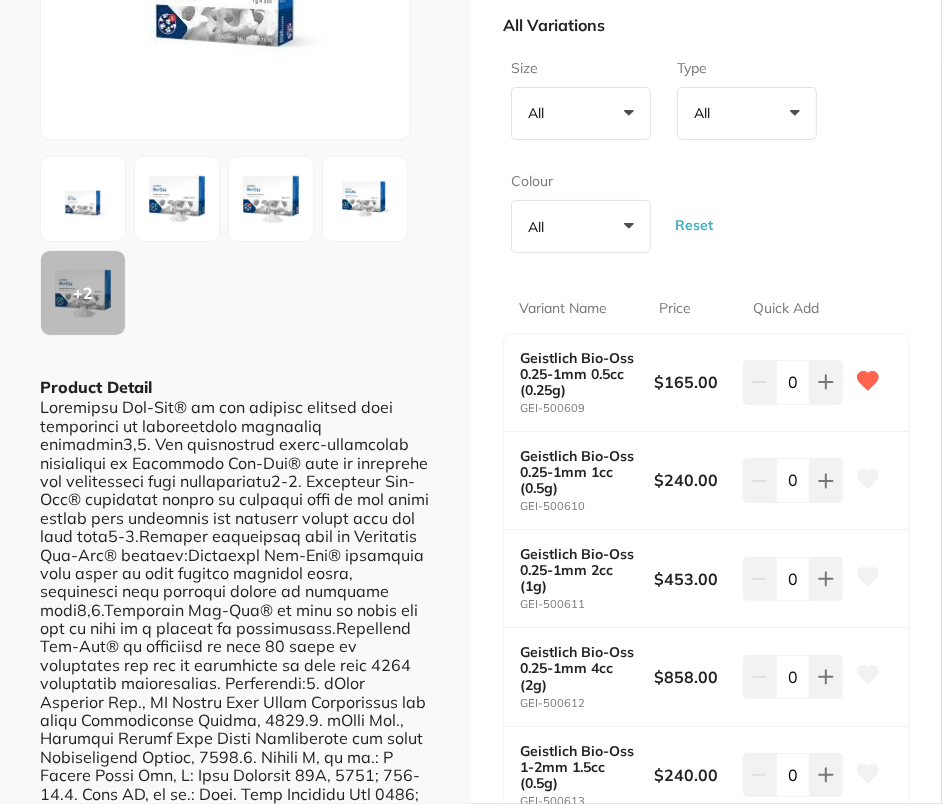 scroll, scrollTop: 0, scrollLeft: 0, axis: both 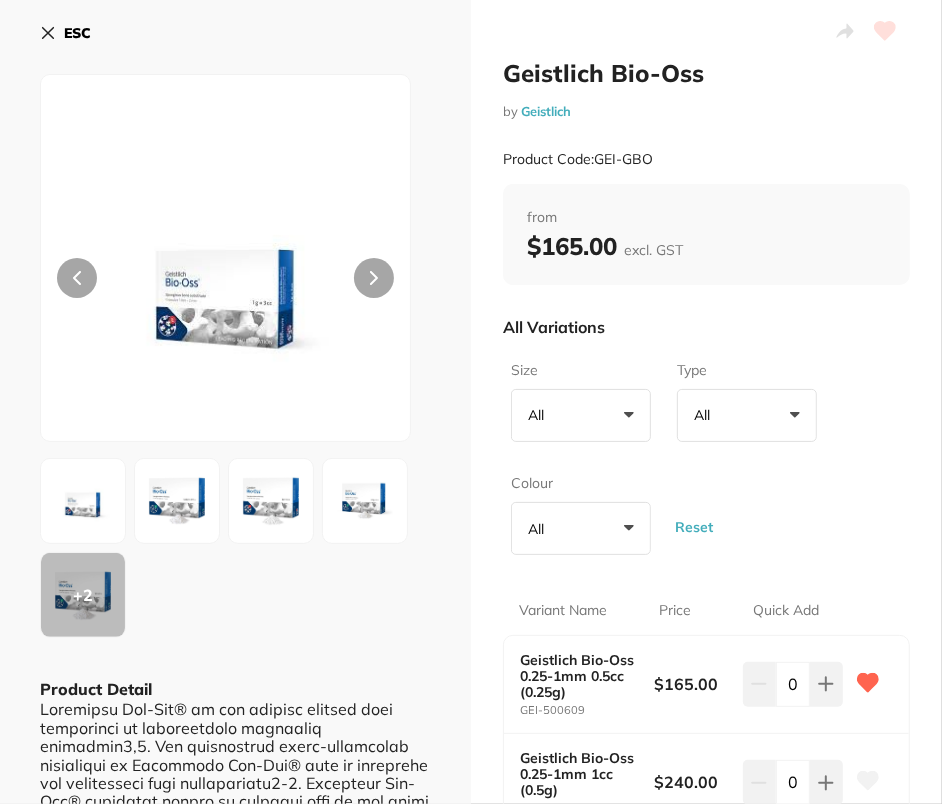 click on "ESC" at bounding box center (65, 33) 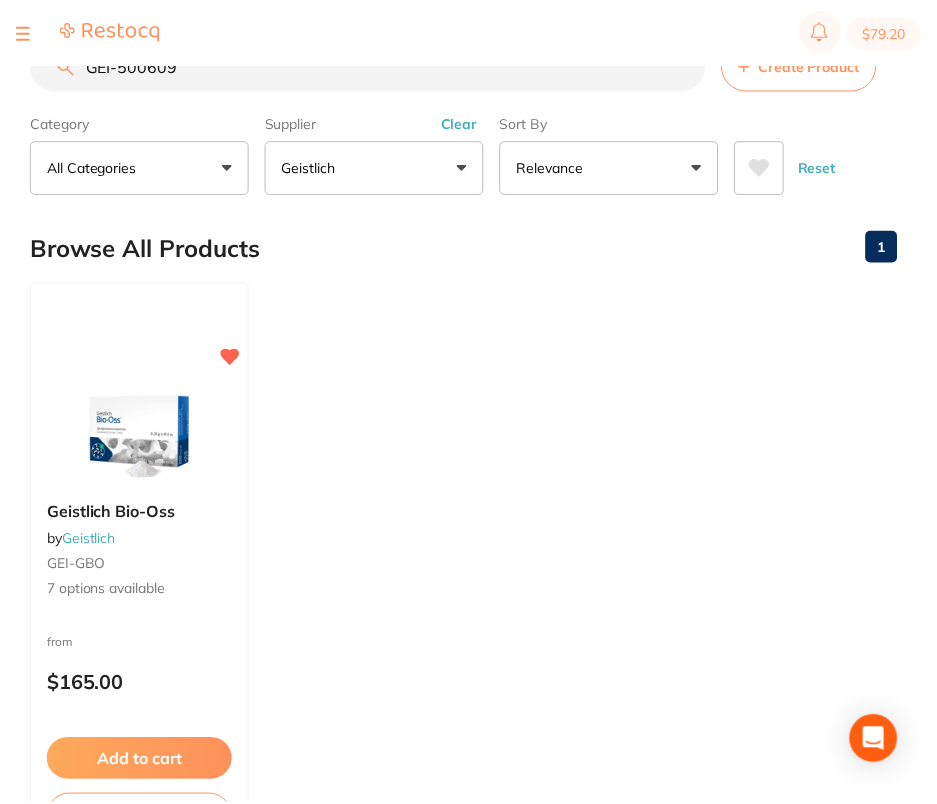 scroll, scrollTop: 3, scrollLeft: 0, axis: vertical 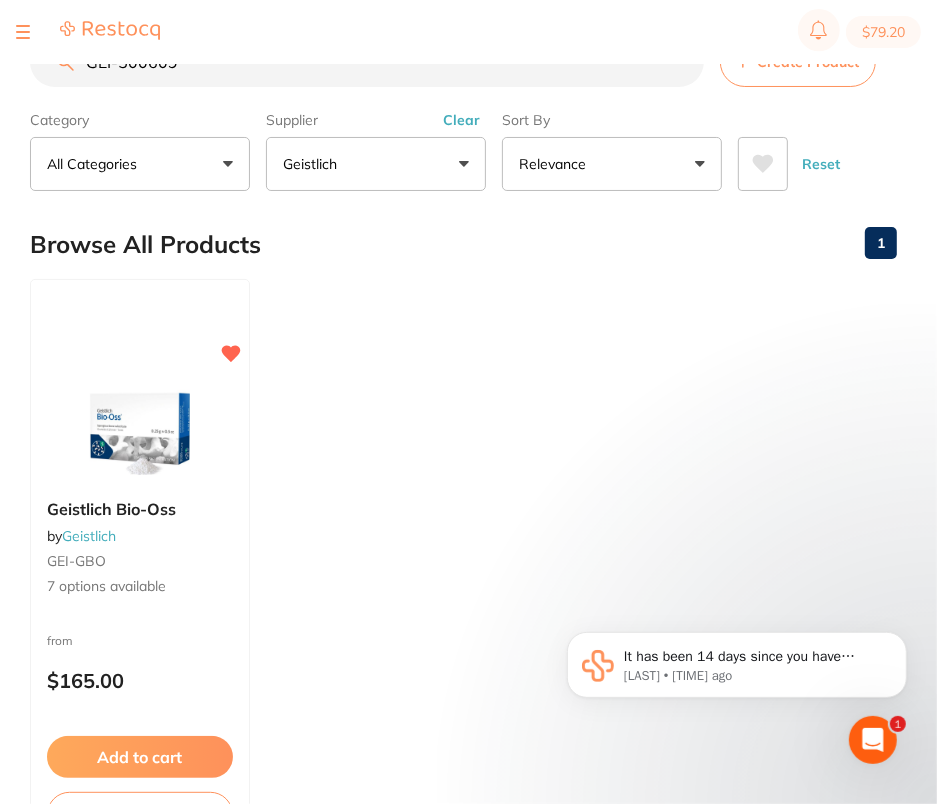 click at bounding box center [23, 32] 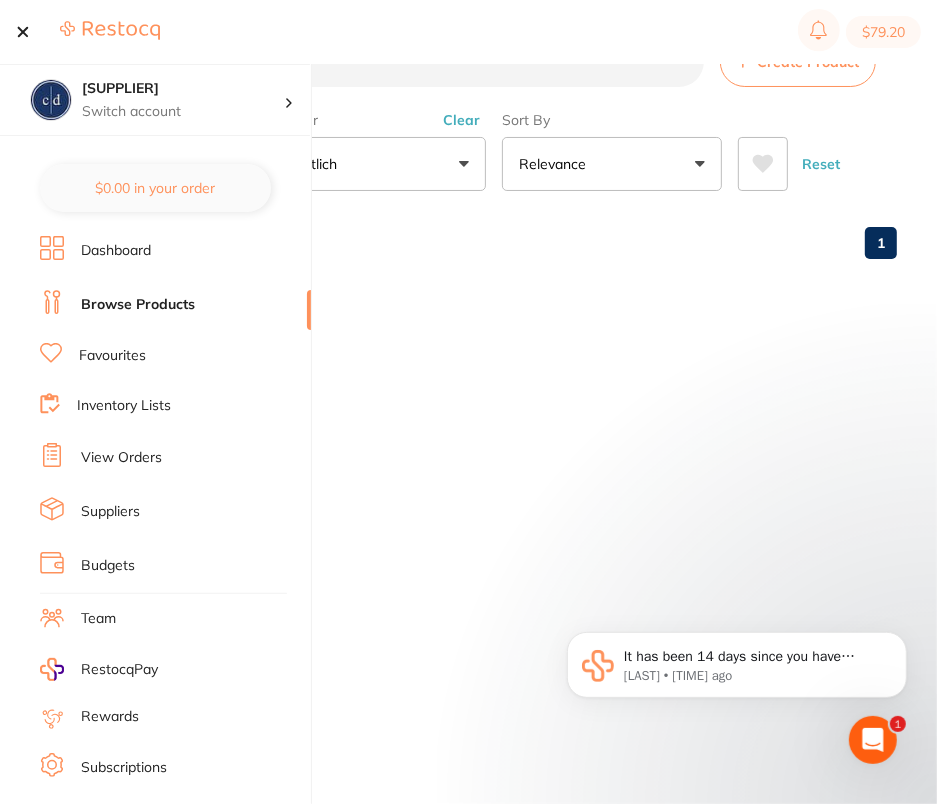click on "Suppliers" at bounding box center (110, 512) 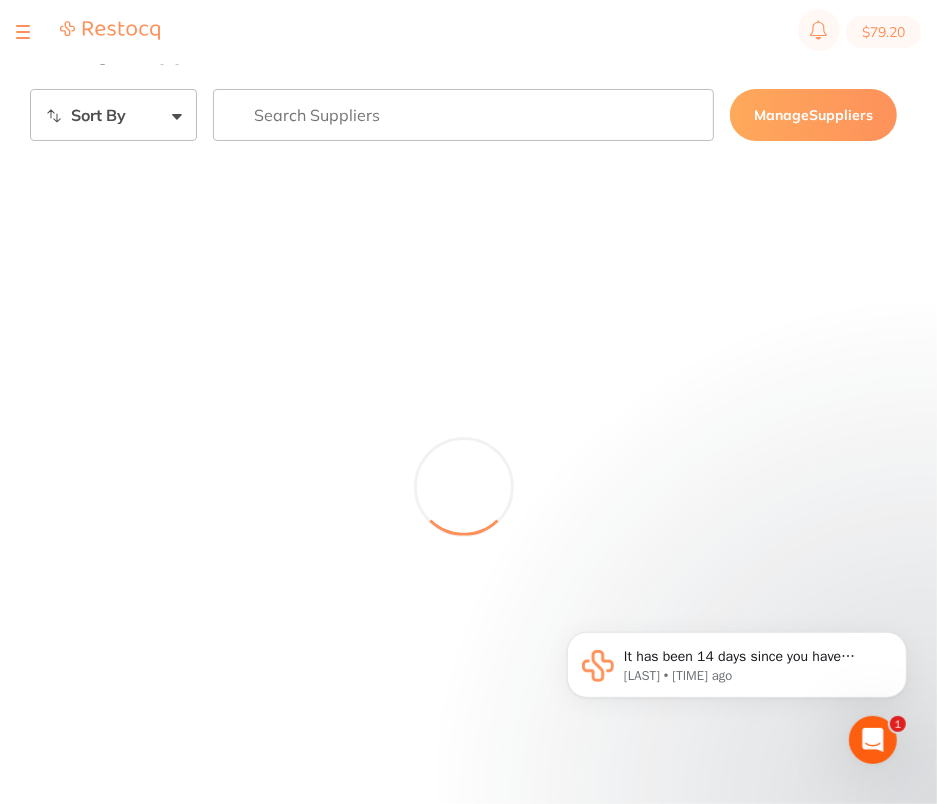 scroll, scrollTop: 0, scrollLeft: 0, axis: both 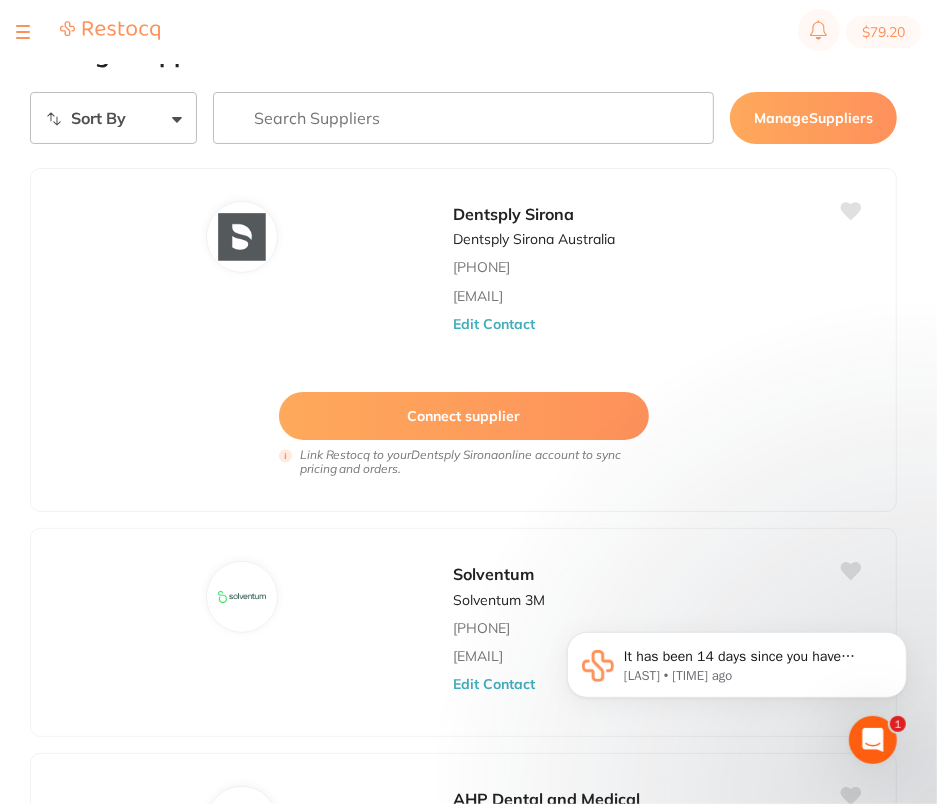click at bounding box center [463, 118] 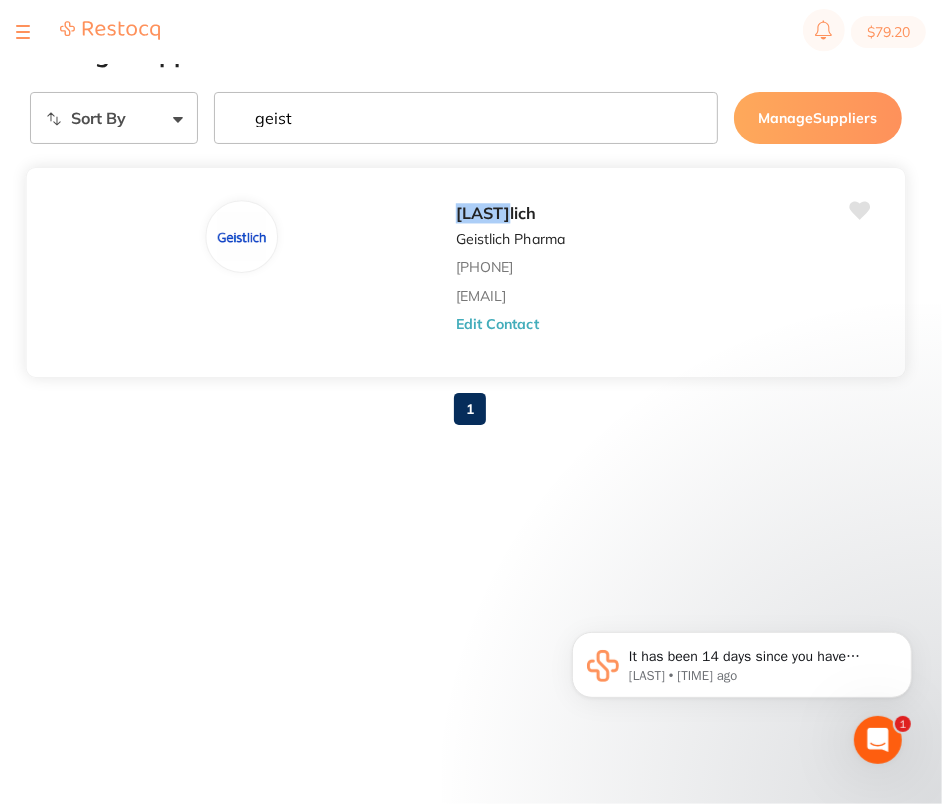 type on "geist" 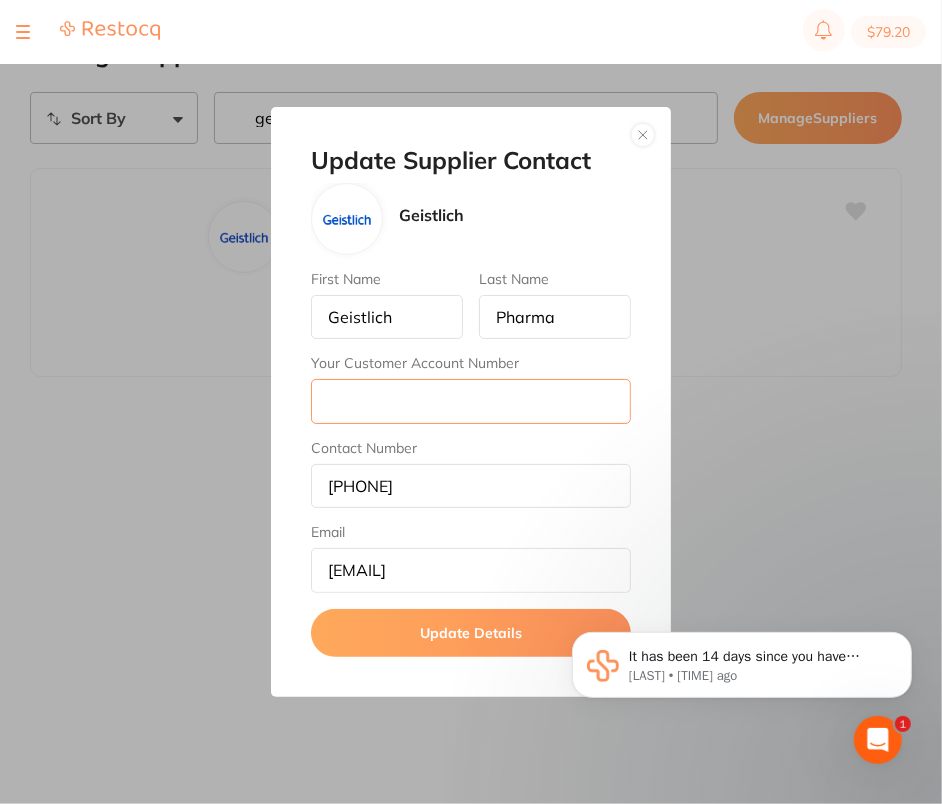 click on "Your Customer Account Number" at bounding box center (471, 401) 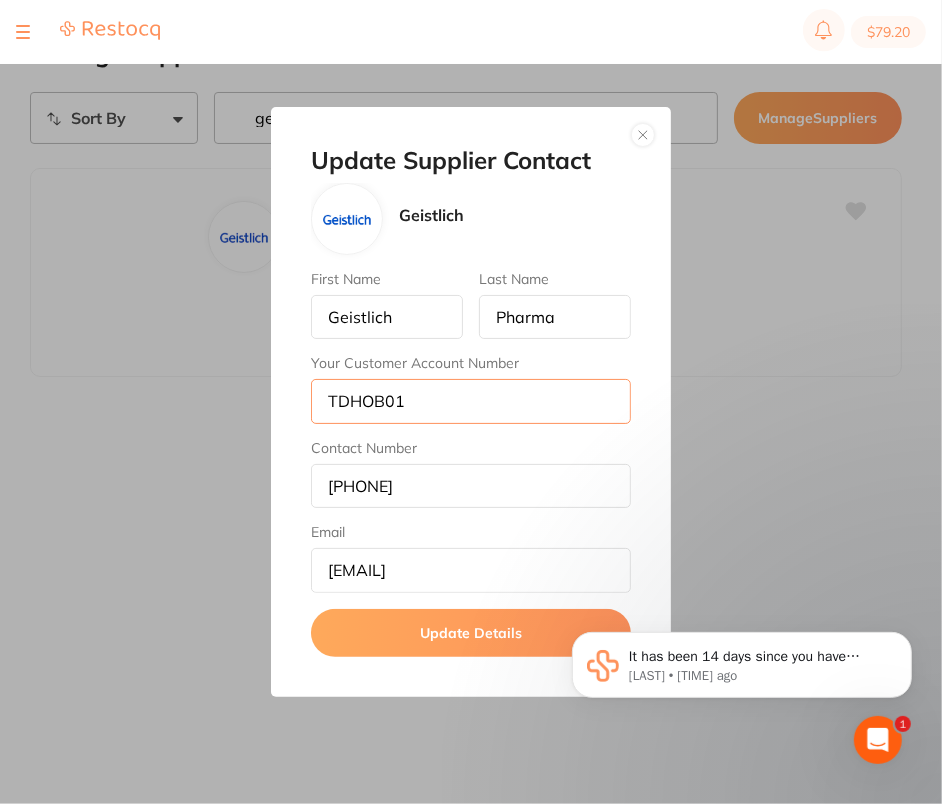 type on "TDHOB01" 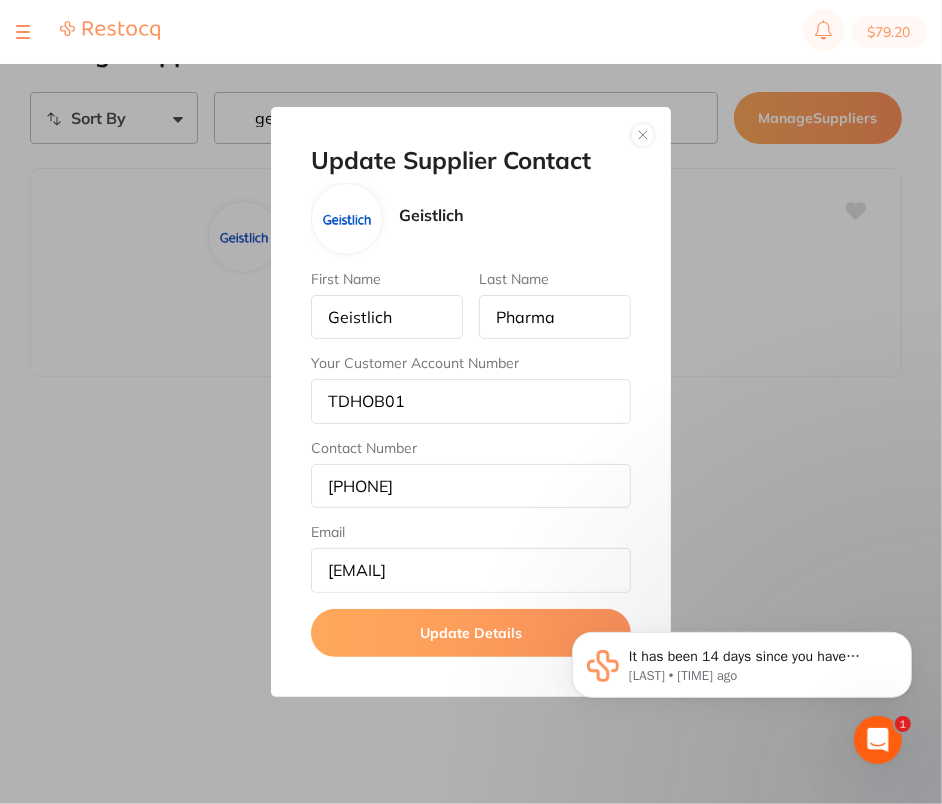click on "Update Details" at bounding box center (471, 633) 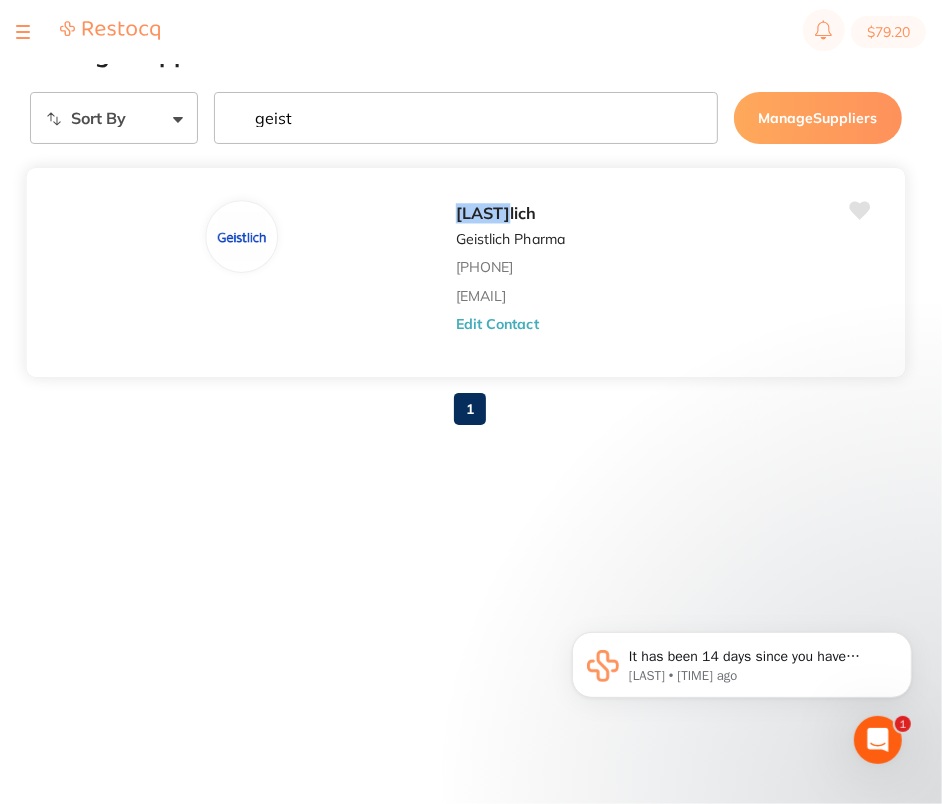 click on "Edit Contact" at bounding box center (497, 324) 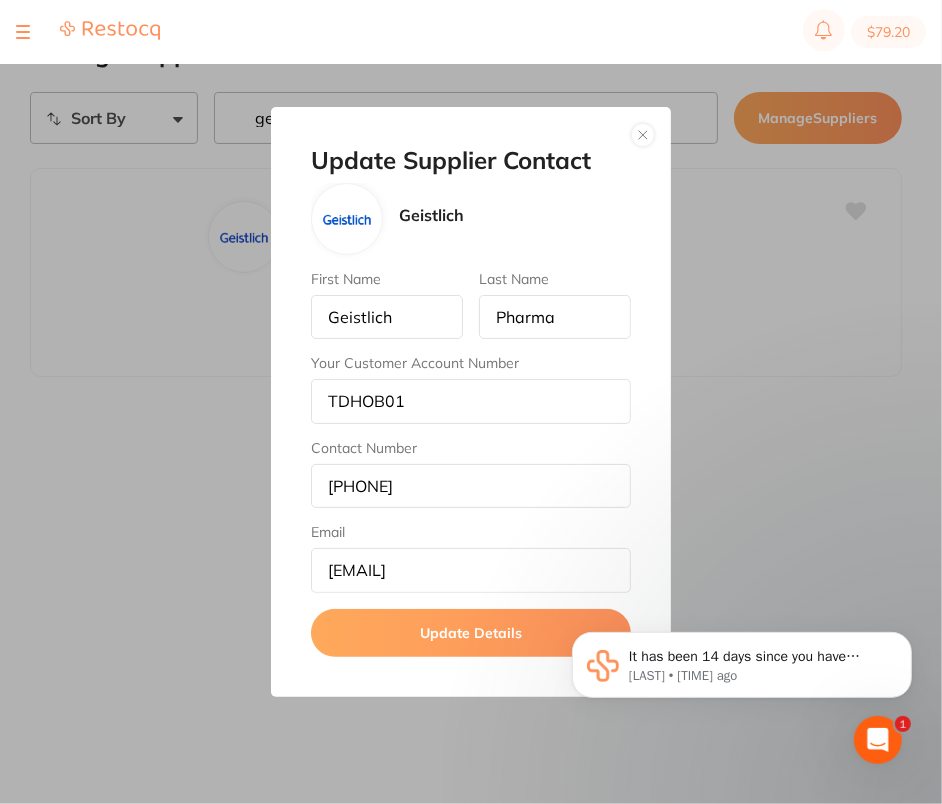 click on "Update Supplier Contact Geistlich First Name Geistlich Last Name Pharma Your Customer Account Number TDHOB01 Contact Number 1800 776 326 Email info@geistlich.com.au Update Details" at bounding box center [471, 402] 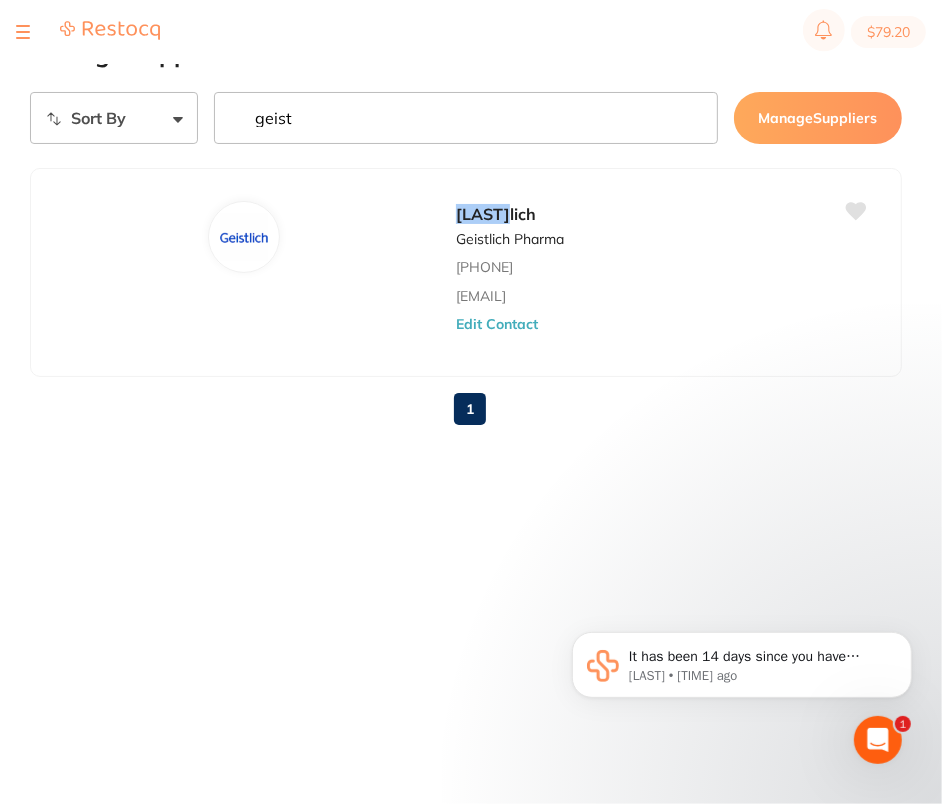 click on "geist" at bounding box center [466, 118] 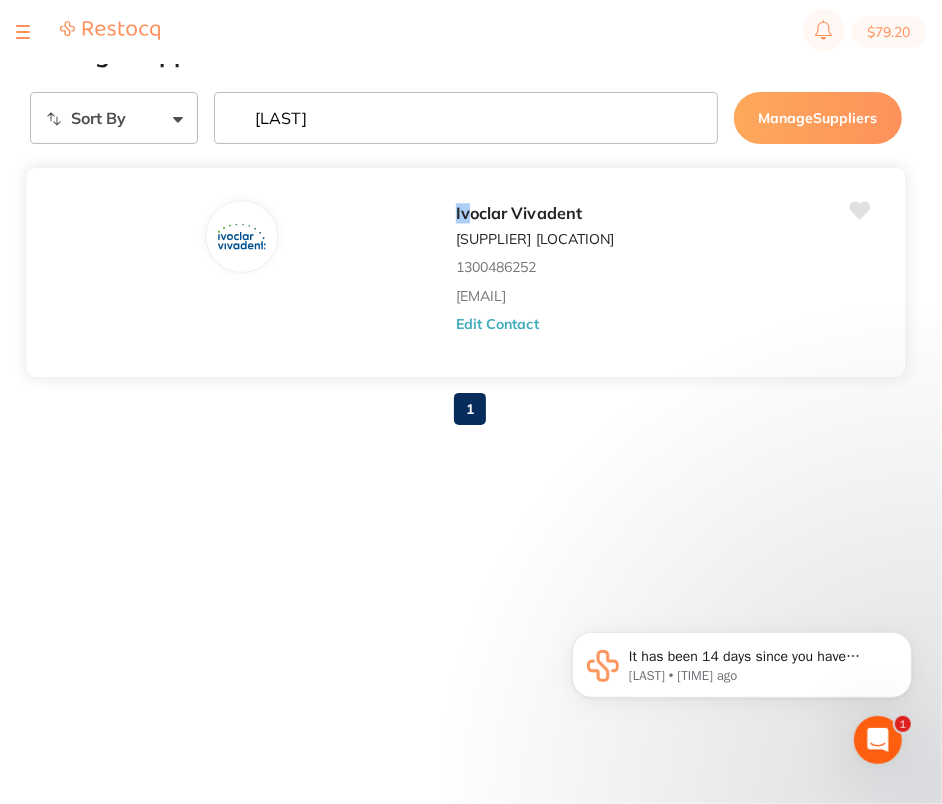 type on "iv" 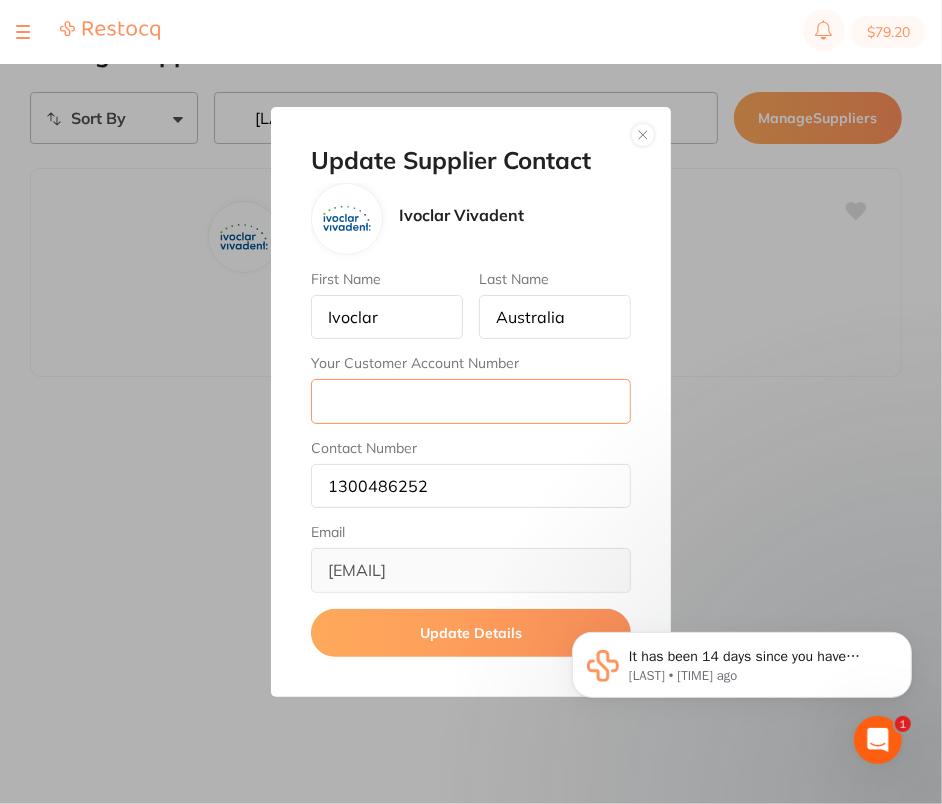 click on "Your Customer Account Number" at bounding box center (471, 401) 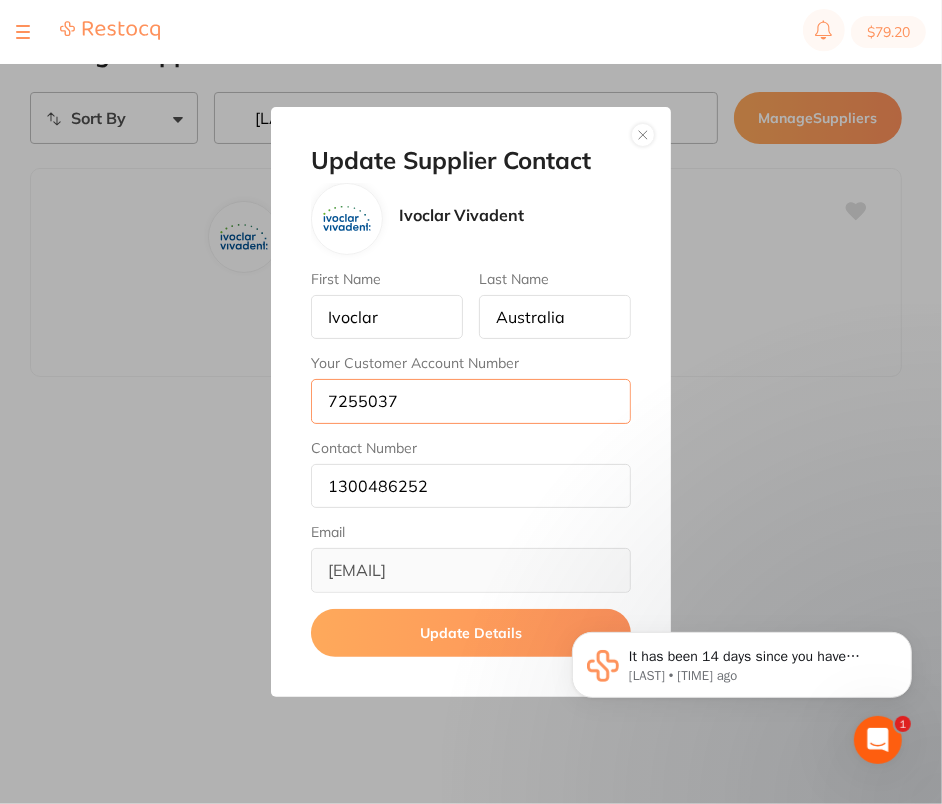 type on "7255037" 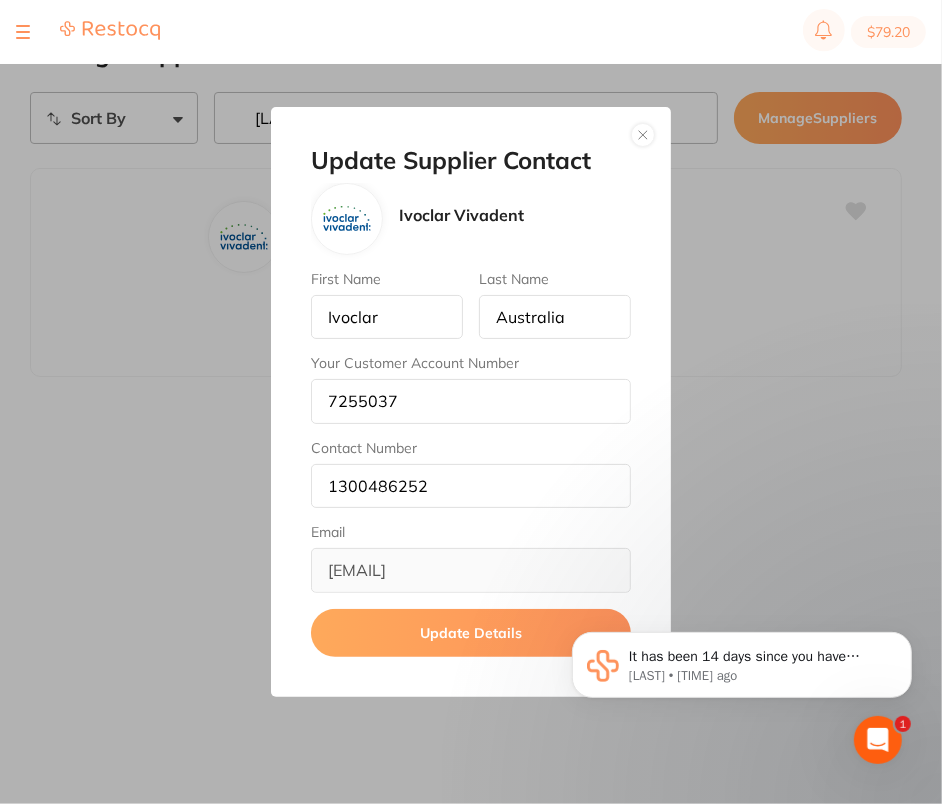 click on "Update Details" at bounding box center (471, 633) 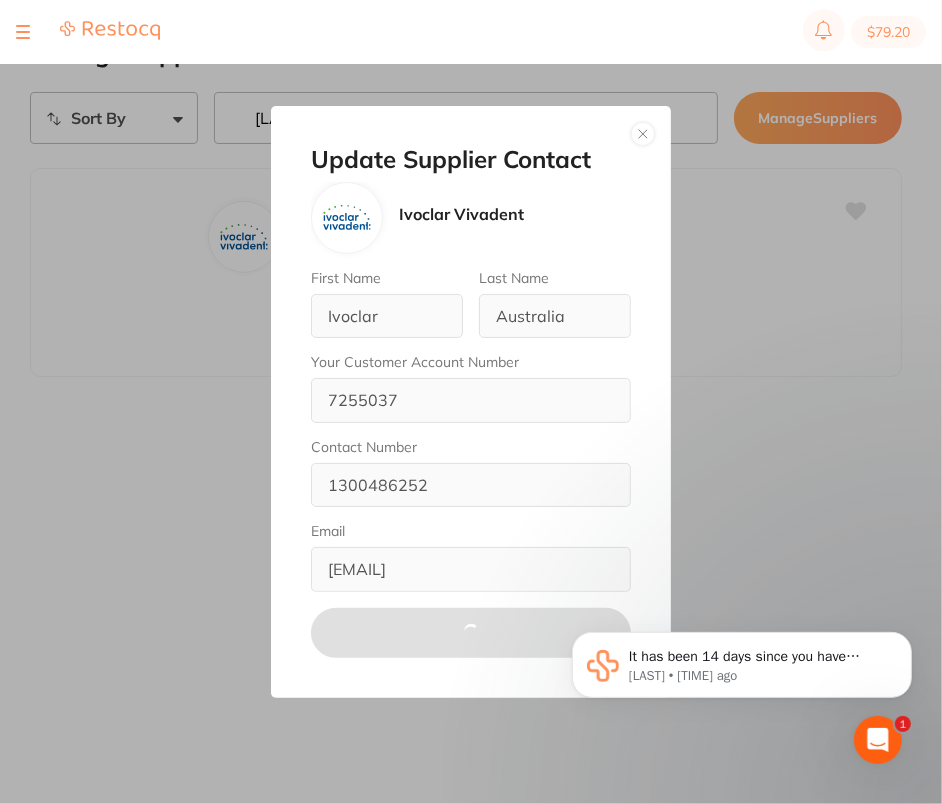 click at bounding box center [643, 134] 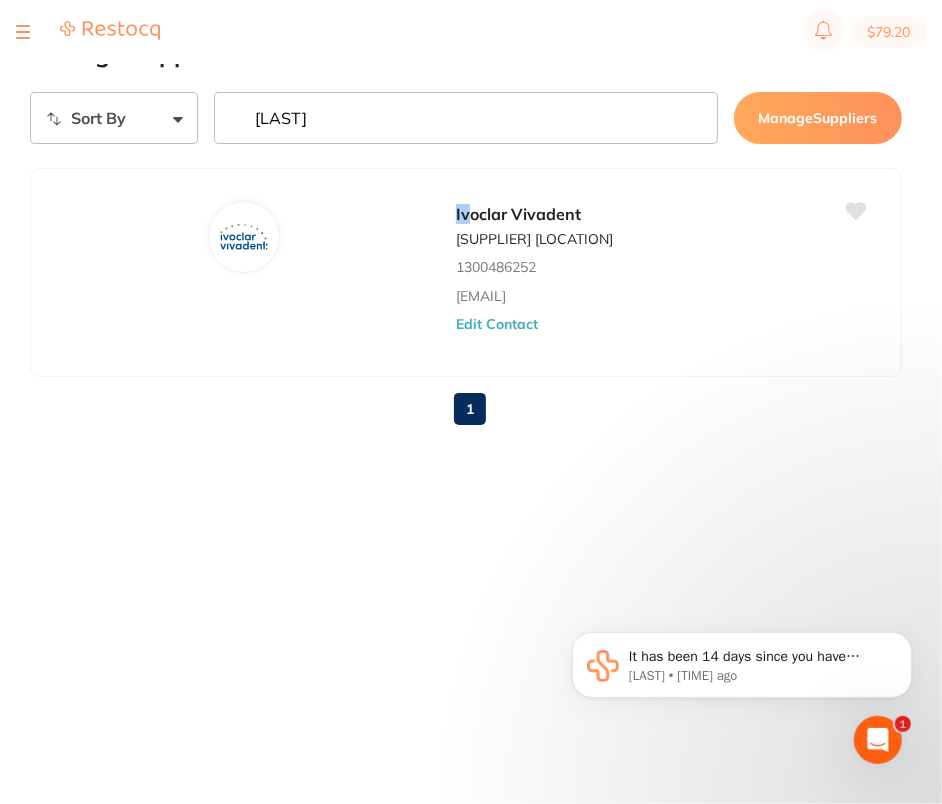 click on "iv" at bounding box center [466, 118] 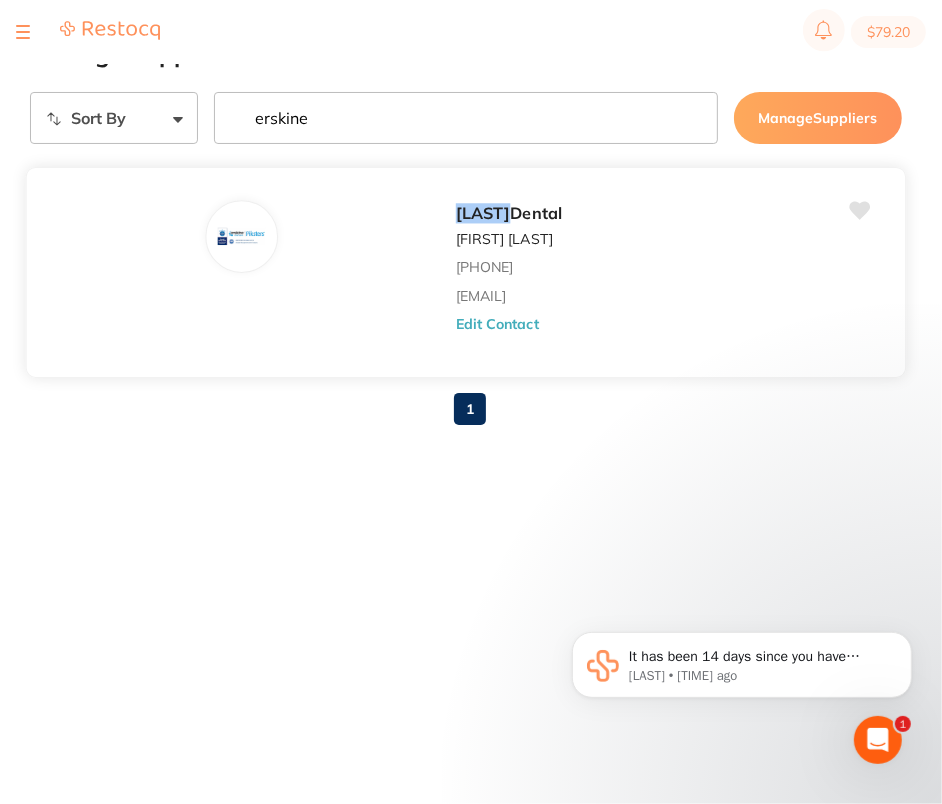type on "erskine" 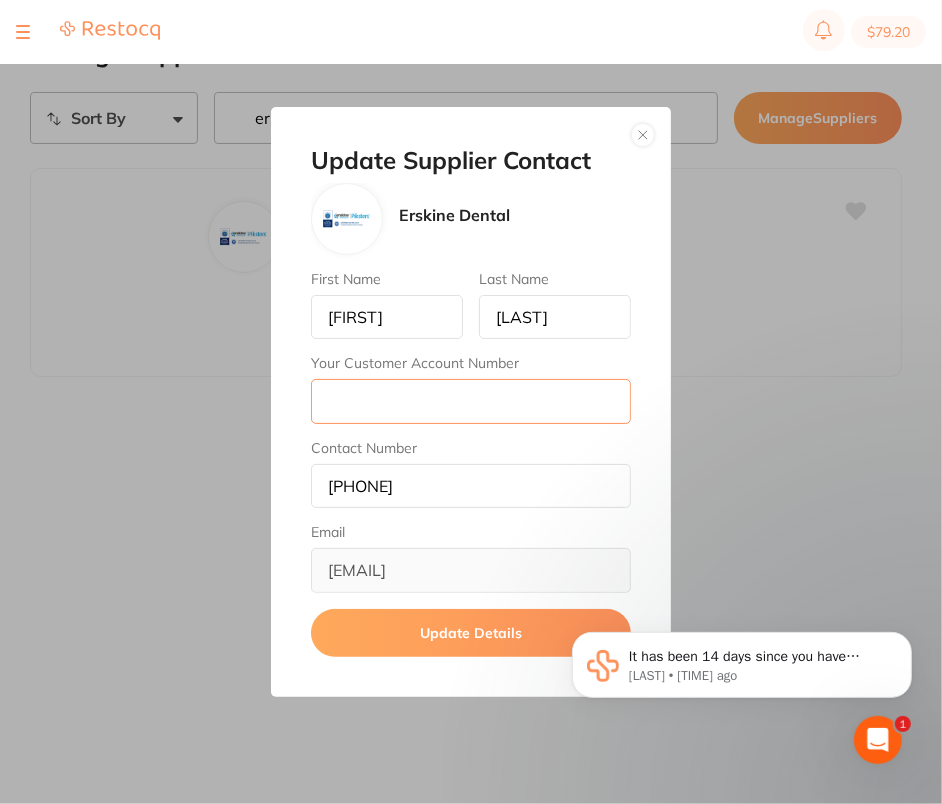 click on "Your Customer Account Number" at bounding box center (471, 401) 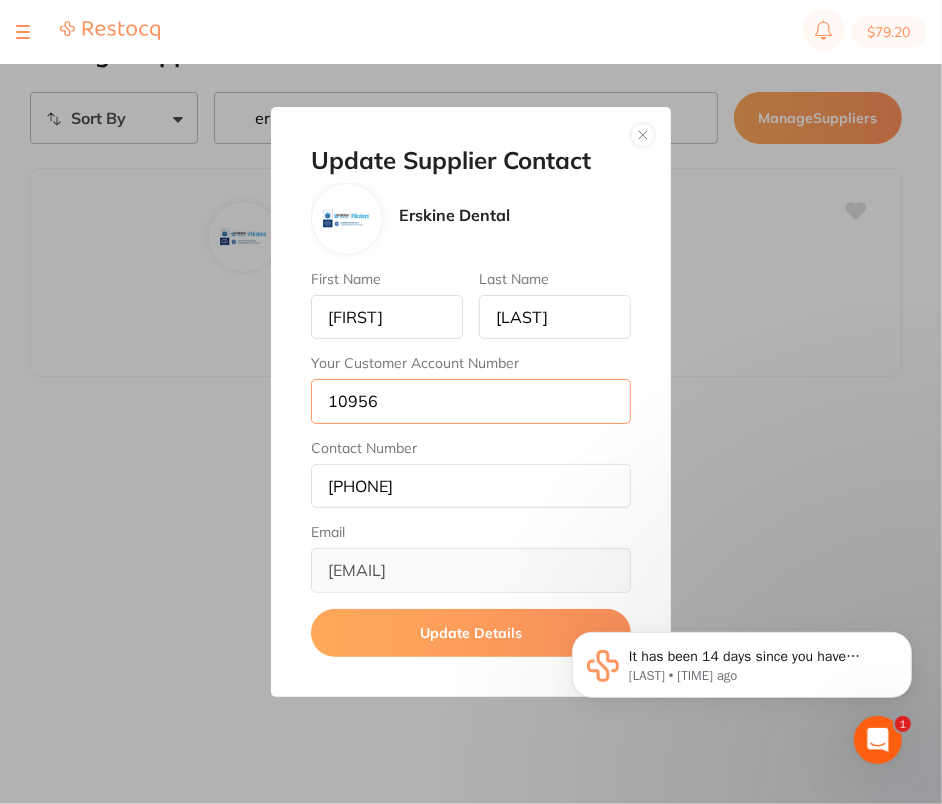 type on "10956" 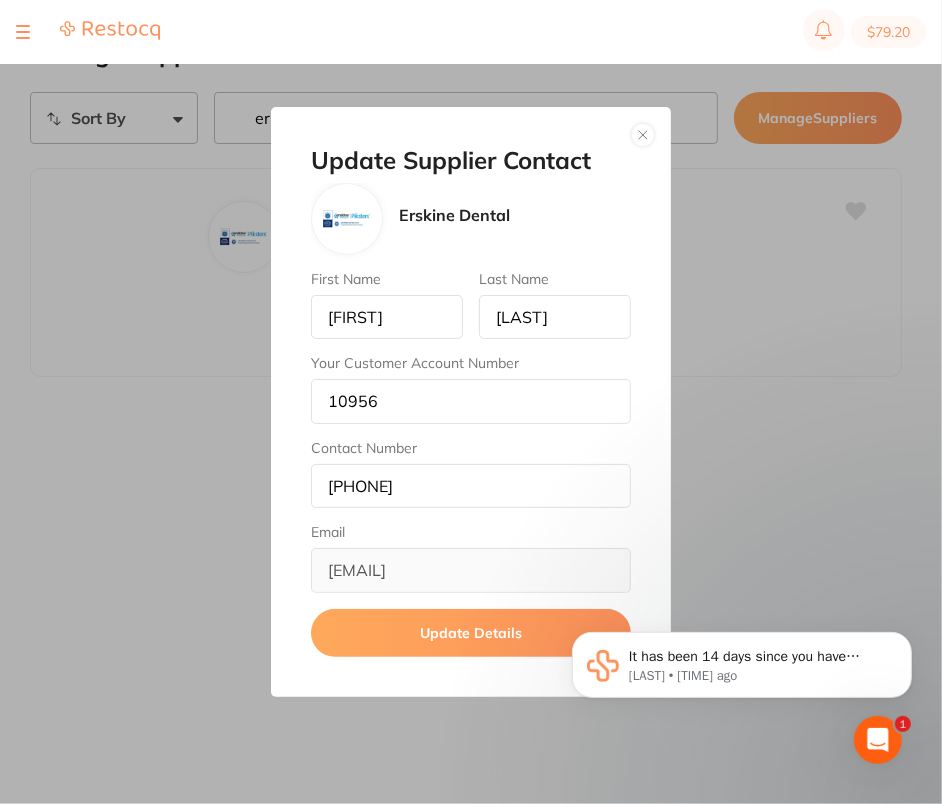 click on "Update Details" at bounding box center (471, 633) 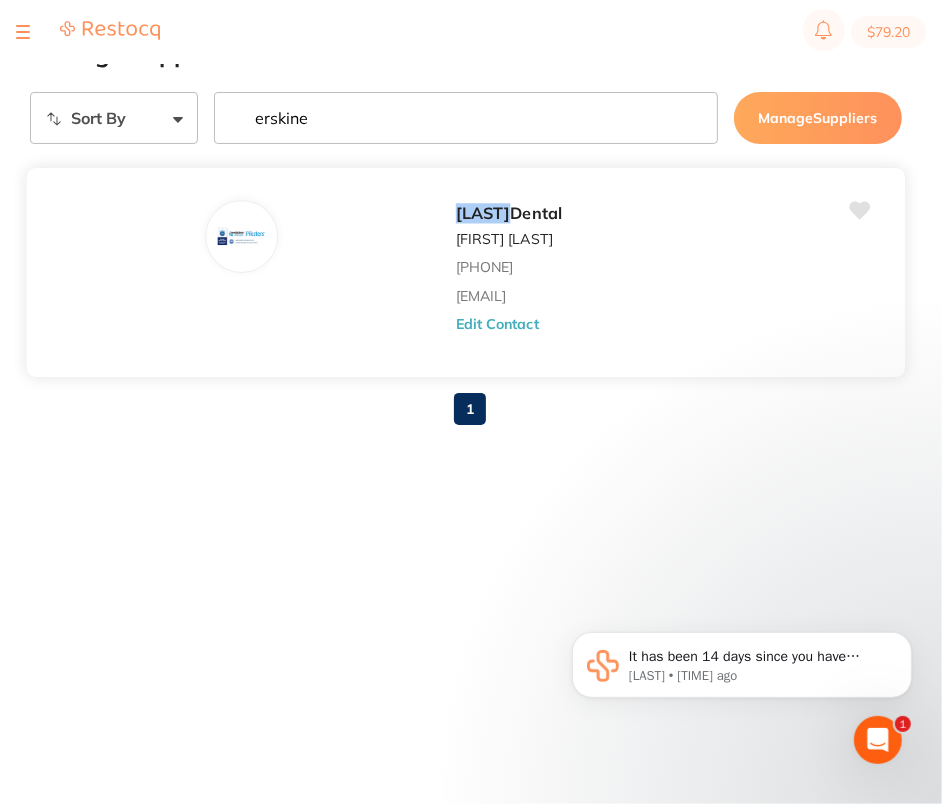 click on "Erskine  Dental Ben Stitt +61 2 65683773 sales@piksters.com Edit Contact" at bounding box center (670, 278) 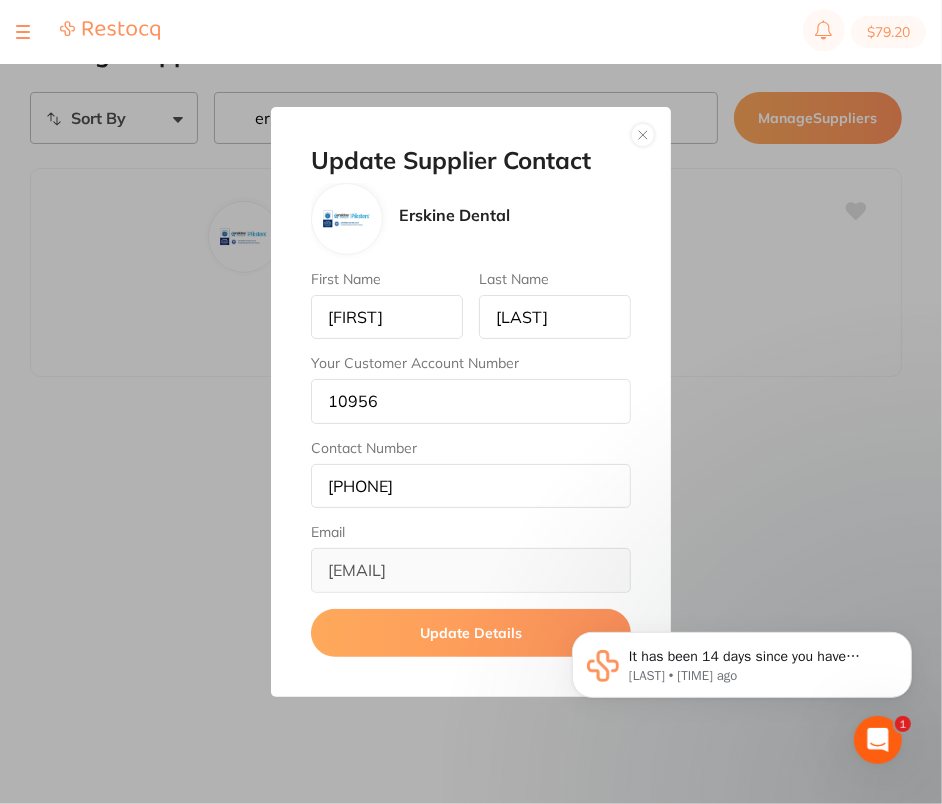click at bounding box center (643, 135) 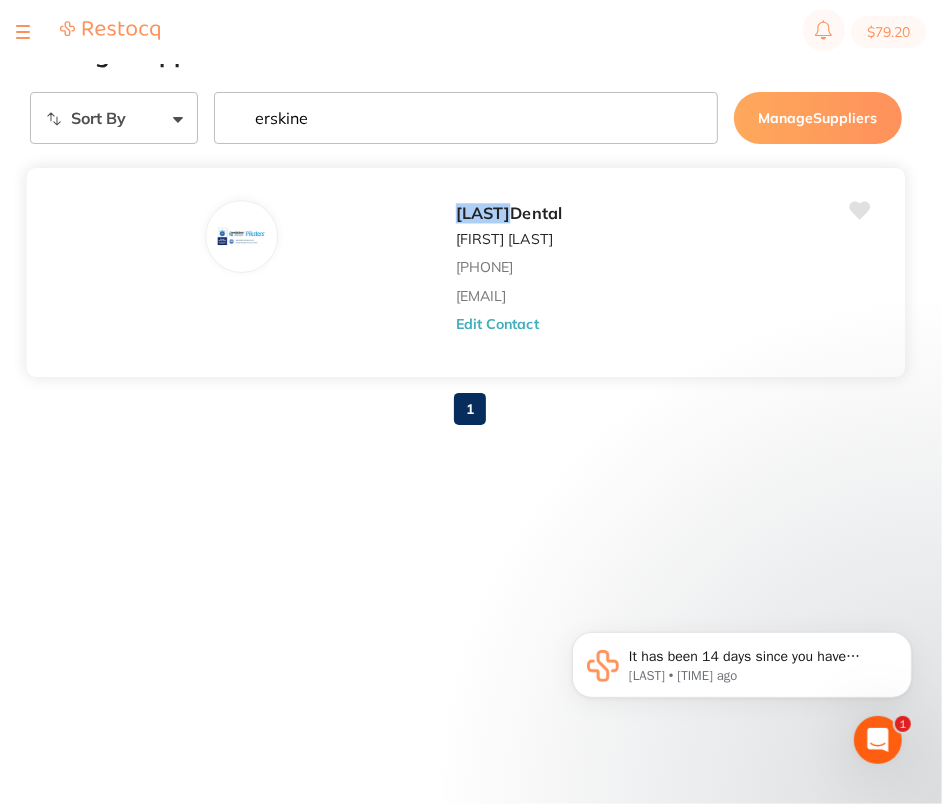 click on "Edit Contact" at bounding box center (497, 324) 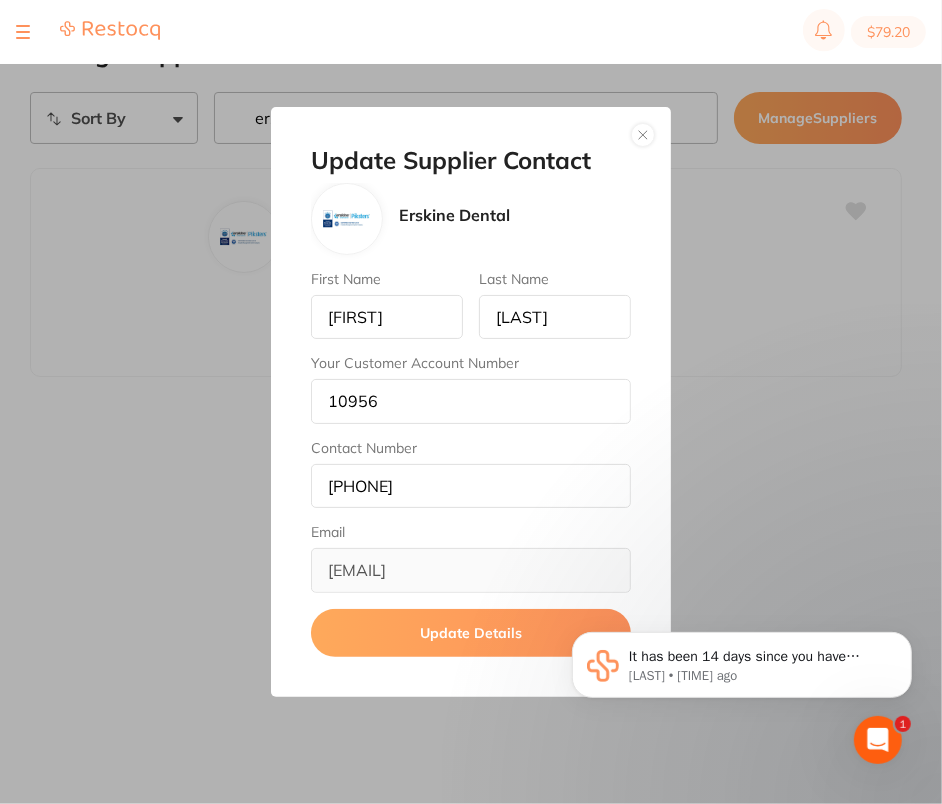 click at bounding box center (643, 135) 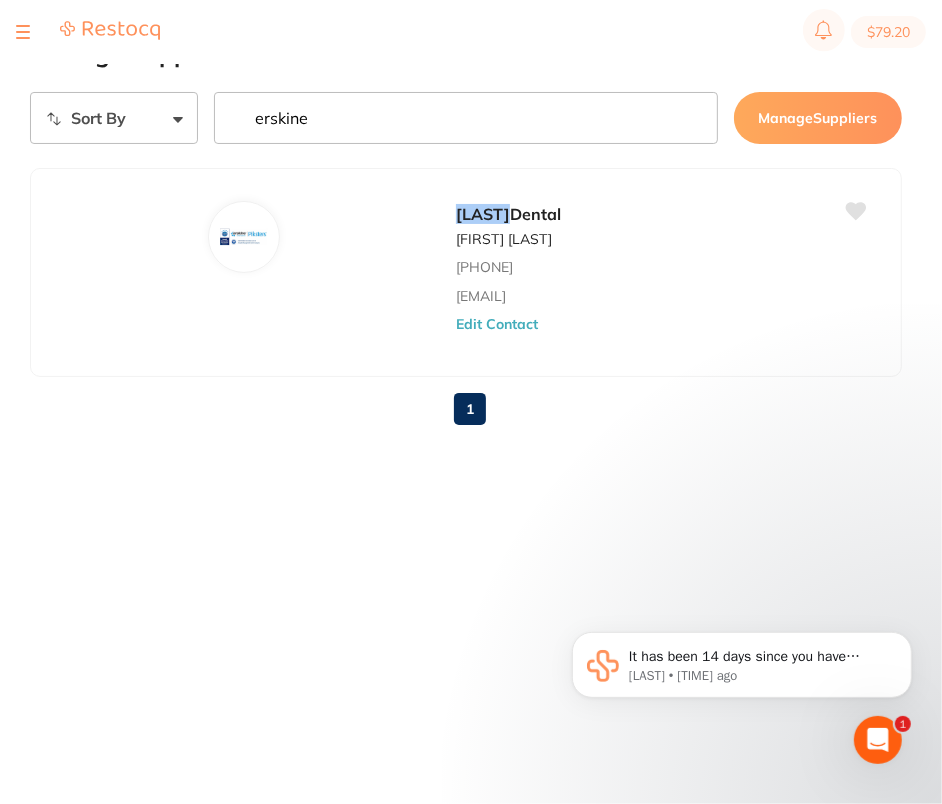 click at bounding box center (23, 32) 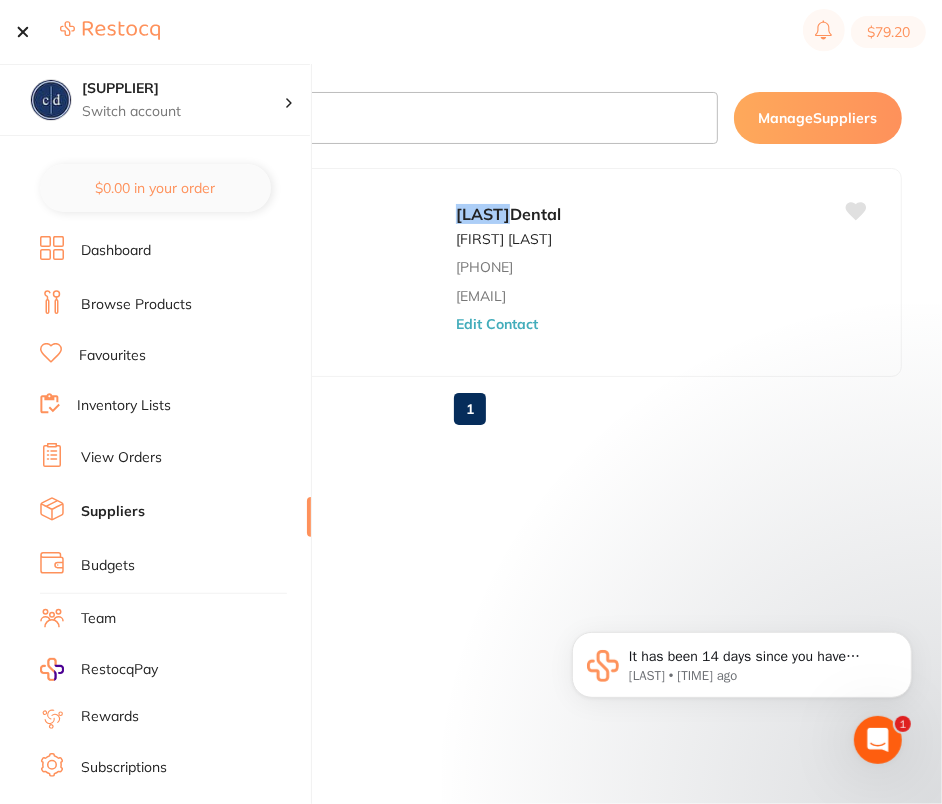 click on "Browse Products" at bounding box center (136, 305) 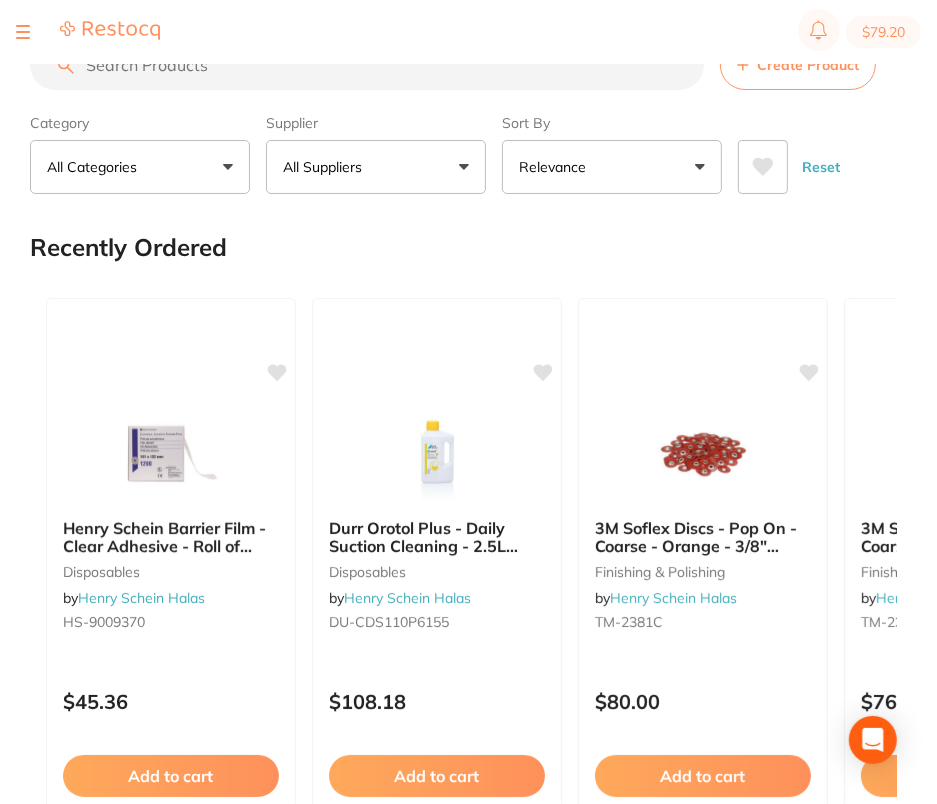 click on "Create Product" at bounding box center [798, 65] 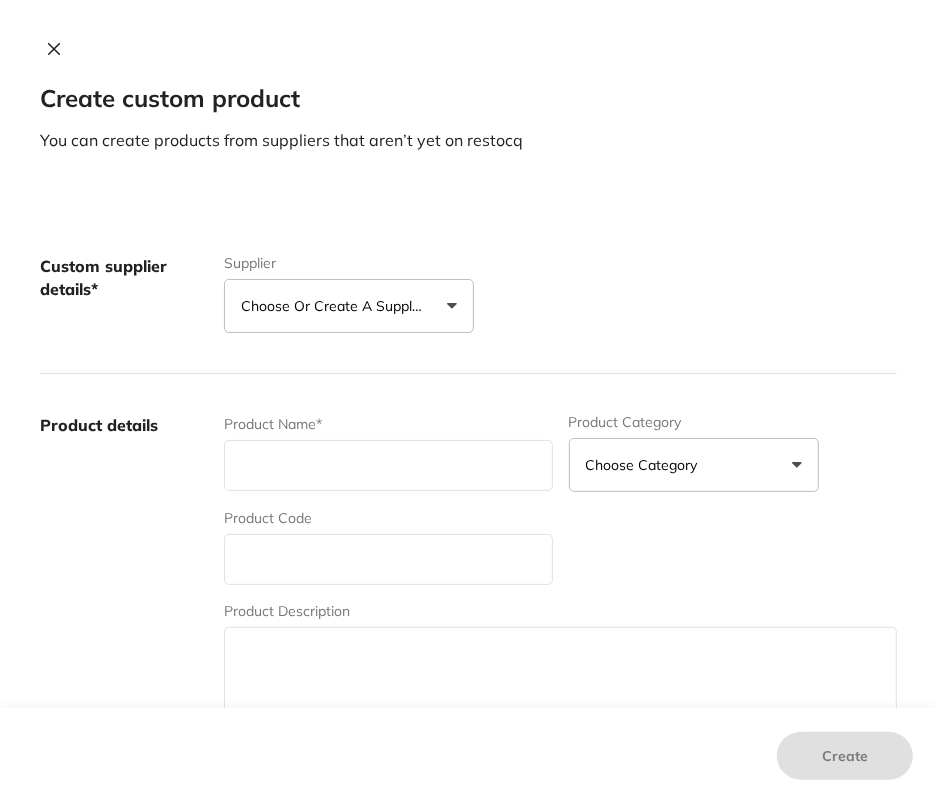 click on "Choose or create a supplier" at bounding box center [349, 306] 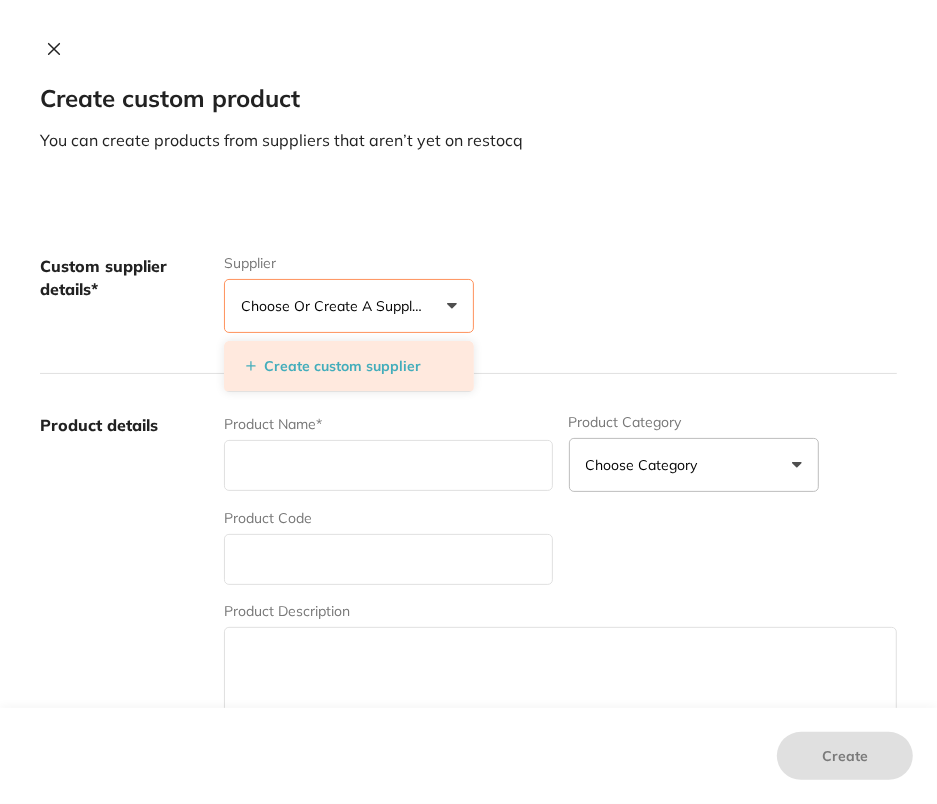 scroll, scrollTop: 0, scrollLeft: 0, axis: both 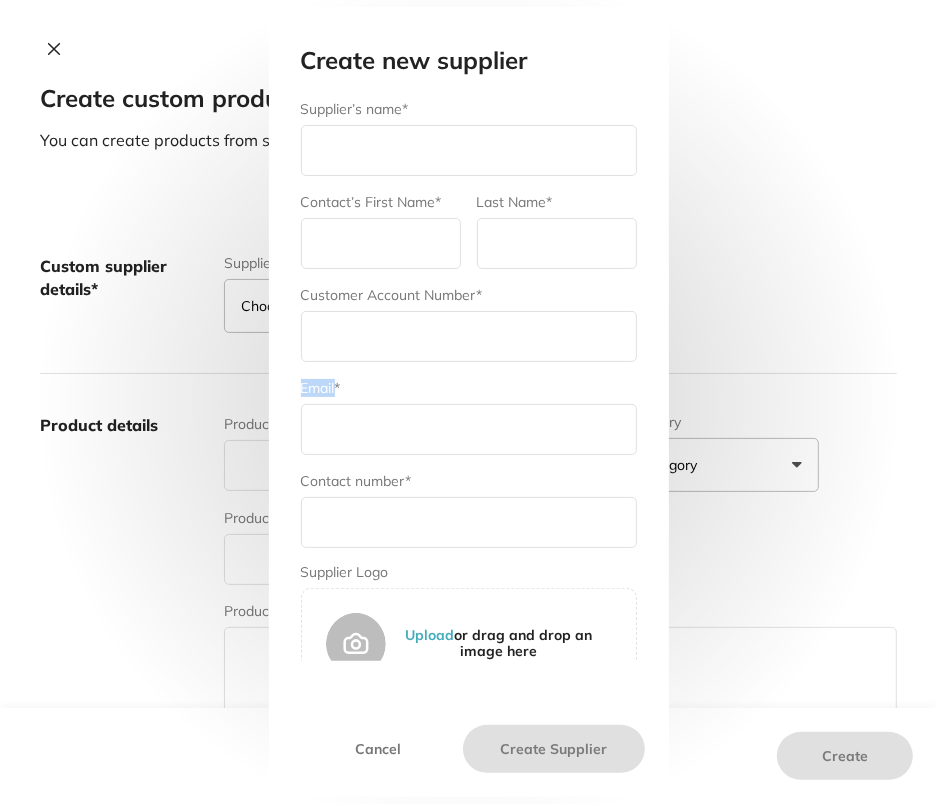 click on "Supplier’s name* Contact’s First Name* Last Name* Customer Account Number* Email* Contact number* Supplier Logo    Upload  or drag and drop an image here" at bounding box center [469, 401] 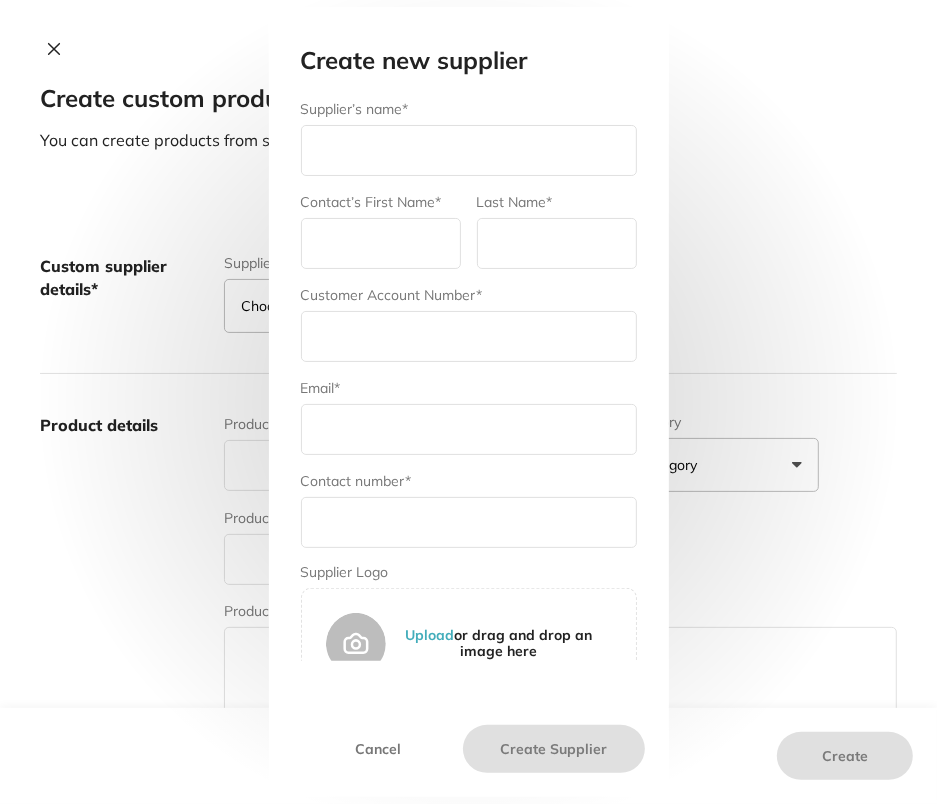 click at bounding box center (469, 150) 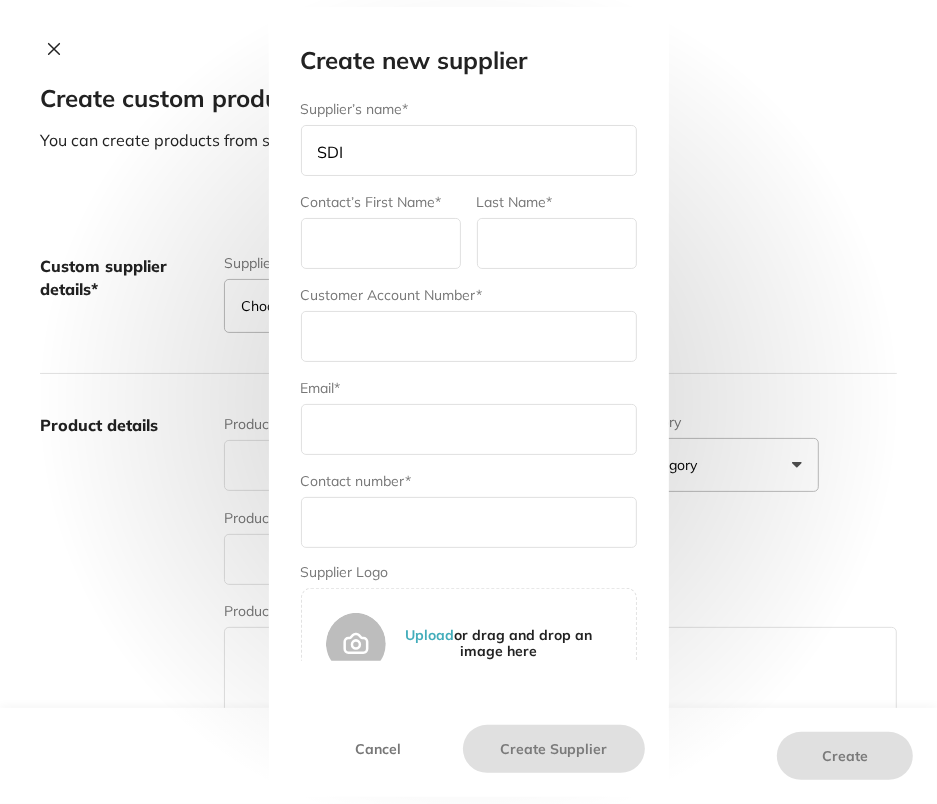 type on "SDI" 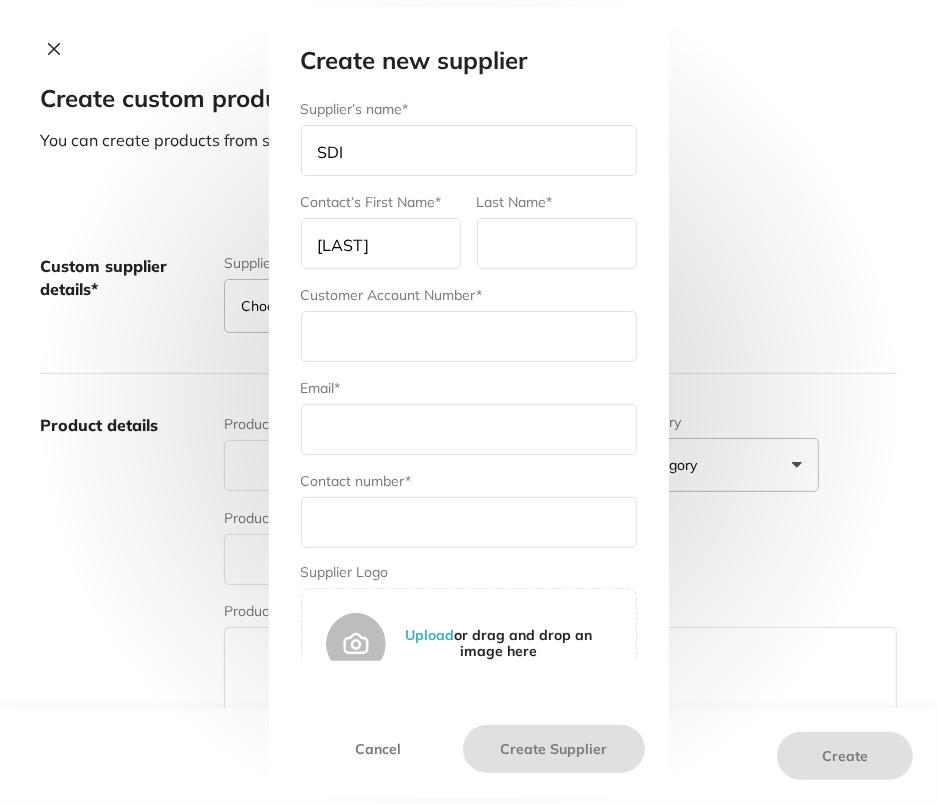 type on "admin" 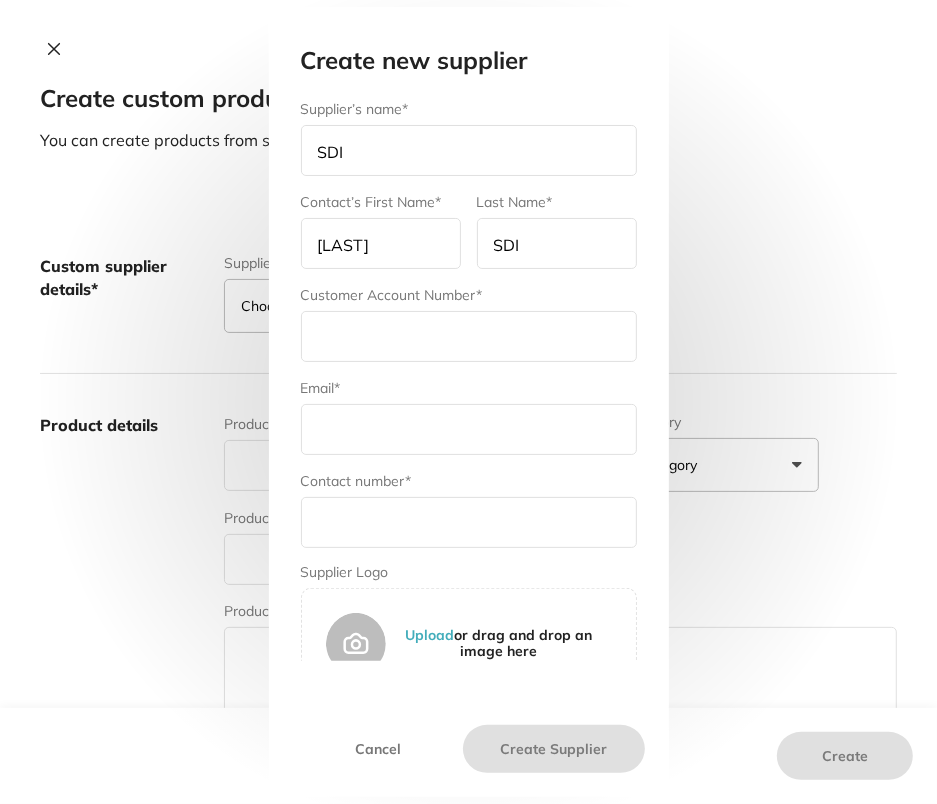 type on "SDI" 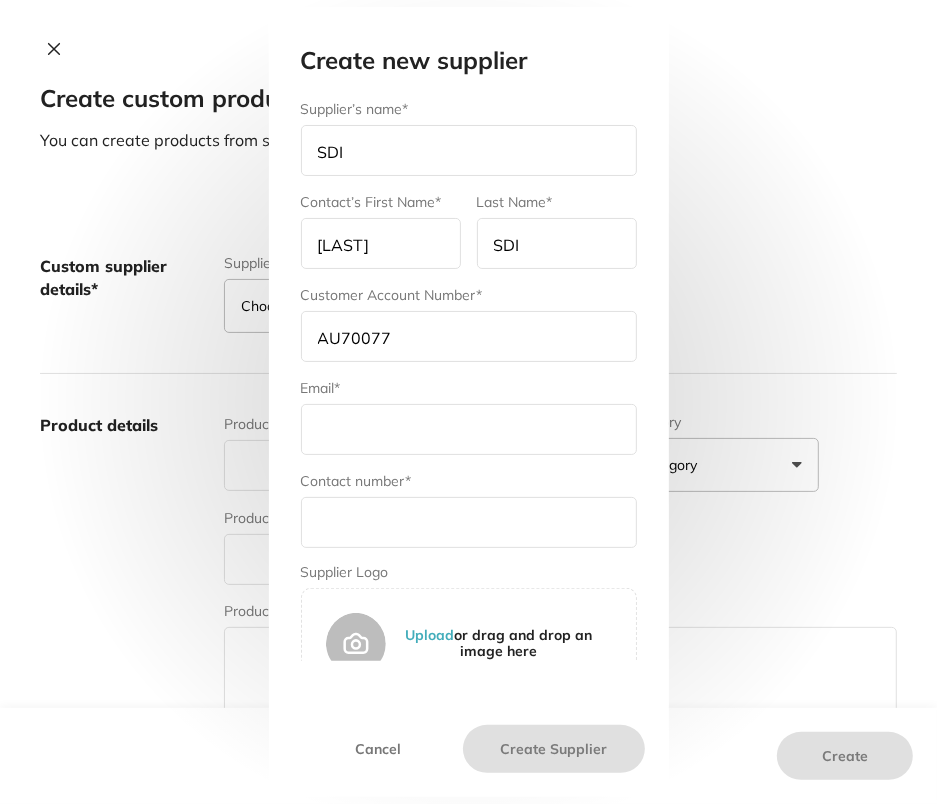 scroll, scrollTop: 35, scrollLeft: 0, axis: vertical 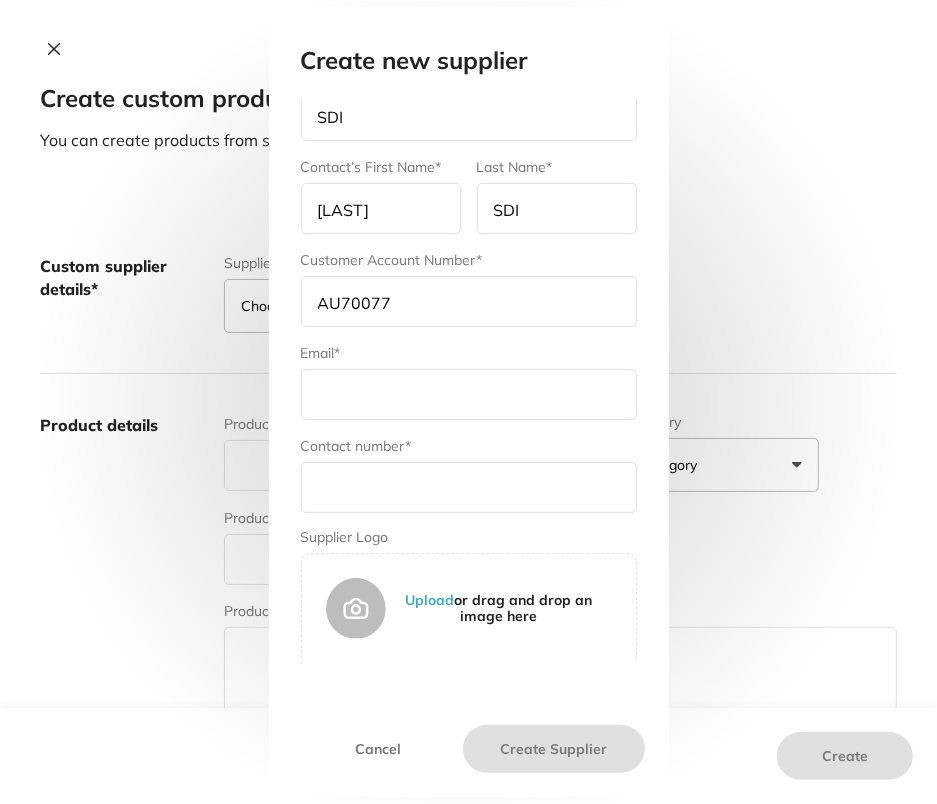 type on "AU70077" 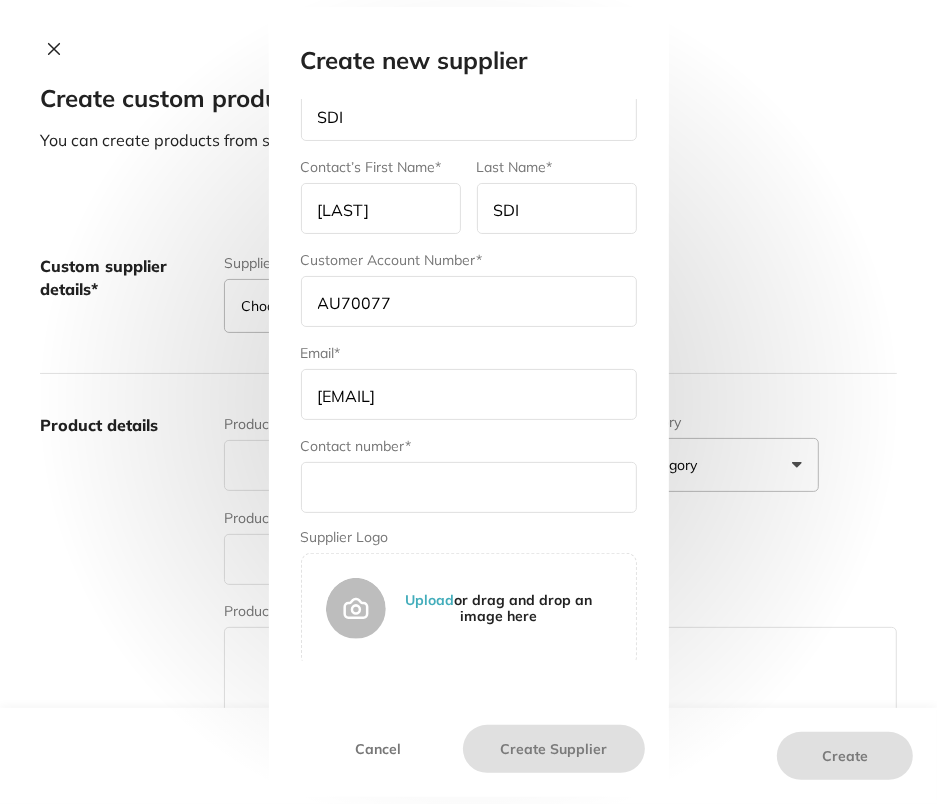 type on "Info@sdi.com.au" 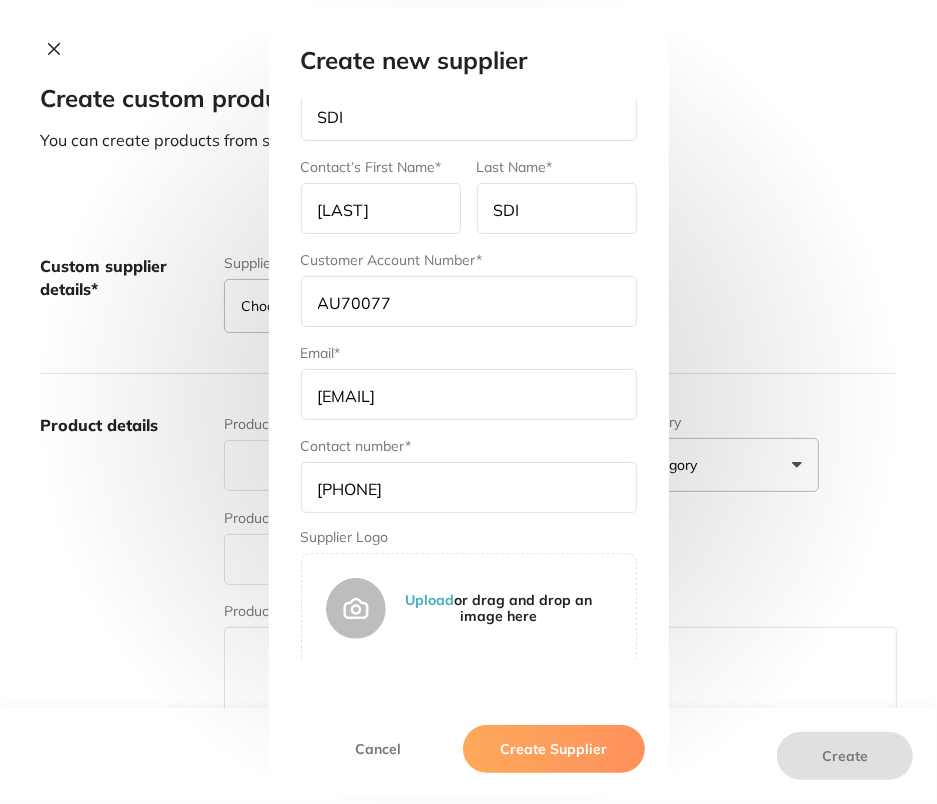 type on "1 800 337 003" 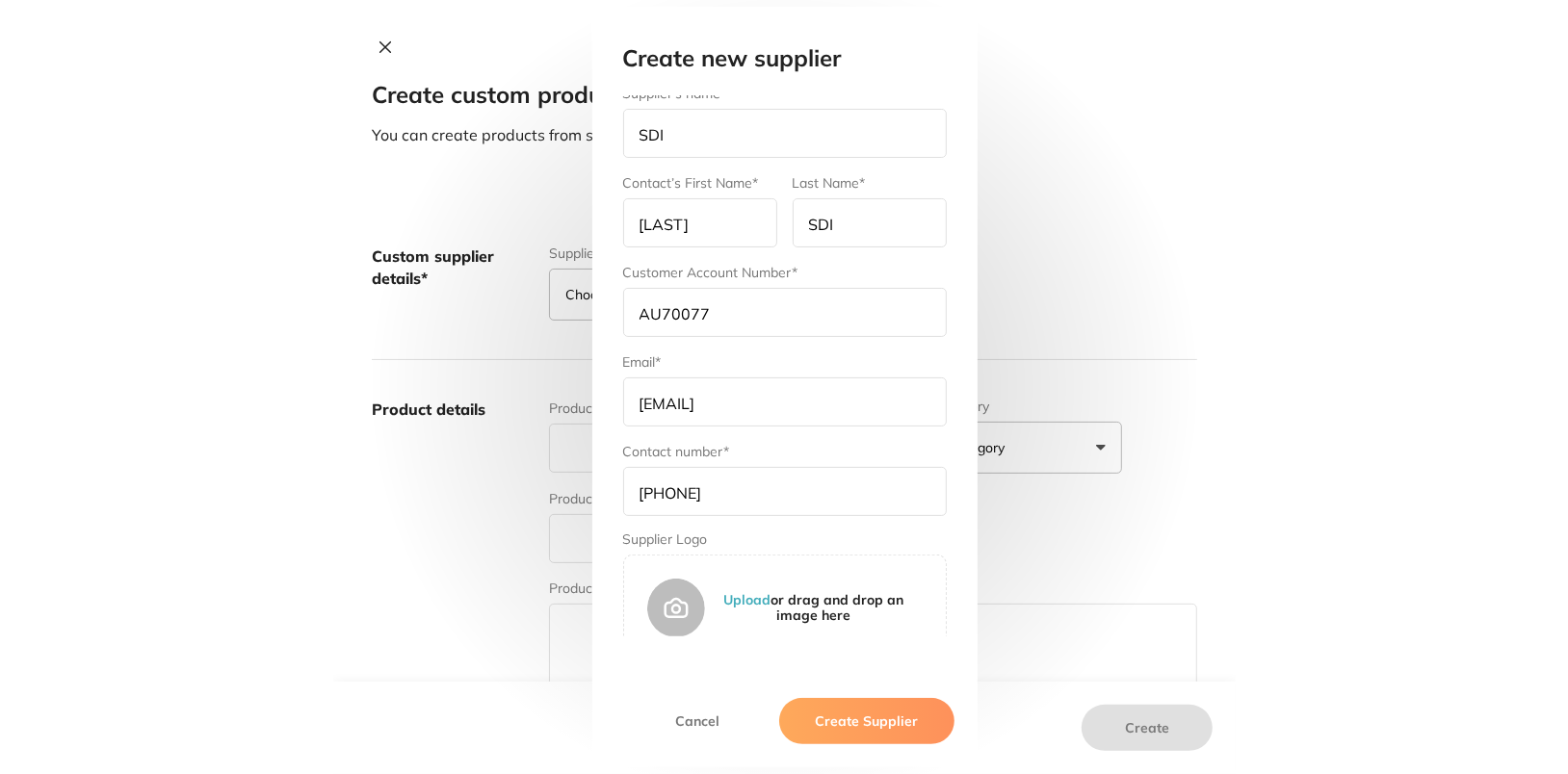 scroll, scrollTop: 0, scrollLeft: 0, axis: both 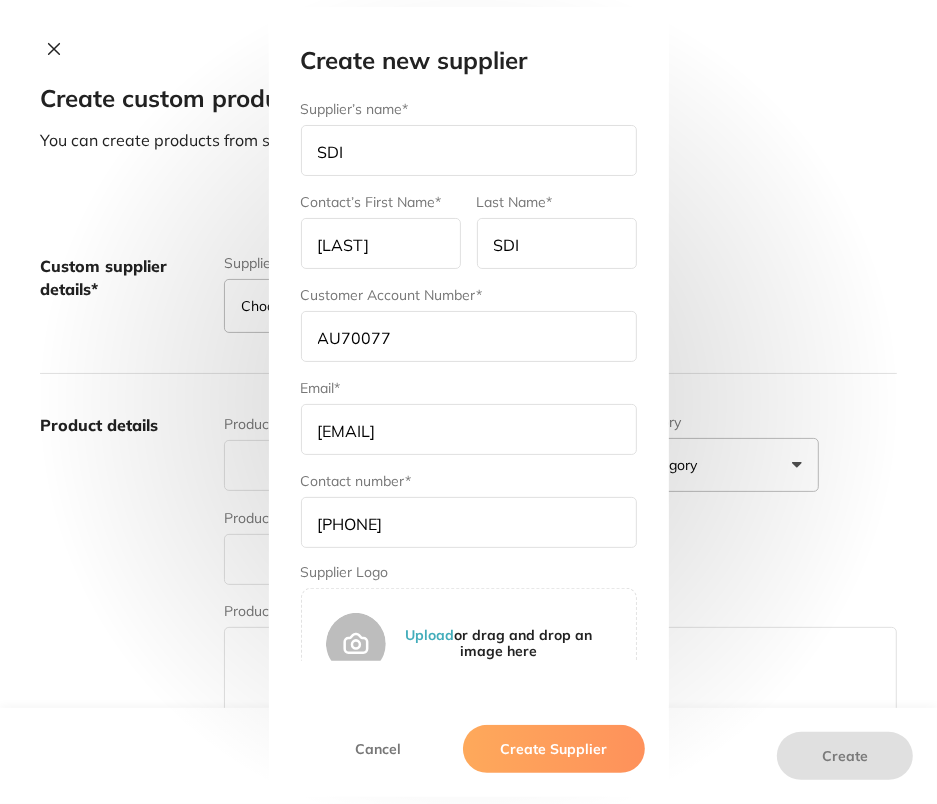 click on "Create Supplier" at bounding box center (553, 749) 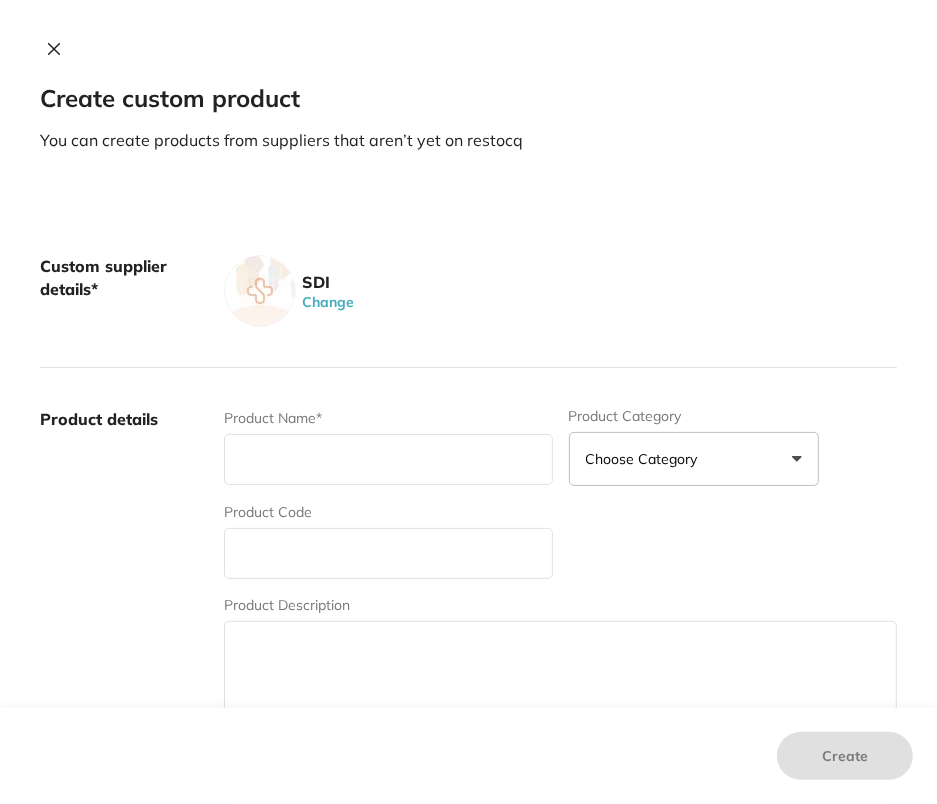 click on "SDI Change" at bounding box center (560, 291) 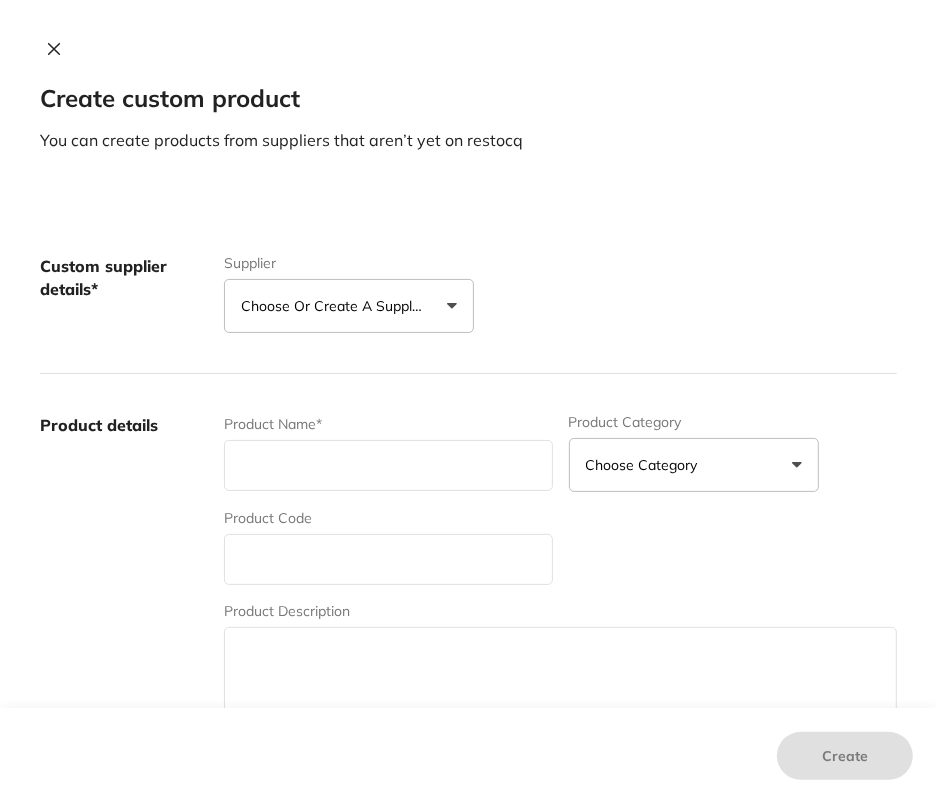 click on "Choose or create a supplier" at bounding box center [336, 306] 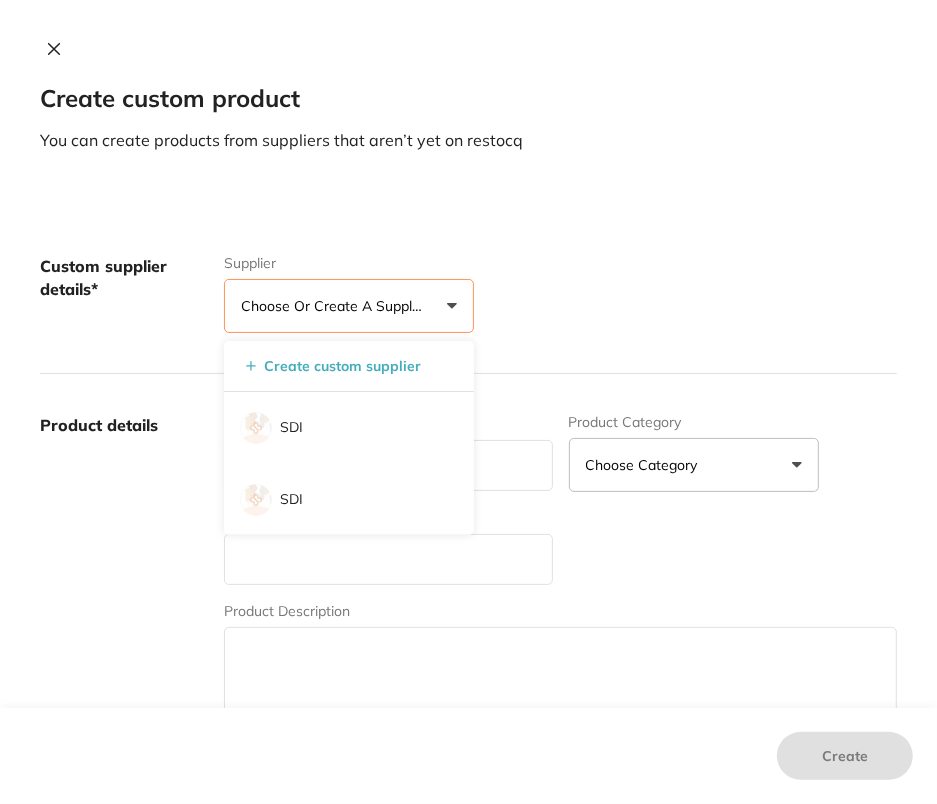 click on "Custom supplier details* Supplier Choose or create a supplier         Create custom supplier SDI SDI Product details Product Name* Product Category Choose Category 3d Printing Anaesthetic Articulating Burs Cad/Cam Crown & Bridge Disposables Education Endodontics Equipment Evacuation Finishing & Polishing Handpieces Implants Impression Infection Control Instruments Laboratory Miscellaneous Mouthguard Blanks Oral Surgery Oral Surgery Orthodontics Orthodontics Other Photography Preventative Preventative Restorative & Cosmetic Rubber Dam Specials & Clearance Tmj Whitening Xrays/Imaging Product Code Product Description Product prices & variations A consistent variant name will allow users to identify the different variation easily when adding to cart.  Allow multiple variations  Check this if the product has multiple variants. For example, different sizes and colors Price (excl. GST) $ Product Photos Maximum of 50 photos. Each file size should not be exceed 5MB.           Upload  click upload to select pictures" at bounding box center (468, 848) 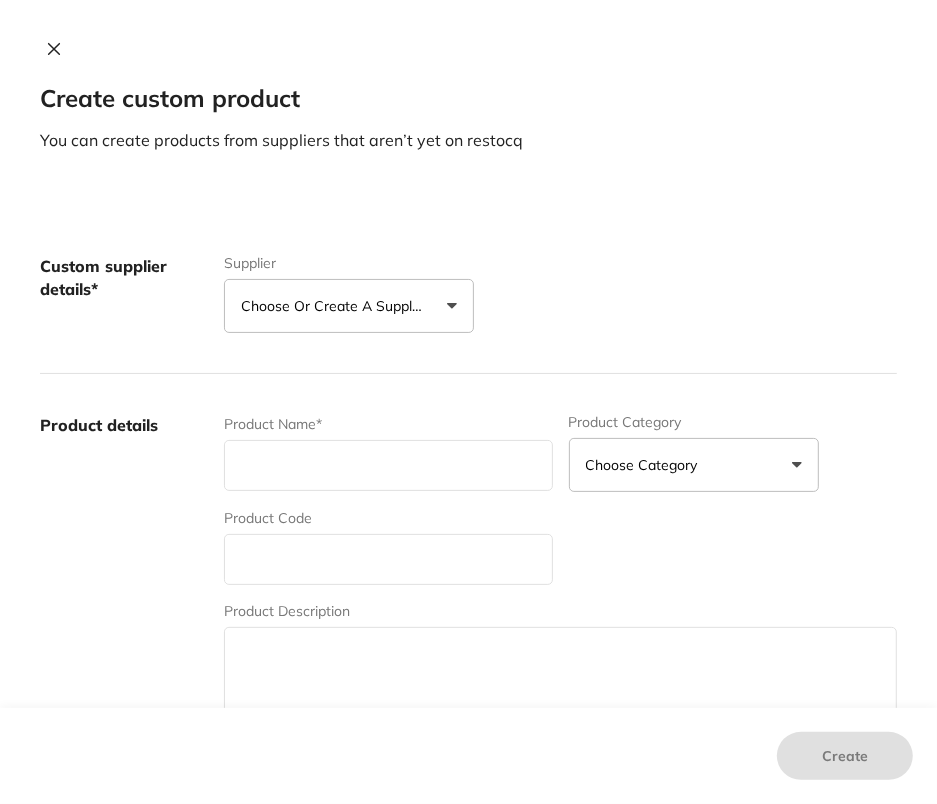 click on "Choose or create a supplier" at bounding box center (349, 306) 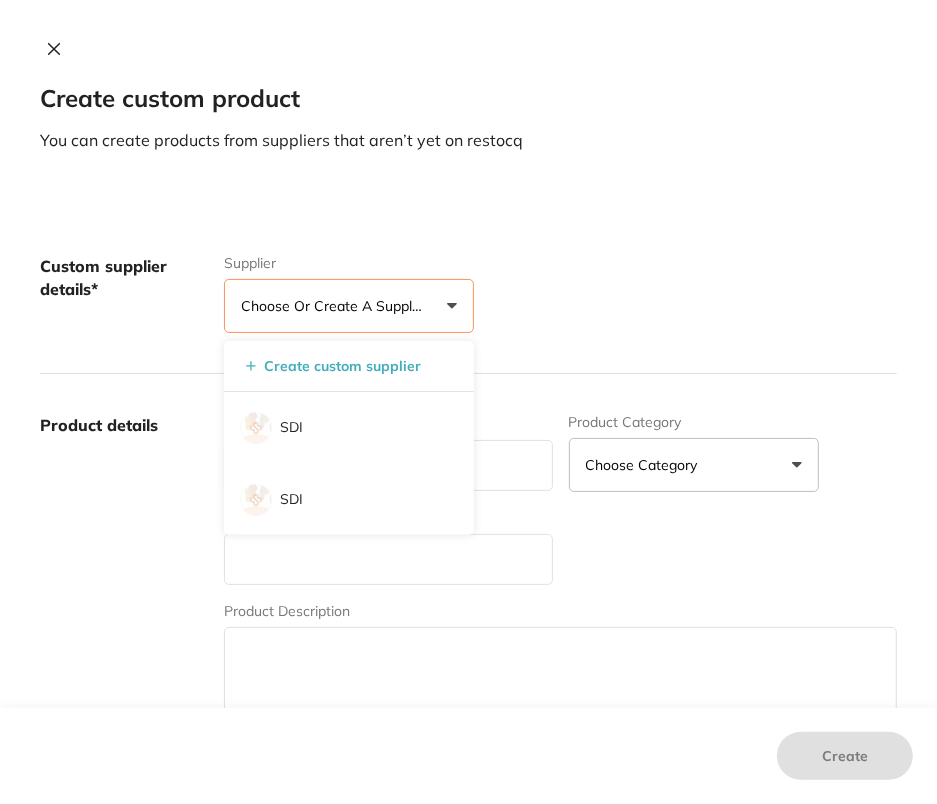 drag, startPoint x: 625, startPoint y: 295, endPoint x: 619, endPoint y: 341, distance: 46.389652 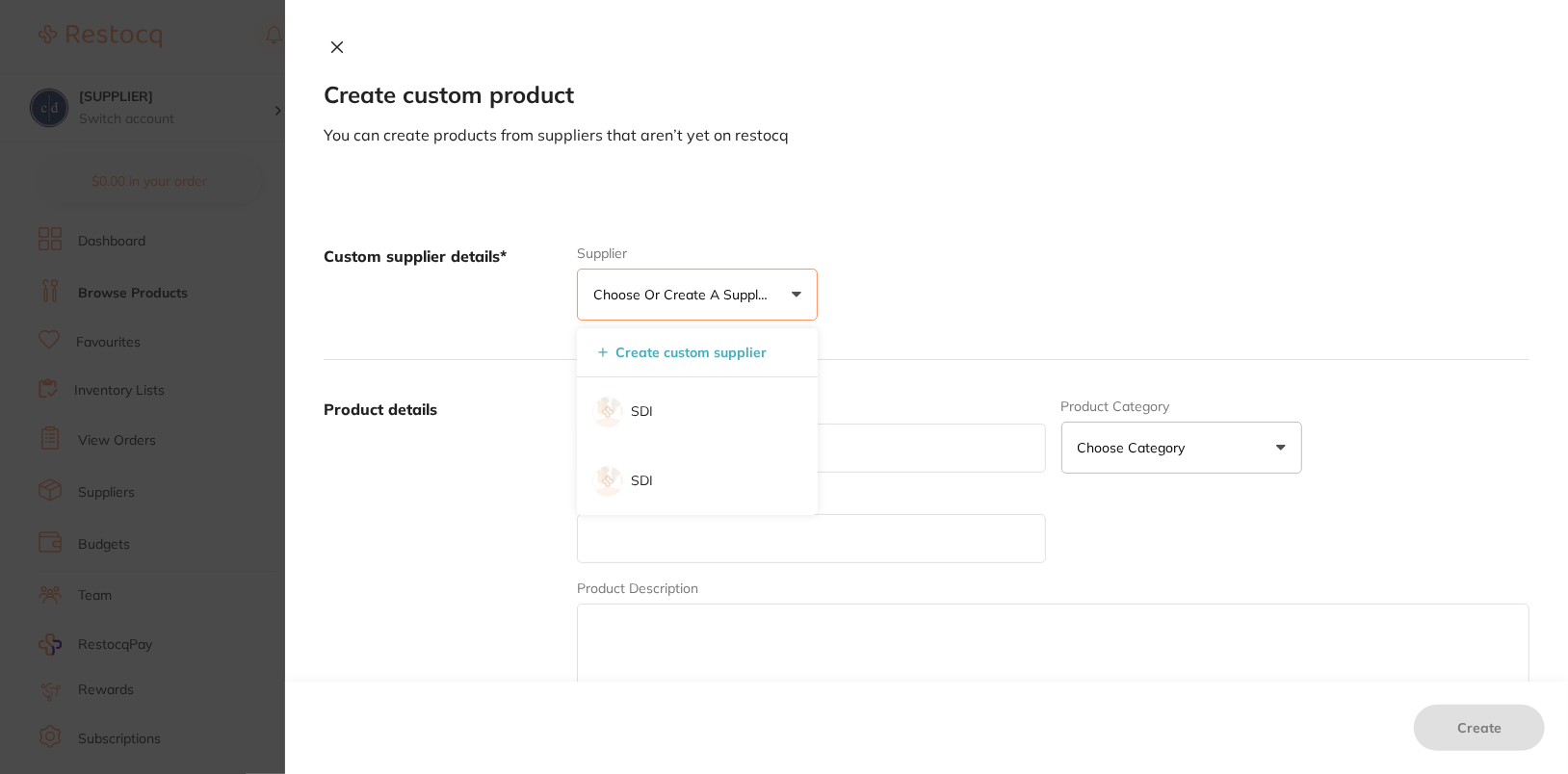 click on "Create custom product  You can create products from suppliers that aren’t yet on restocq" at bounding box center (927, 114) 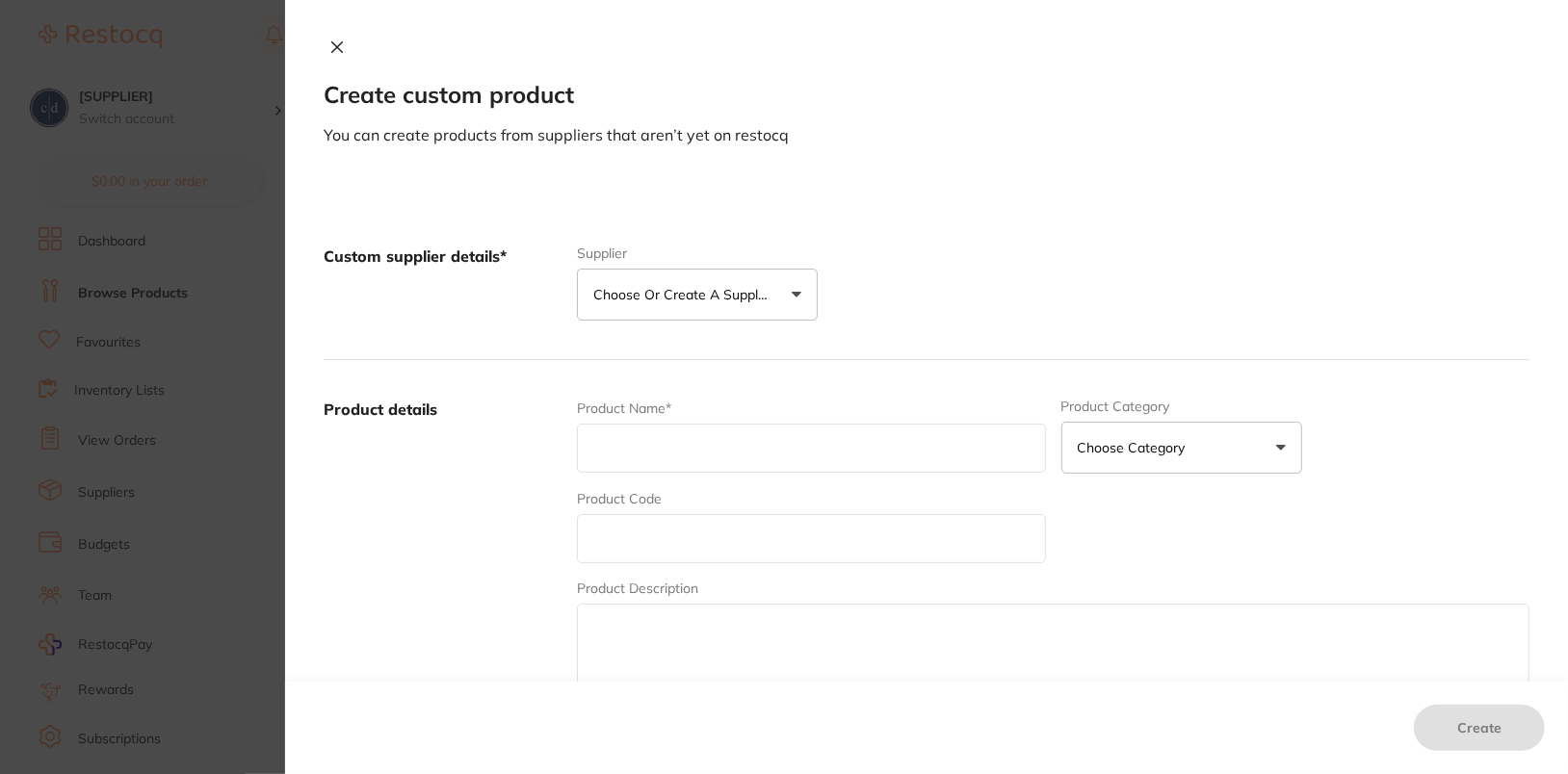 click on "Choose or create a supplier" at bounding box center [685, 295] 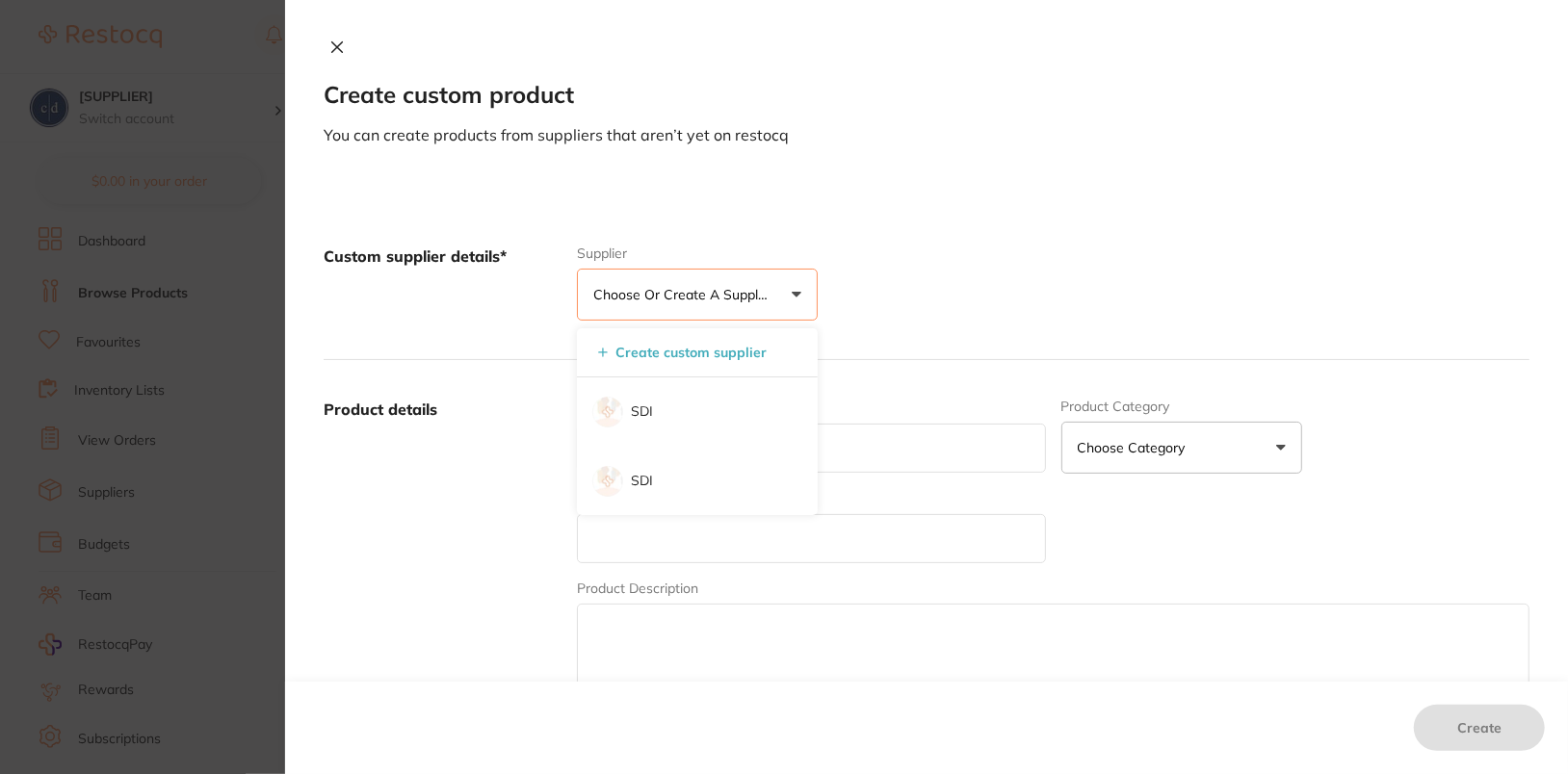 type 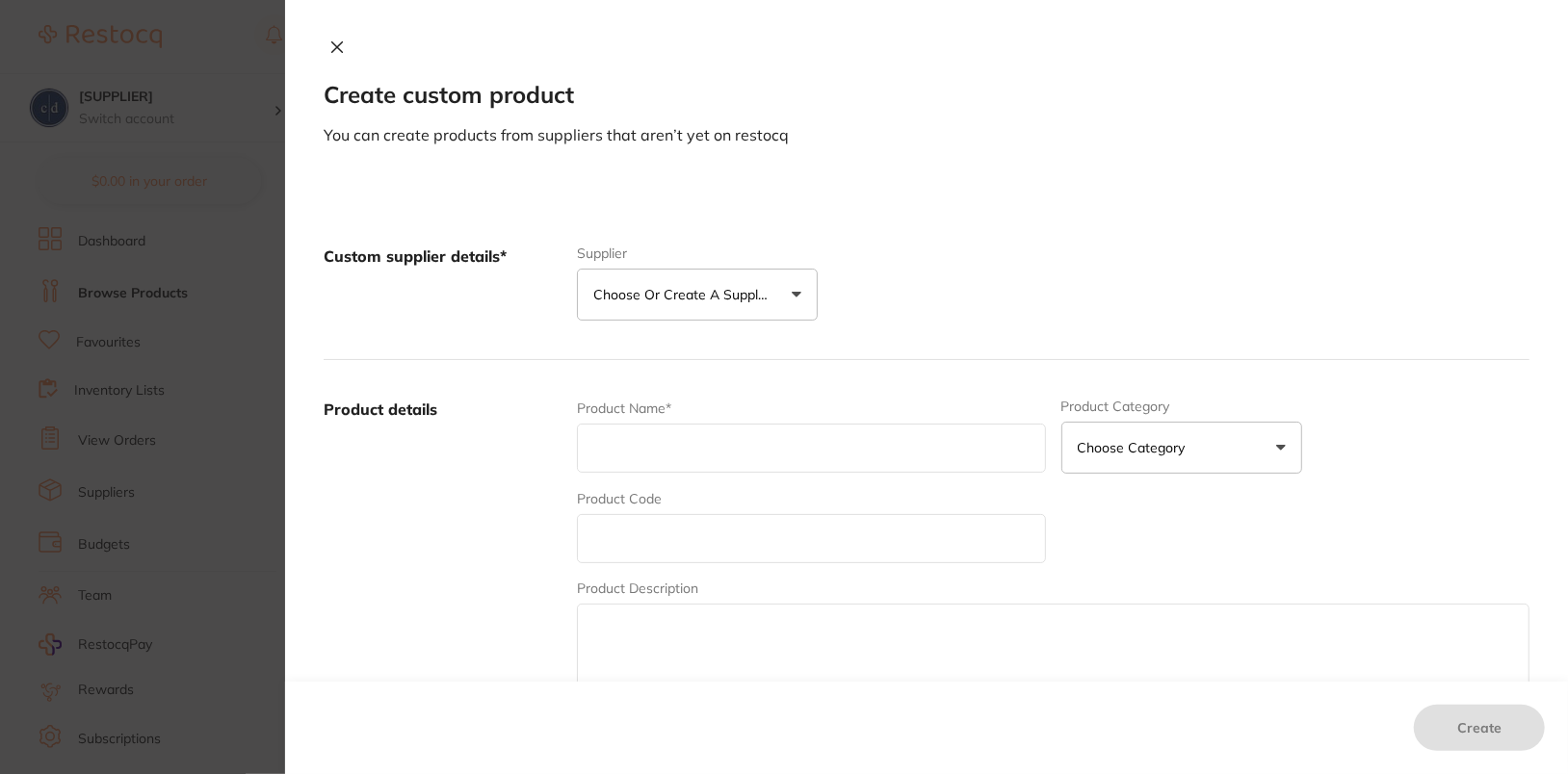 click 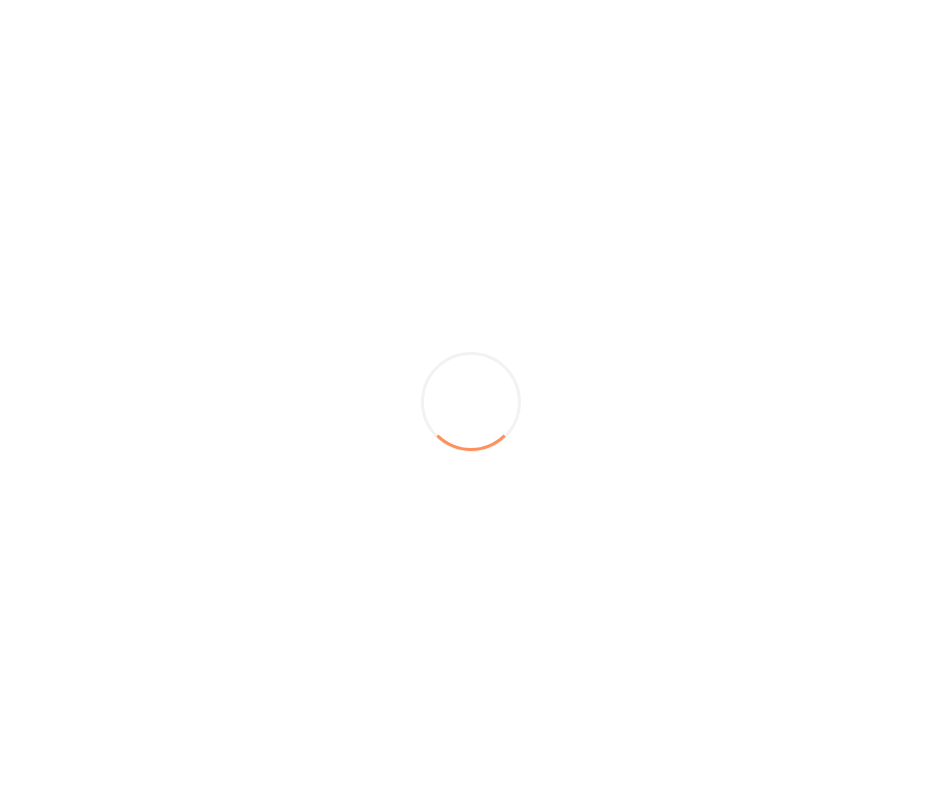scroll, scrollTop: 0, scrollLeft: 0, axis: both 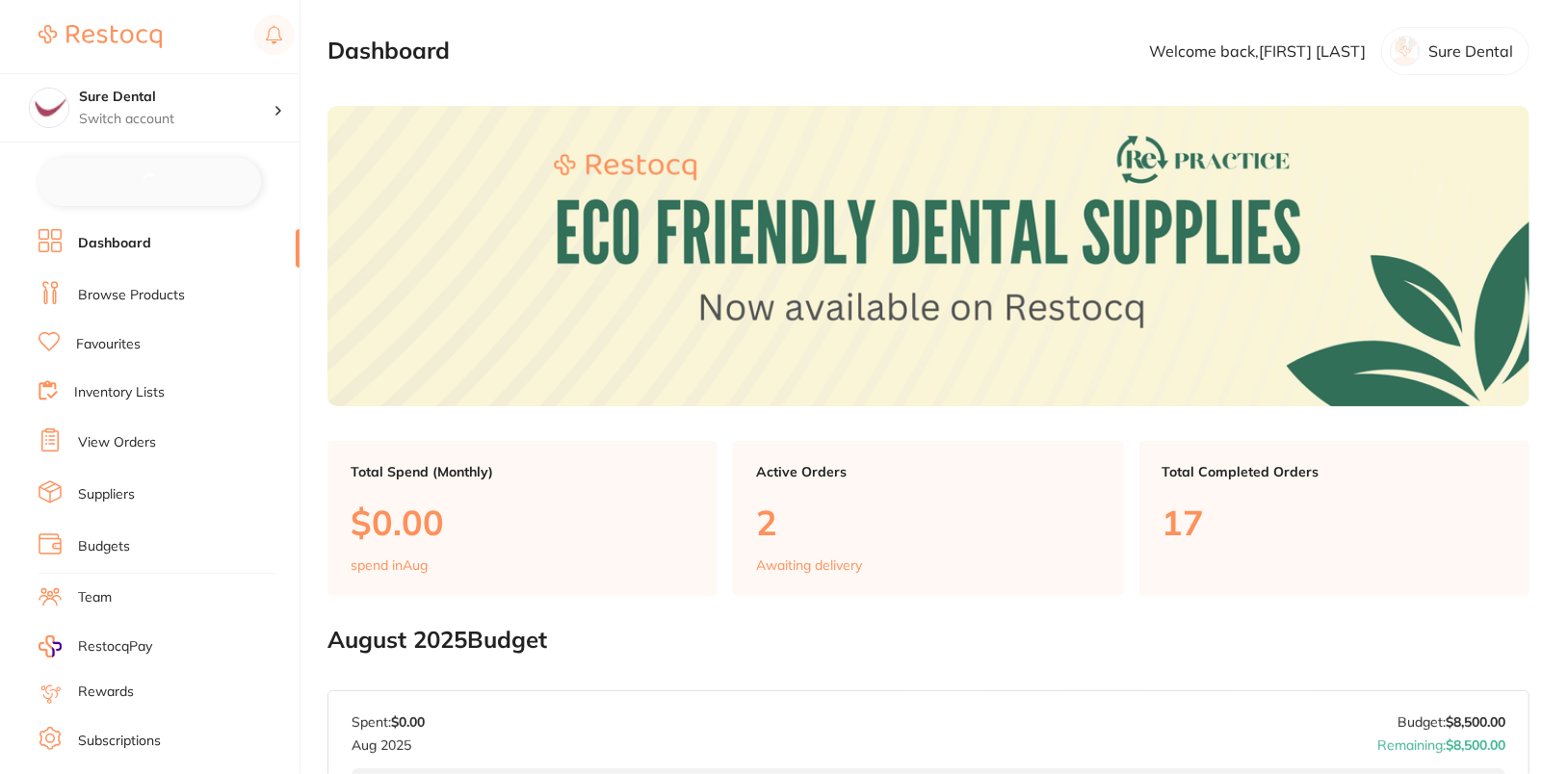 click on "Browse Products" at bounding box center [131, 296] 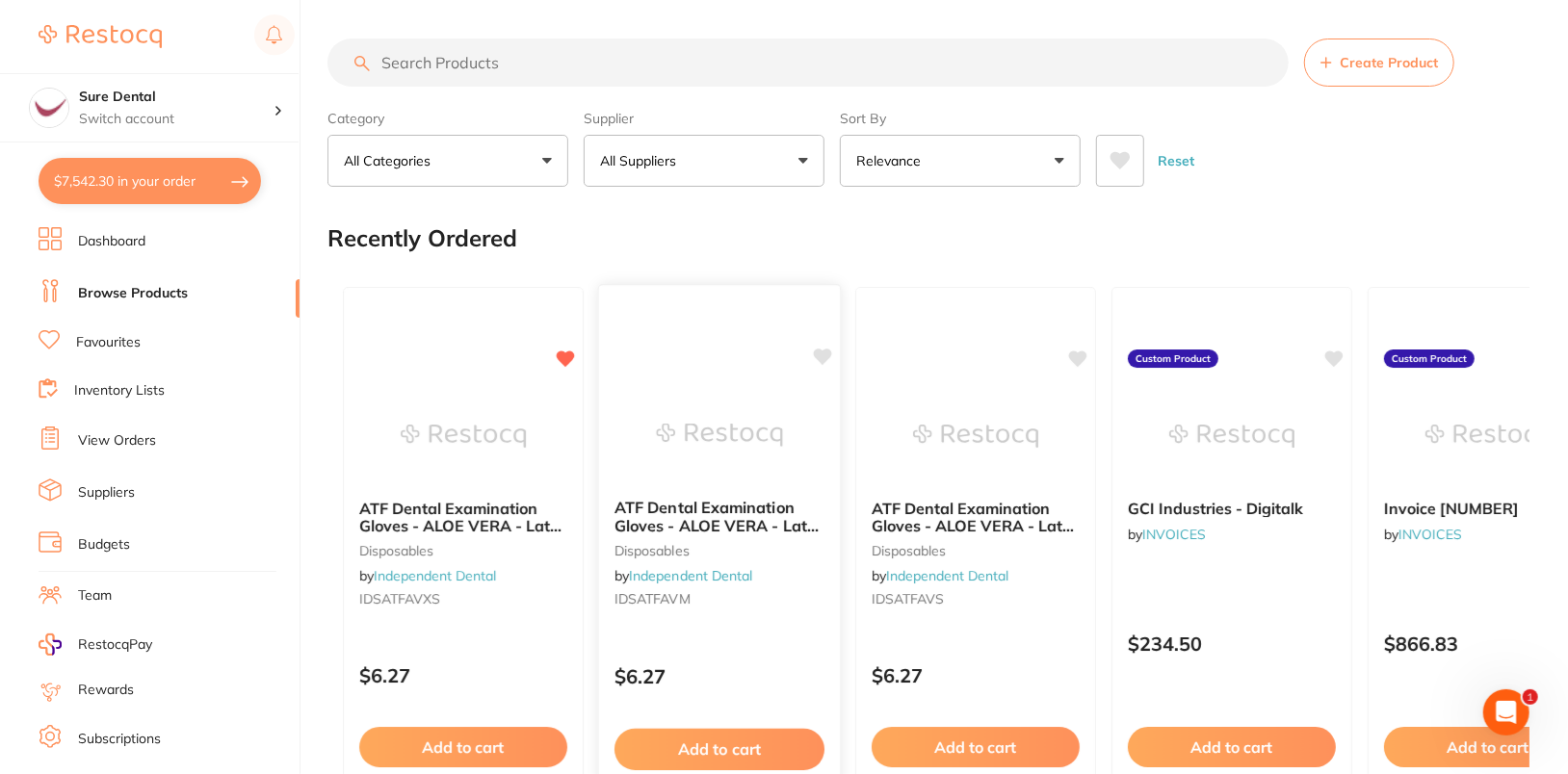 scroll, scrollTop: 0, scrollLeft: 0, axis: both 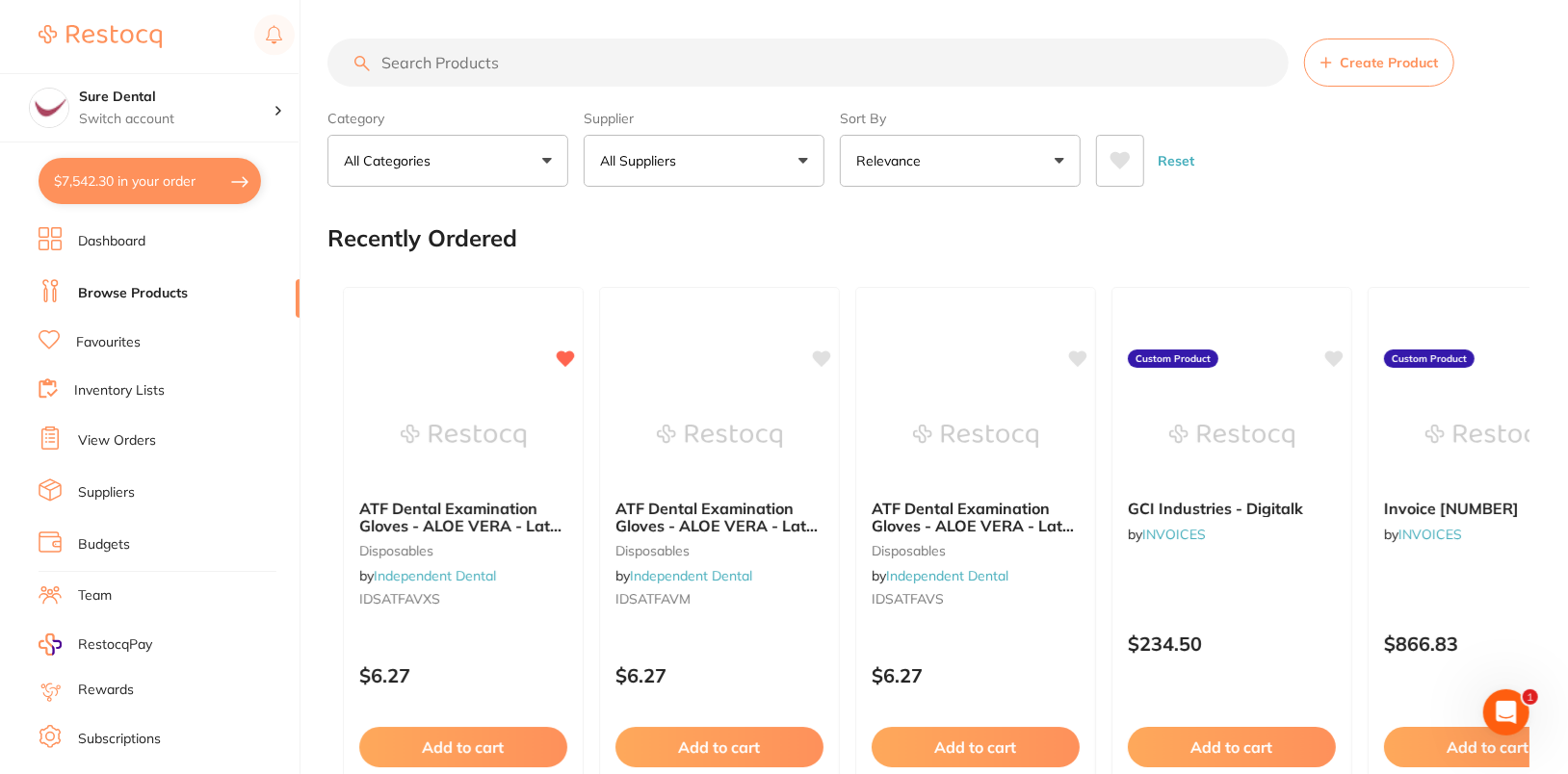 click on "All Suppliers" at bounding box center (704, 161) 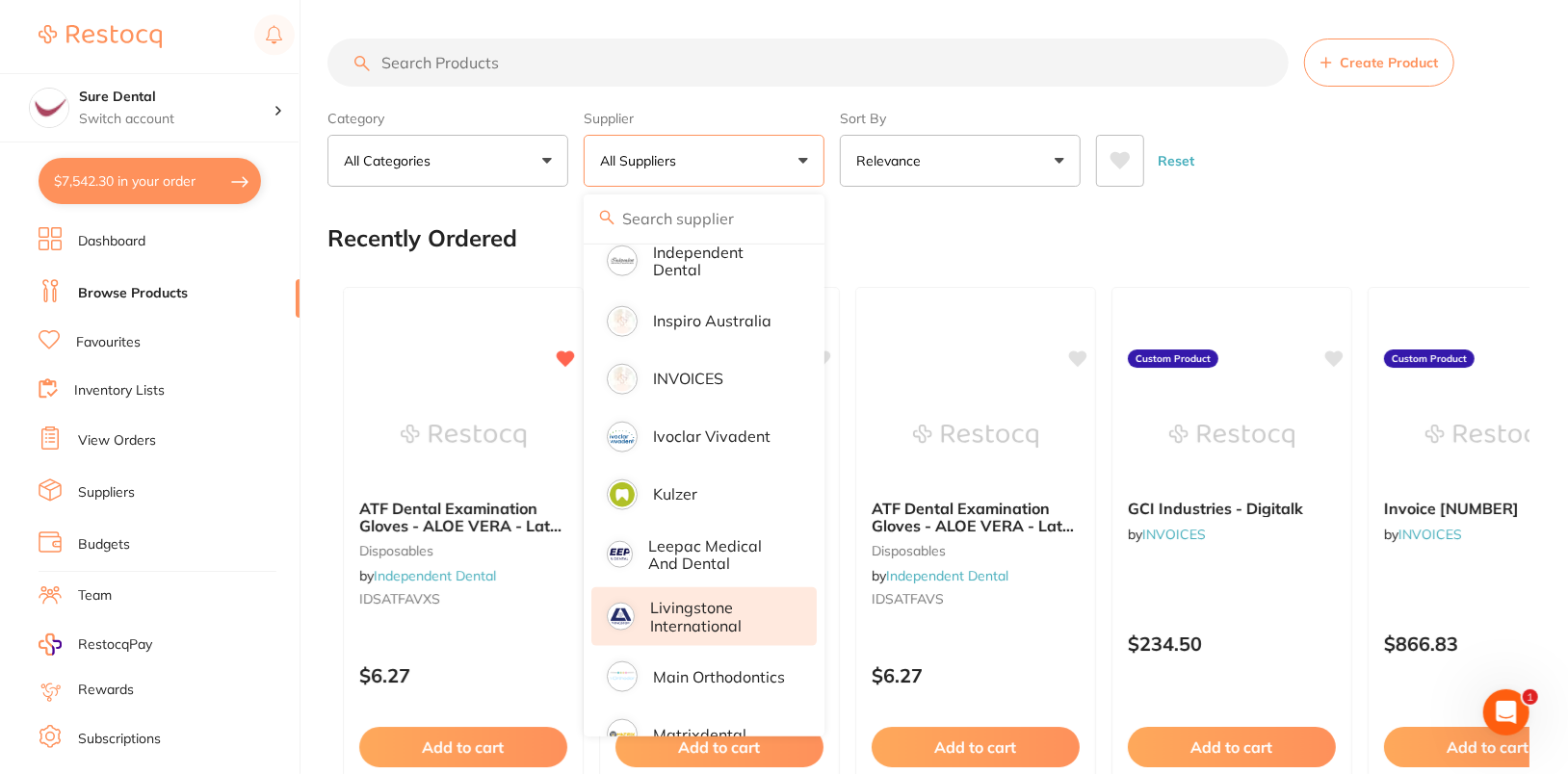 scroll, scrollTop: 1336, scrollLeft: 0, axis: vertical 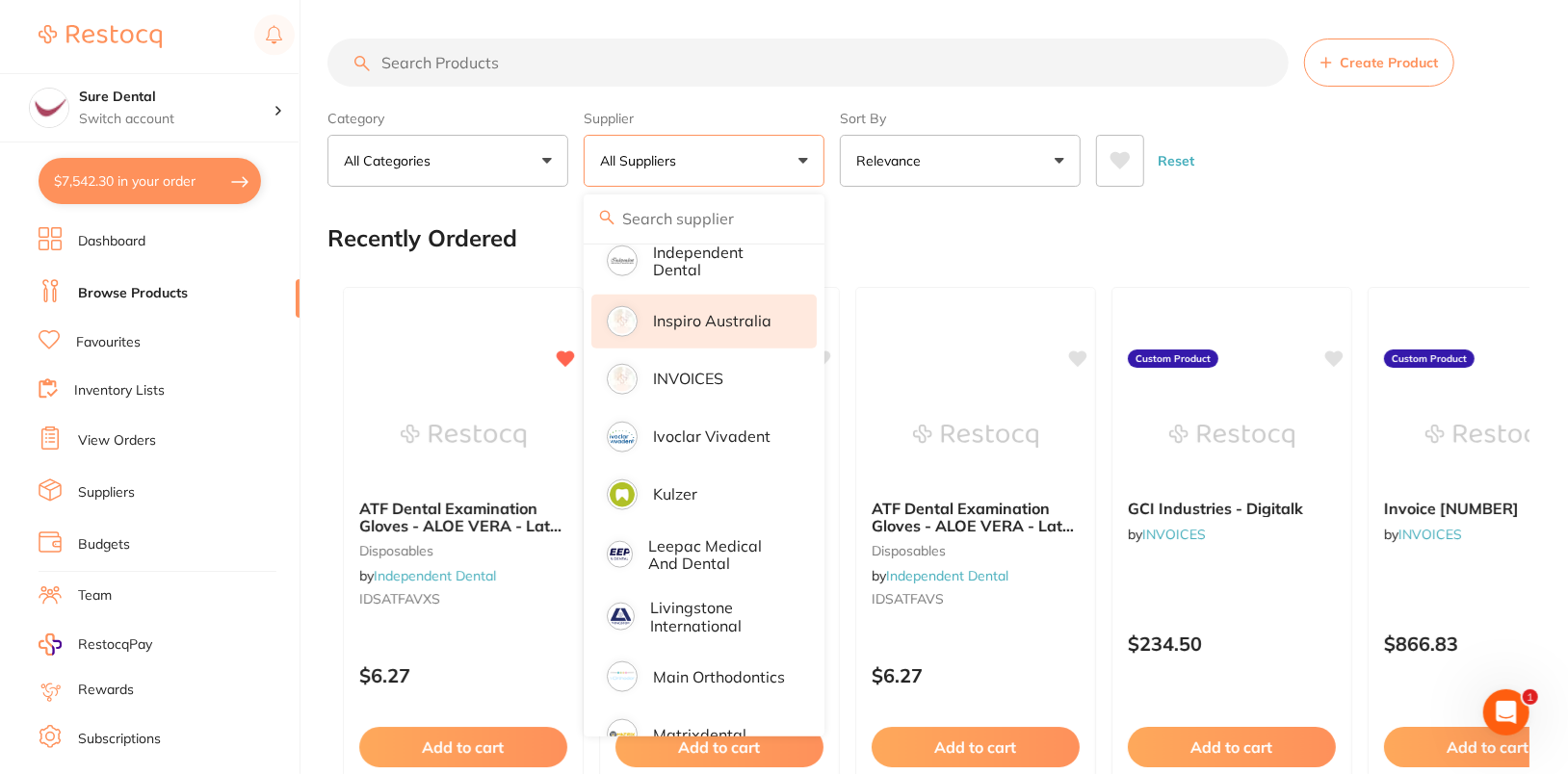 click on "Inspiro Australia" at bounding box center (712, 321) 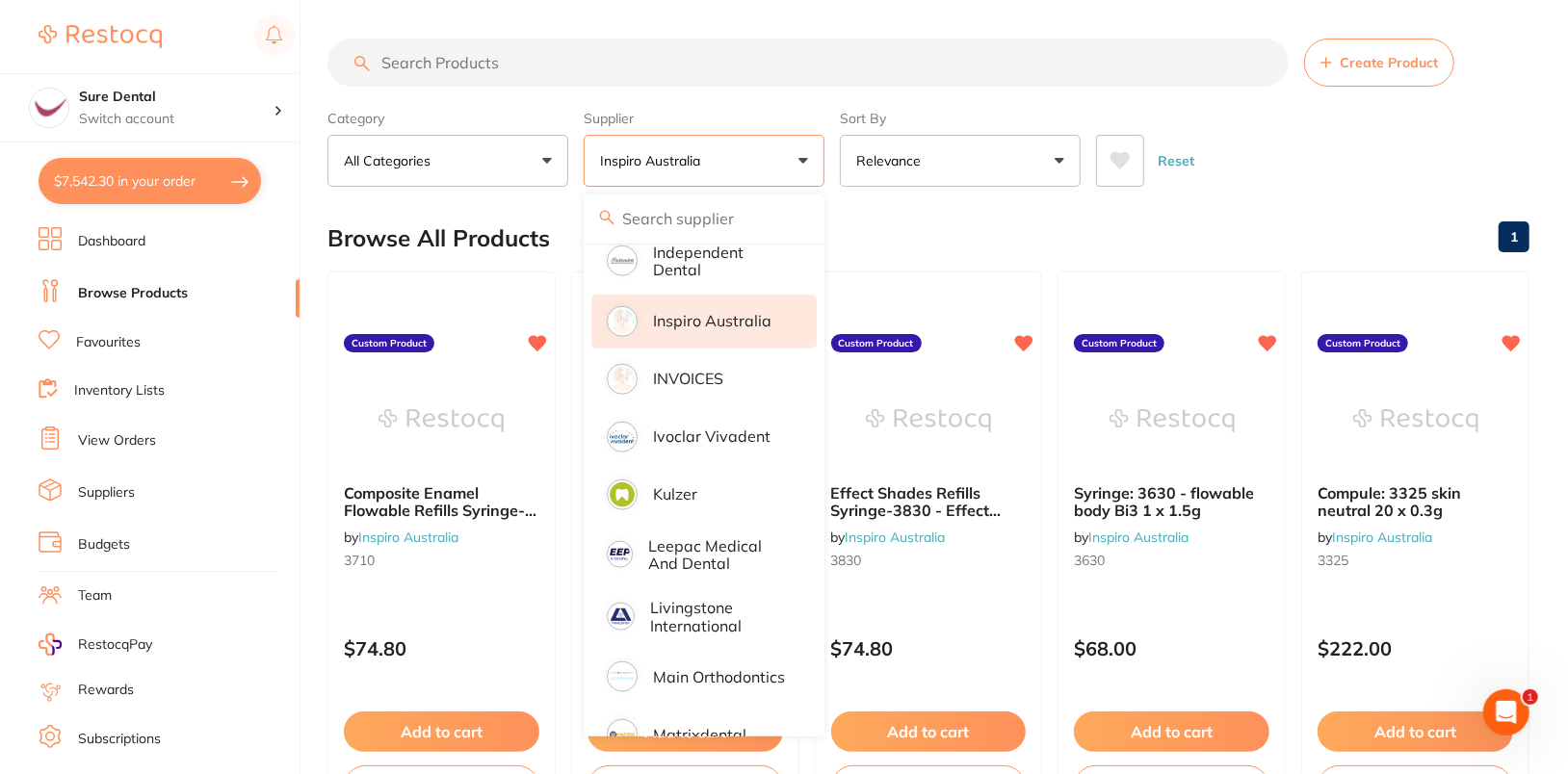 click on "Reset" at bounding box center [1305, 153] 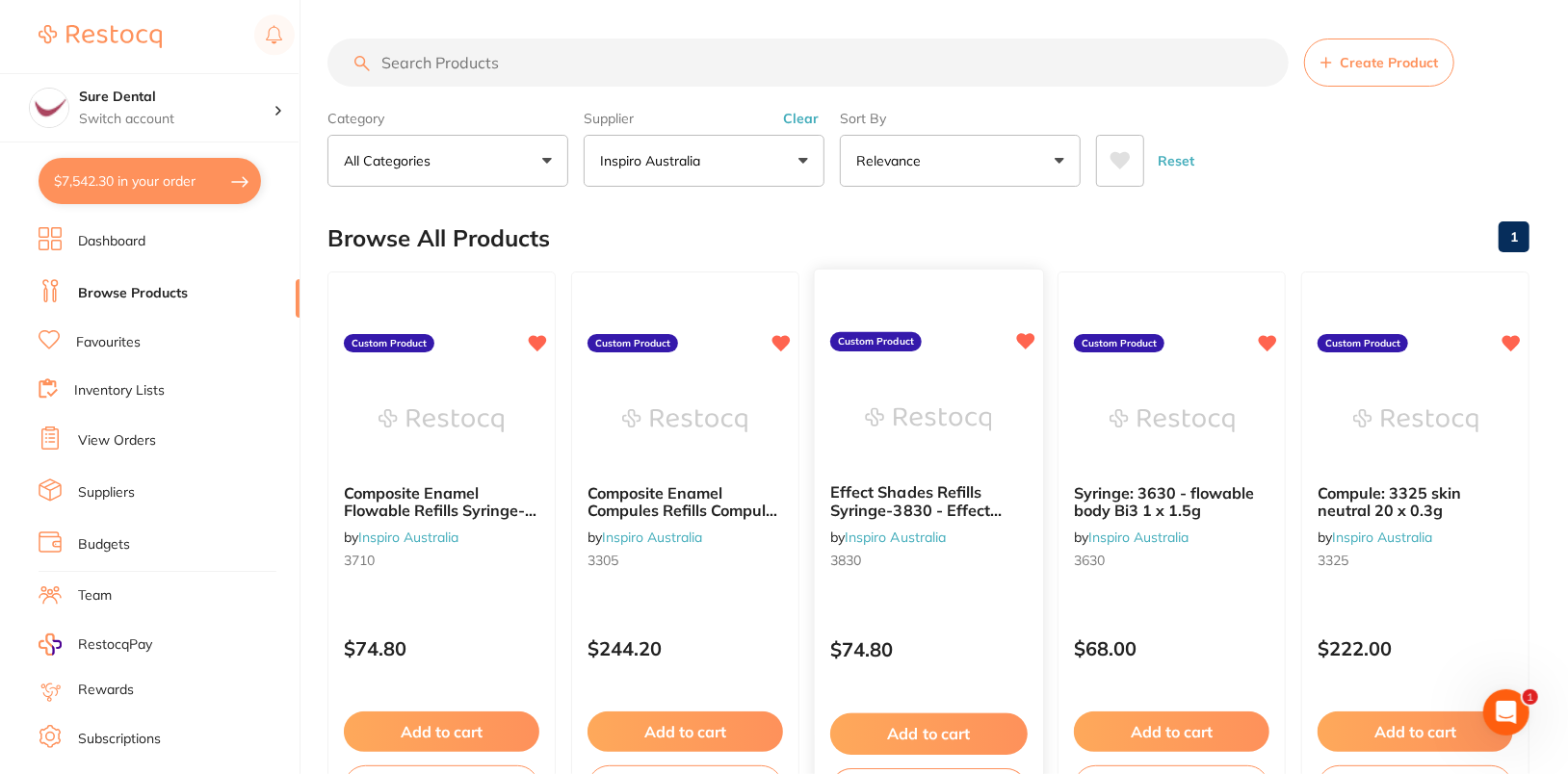 scroll, scrollTop: 0, scrollLeft: 0, axis: both 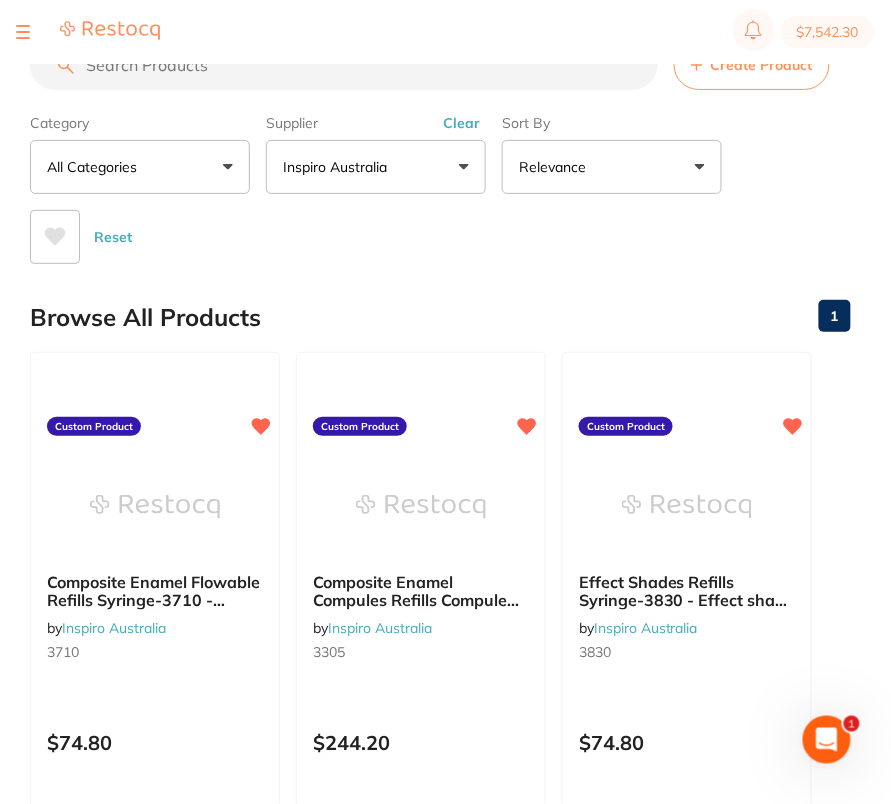 click at bounding box center [344, 65] 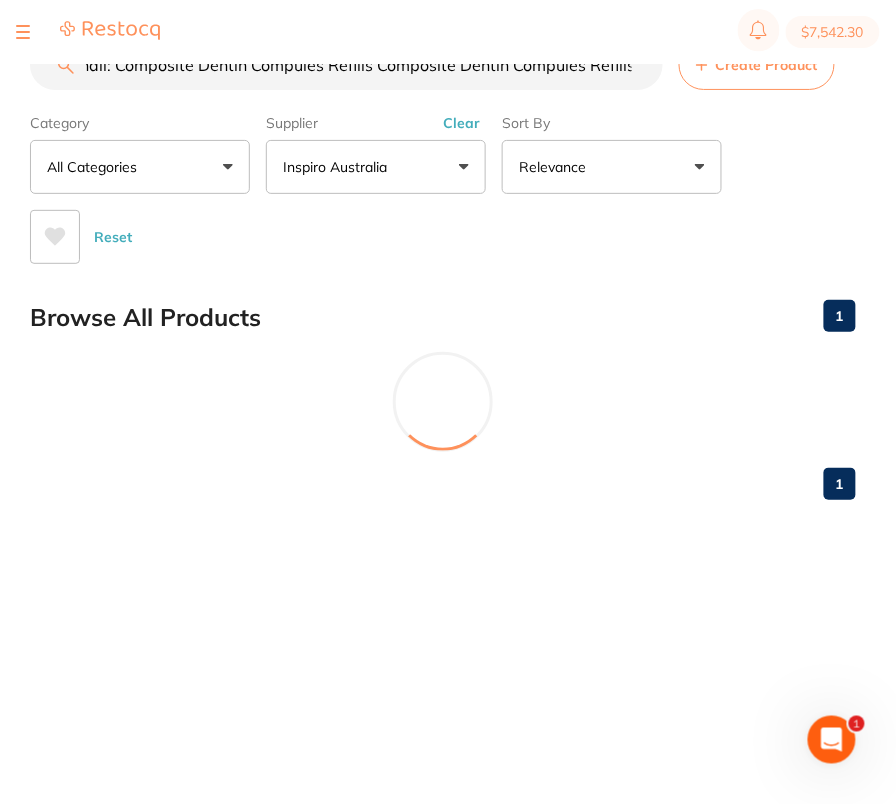 scroll, scrollTop: 0, scrollLeft: 407, axis: horizontal 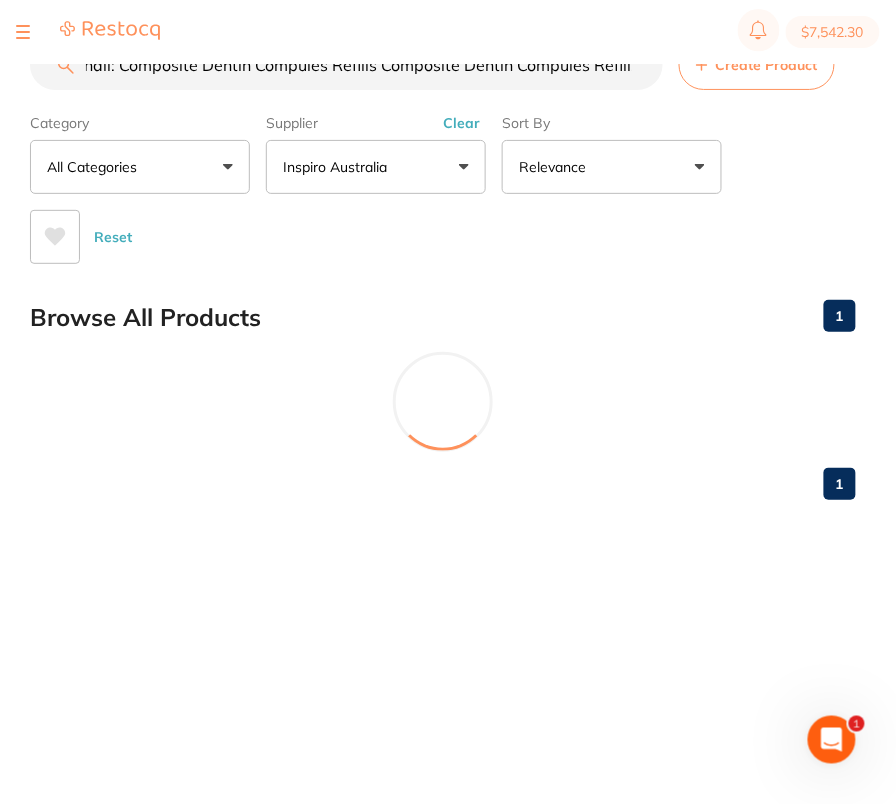 click on "Thumbnail: Composite Dentin Compules Refills  Thumbnail: Composite Dentin Compules Refills Composite Dentin Compules Refills" at bounding box center [346, 65] 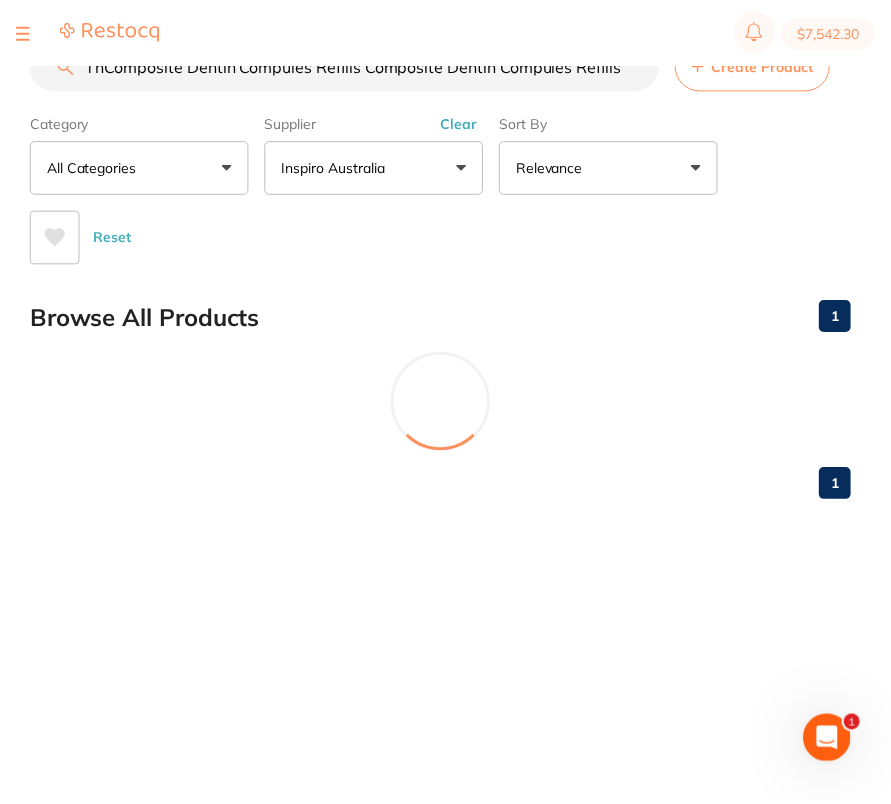 scroll, scrollTop: 0, scrollLeft: 0, axis: both 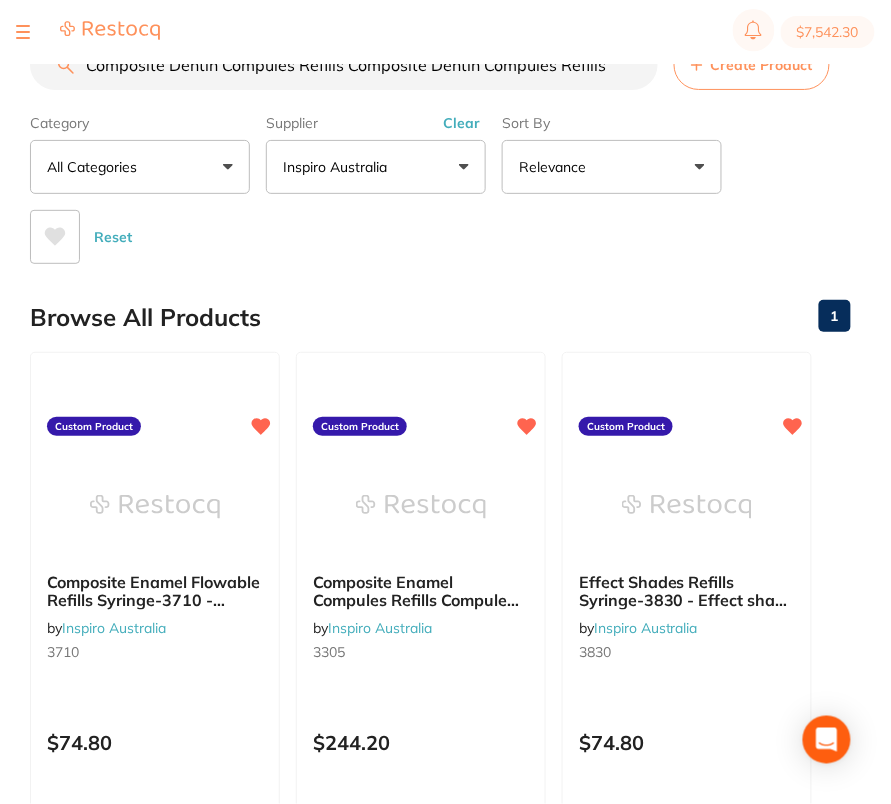 drag, startPoint x: 343, startPoint y: 72, endPoint x: 664, endPoint y: 77, distance: 321.03894 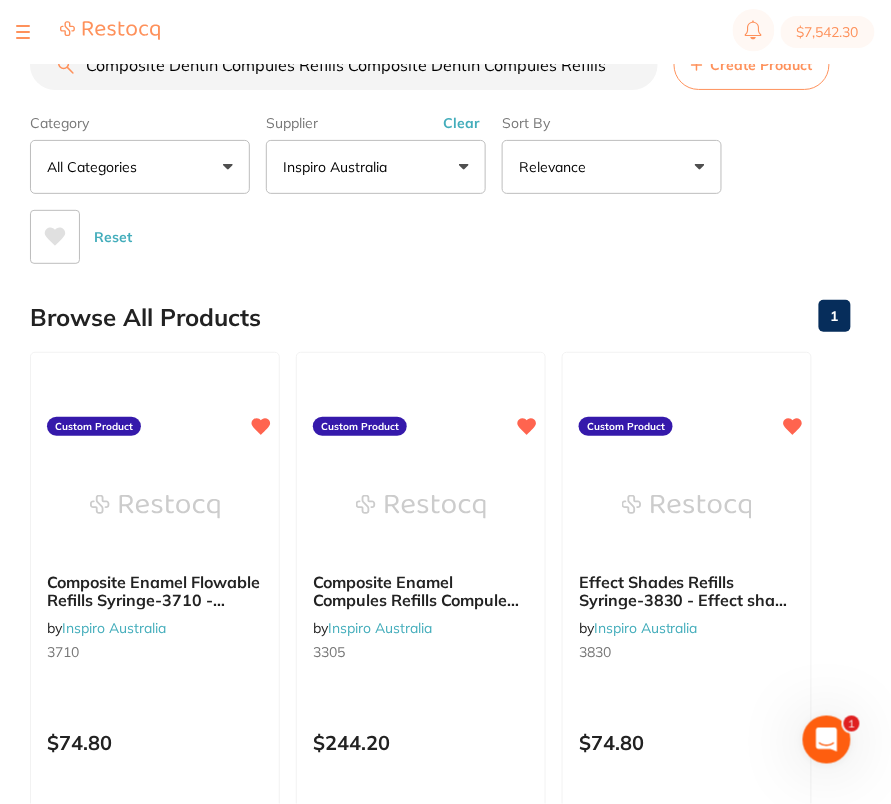 scroll, scrollTop: 0, scrollLeft: 0, axis: both 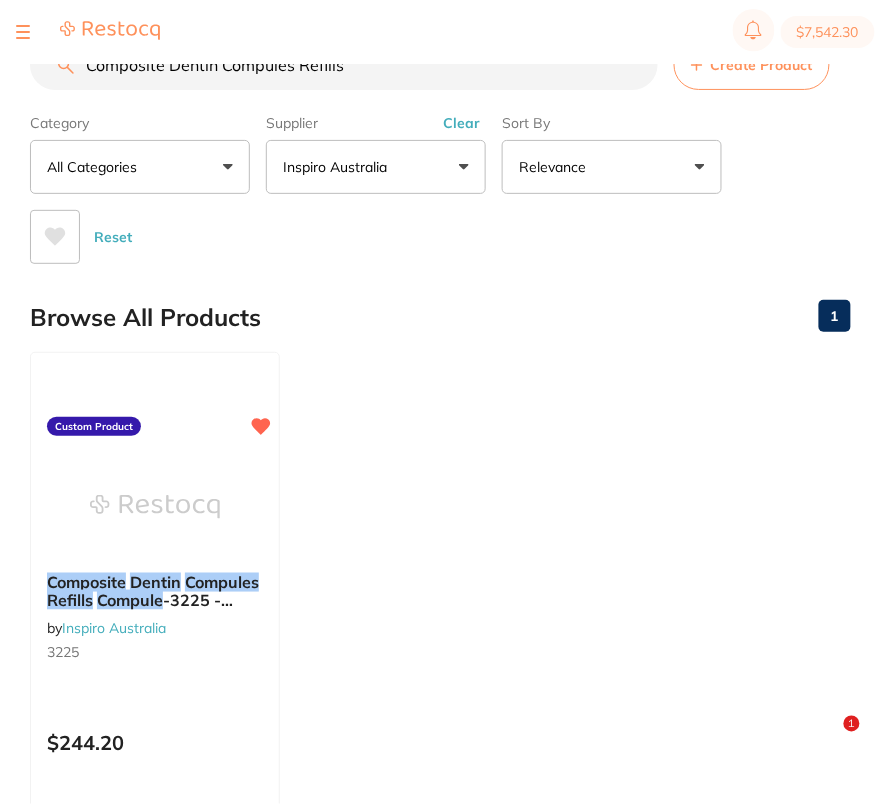 type on "Composite Dentin Compules Refills" 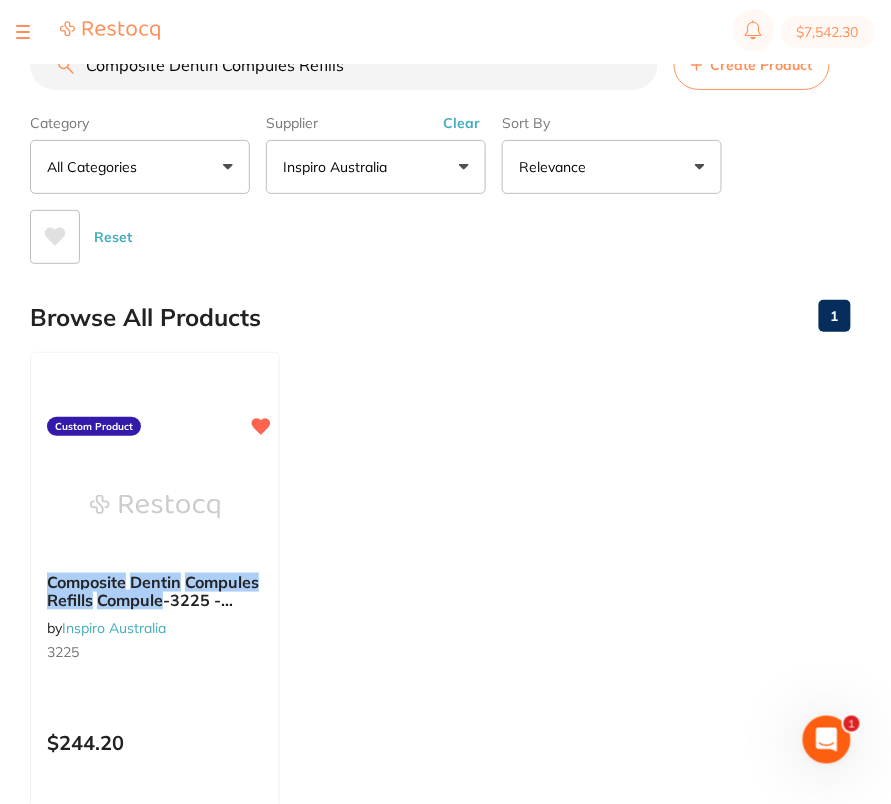 scroll, scrollTop: 0, scrollLeft: 0, axis: both 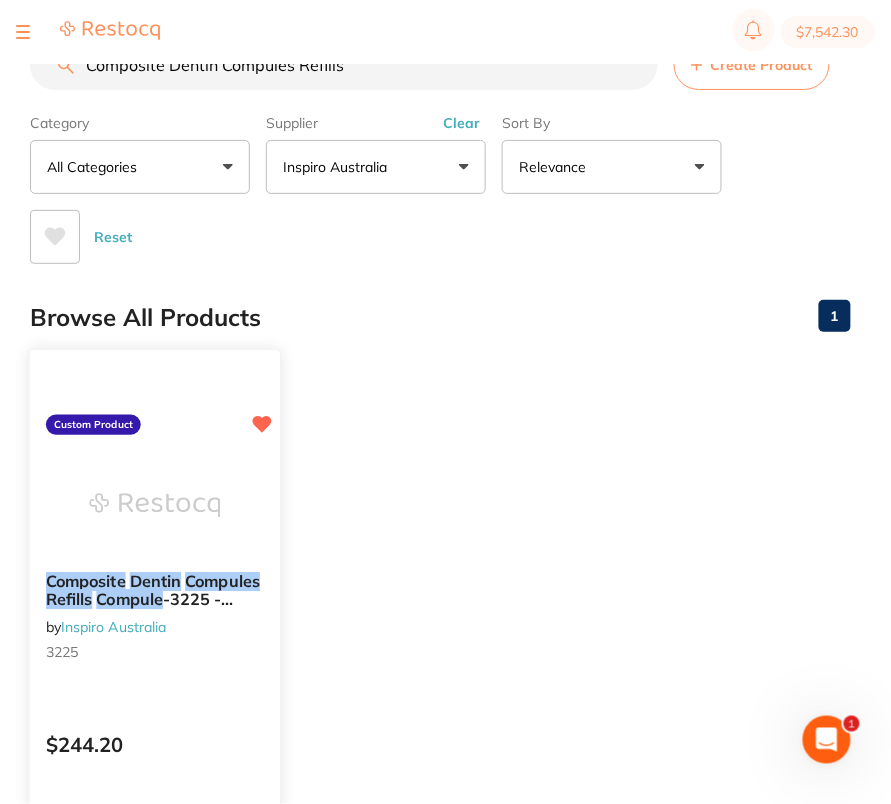 click at bounding box center (154, 505) 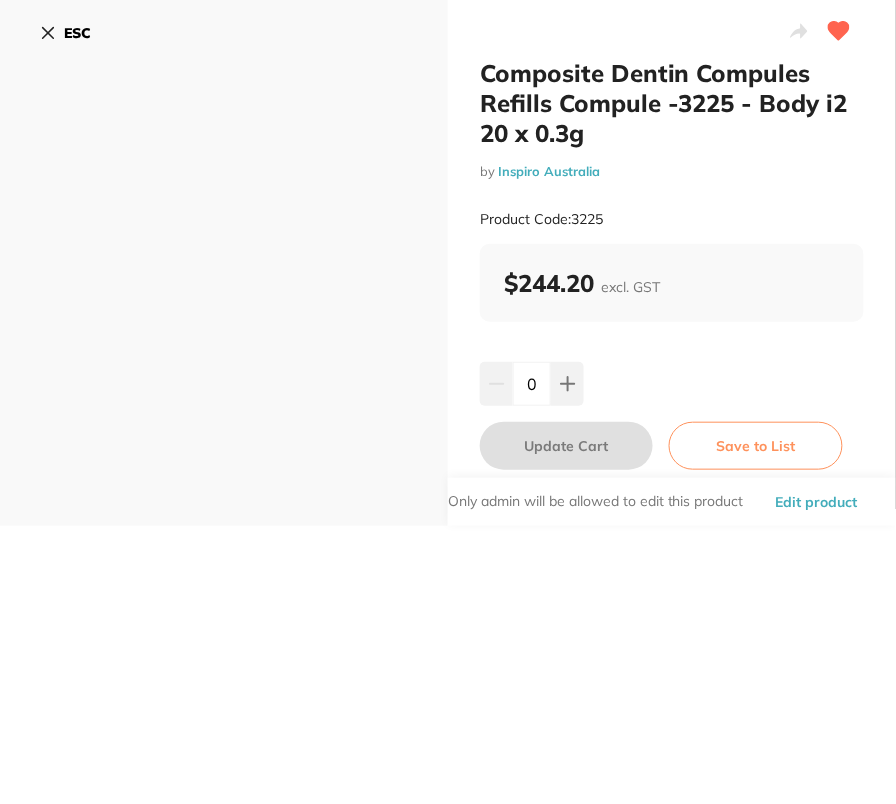 scroll, scrollTop: 0, scrollLeft: 0, axis: both 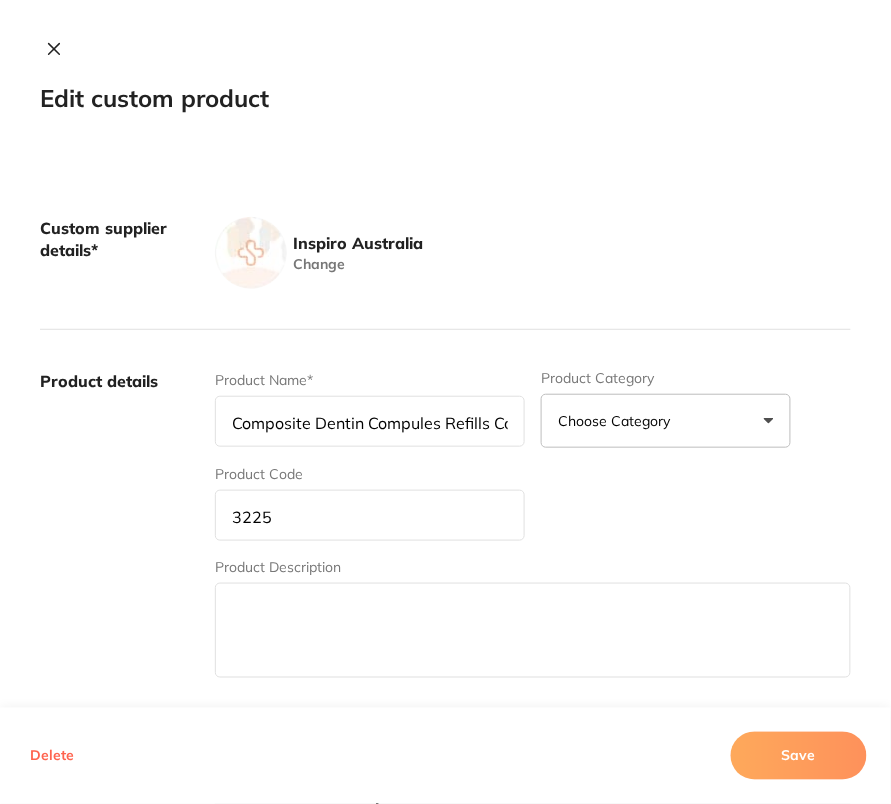 click on "Composite Dentin Compules Refills Compule -3225 - Body i2 20 x 0.3g" at bounding box center (370, 421) 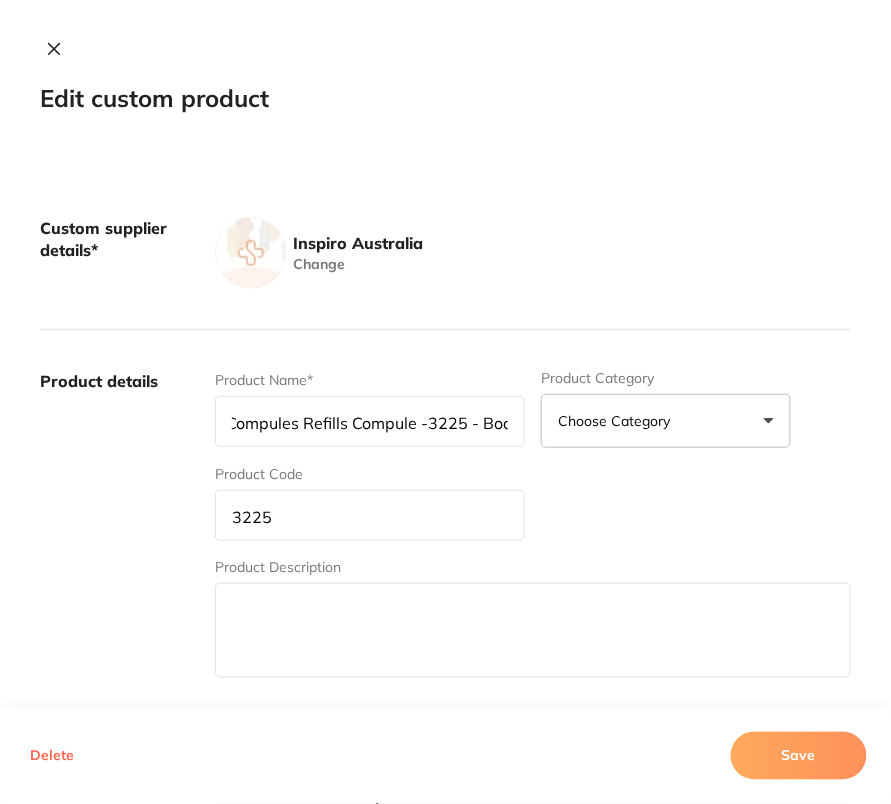 drag, startPoint x: 353, startPoint y: 423, endPoint x: 411, endPoint y: 425, distance: 58.034473 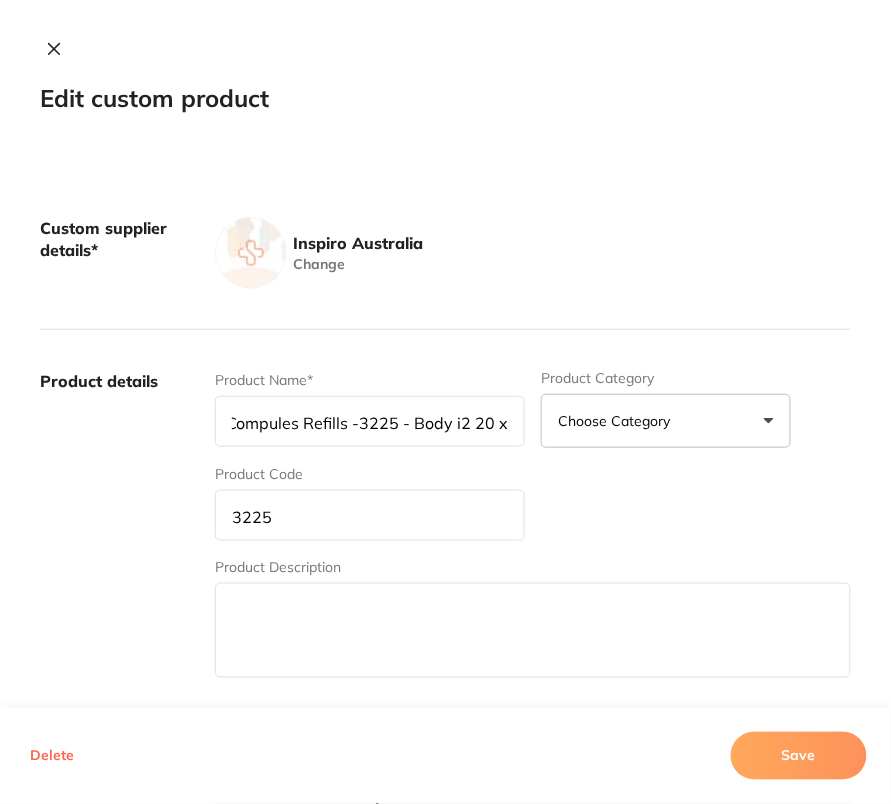 click on "Composite Dentin Compules Refills -3225 - Body i2 20 x 0.3g" at bounding box center [370, 421] 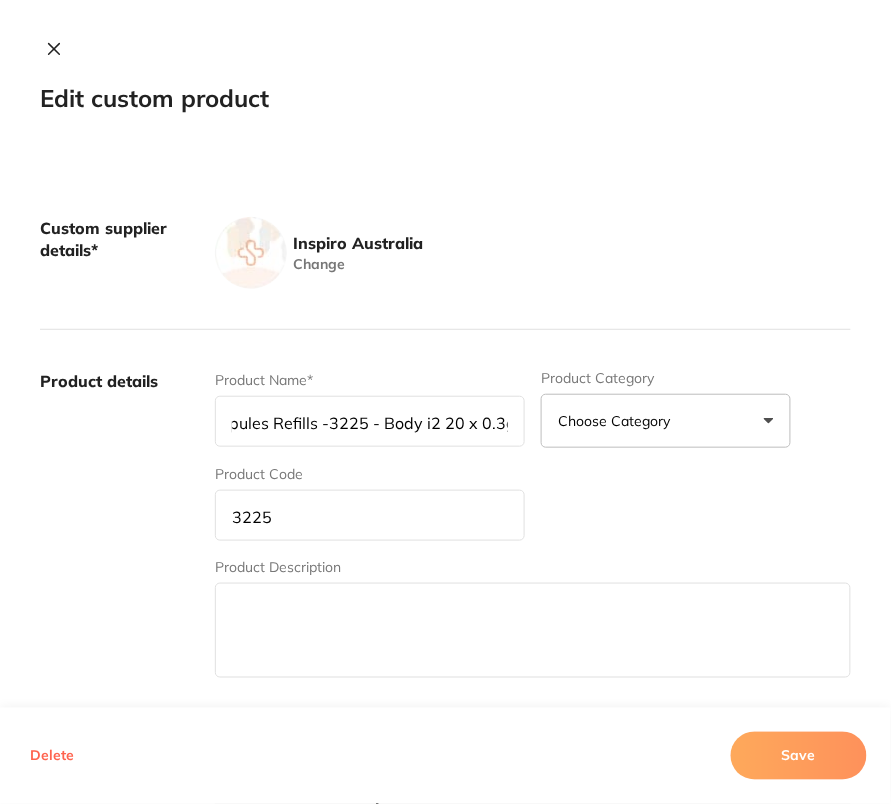 type on "Composite Dentin Compules Refills -3225 - Body i2 20 x 0.3g" 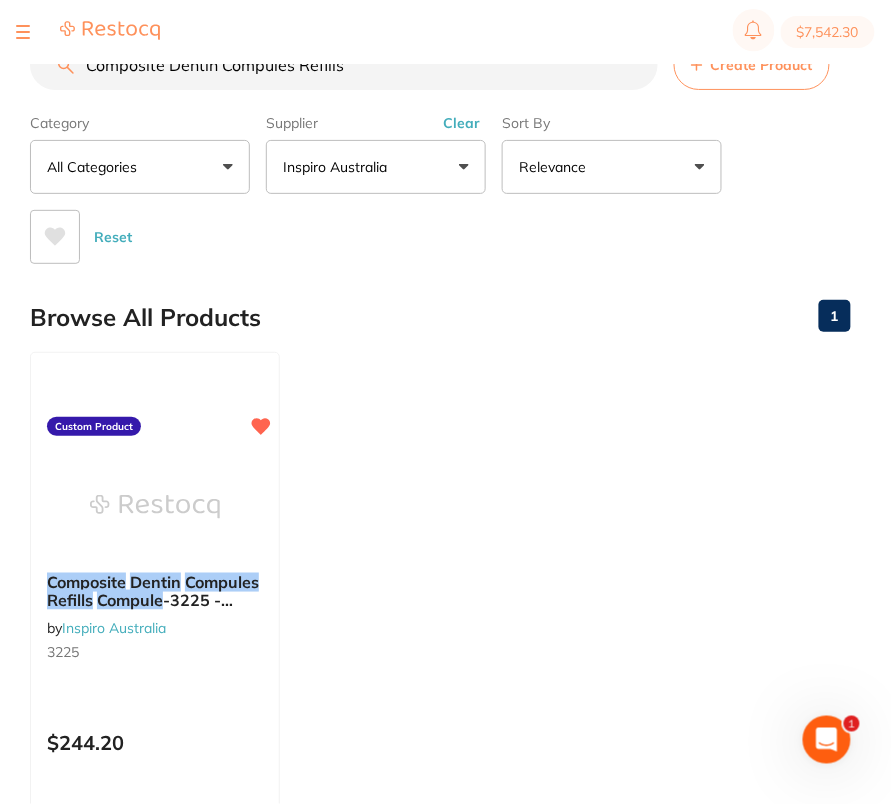 click on "Composite   Dentin   Compules   Refills   Compule  -3225 - Body i2 20 x 0.3g   by  Inspiro Australia 3225 Custom Product $244.20 Add to cart Save to list" at bounding box center (440, 639) 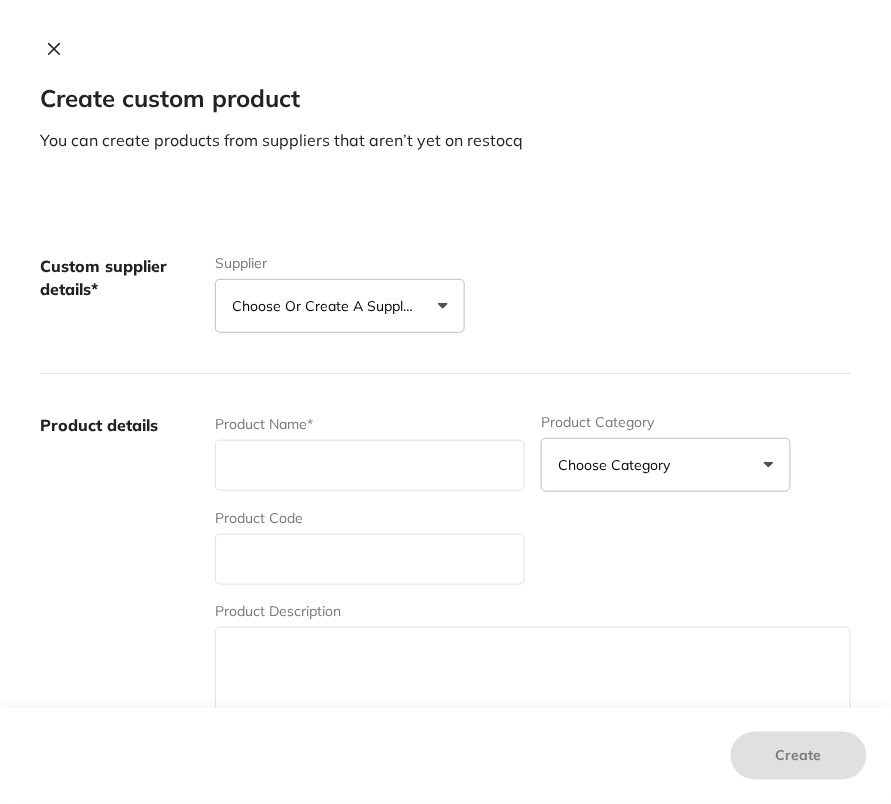 click on "Choose or create a supplier" at bounding box center [327, 306] 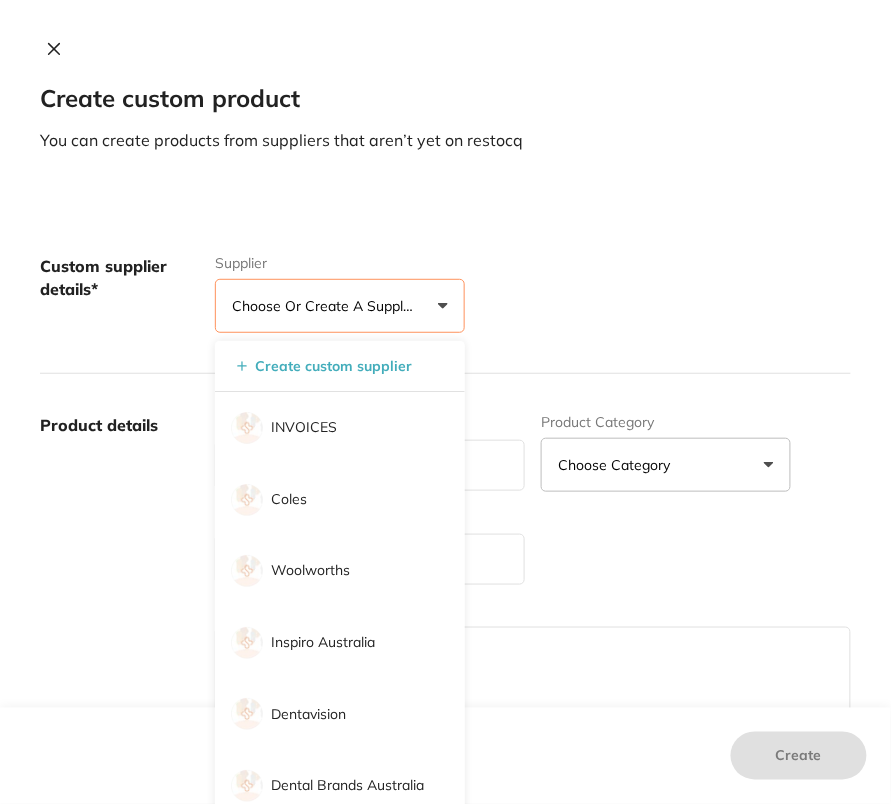 scroll, scrollTop: 0, scrollLeft: 0, axis: both 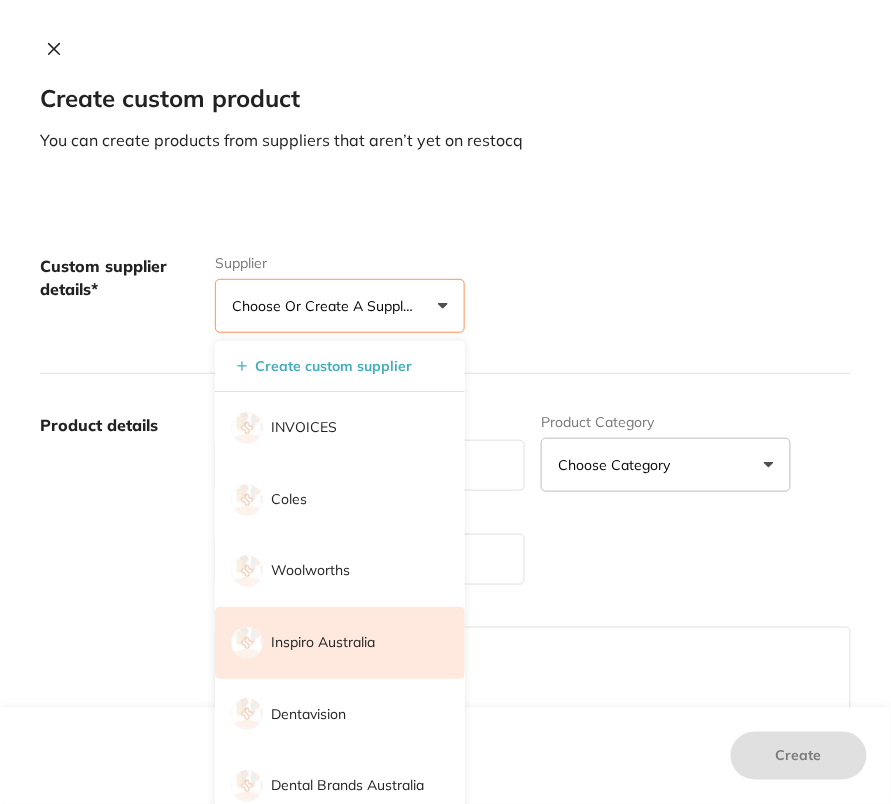 click on "Inspiro Australia" at bounding box center [340, 643] 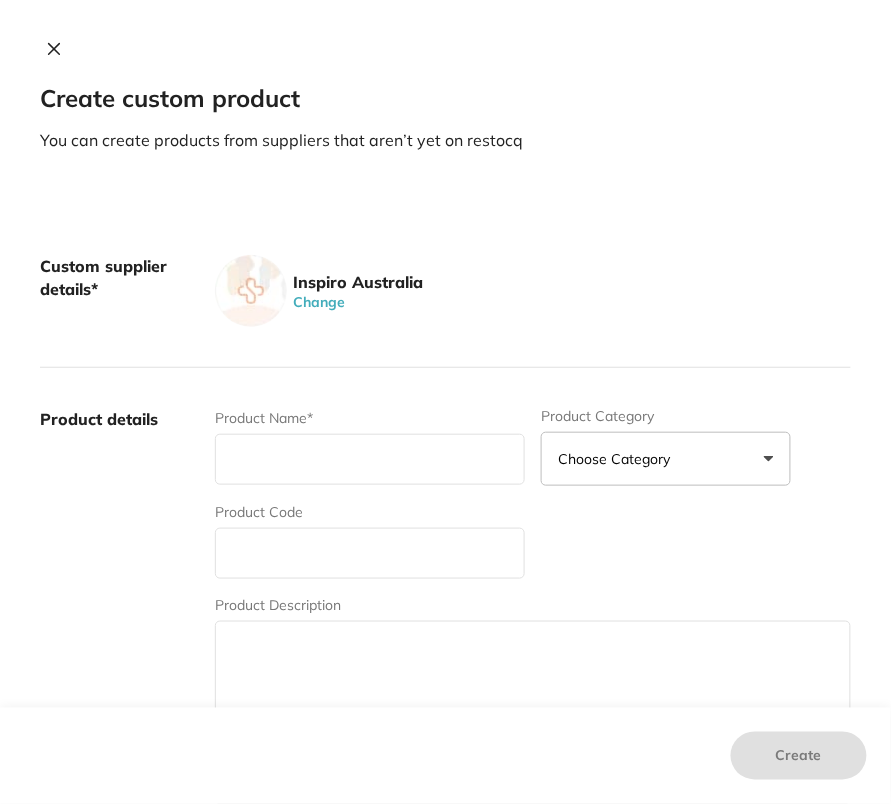 click on "Create custom product  You can create products from suppliers that aren’t yet on restocq Custom supplier details* Inspiro Australia Change Product details Product Name* Product Category Choose Category 3d Printing Anaesthetic Articulating Burs Cad/Cam Crown & Bridge Disposables Education Endodontics Equipment Evacuation Finishing & Polishing Handpieces Implants Impression Infection Control Instruments Laboratory Miscellaneous Mouthguard Blanks Oral Surgery Oral Surgery Orthodontics Orthodontics Other Photography Preventative Preventative Restorative & Cosmetic Rubber Dam Specials & Clearance Tmj Whitening Xrays/Imaging Product Code Product Description Product prices & variations A consistent variant name will allow users to identify the different variation easily when adding to cart.  Allow multiple variations  Check this if the product has multiple variants. For example, different sizes and colors Price (excl. GST) $ Product Photos Maximum of 50 photos. Each file size should not be exceed 5MB." at bounding box center [445, 402] 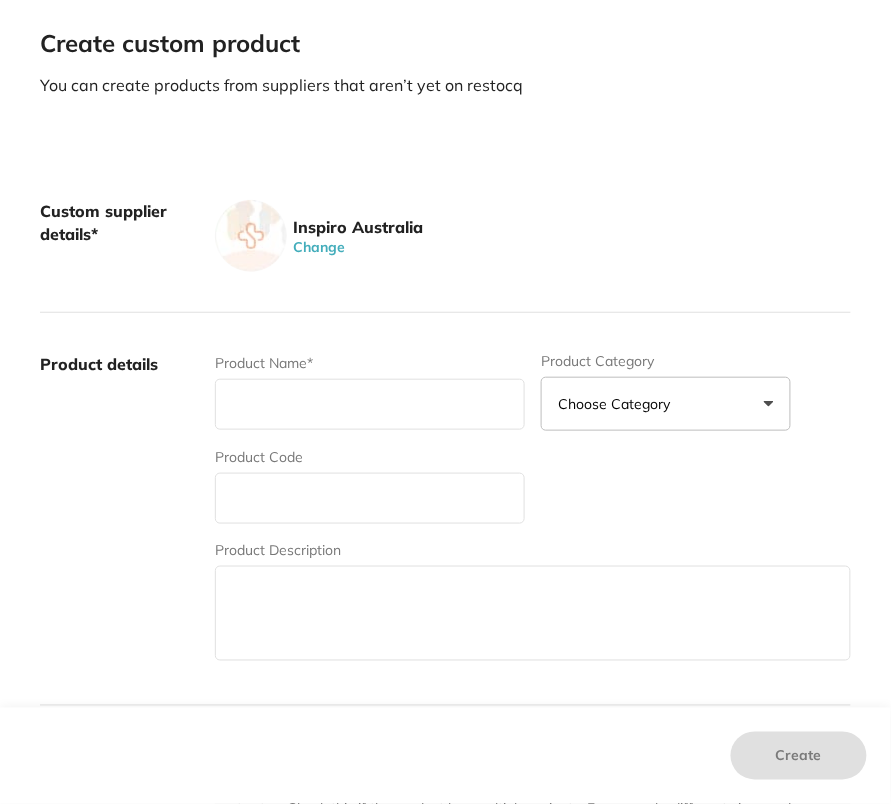 scroll, scrollTop: 85, scrollLeft: 0, axis: vertical 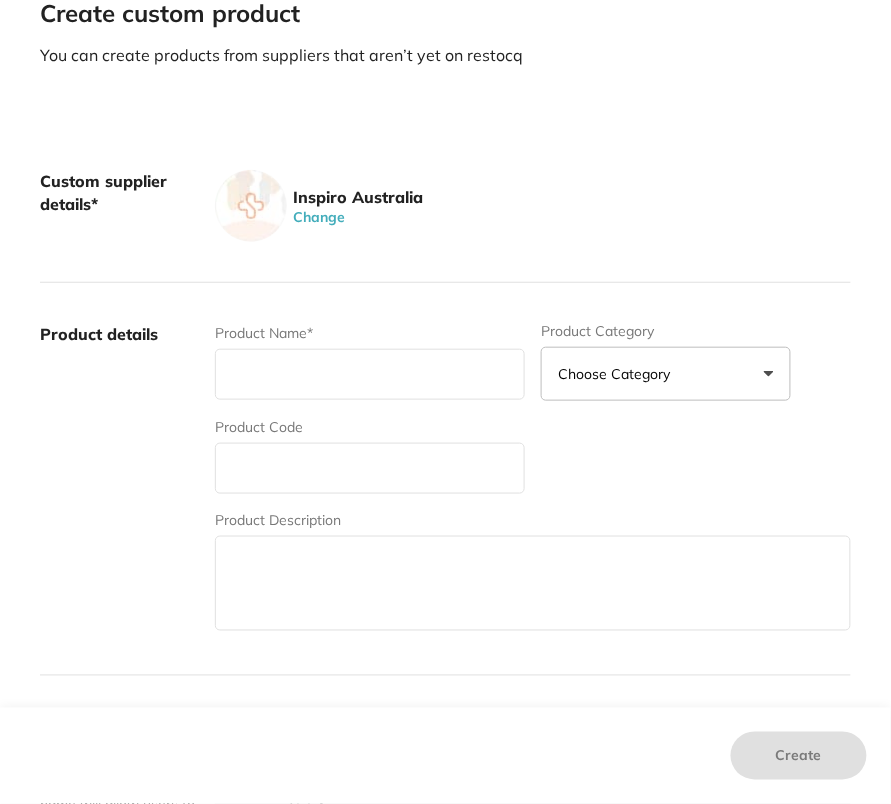 click at bounding box center (370, 374) 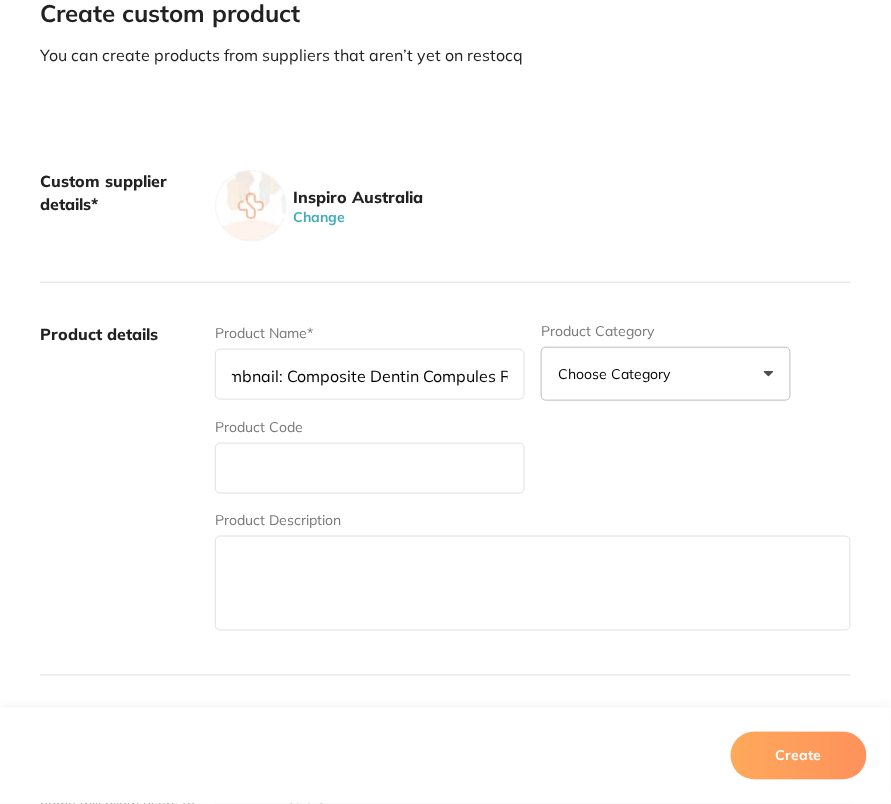 scroll, scrollTop: 0, scrollLeft: 0, axis: both 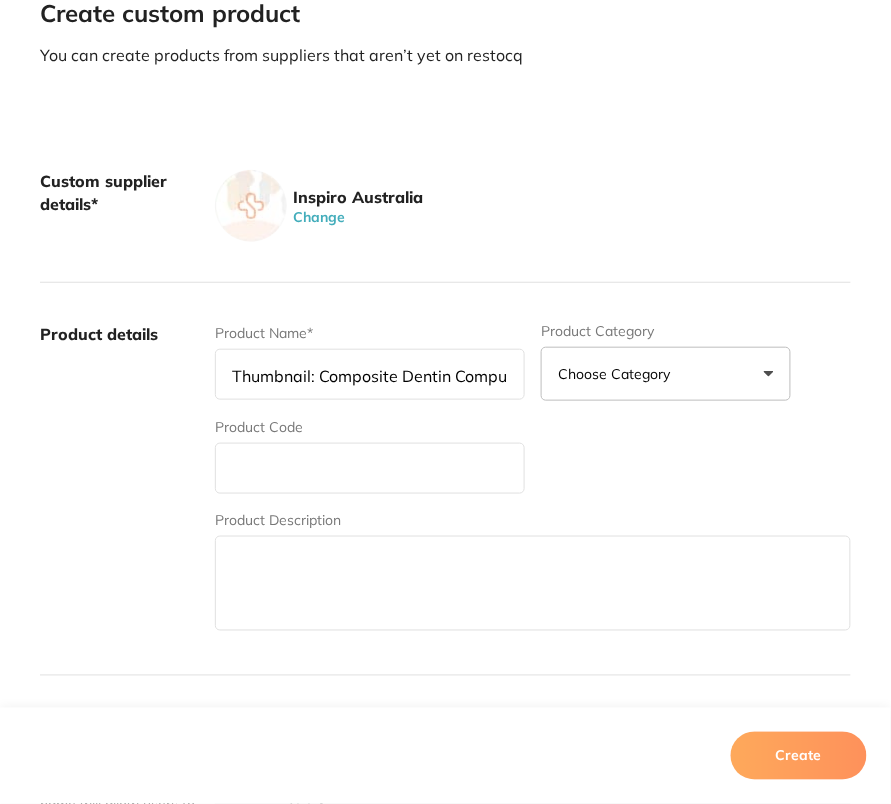 drag, startPoint x: 514, startPoint y: 374, endPoint x: 70, endPoint y: 379, distance: 444.02814 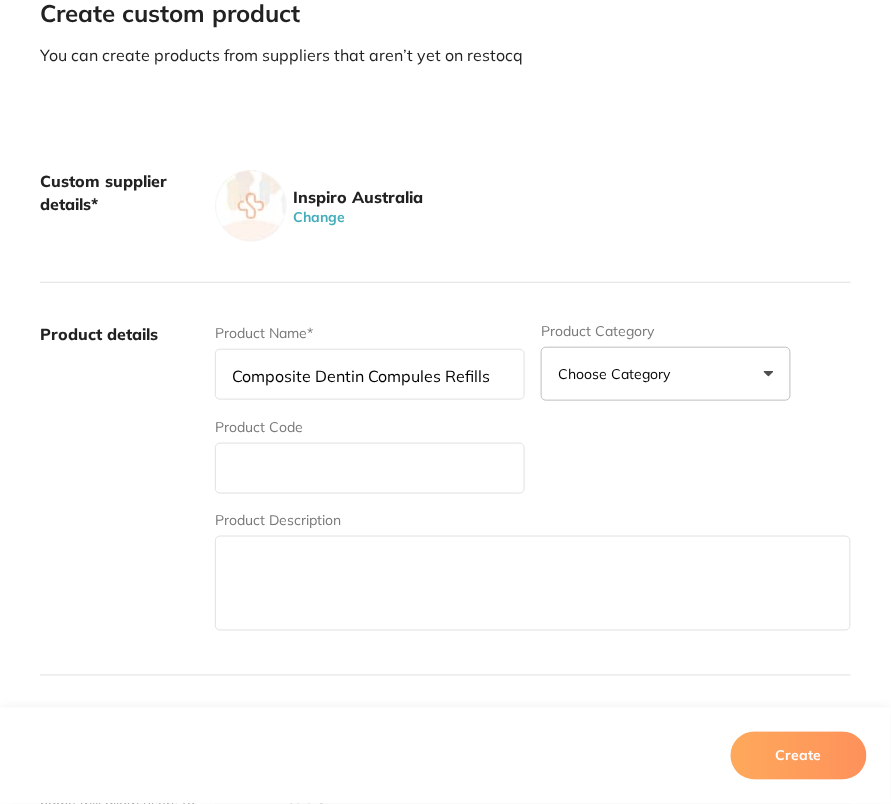 click on "Composite Dentin Compule Refills" at bounding box center [370, 374] 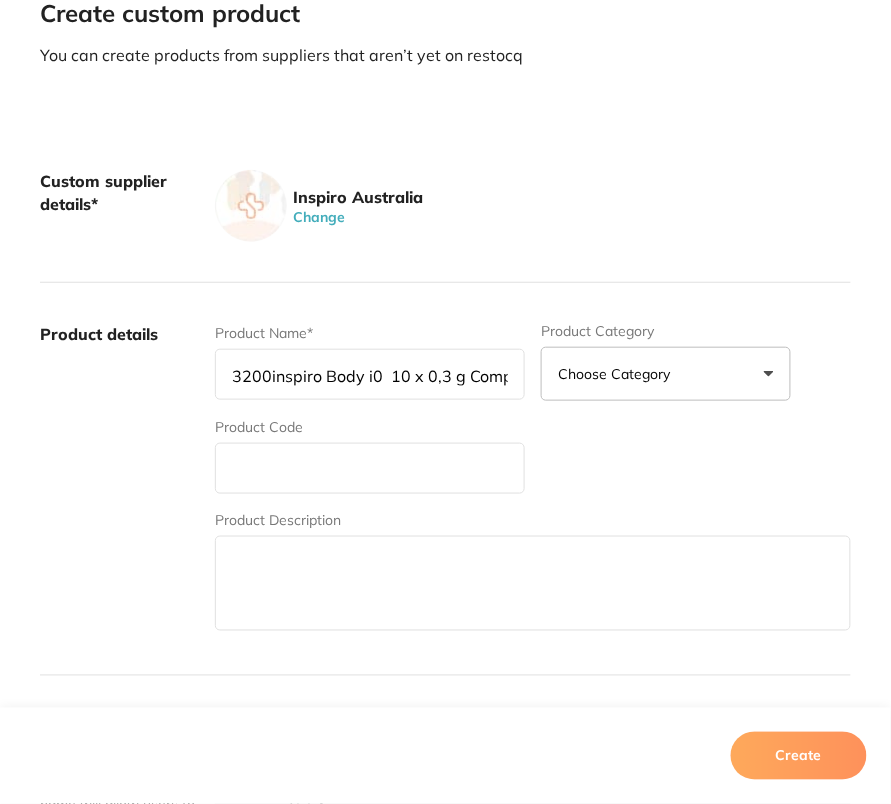 type on "3200inspiro Body i0  10 x 0,3 g Composite Dentin Compule Refills" 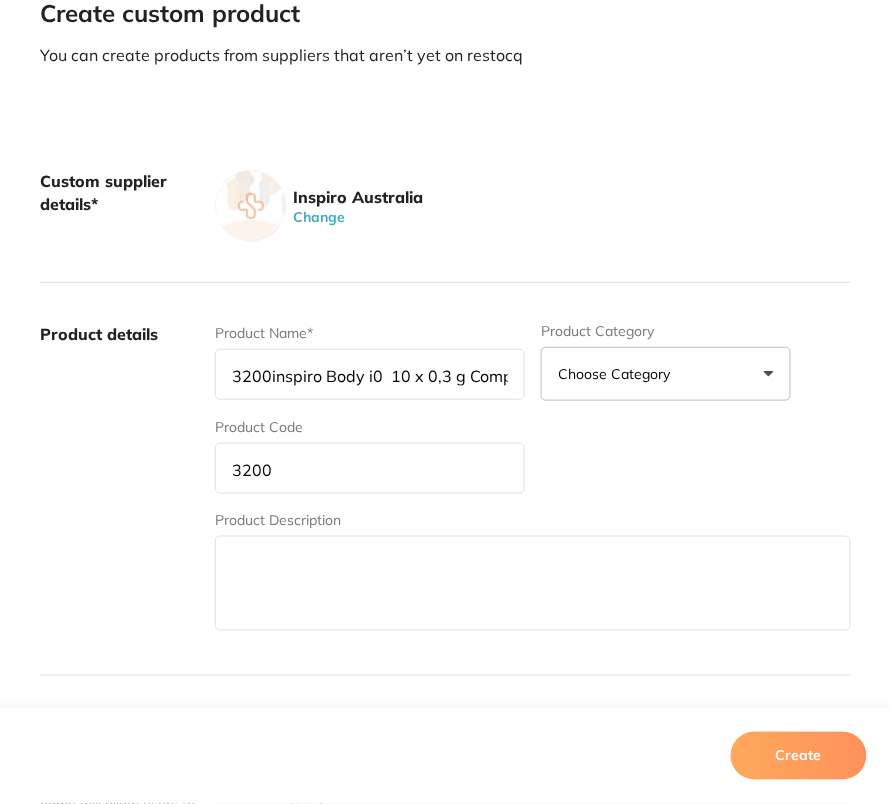 type on "3200" 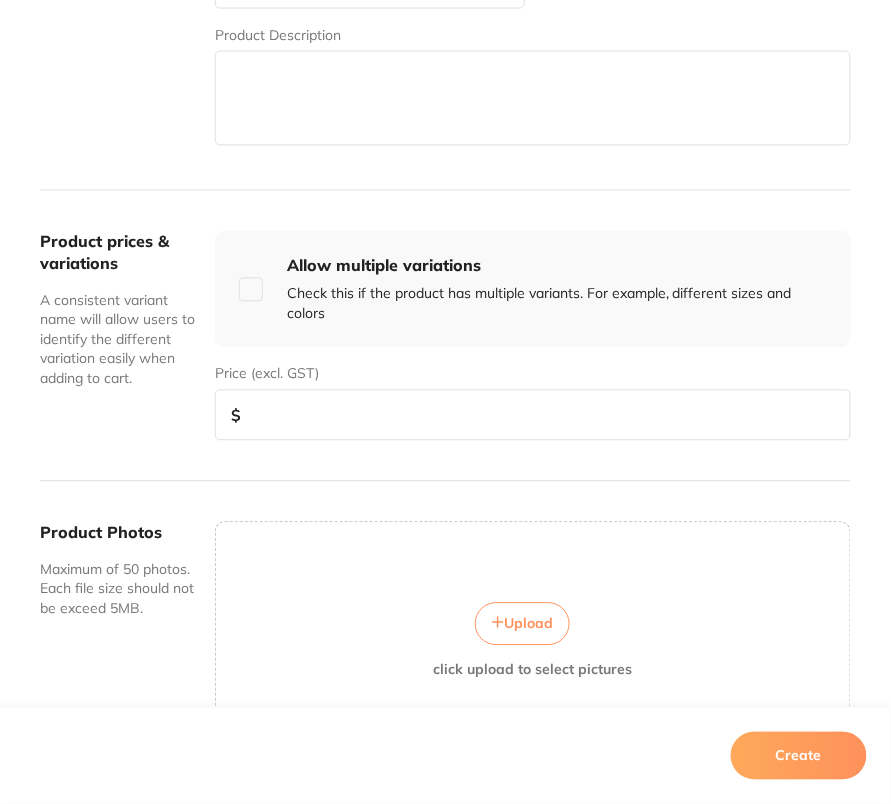 scroll, scrollTop: 571, scrollLeft: 0, axis: vertical 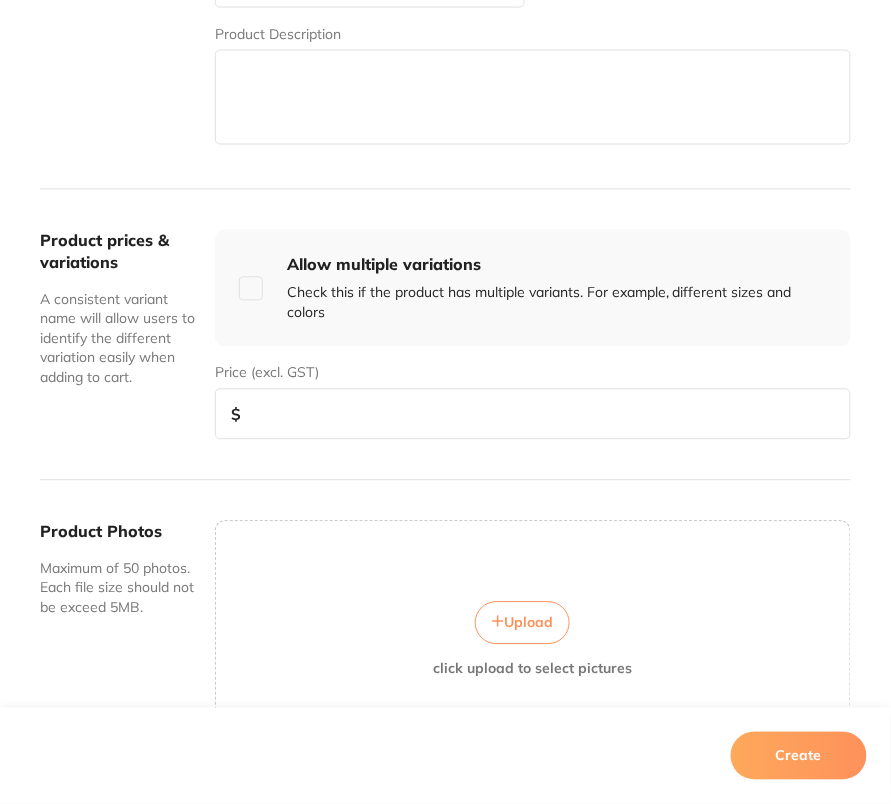 click at bounding box center (533, 414) 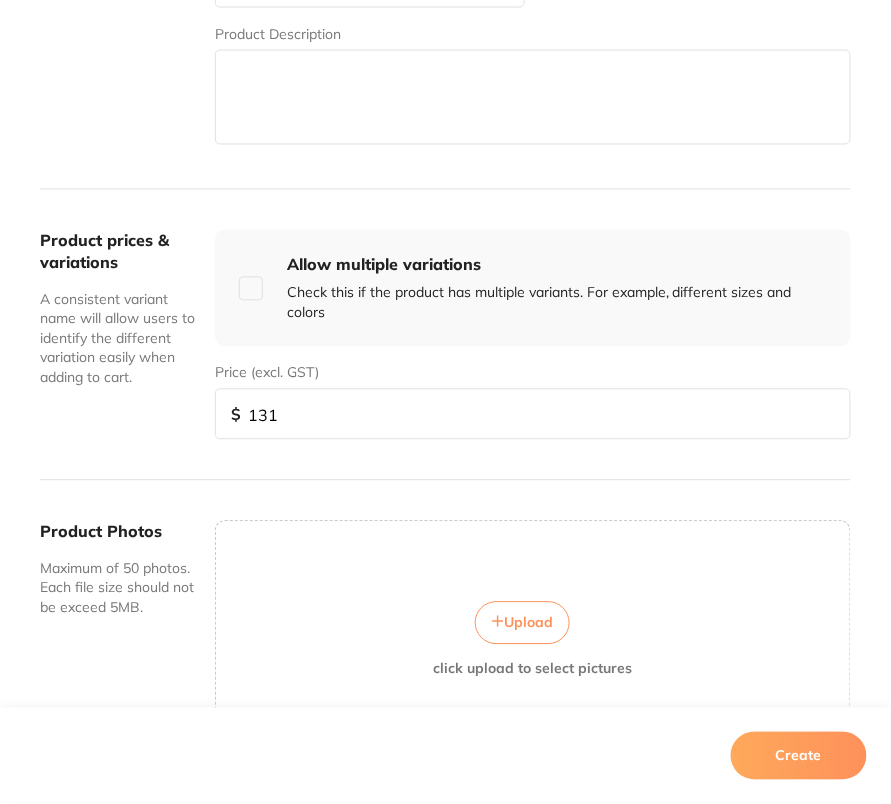 type on "131" 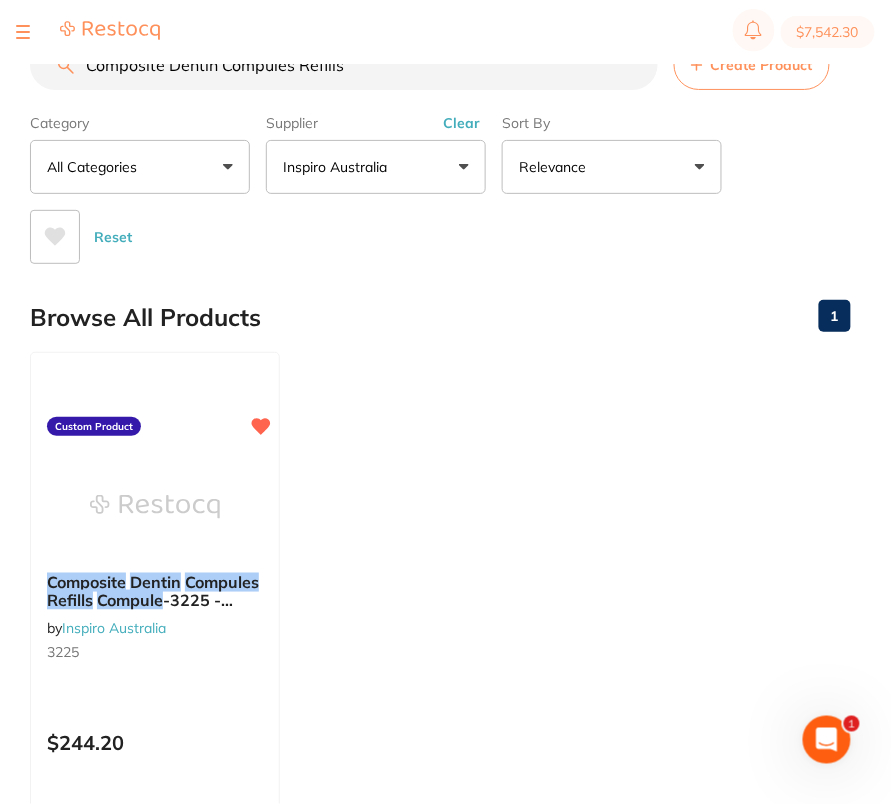 click on "Composite Dentin Compules Refills         Create Product" at bounding box center [440, 65] 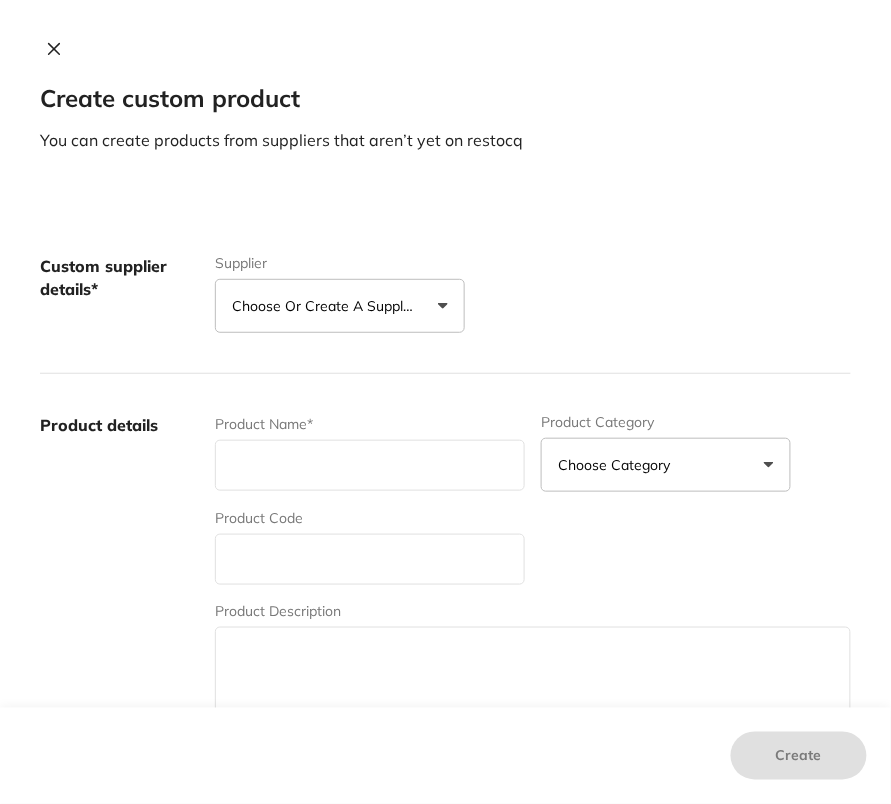 click on "Choose or create a supplier" at bounding box center (327, 306) 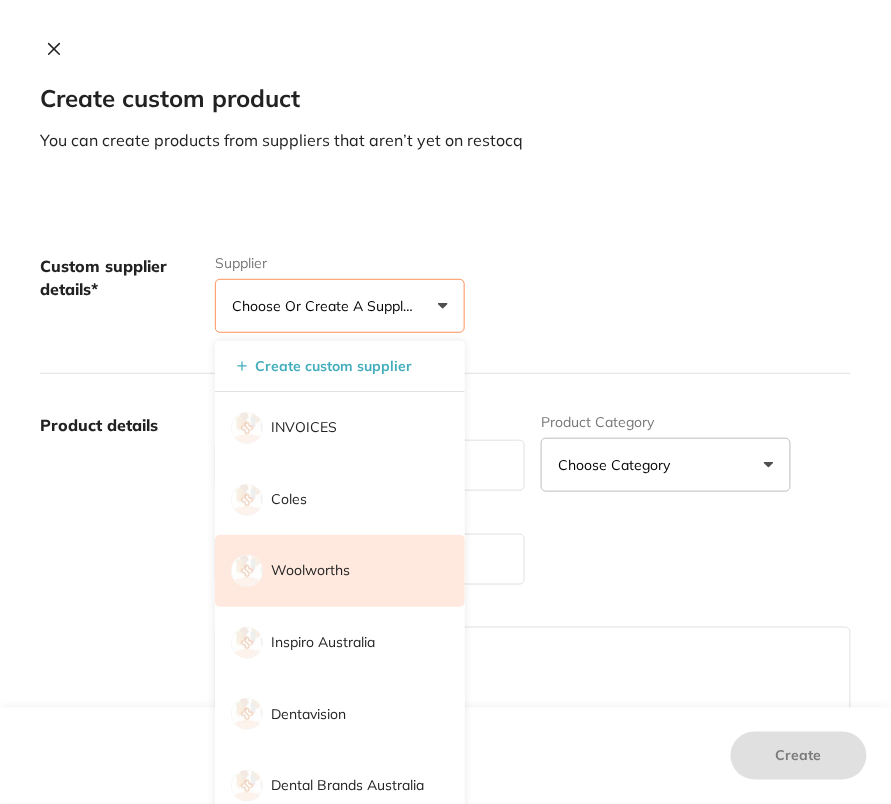 scroll, scrollTop: 0, scrollLeft: 0, axis: both 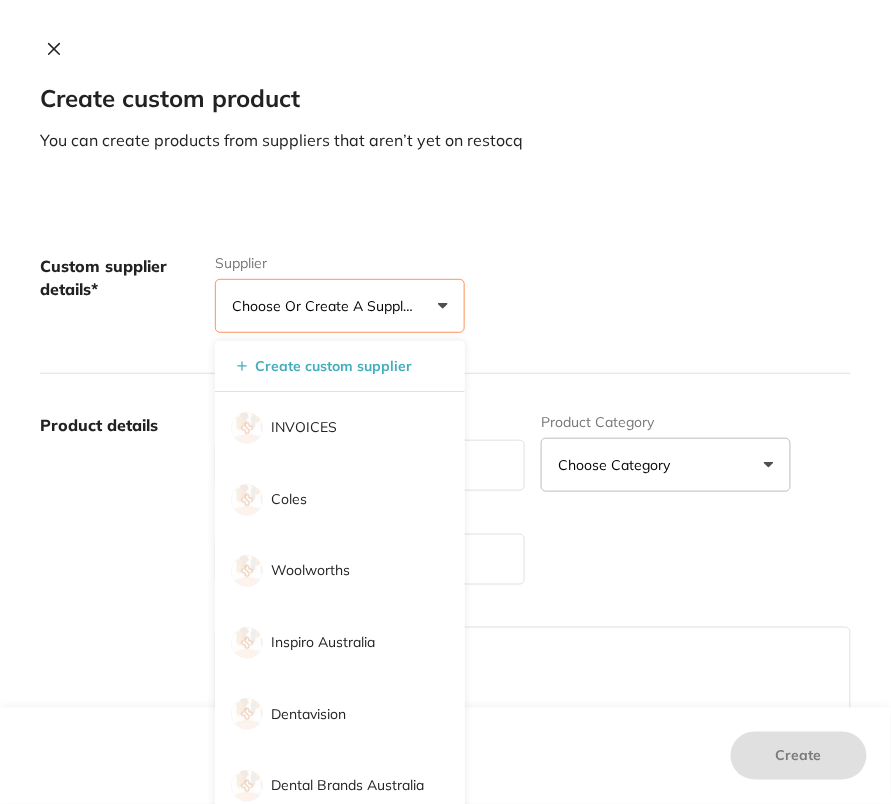 click on "Inspiro Australia" at bounding box center [340, 643] 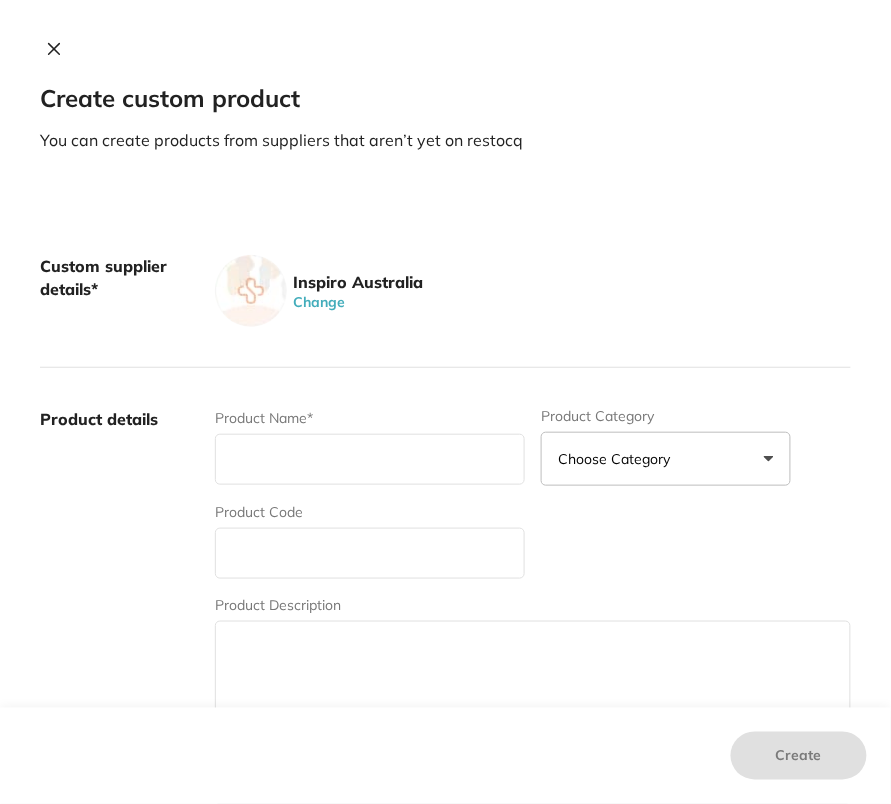click on "Custom supplier details* Inspiro Australia Change" at bounding box center [445, 291] 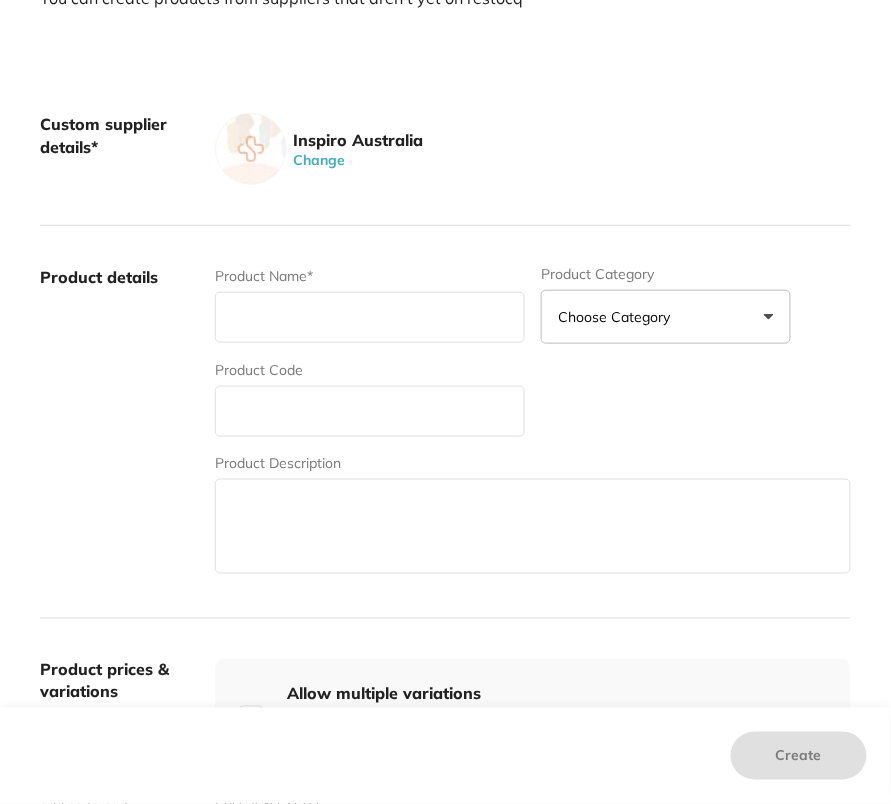 scroll, scrollTop: 150, scrollLeft: 0, axis: vertical 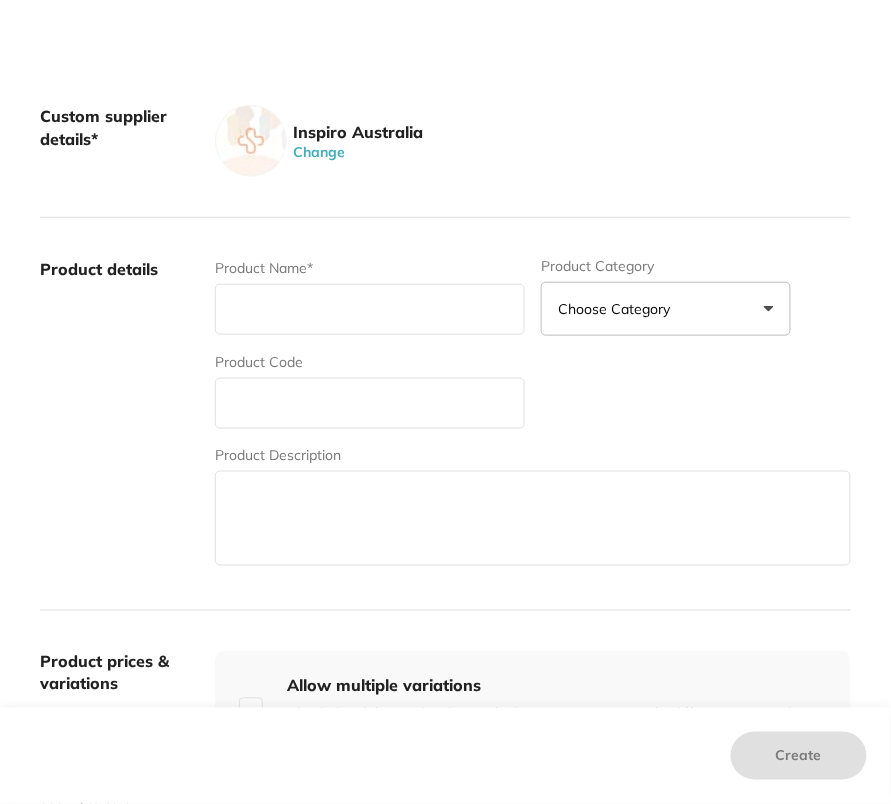 click at bounding box center [370, 309] 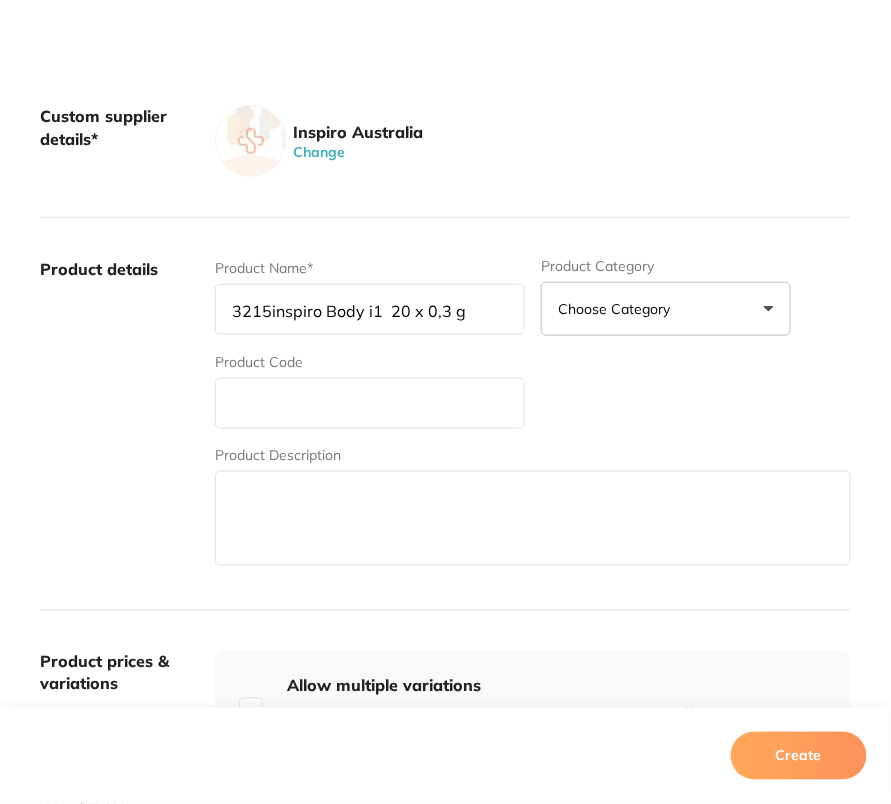 paste on "Composite Dentin Compules Refills" 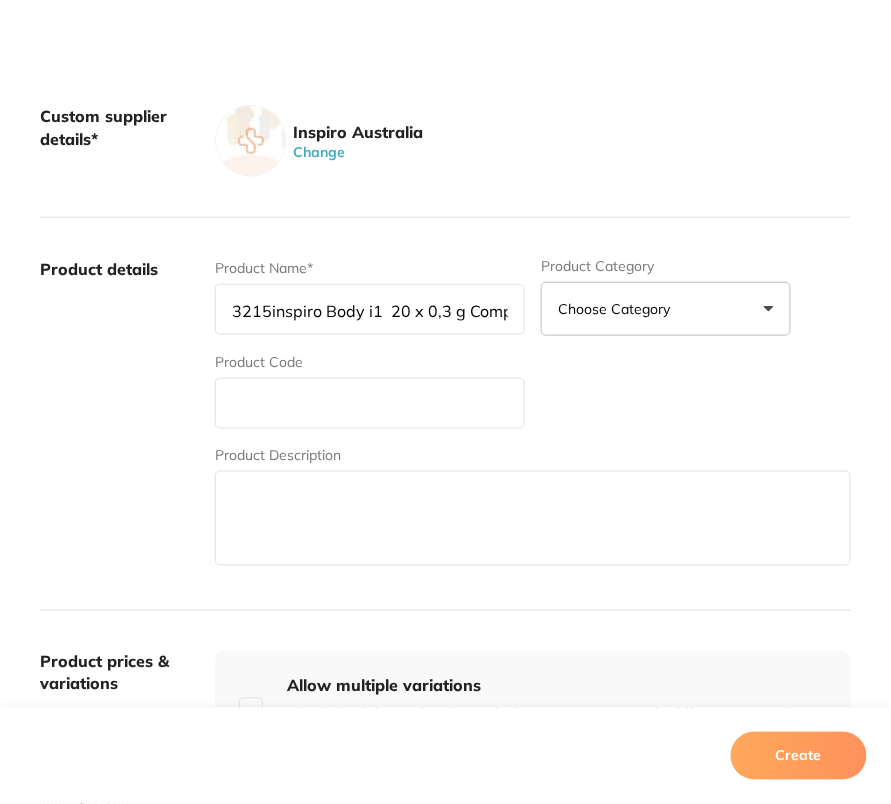 scroll, scrollTop: 0, scrollLeft: 212, axis: horizontal 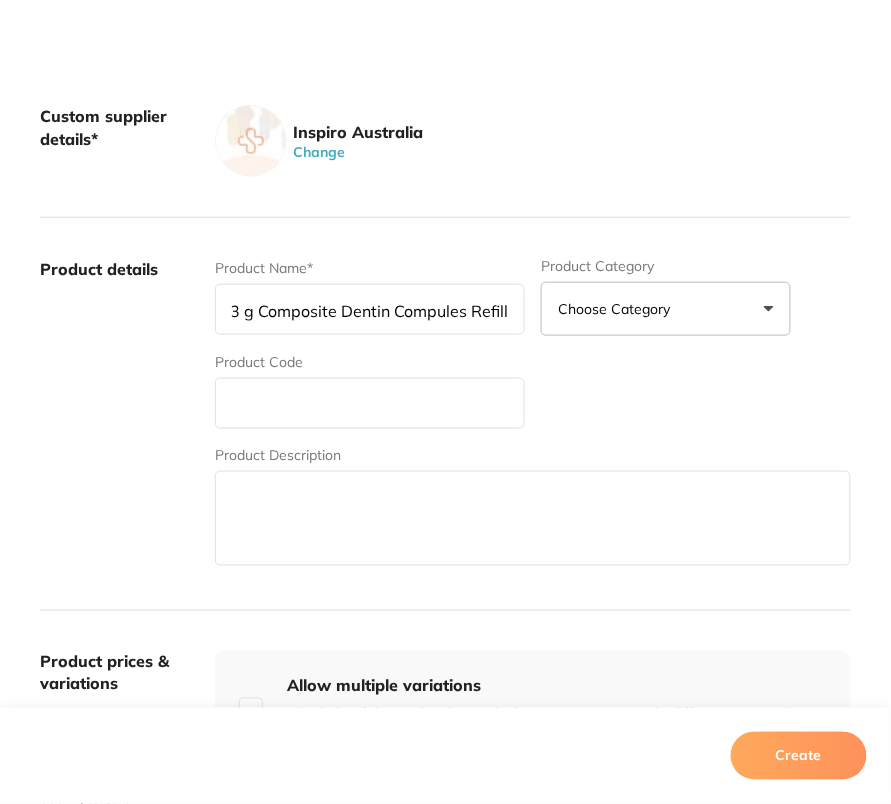 drag, startPoint x: 506, startPoint y: 310, endPoint x: 346, endPoint y: 317, distance: 160.15305 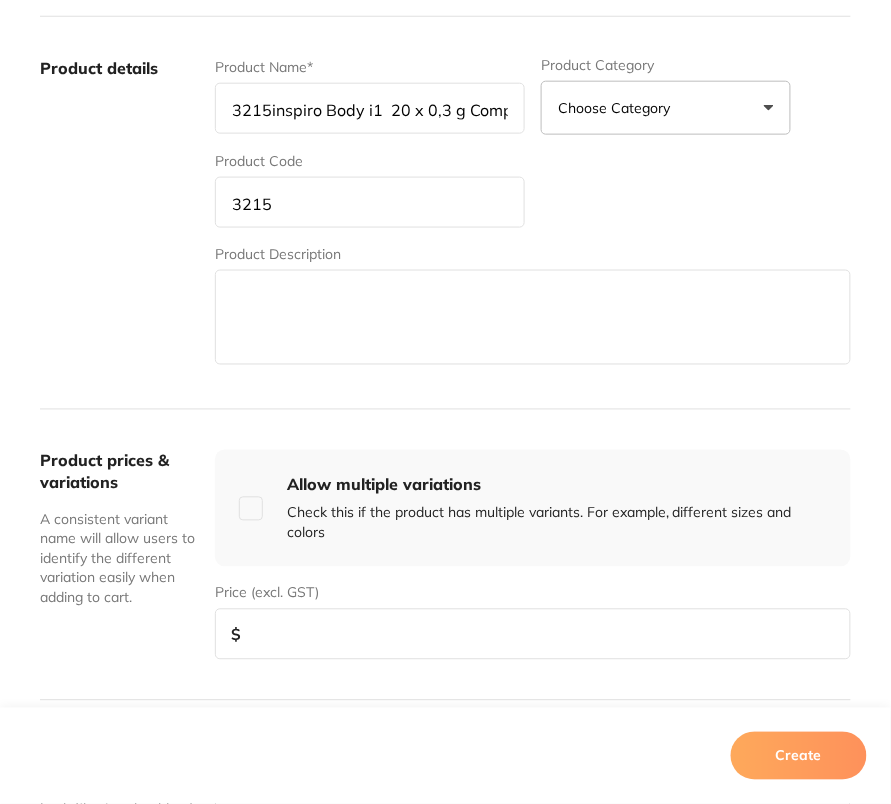 scroll, scrollTop: 369, scrollLeft: 0, axis: vertical 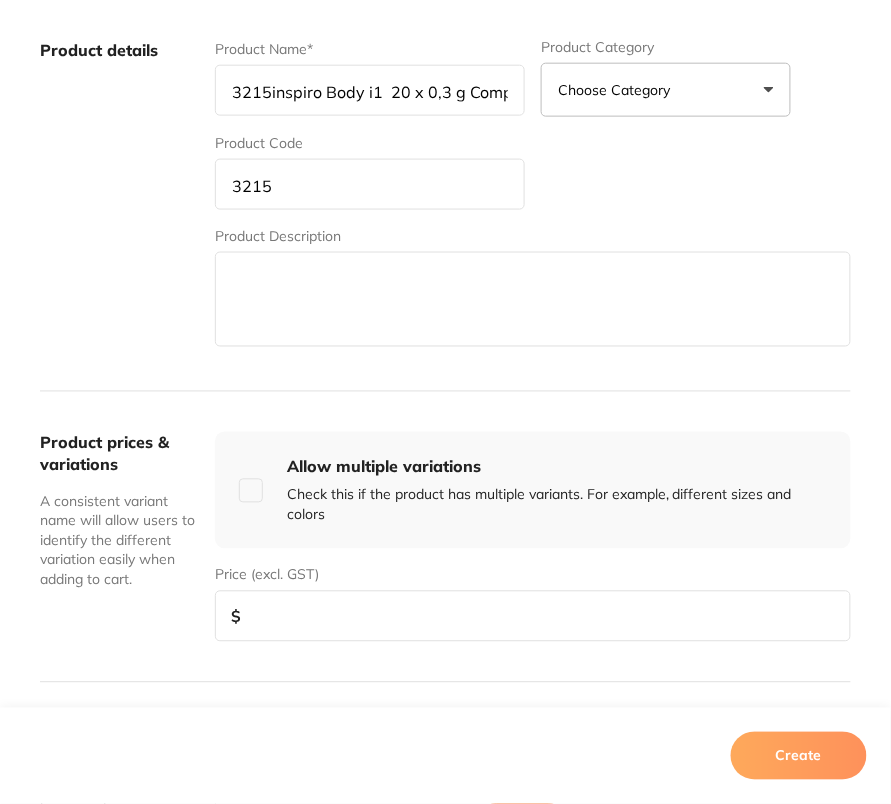 type on "3215" 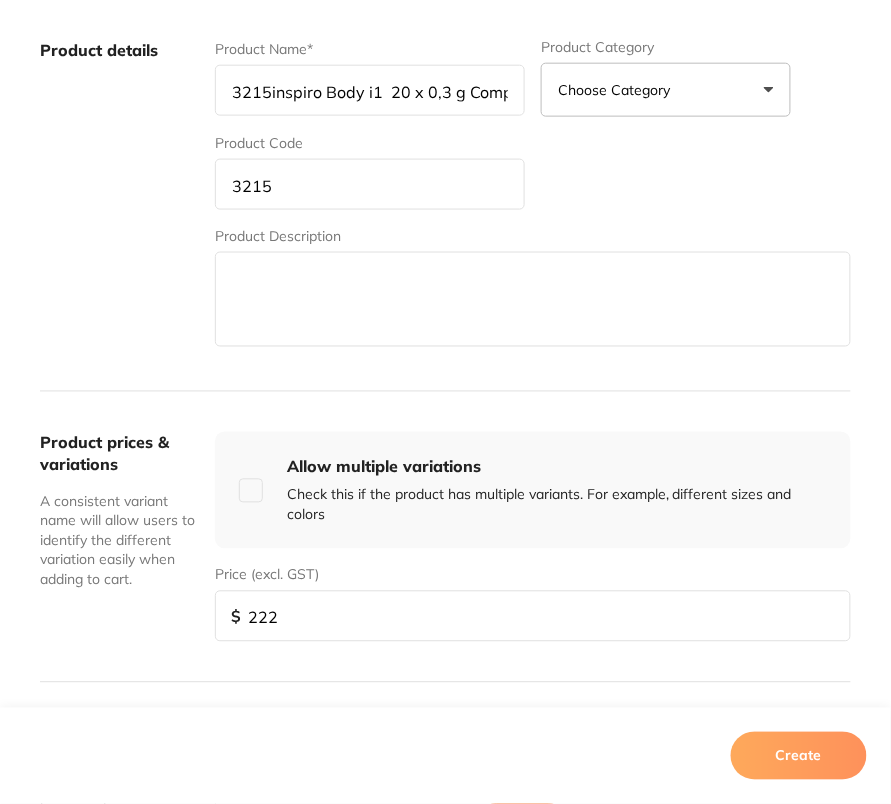 type on "222" 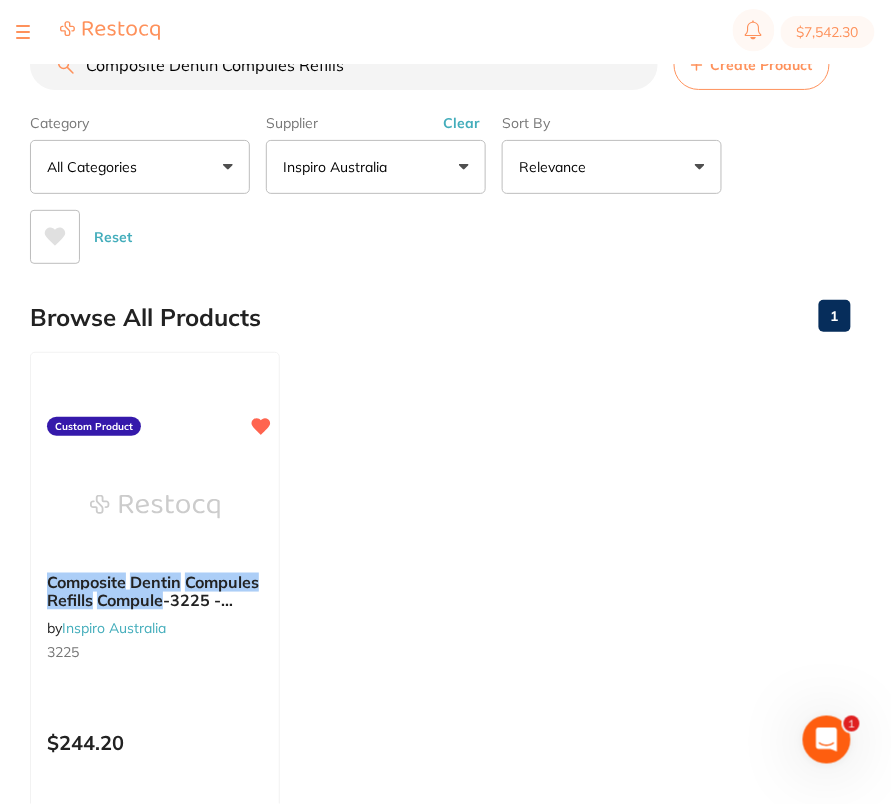click on "Composite   Dentin   Compules   Refills   Compule  -3225 - Body i2 20 x 0.3g   by  Inspiro Australia 3225 Custom Product $244.20 Add to cart Save to list" at bounding box center (440, 639) 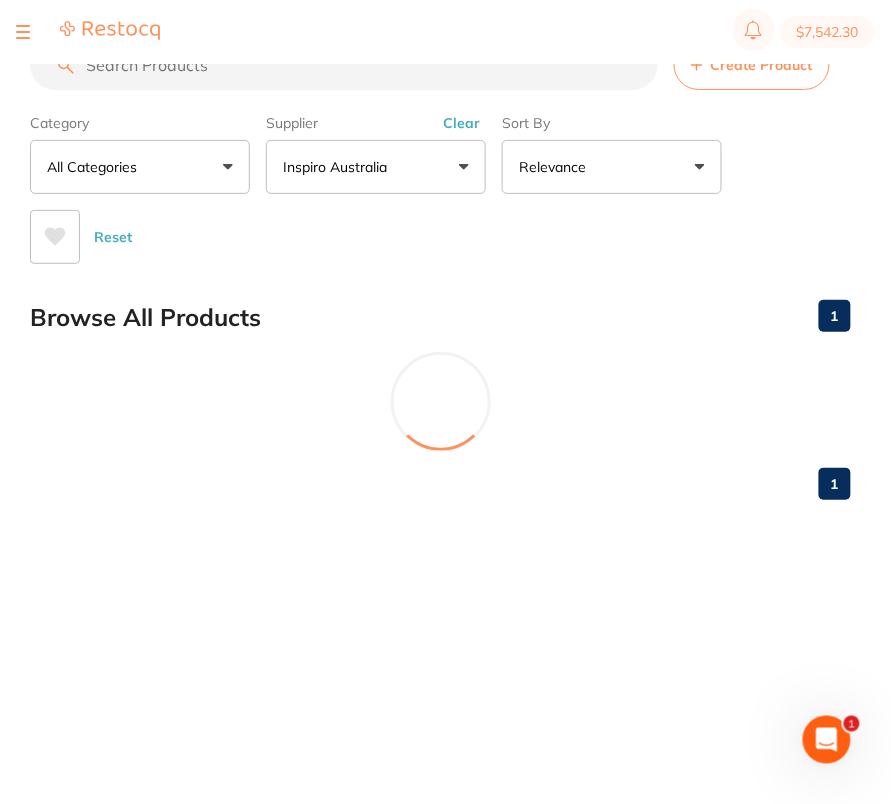 scroll, scrollTop: 0, scrollLeft: 0, axis: both 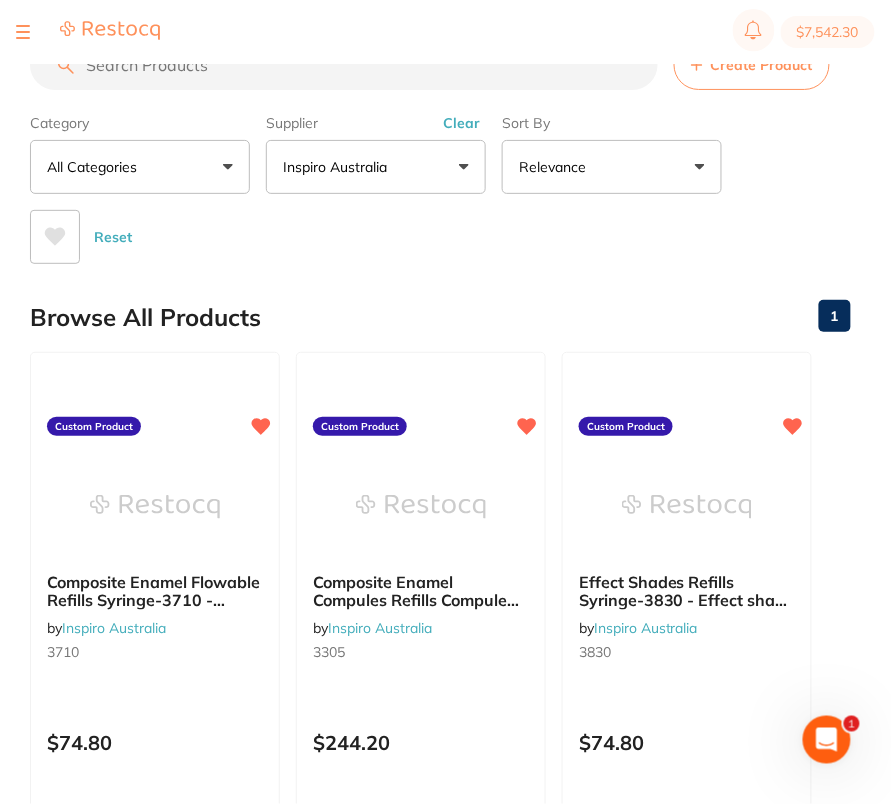 click on "Create Product" at bounding box center (752, 65) 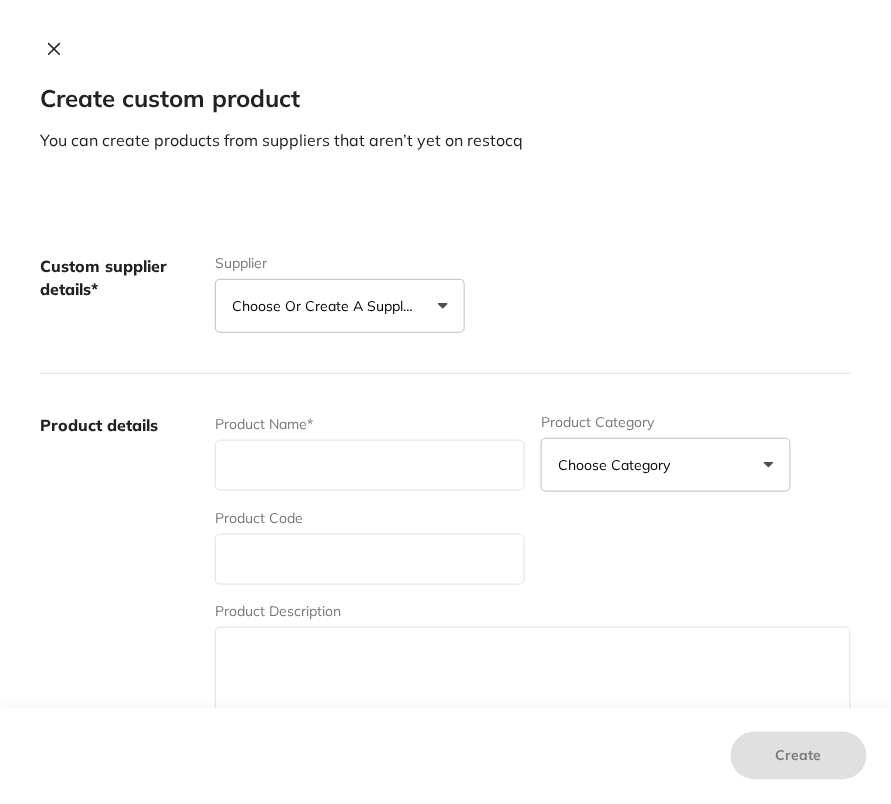 click on "Choose or create a supplier" at bounding box center (340, 306) 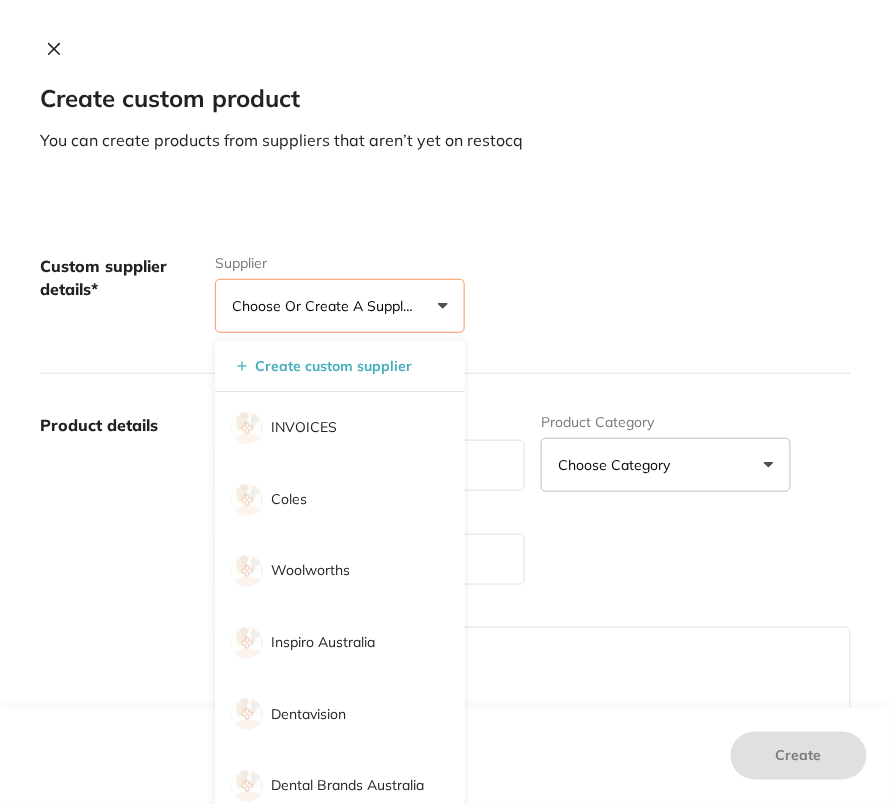 scroll, scrollTop: 0, scrollLeft: 0, axis: both 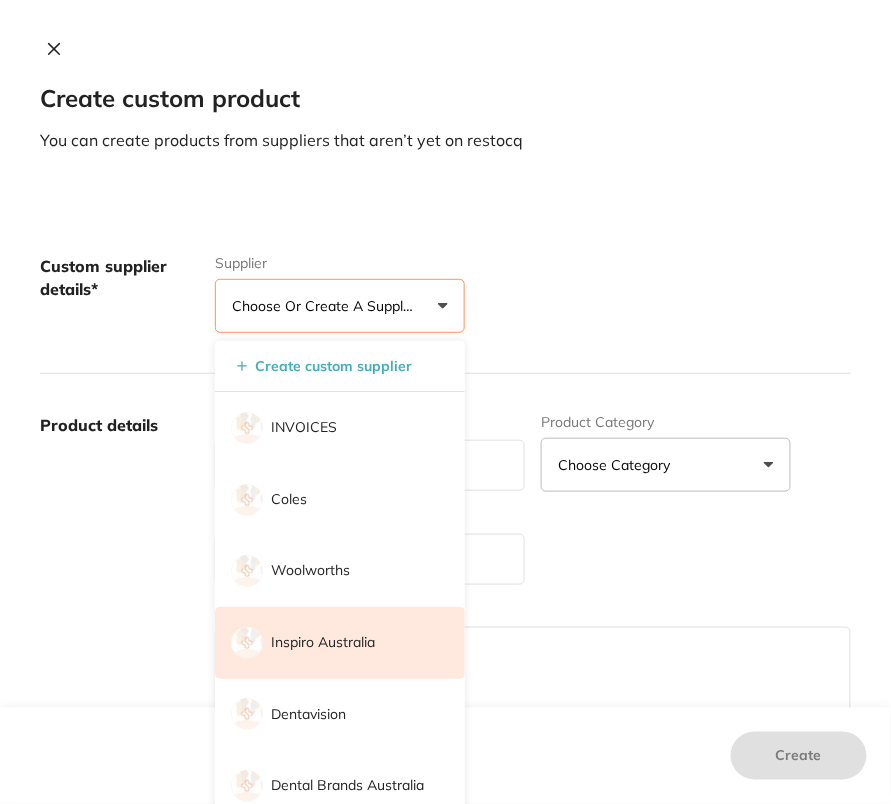 click on "Inspiro Australia" at bounding box center [340, 643] 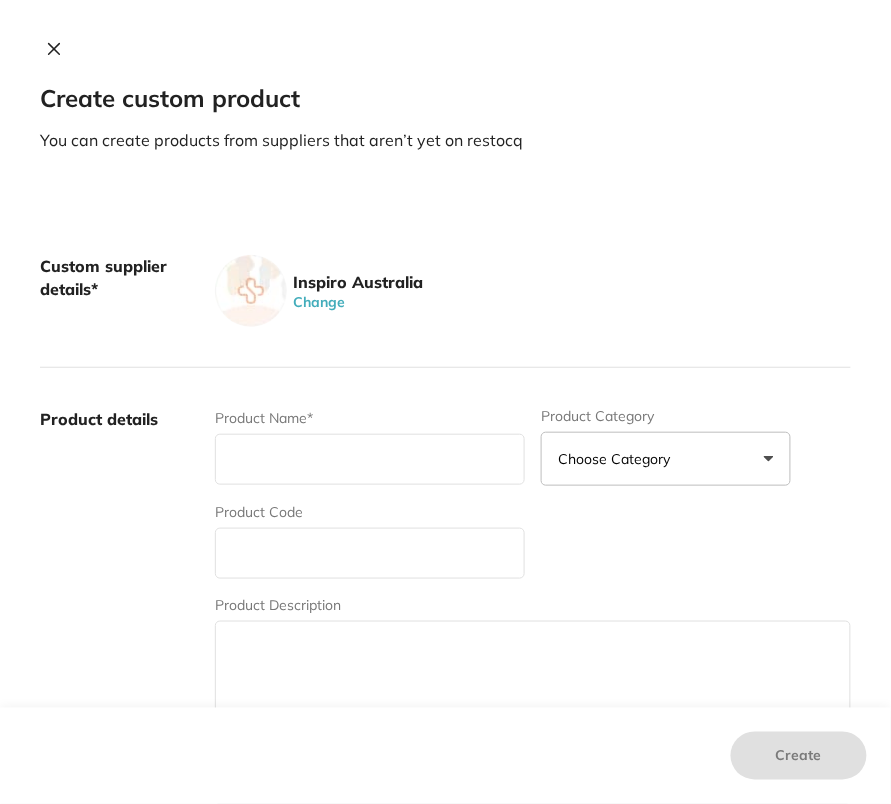 click on "Custom supplier details* Inspiro Australia Change" at bounding box center (445, 291) 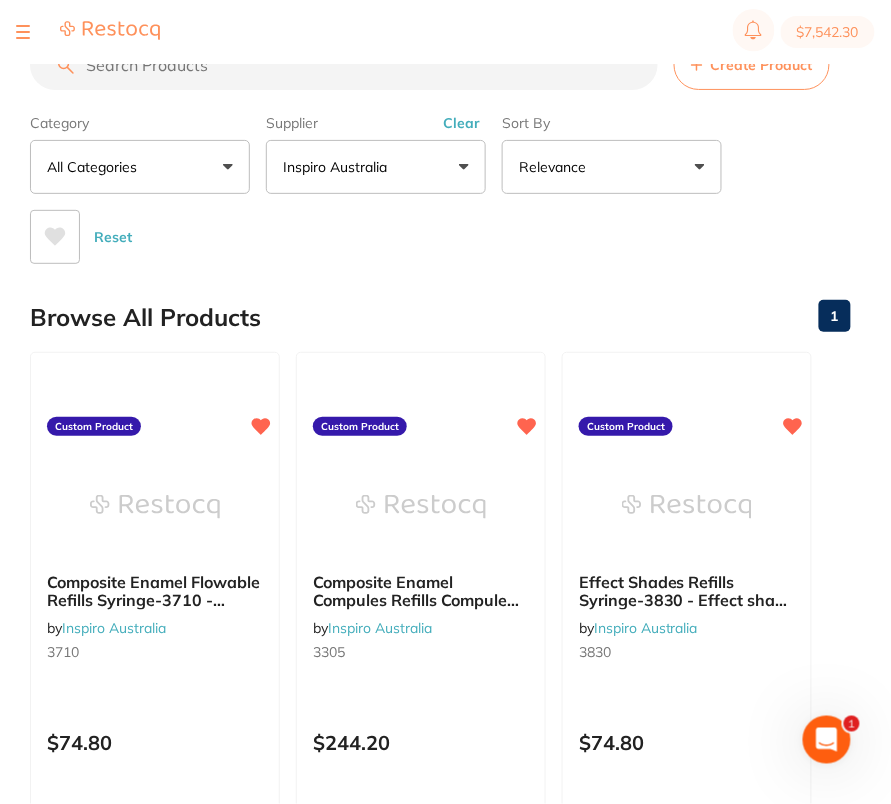 click on "Reset" at bounding box center [432, 229] 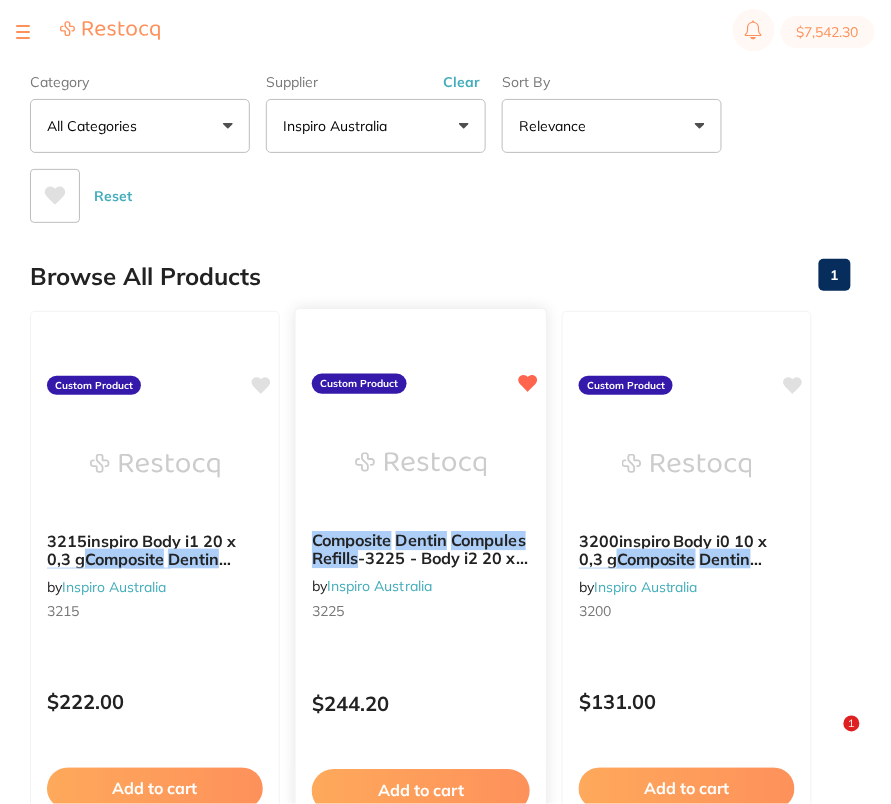 scroll, scrollTop: 138, scrollLeft: 0, axis: vertical 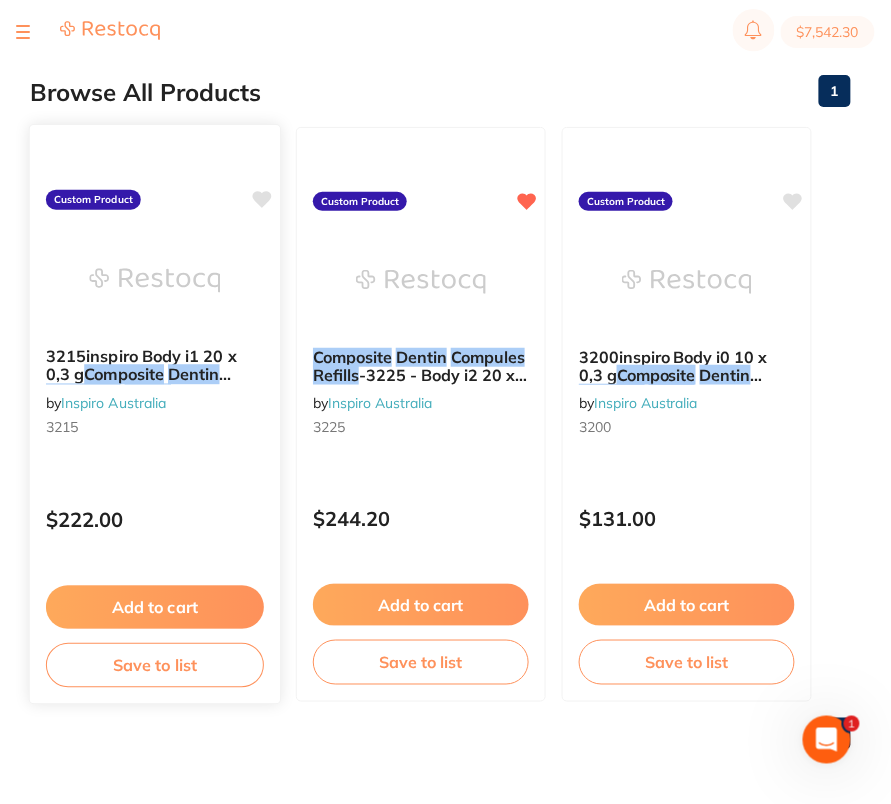 type on "Composite Dentin Compules Refills" 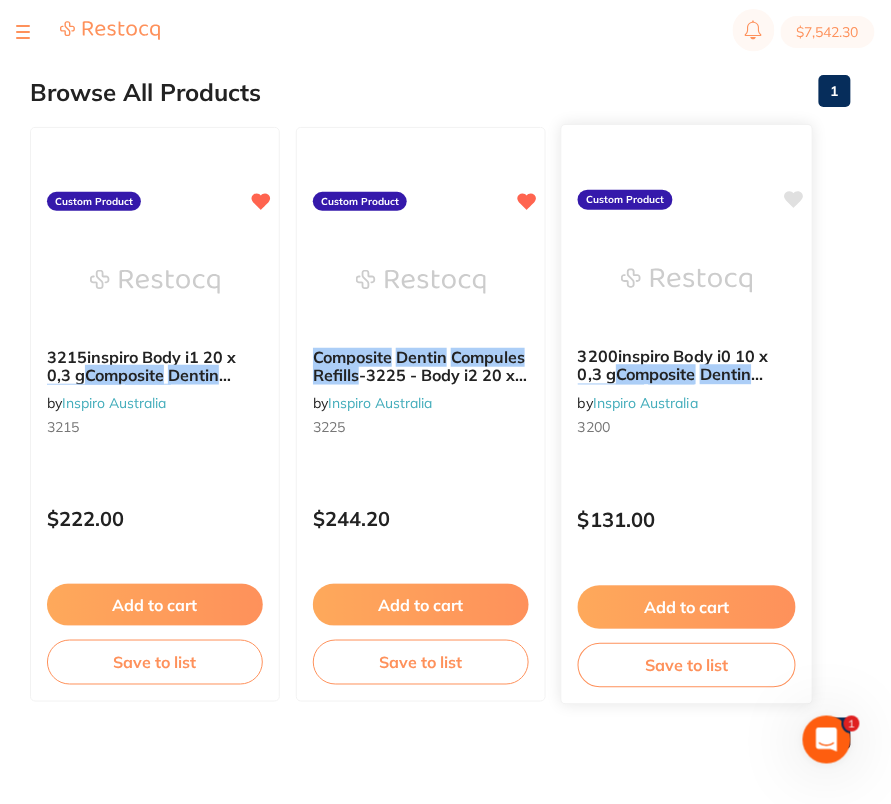 click 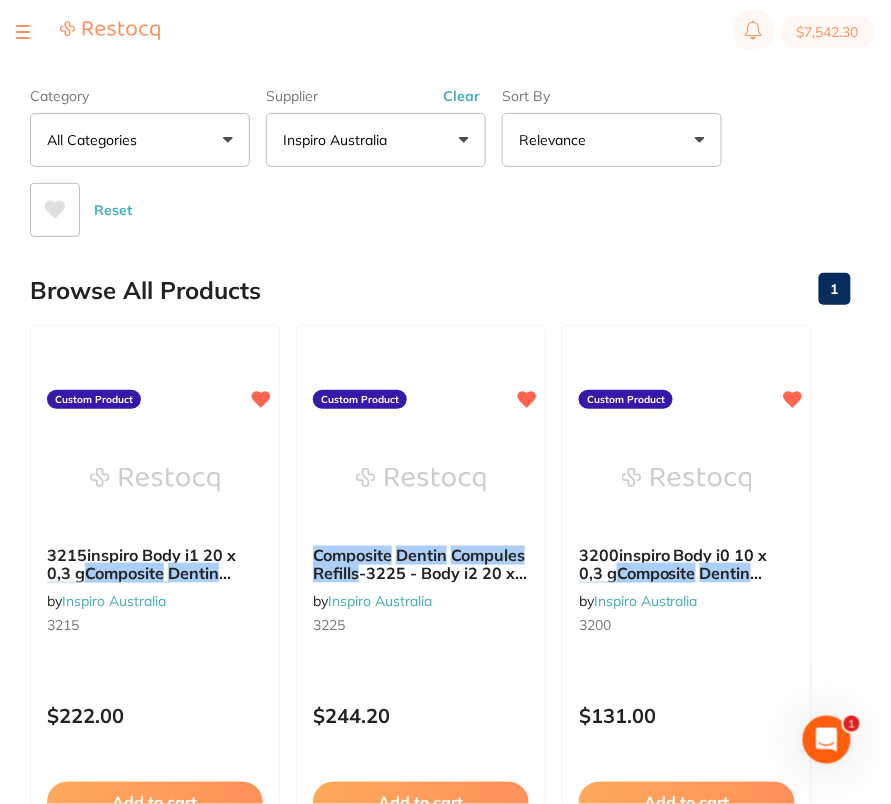 scroll, scrollTop: 0, scrollLeft: 0, axis: both 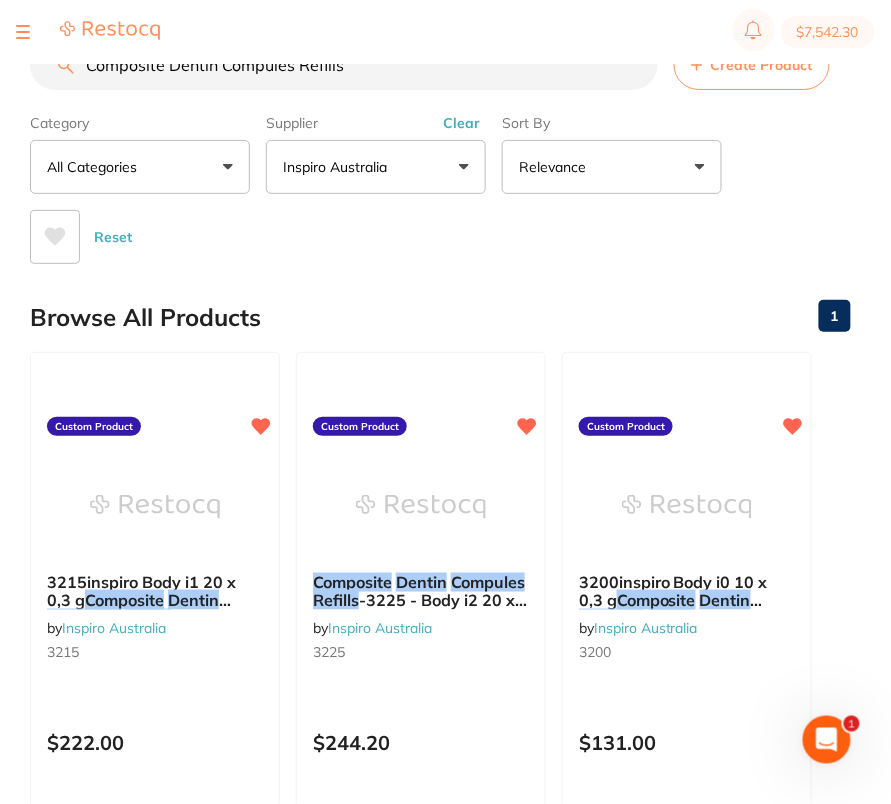 click on "Create Product" at bounding box center [762, 65] 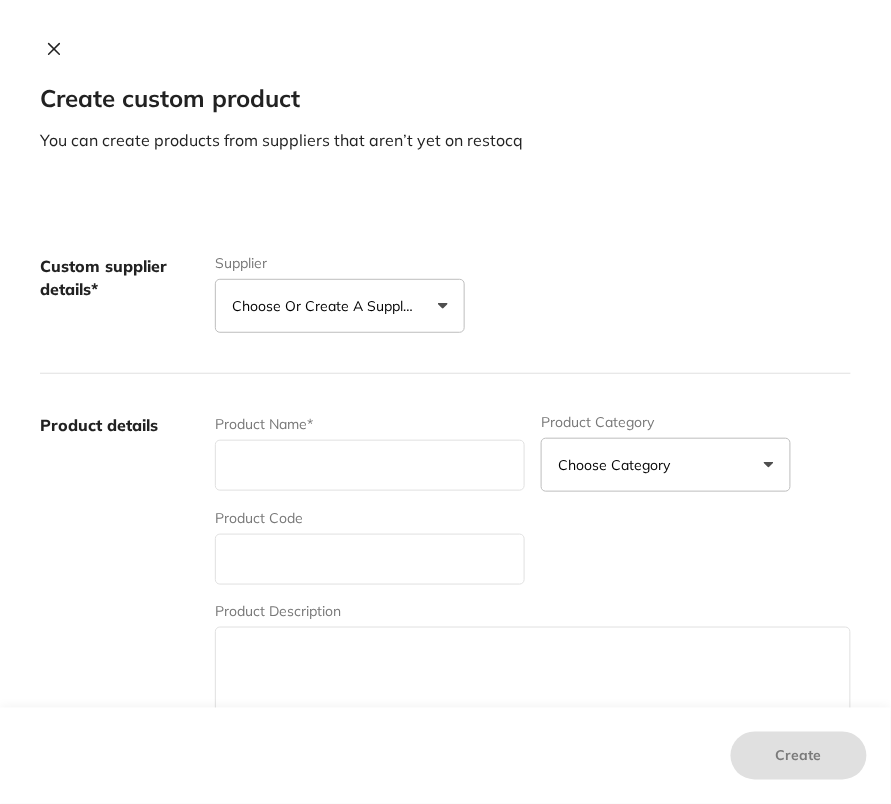 click on "Choose or create a supplier" at bounding box center (340, 306) 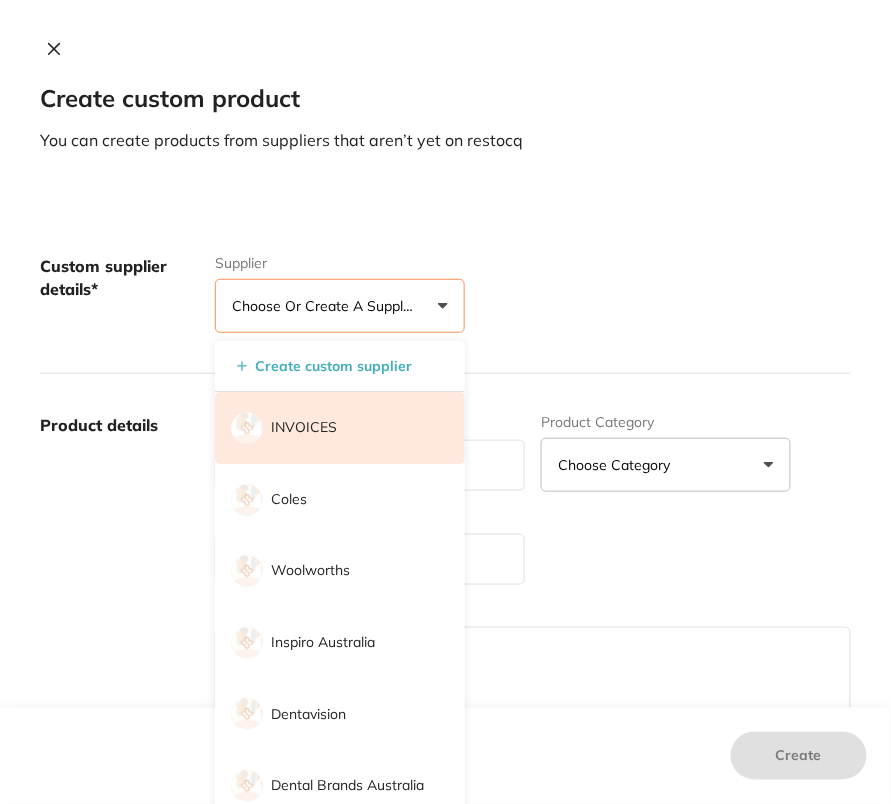 scroll, scrollTop: 0, scrollLeft: 0, axis: both 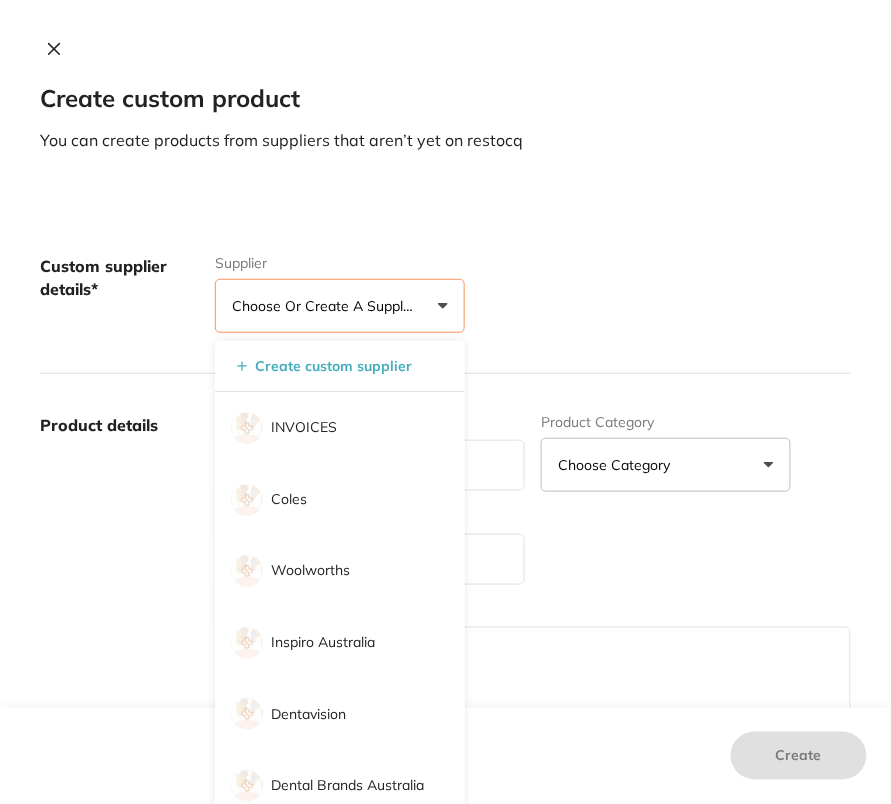 drag, startPoint x: 348, startPoint y: 640, endPoint x: 407, endPoint y: 553, distance: 105.11898 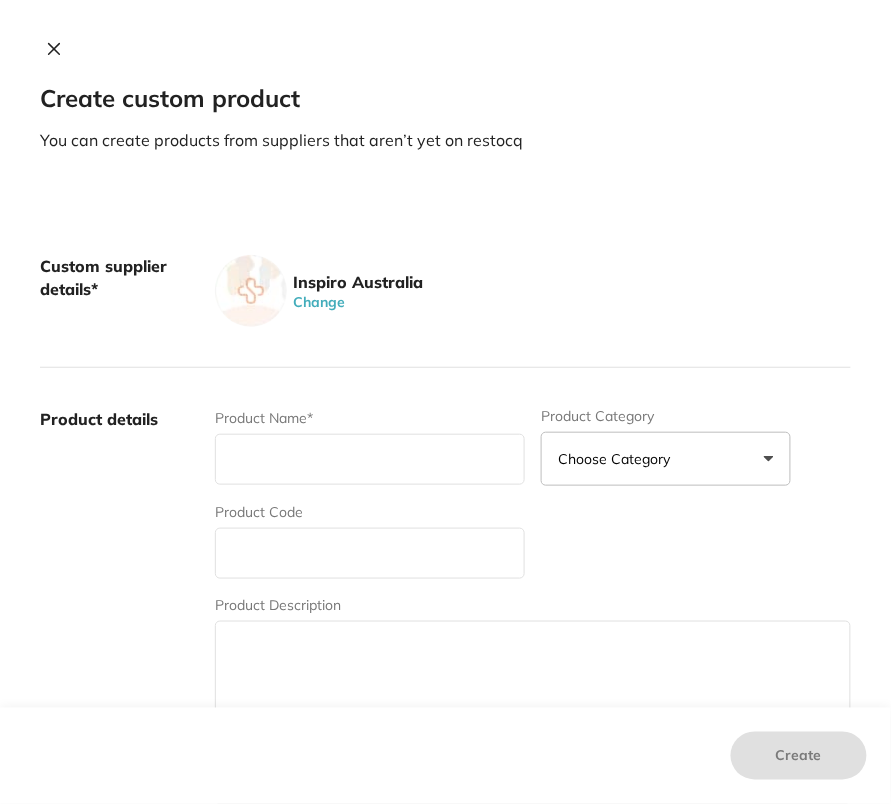 click on "Inspiro Australia Change" at bounding box center [533, 291] 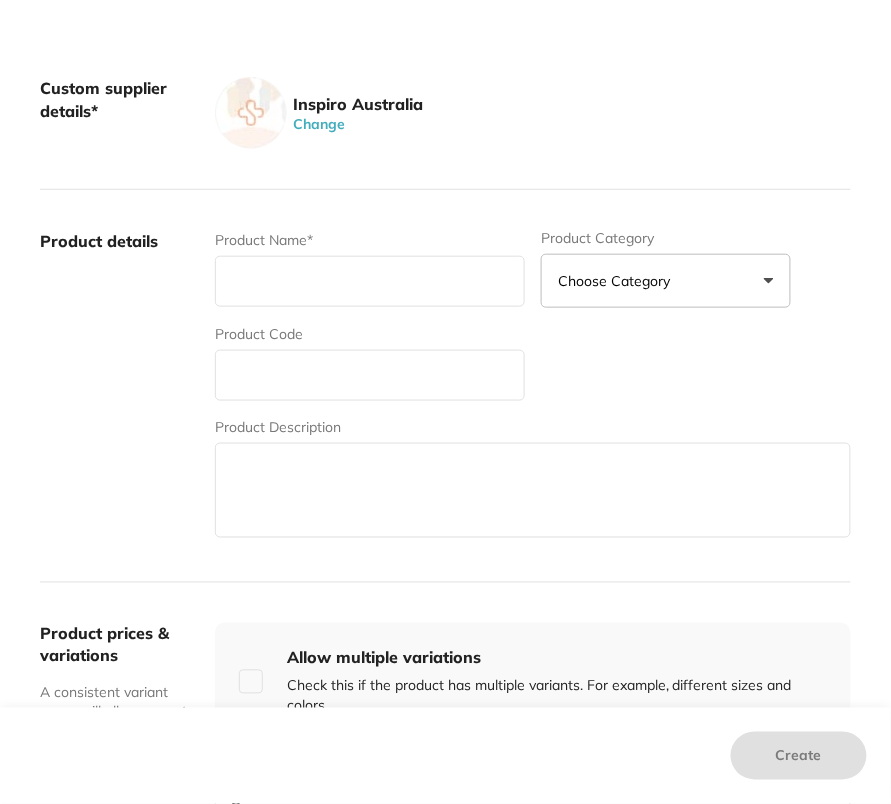 scroll, scrollTop: 179, scrollLeft: 0, axis: vertical 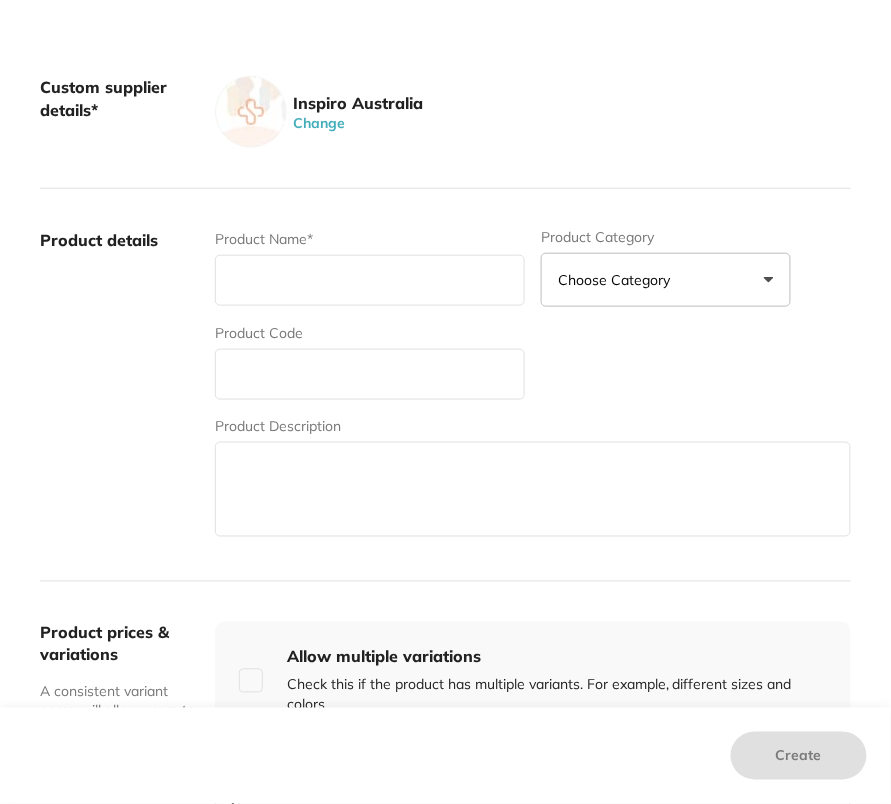 click at bounding box center (370, 280) 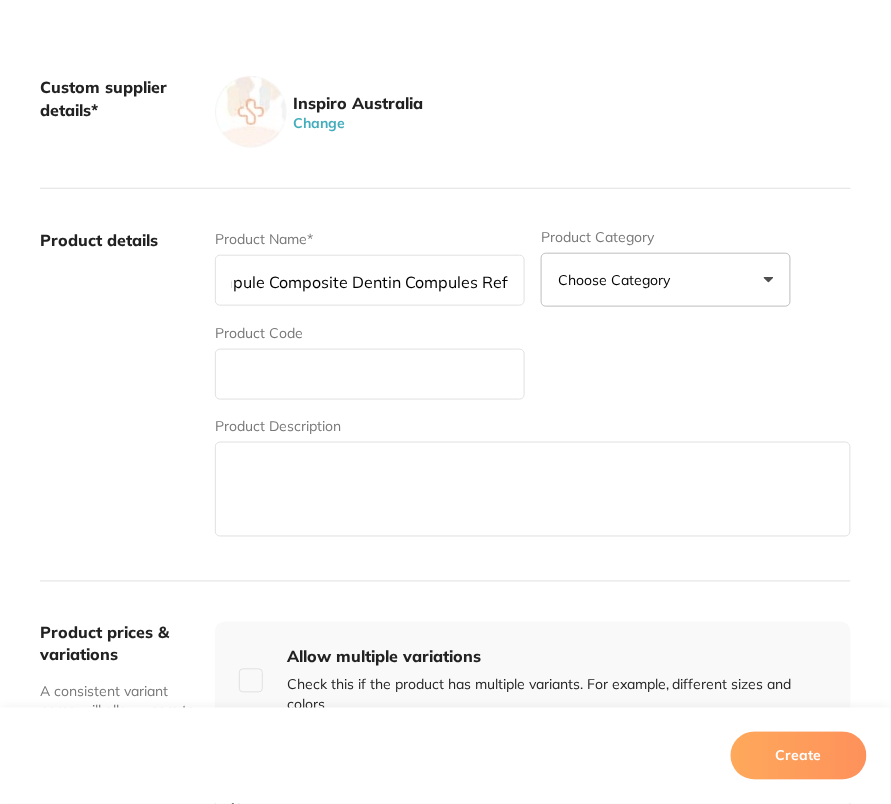 scroll, scrollTop: 0, scrollLeft: 281, axis: horizontal 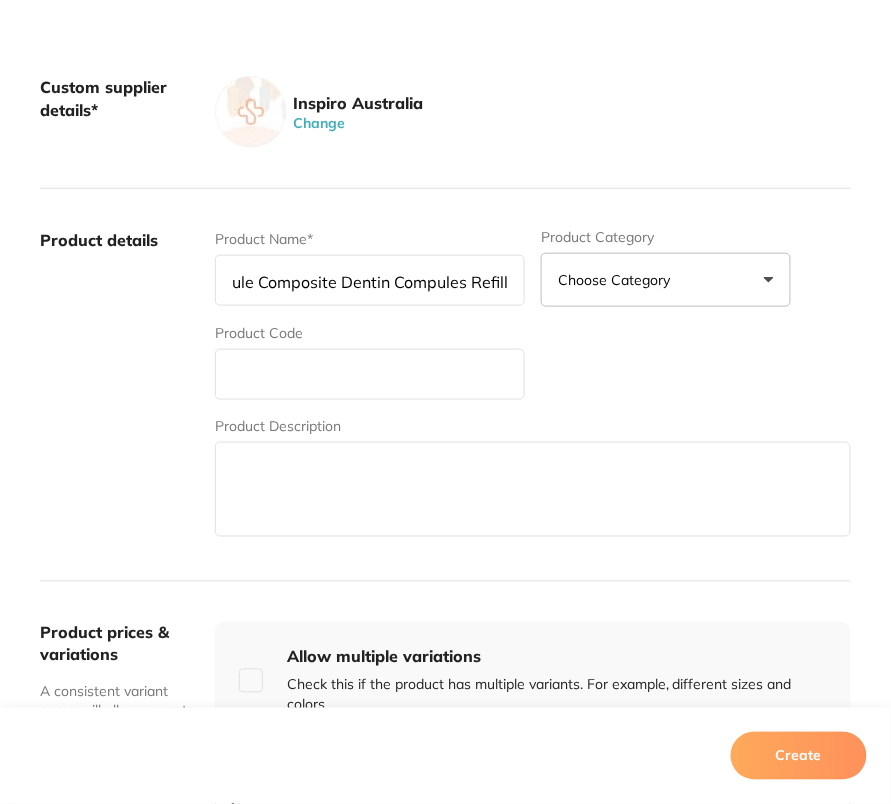 type on "3235inspiro Body i3  20 x 0,3 g Compule Composite Dentin Compules Refills" 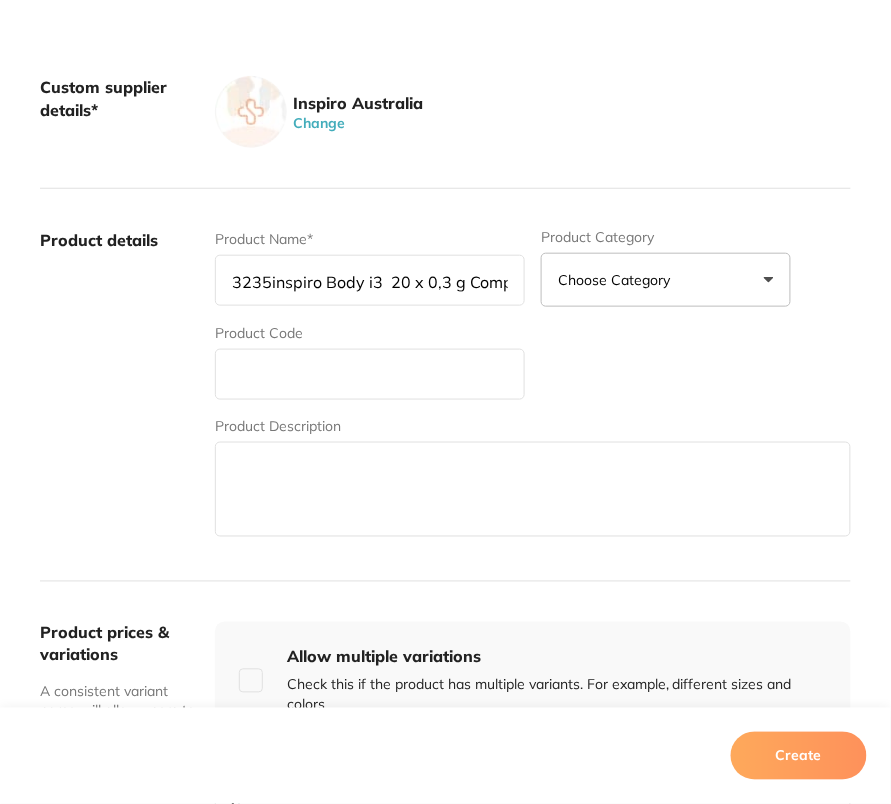 click at bounding box center [370, 374] 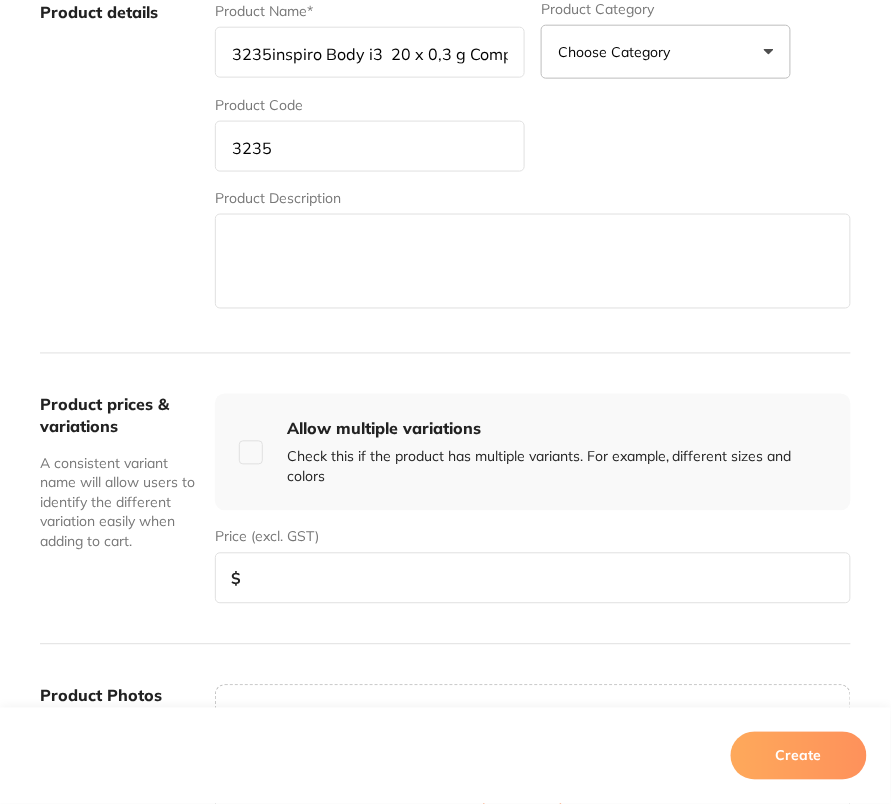 scroll, scrollTop: 426, scrollLeft: 0, axis: vertical 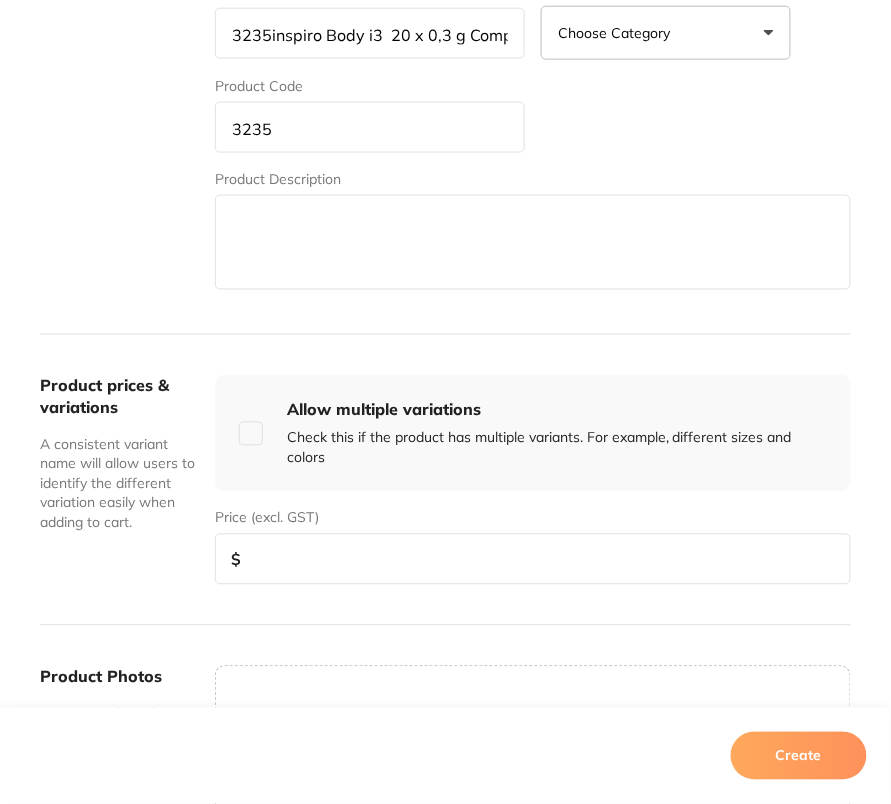 type on "3235" 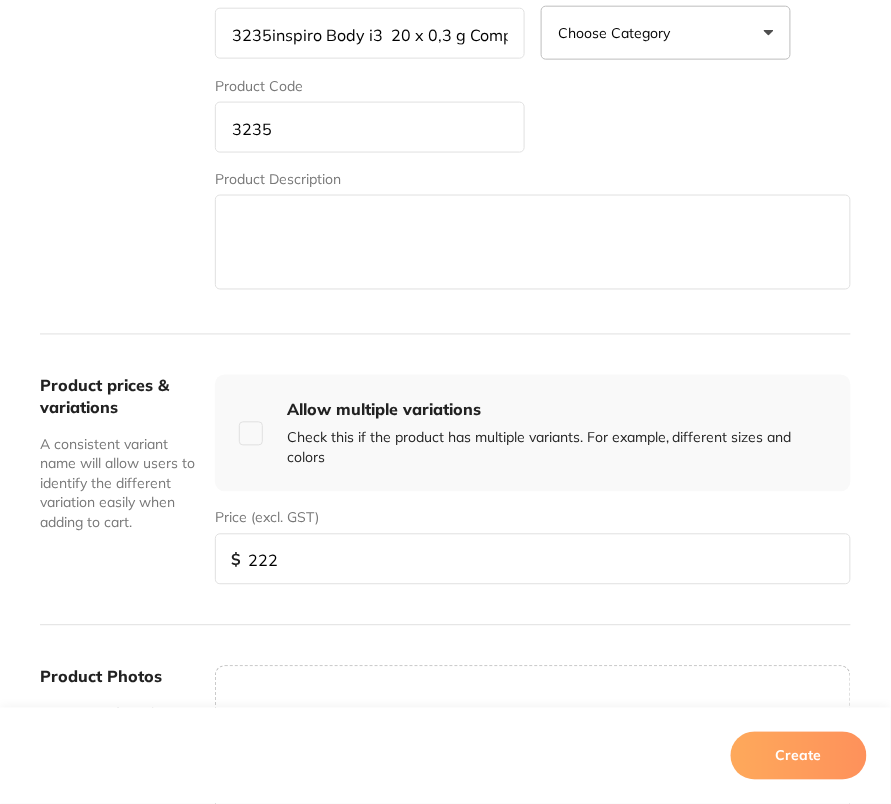 type on "222" 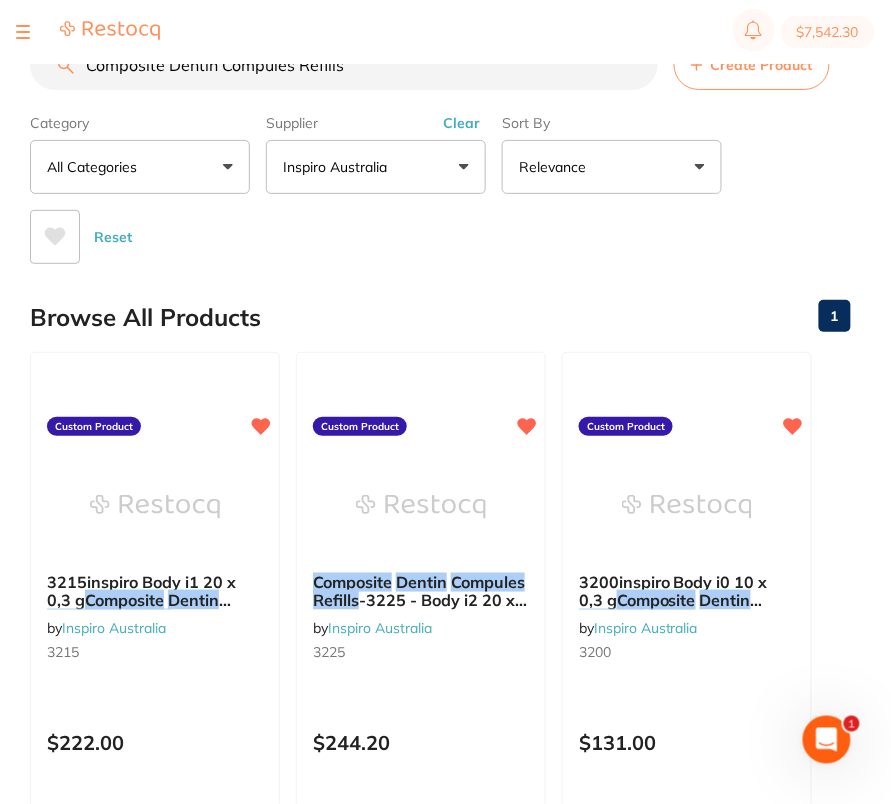 click on "Create Product" at bounding box center [762, 65] 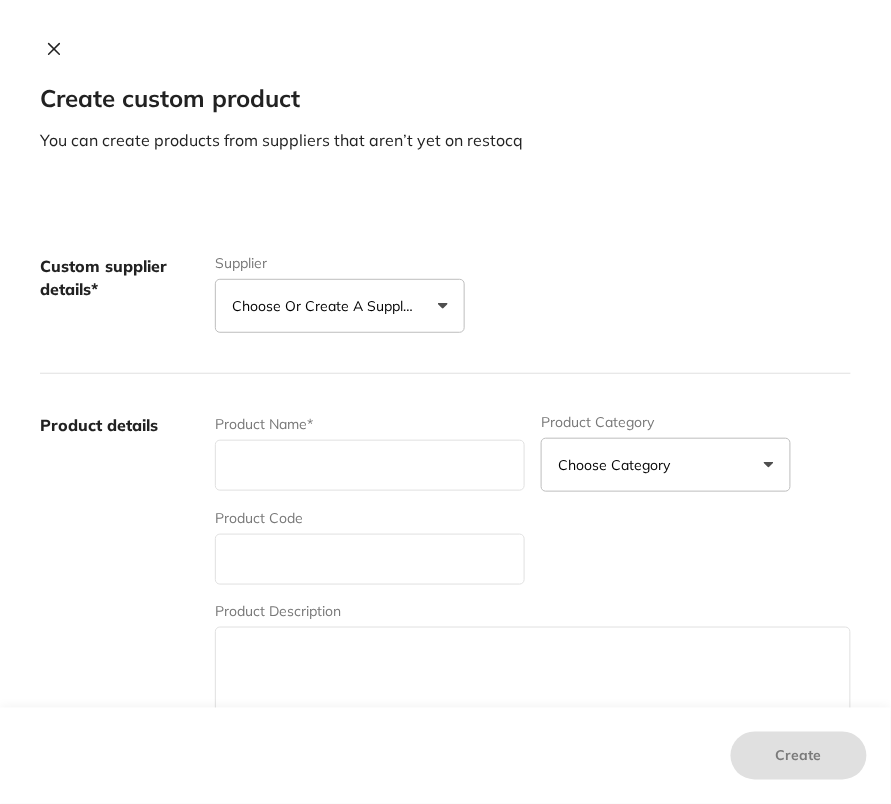 click on "Choose or create a supplier" at bounding box center [327, 306] 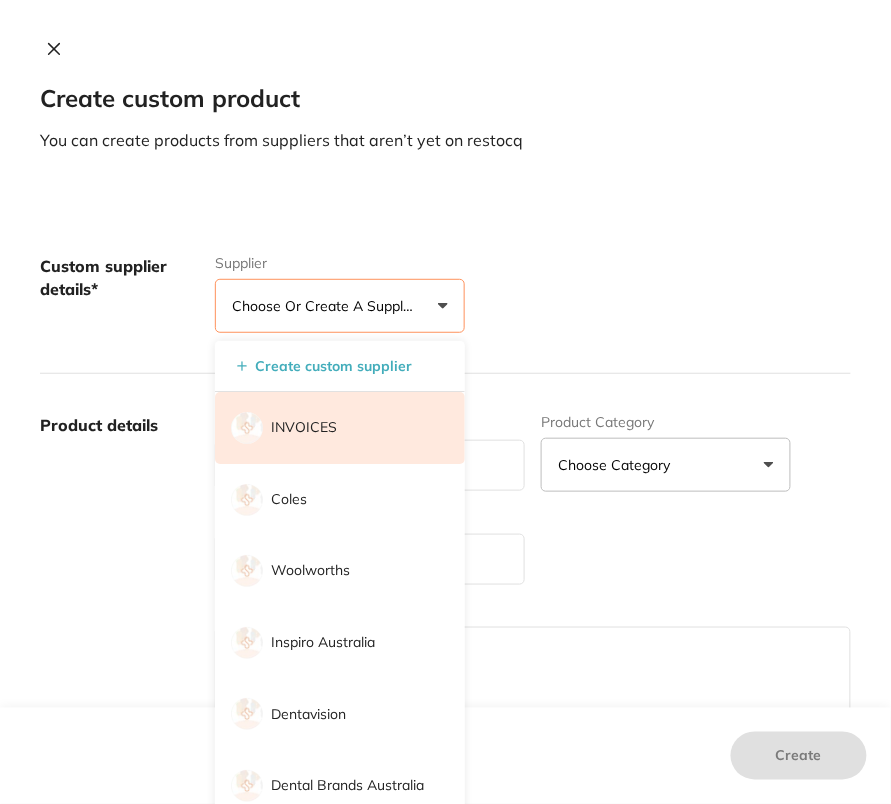 scroll, scrollTop: 0, scrollLeft: 0, axis: both 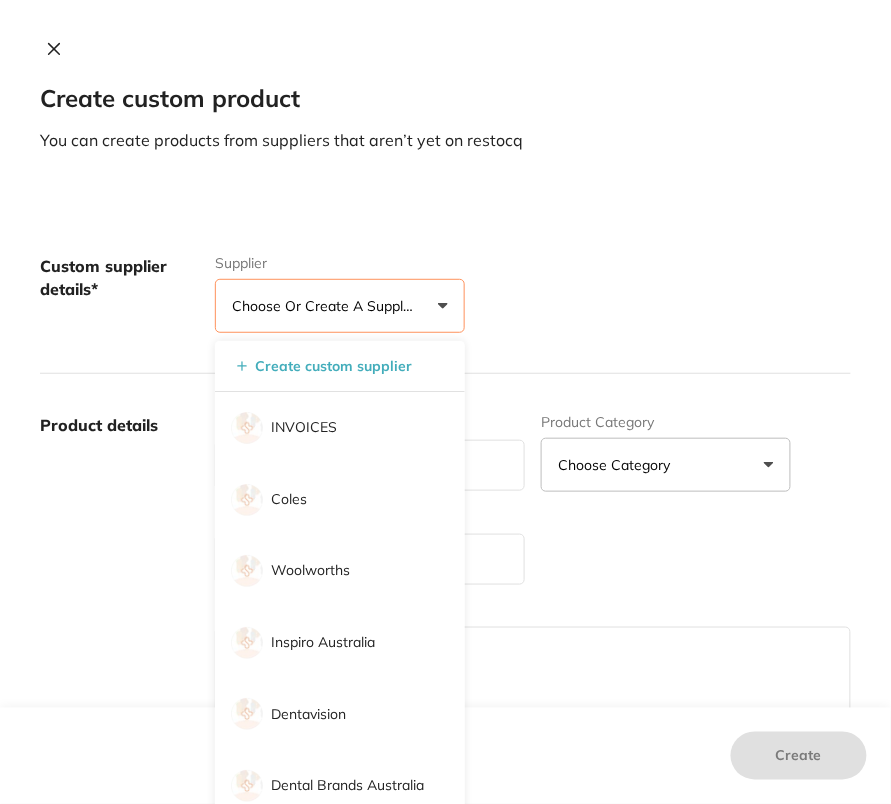 drag, startPoint x: 386, startPoint y: 636, endPoint x: 617, endPoint y: 334, distance: 380.21704 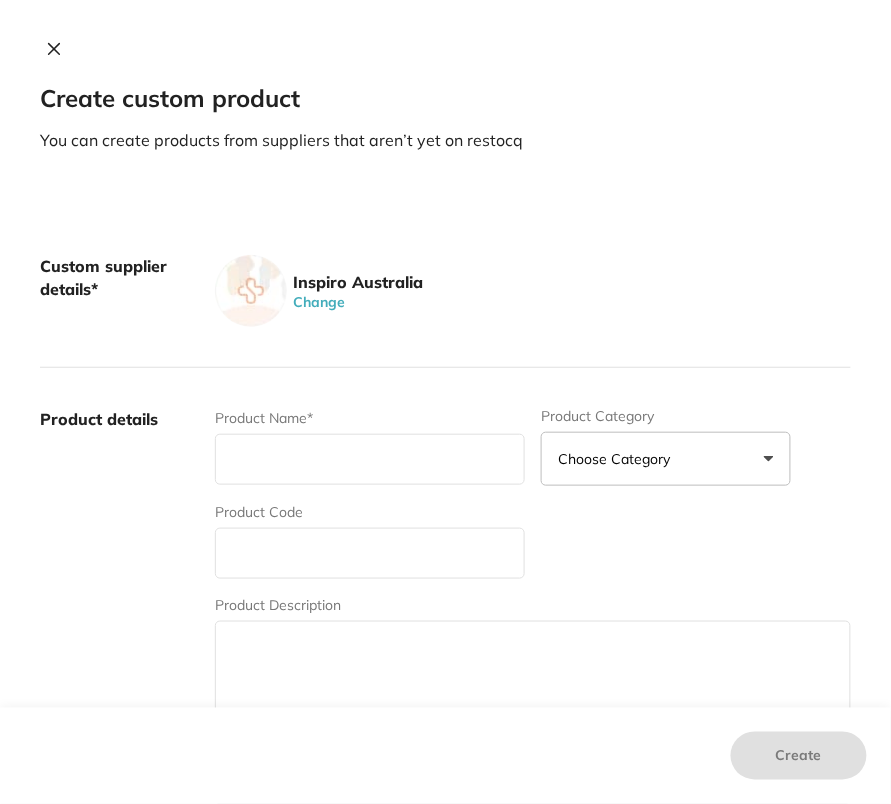 click on "Create custom product  You can create products from suppliers that aren’t yet on restocq Custom supplier details* Inspiro Australia Change Product details Product Name* Product Category Choose Category 3d Printing Anaesthetic Articulating Burs Cad/Cam Crown & Bridge Disposables Education Endodontics Equipment Evacuation Finishing & Polishing Handpieces Implants Impression Infection Control Instruments Laboratory Miscellaneous Mouthguard Blanks Oral Surgery Oral Surgery Orthodontics Orthodontics Other Photography Preventative Preventative Restorative & Cosmetic Rubber Dam Specials & Clearance Tmj Whitening Xrays/Imaging Product Code Product Description Product prices & variations A consistent variant name will allow users to identify the different variation easily when adding to cart.  Allow multiple variations  Check this if the product has multiple variants. For example, different sizes and colors Price (excl. GST) $ Product Photos Maximum of 50 photos. Each file size should not be exceed 5MB." at bounding box center [445, 402] 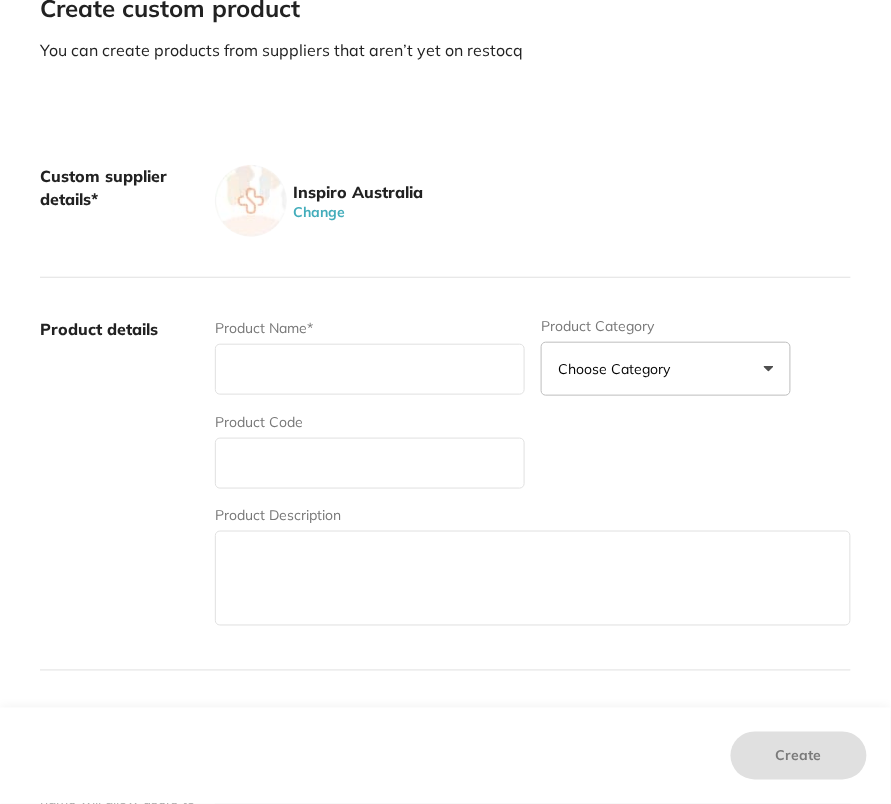 scroll, scrollTop: 241, scrollLeft: 0, axis: vertical 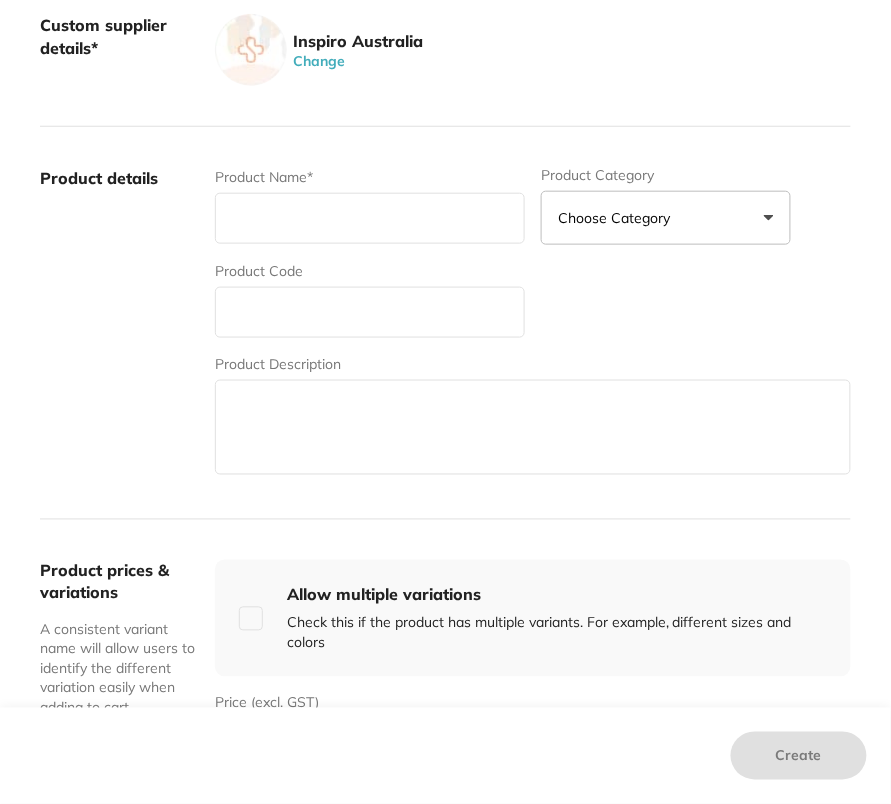 click at bounding box center (370, 218) 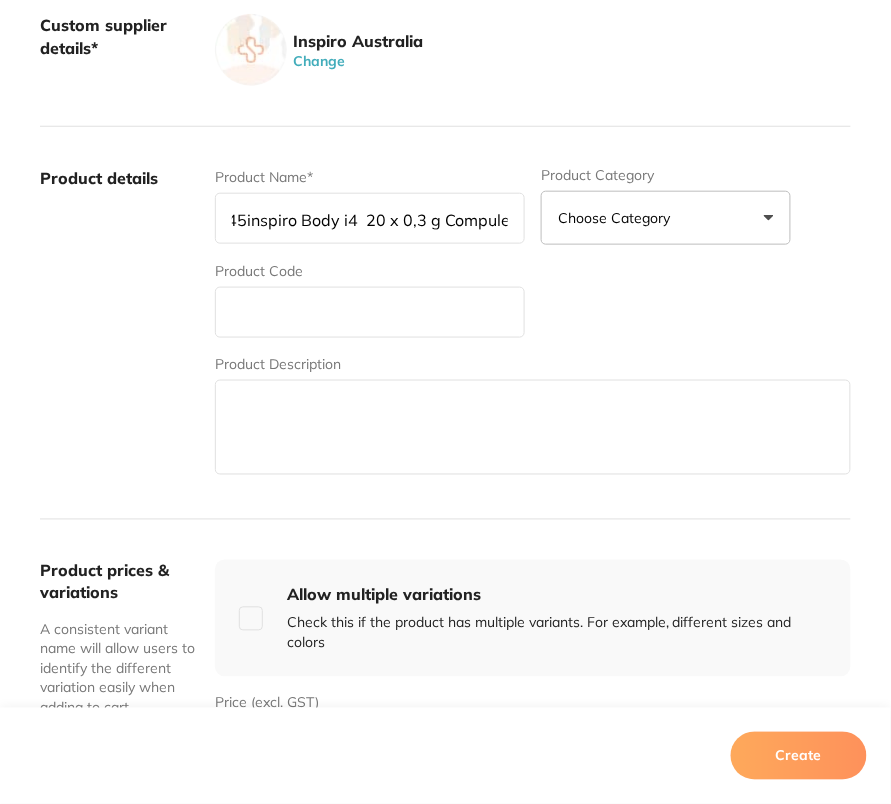 scroll, scrollTop: 0, scrollLeft: 0, axis: both 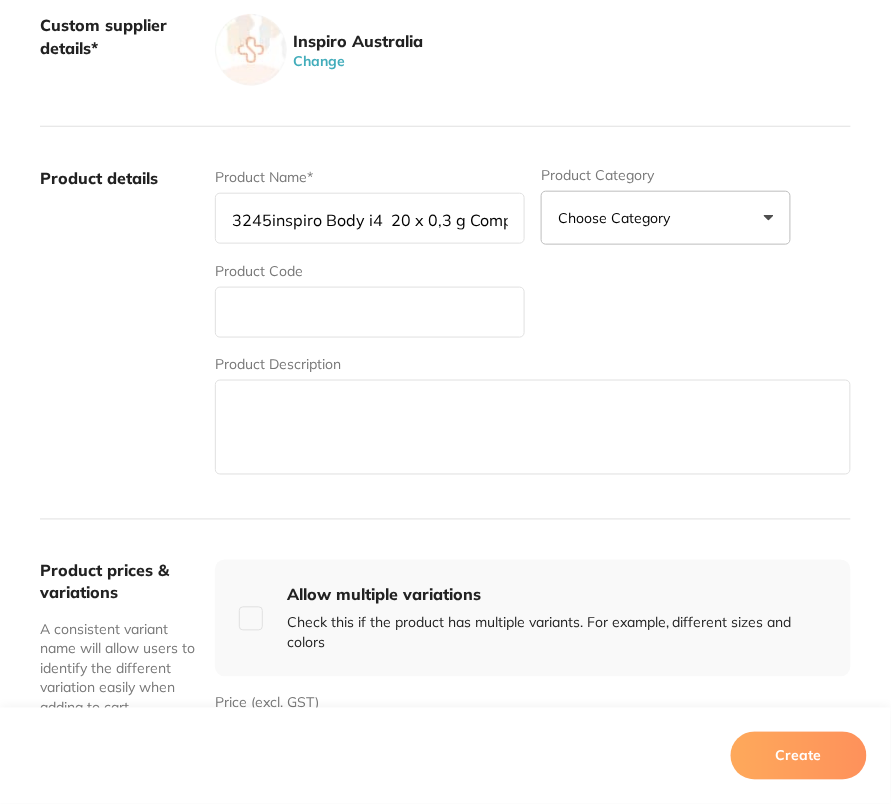 click on "3245inspiro Body i4  20 x 0,3 g Compule" at bounding box center (370, 218) 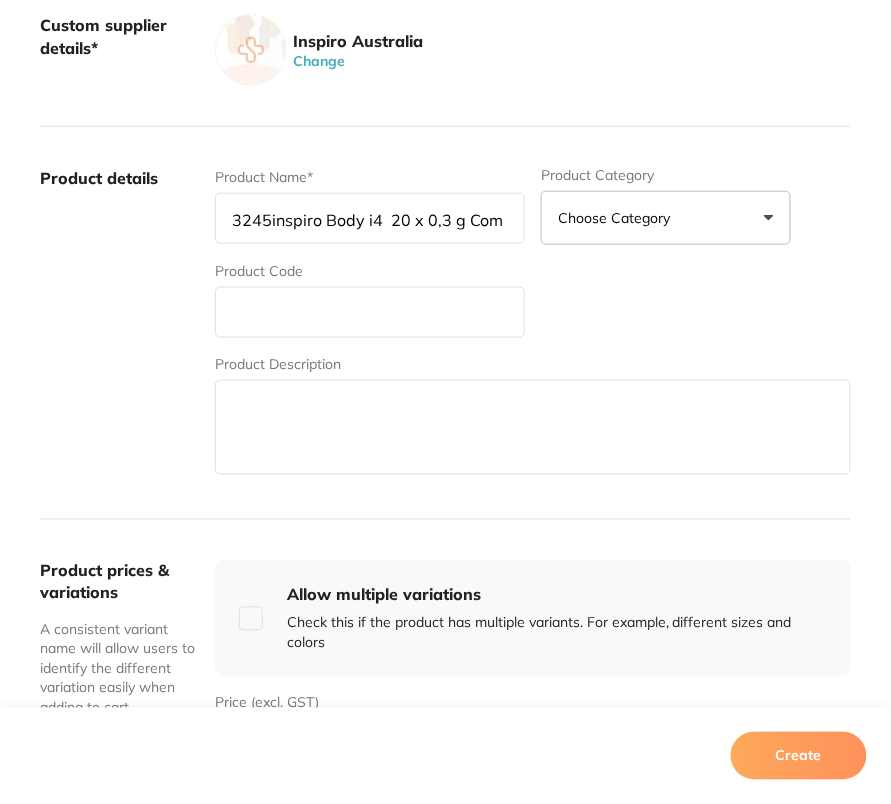 scroll, scrollTop: 0, scrollLeft: 0, axis: both 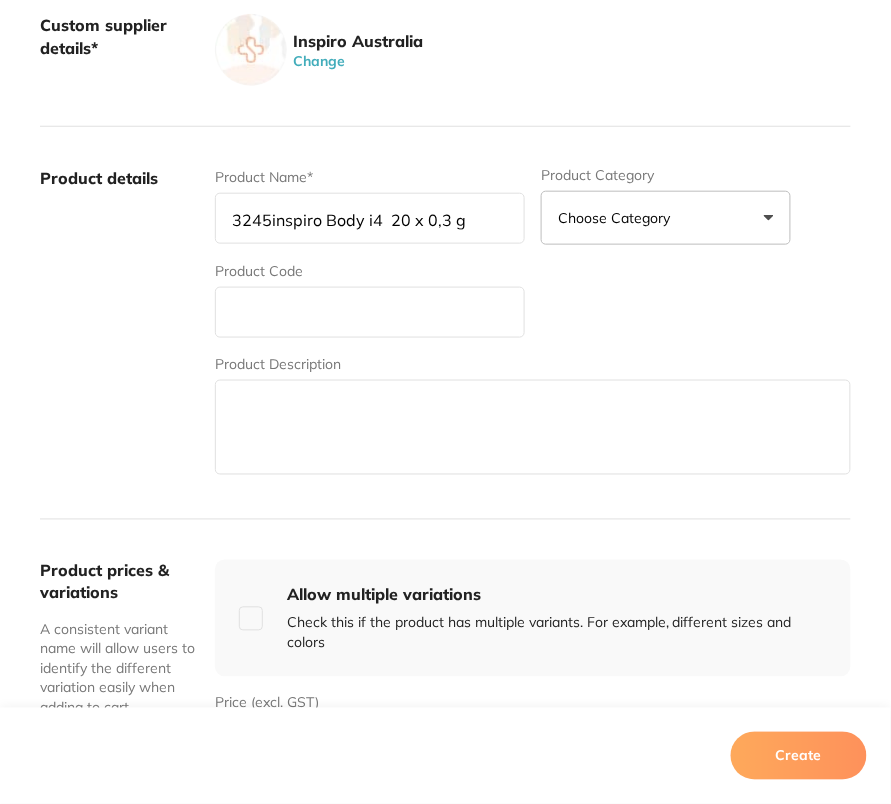 paste on "Composite Dentin Compules Refills" 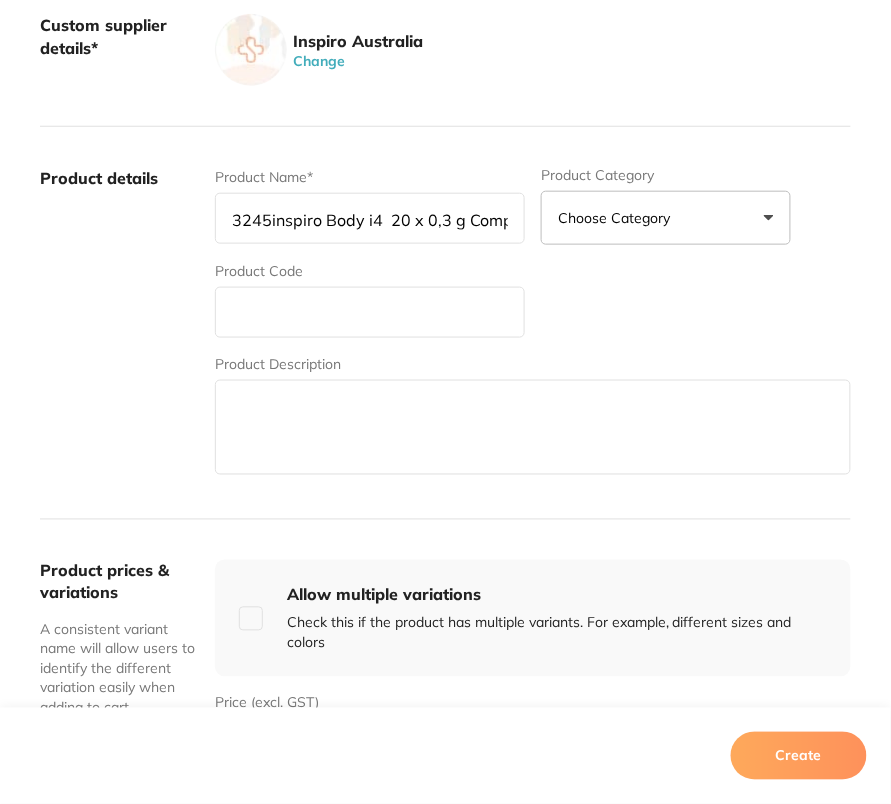 scroll, scrollTop: 0, scrollLeft: 212, axis: horizontal 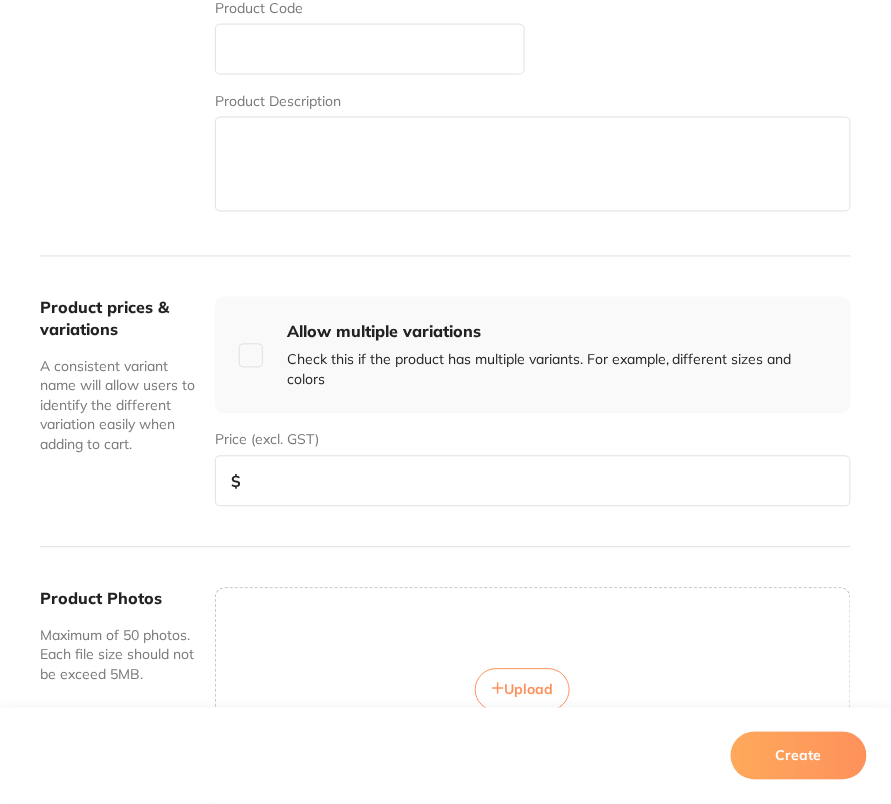 type on "3245inspiro Body i4  20 x 0,3 g Composite Dentin Compules Refills" 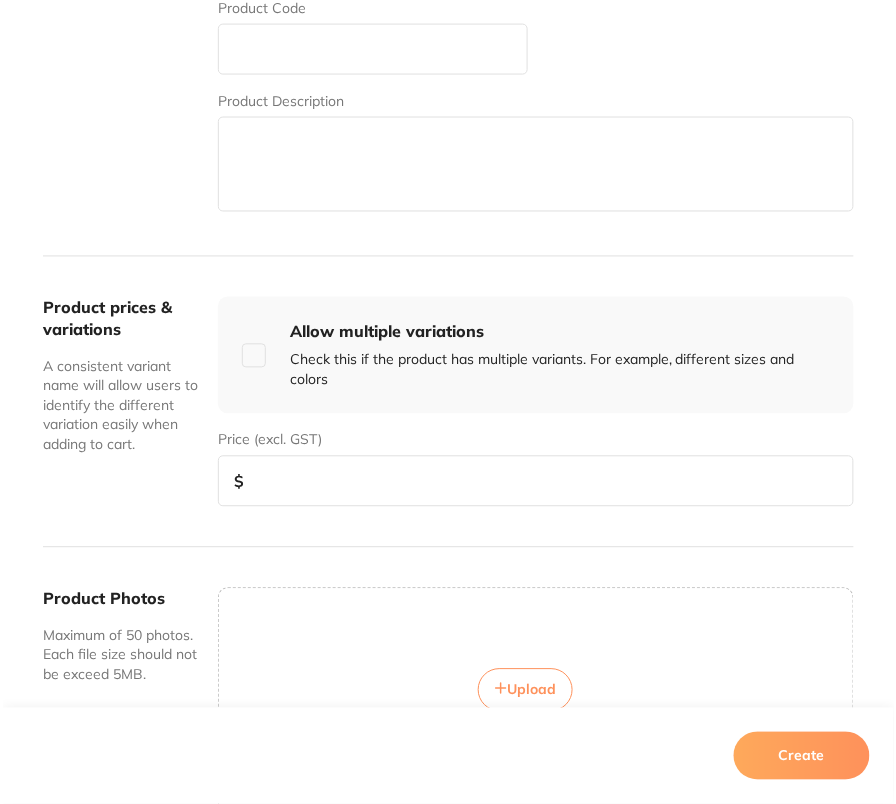 scroll, scrollTop: 0, scrollLeft: 0, axis: both 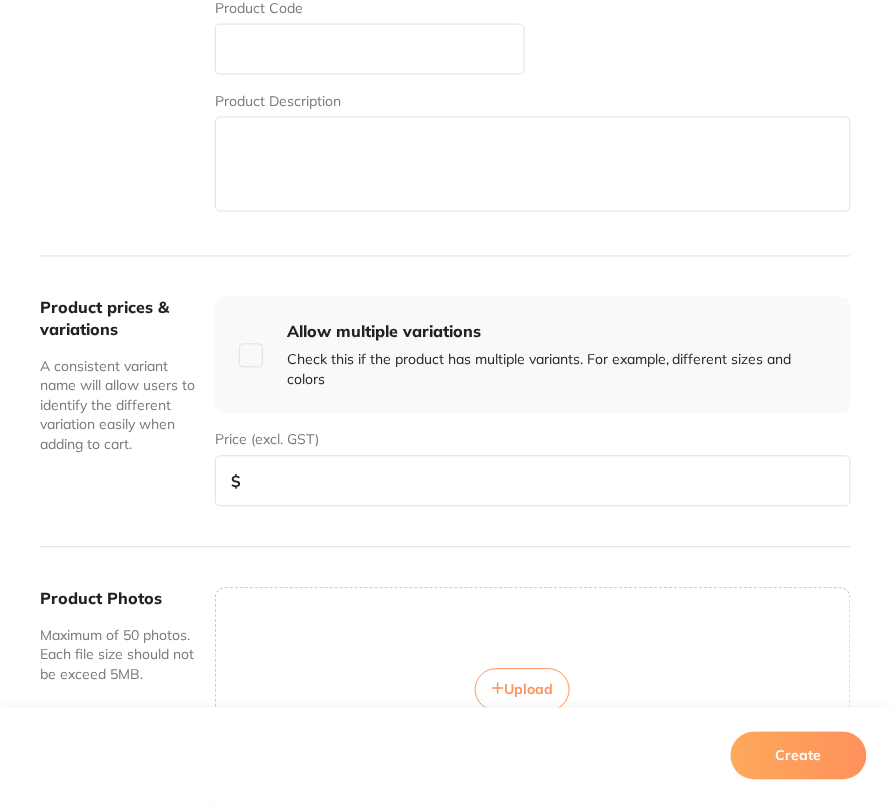 click at bounding box center [533, 481] 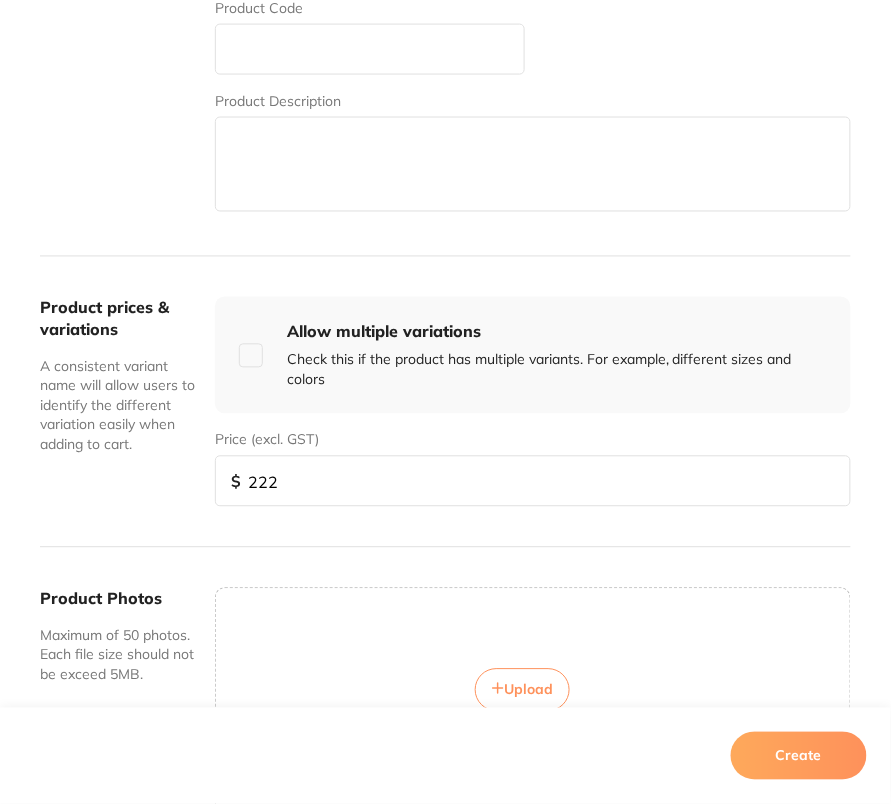 type on "222" 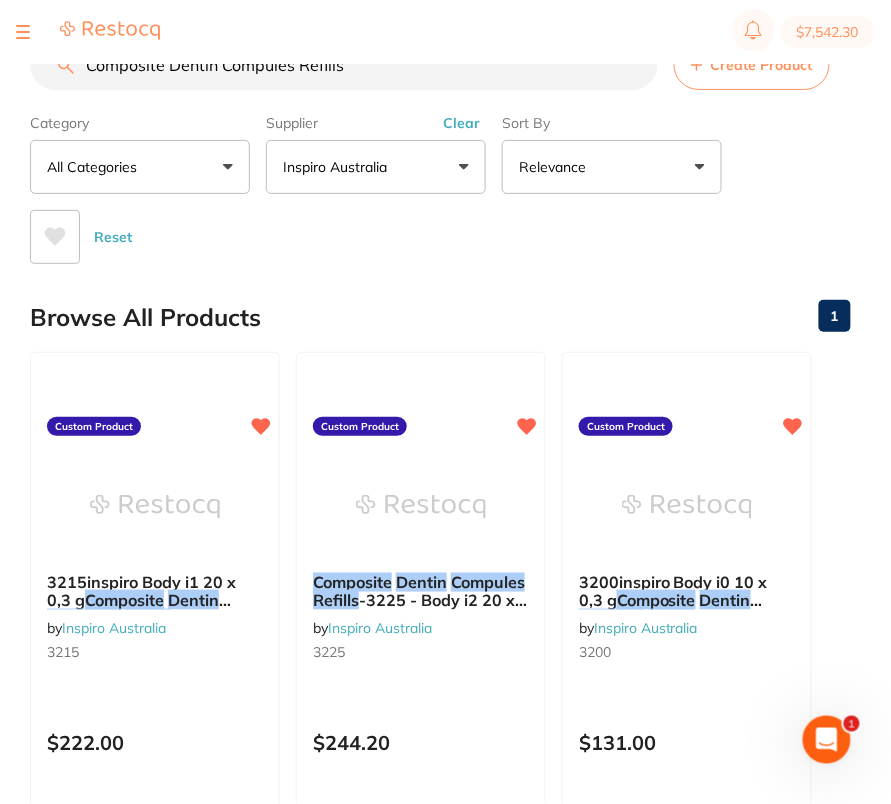 click on "Reset" at bounding box center [432, 229] 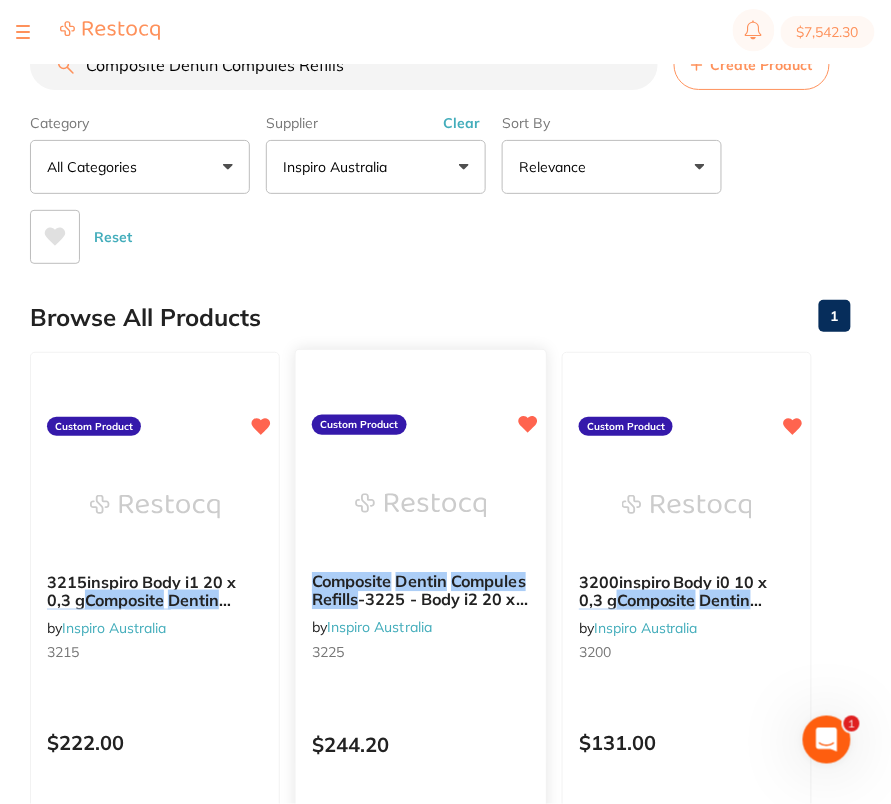 click at bounding box center [420, 505] 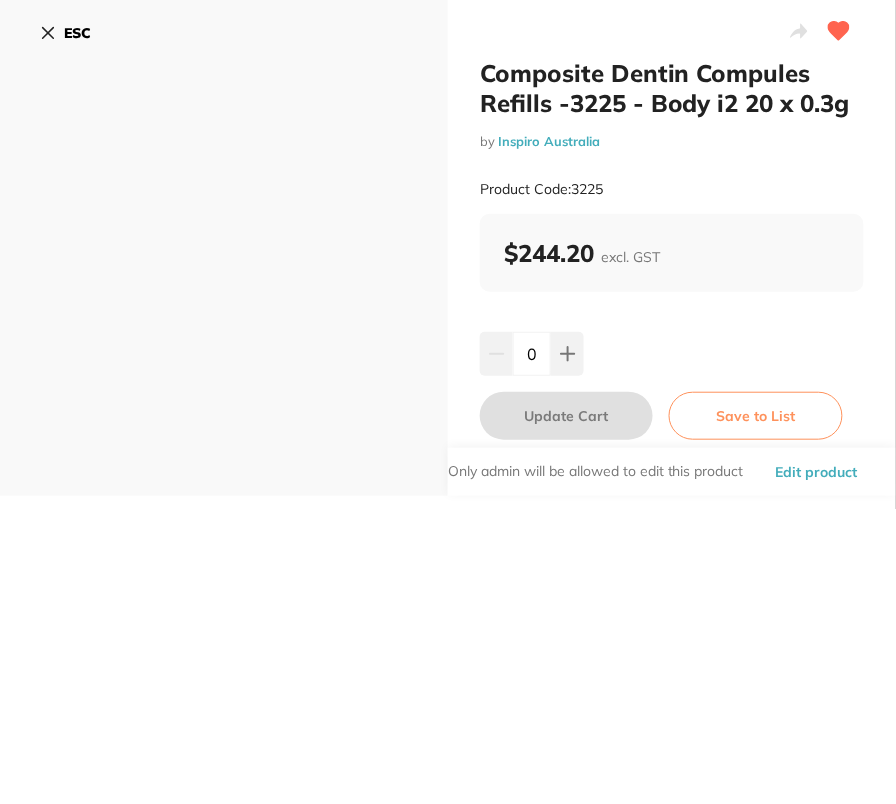 scroll, scrollTop: 0, scrollLeft: 0, axis: both 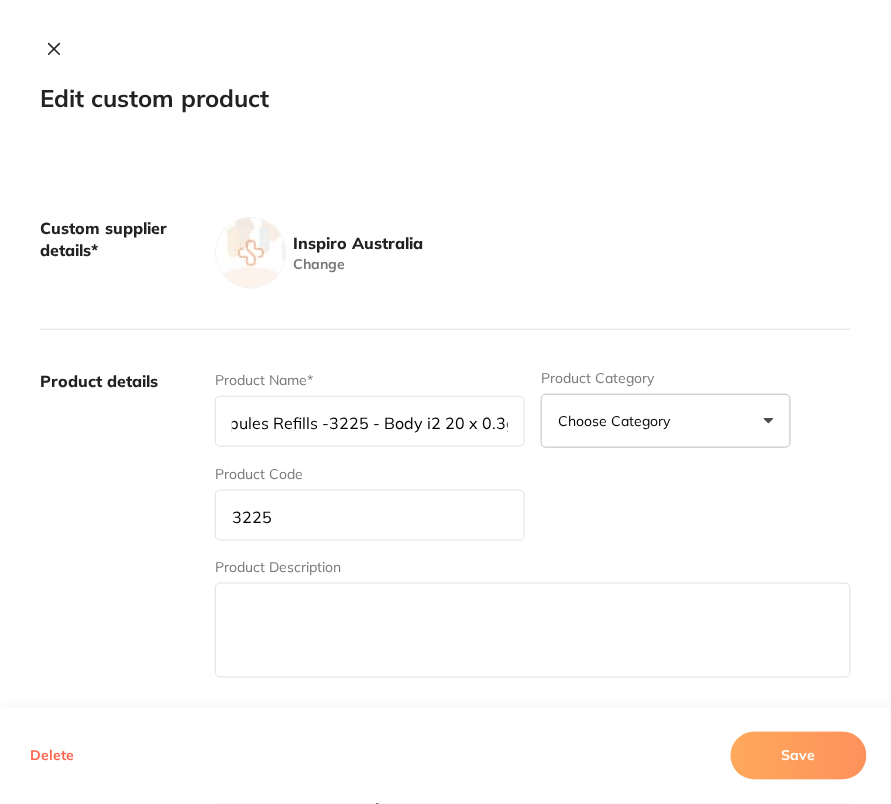 drag, startPoint x: 497, startPoint y: 425, endPoint x: 543, endPoint y: 427, distance: 46.043457 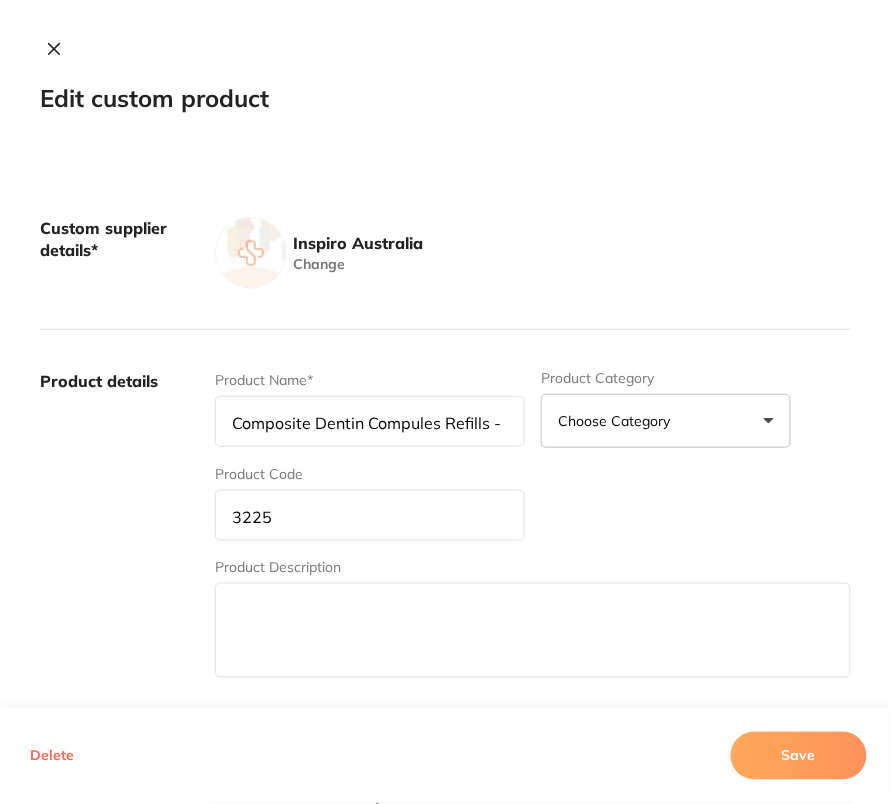scroll, scrollTop: 0, scrollLeft: 0, axis: both 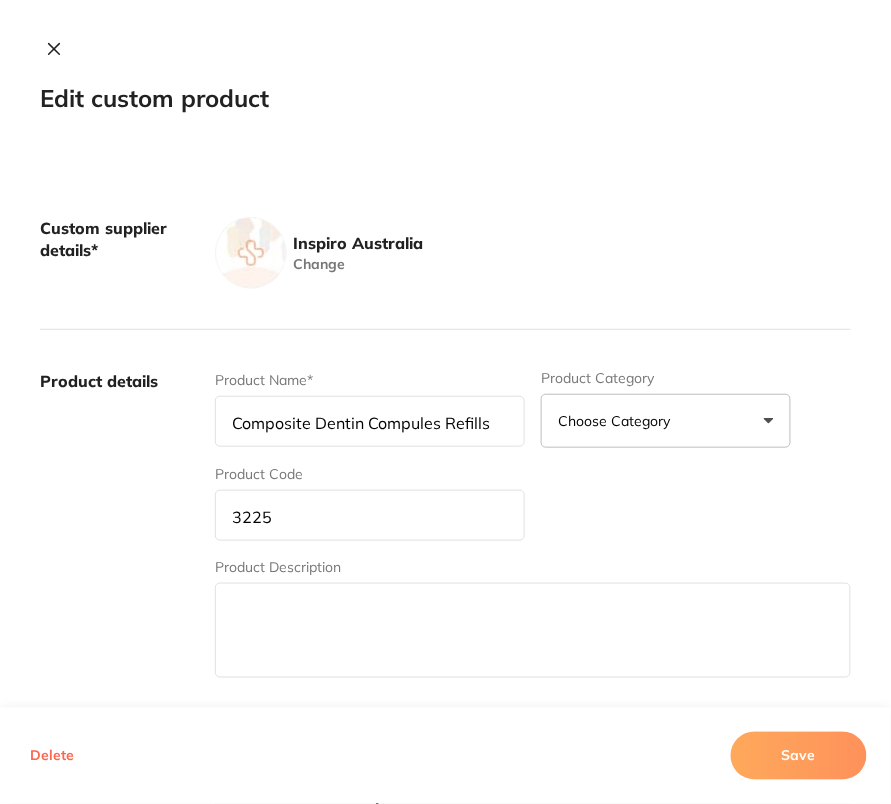 click on "Composite Dentin Compules Refills" at bounding box center [370, 421] 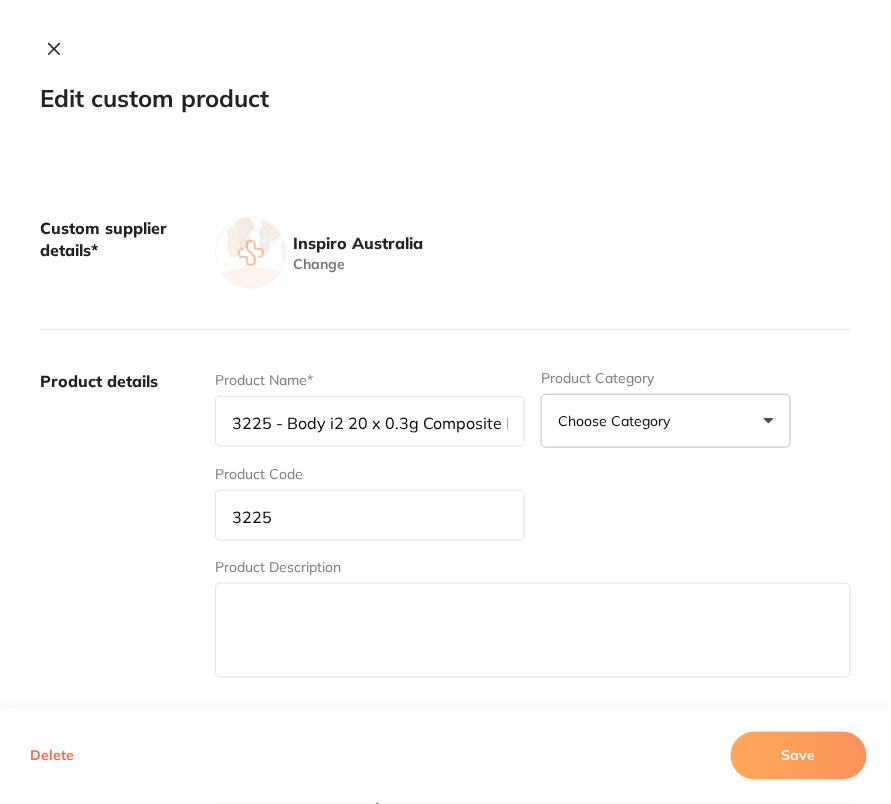 type on "3225 - Body i2 20 x 0.3g Composite Dentin Compules Refills" 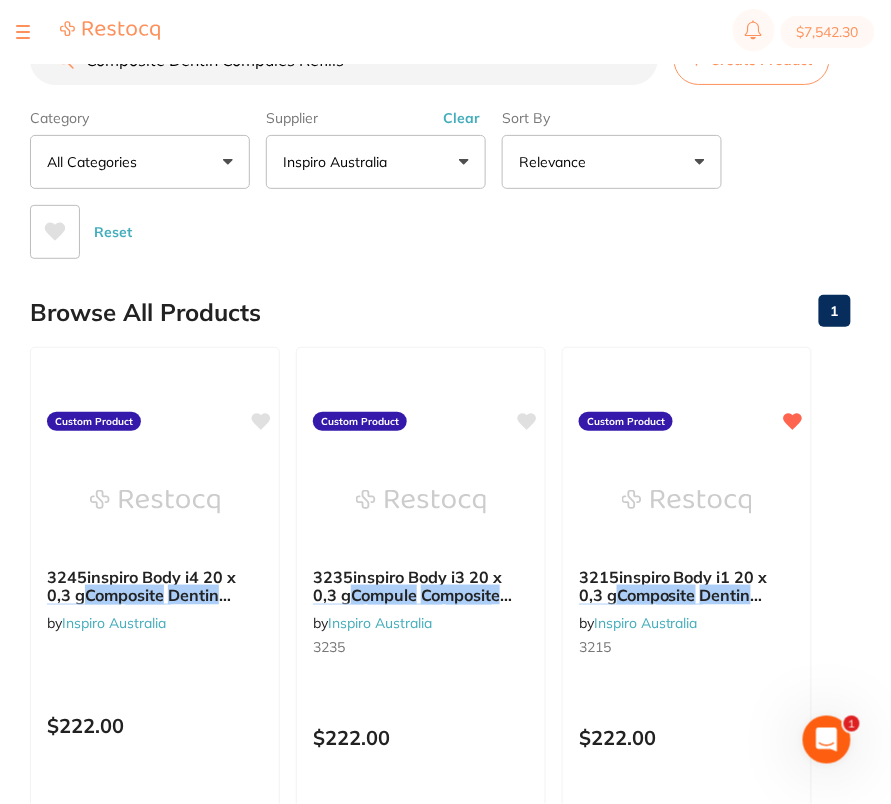 click on "Browse All Products 1" at bounding box center (440, 312) 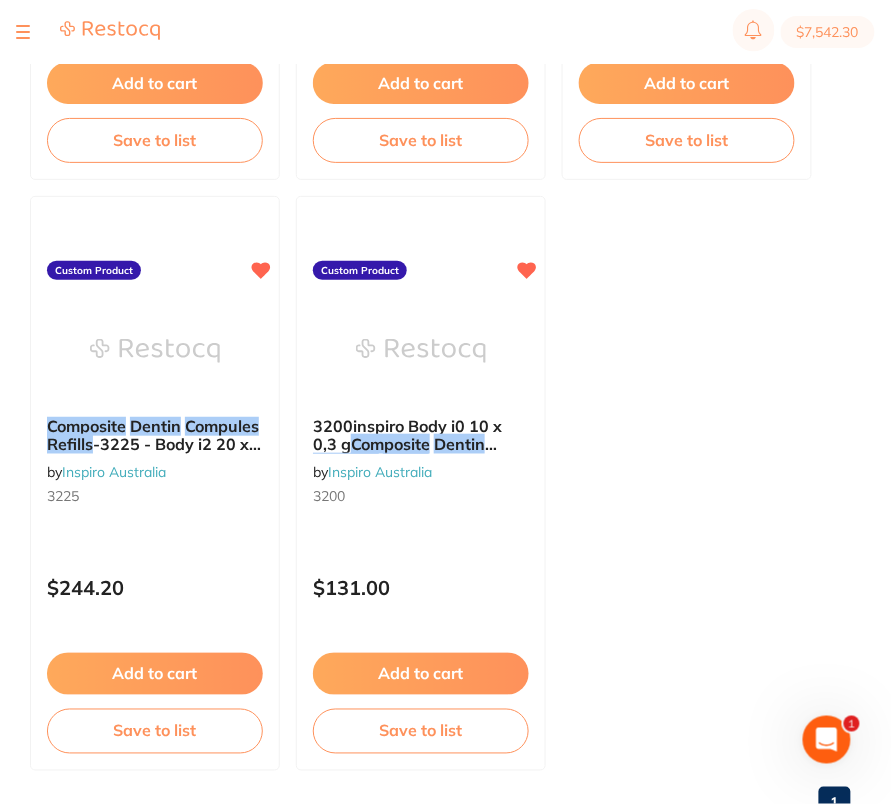 scroll, scrollTop: 0, scrollLeft: 0, axis: both 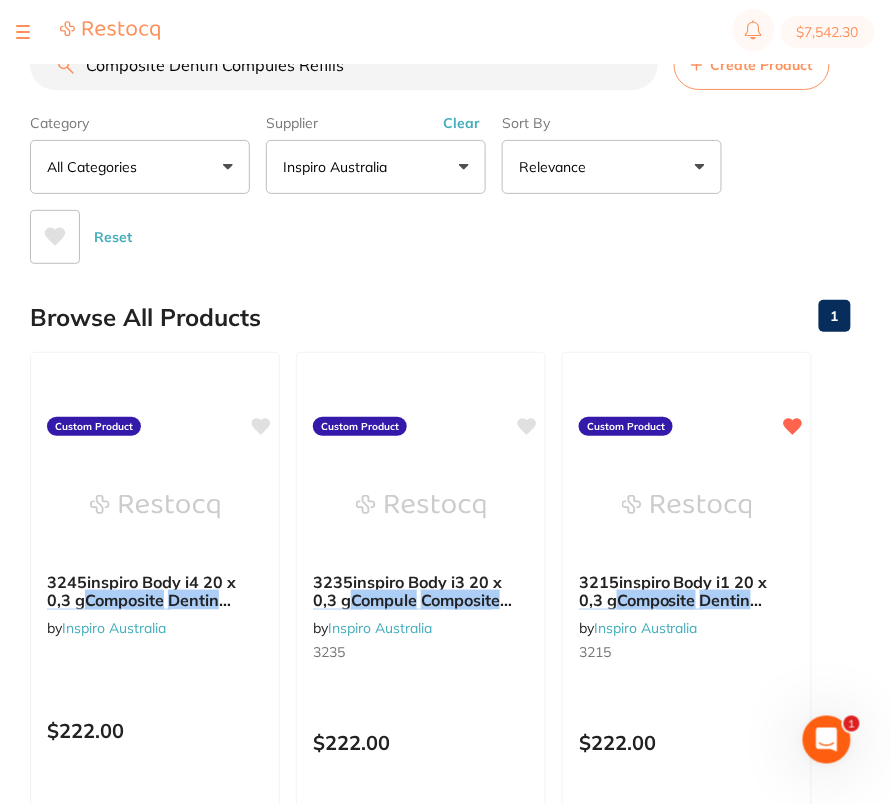 click on "Composite Dentin Compules Refills         Create Product Category All Categories All Categories Clear Category   false    All Categories Category All Categories Supplier Inspiro Australia All Suppliers Inspiro Australia Clear Supplier   false    Inspiro Australia Supplier Inspiro Australia Sort By Relevance Highest Price Lowest Price On Sale Relevance Clear Sort By   false    Relevance Sort By Highest Price Lowest Price On Sale Relevance Reset Filters Reset Filter By Category All Categories All Categories Clear Filter By Category   false    All Categories Filter By Category All Categories Filter By Supplier Inspiro Australia All Suppliers Inspiro Australia Clear Filter By Supplier   false    Inspiro Australia Filter By Supplier All Suppliers Inspiro Australia Sort By Relevance Highest Price Lowest Price On Sale Relevance Clear Sort By   false    Relevance Sort By Highest Price Lowest Price On Sale Relevance Show Favorites only Apply Filters Browse All Products 1 3245inspiro Body i4  20 x 0,3 g  Composite" at bounding box center (460, 811) 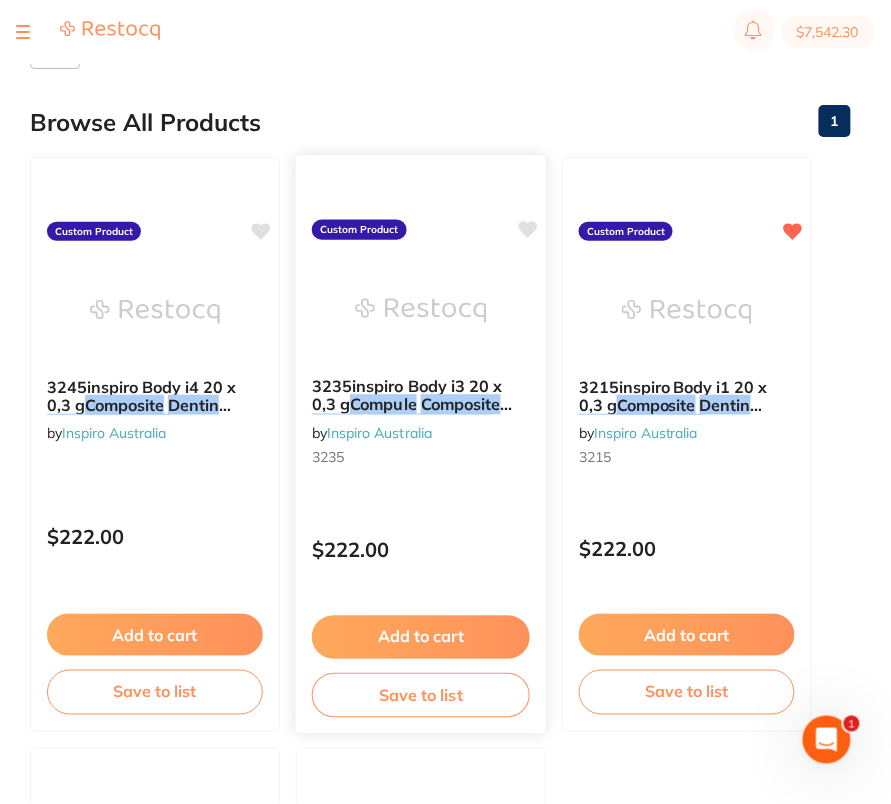 scroll, scrollTop: 166, scrollLeft: 0, axis: vertical 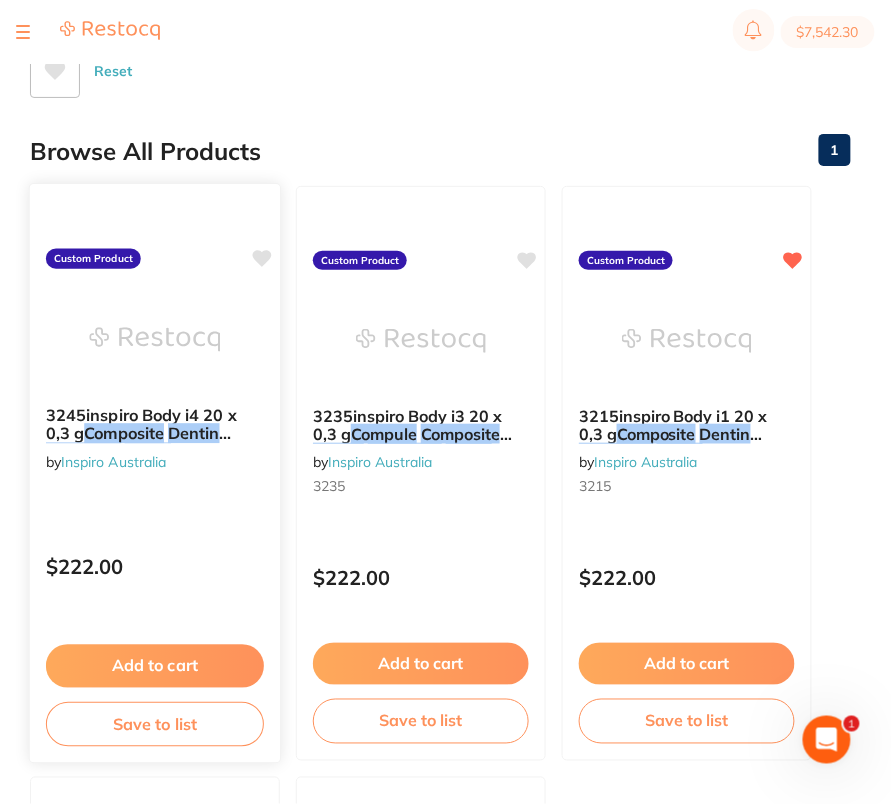 click at bounding box center [154, 339] 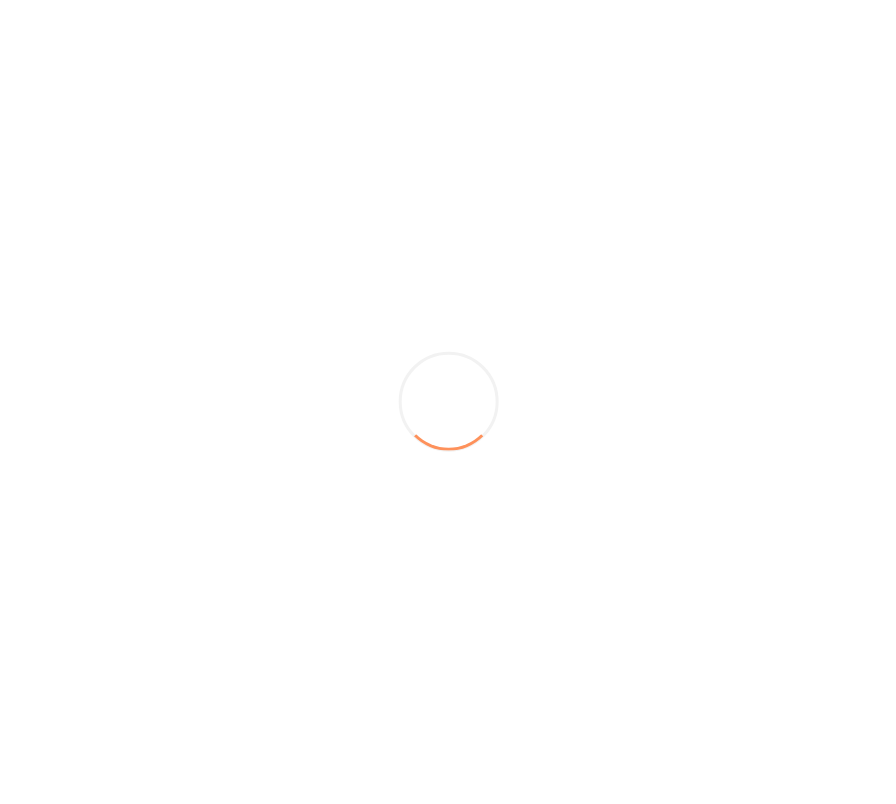 scroll, scrollTop: 0, scrollLeft: 0, axis: both 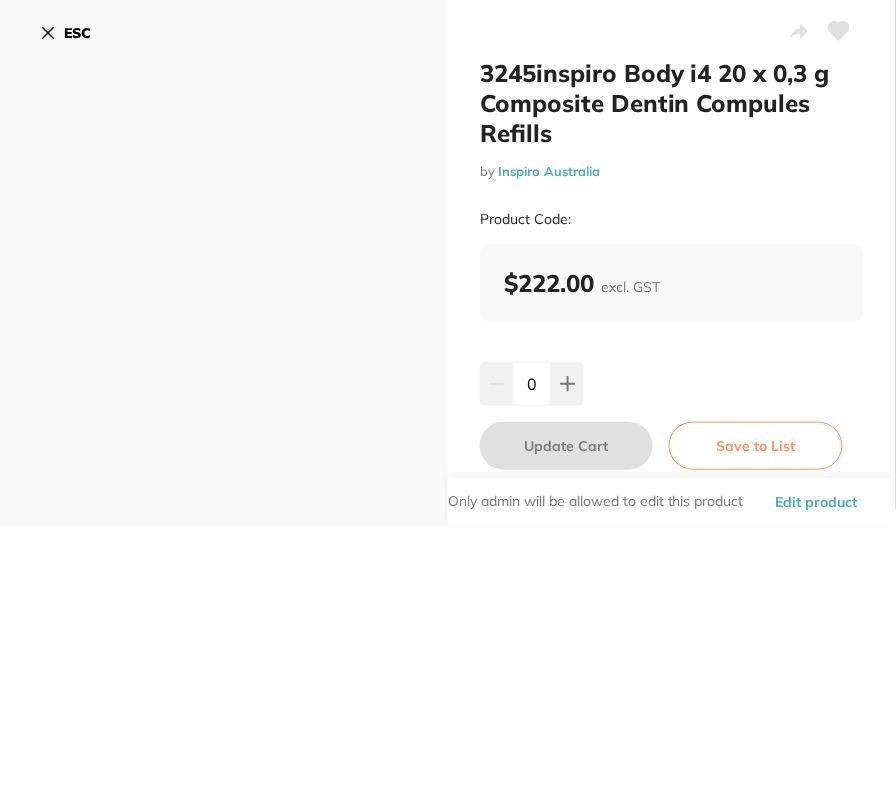 click on "Edit product" at bounding box center [817, 502] 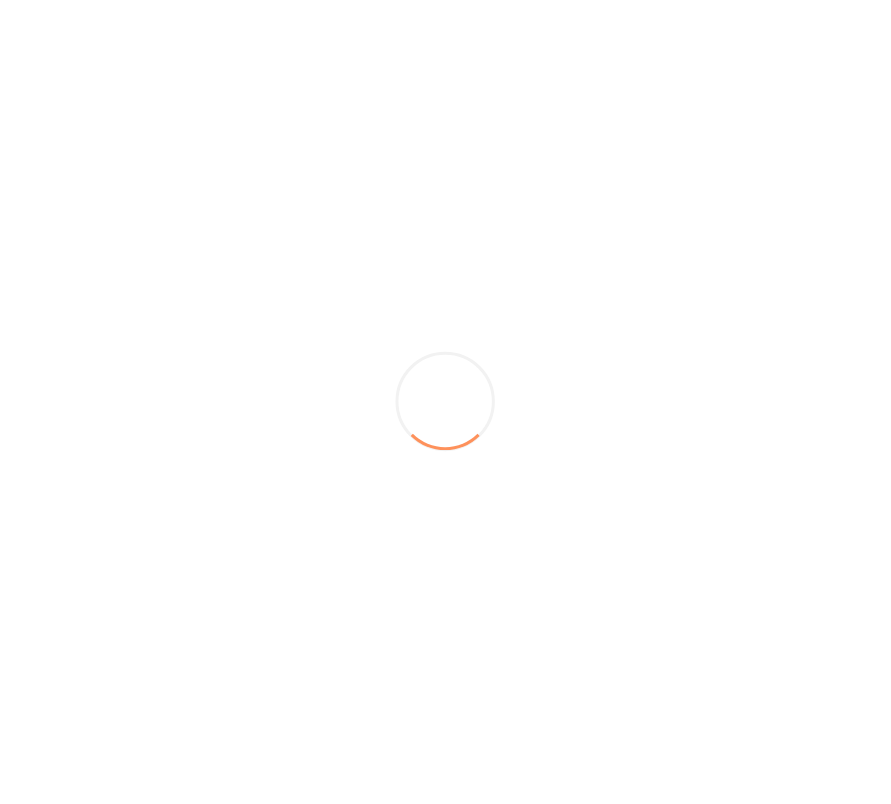 scroll, scrollTop: 166, scrollLeft: 0, axis: vertical 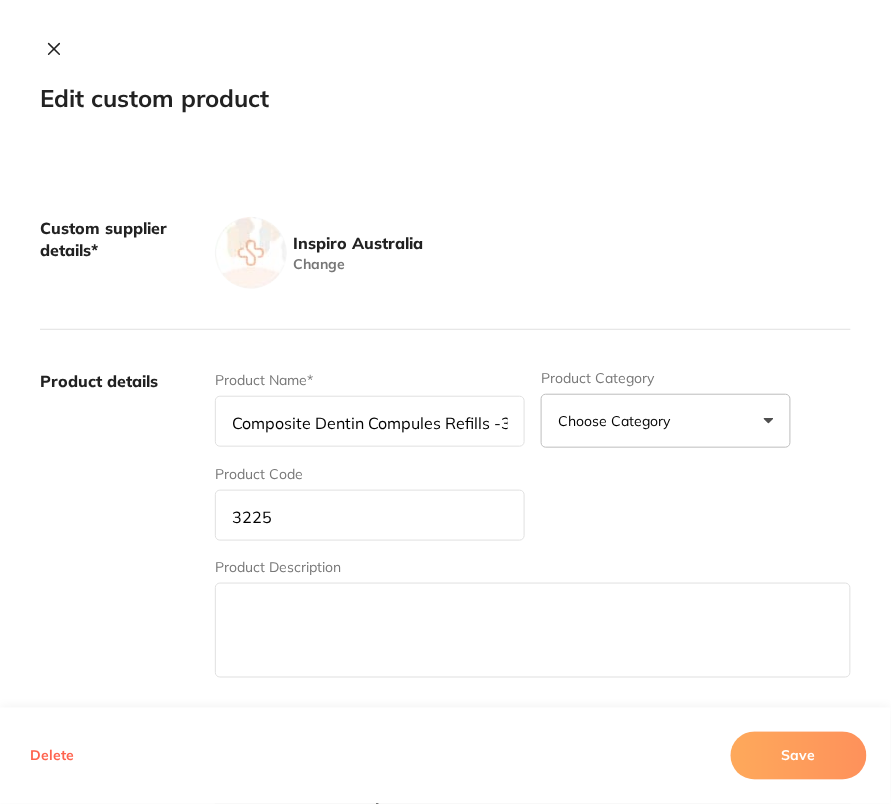 type on "3245inspiro Body i4  20 x 0,3 g Composite Dentin Compules Refills" 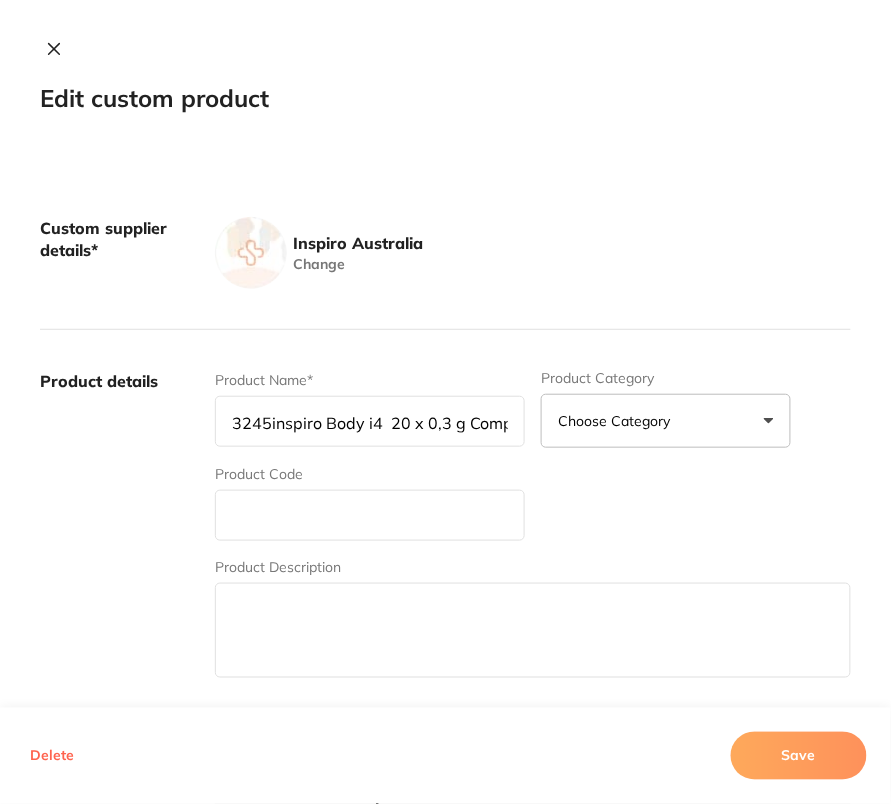 click at bounding box center [370, 515] 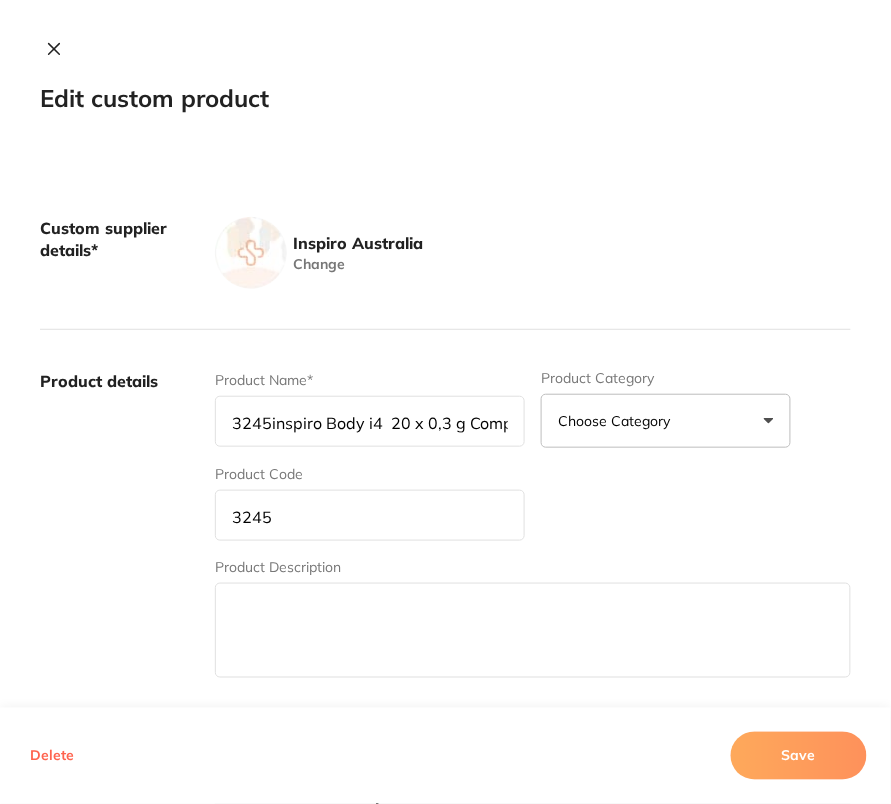 type on "3245" 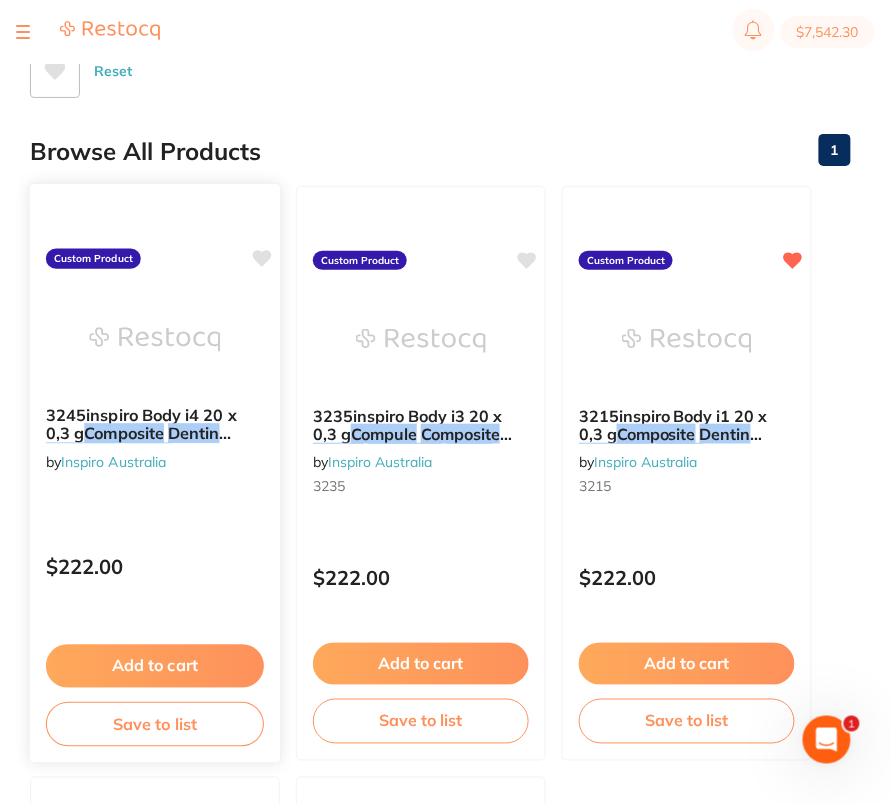 click on "3245inspiro Body i4  20 x 0,3 g  Composite   Dentin   Compules   Refills   by  Inspiro Australia Custom Product $222.00 Add to cart Save to list" at bounding box center (155, 473) 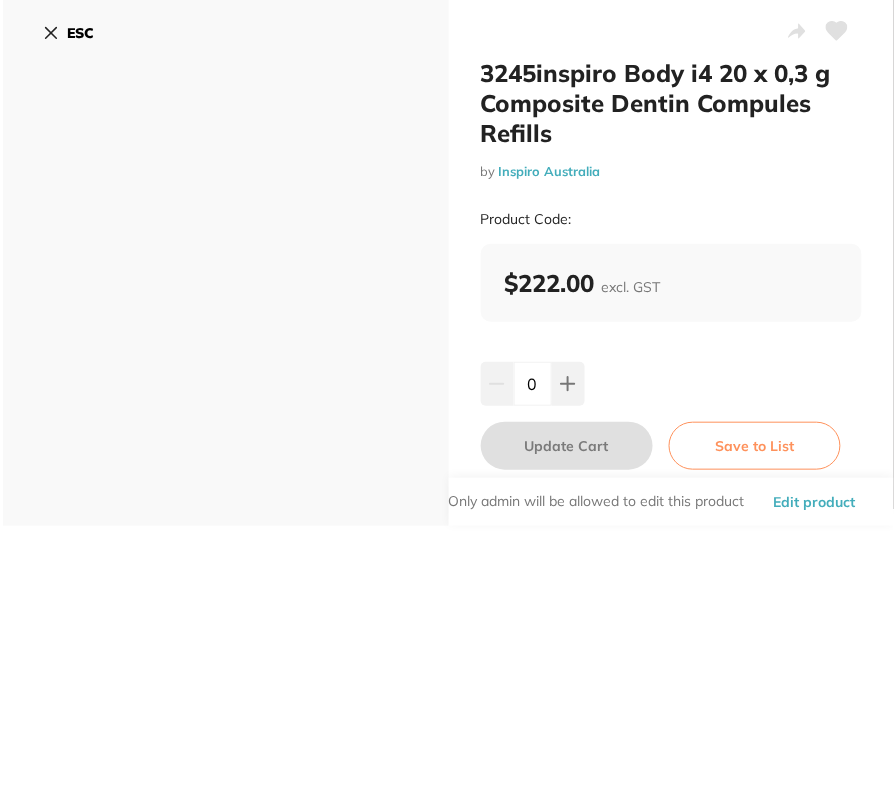 scroll, scrollTop: 0, scrollLeft: 0, axis: both 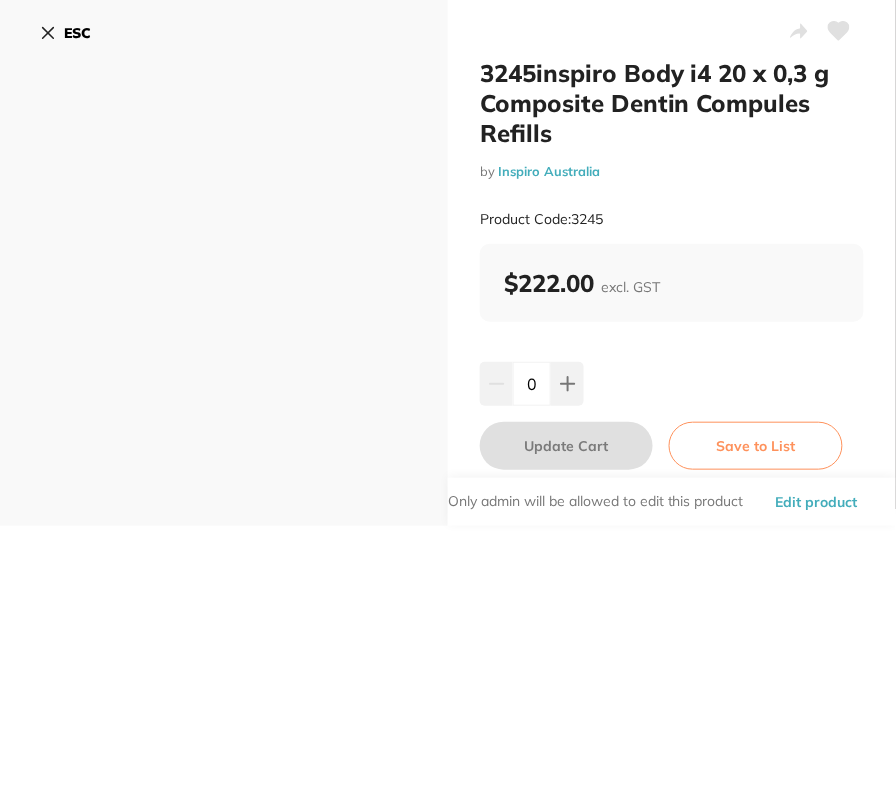 click on "ESC" at bounding box center (77, 33) 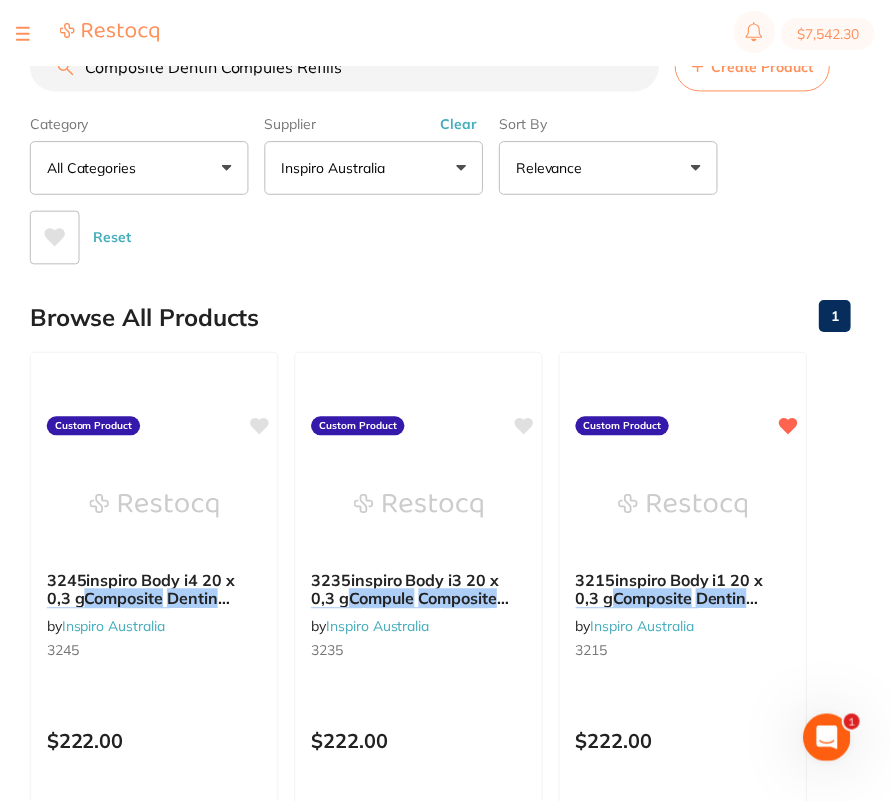 scroll, scrollTop: 166, scrollLeft: 0, axis: vertical 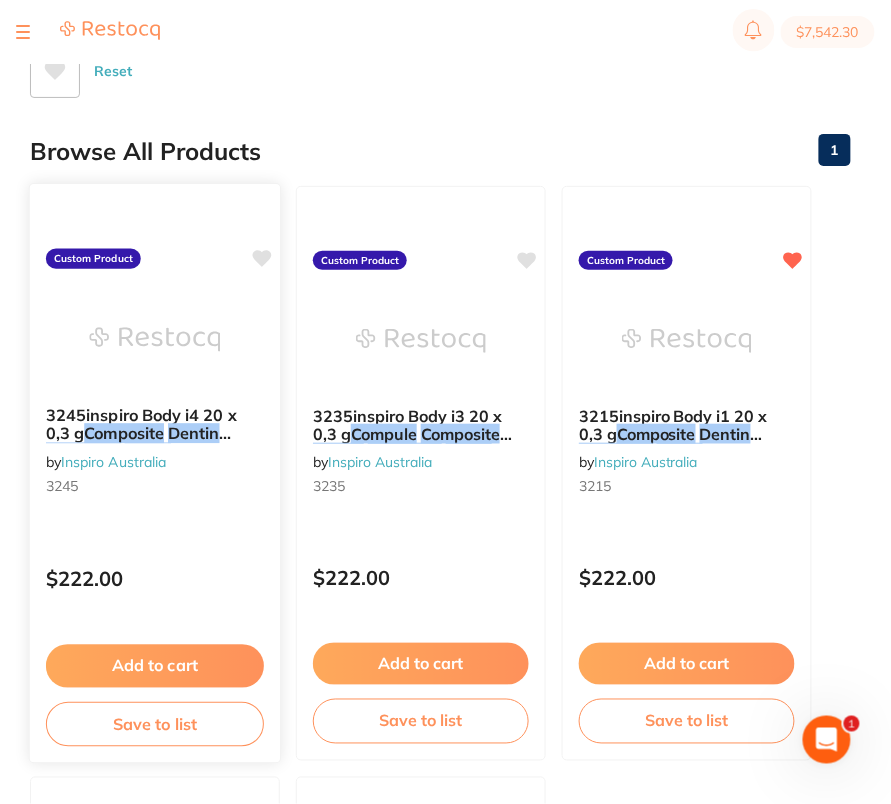click 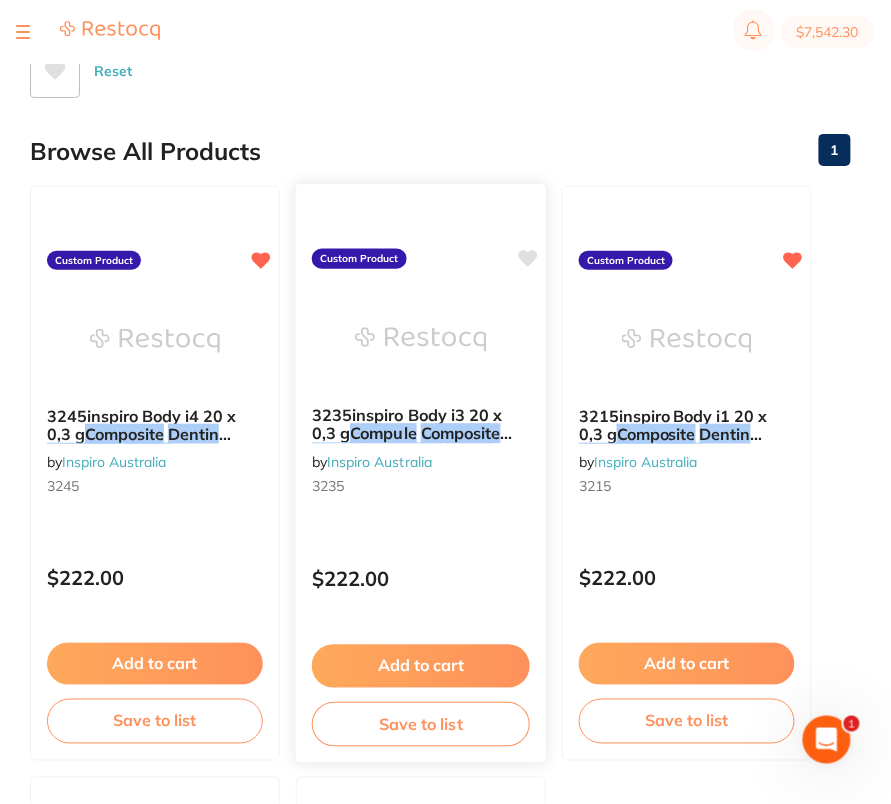 click 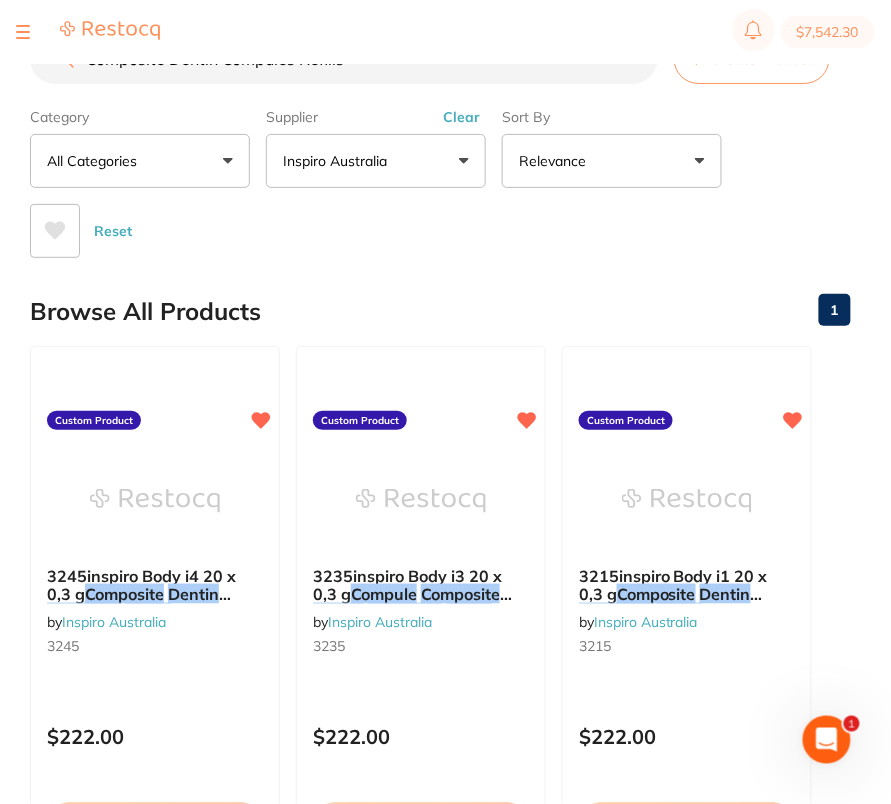 scroll, scrollTop: 0, scrollLeft: 0, axis: both 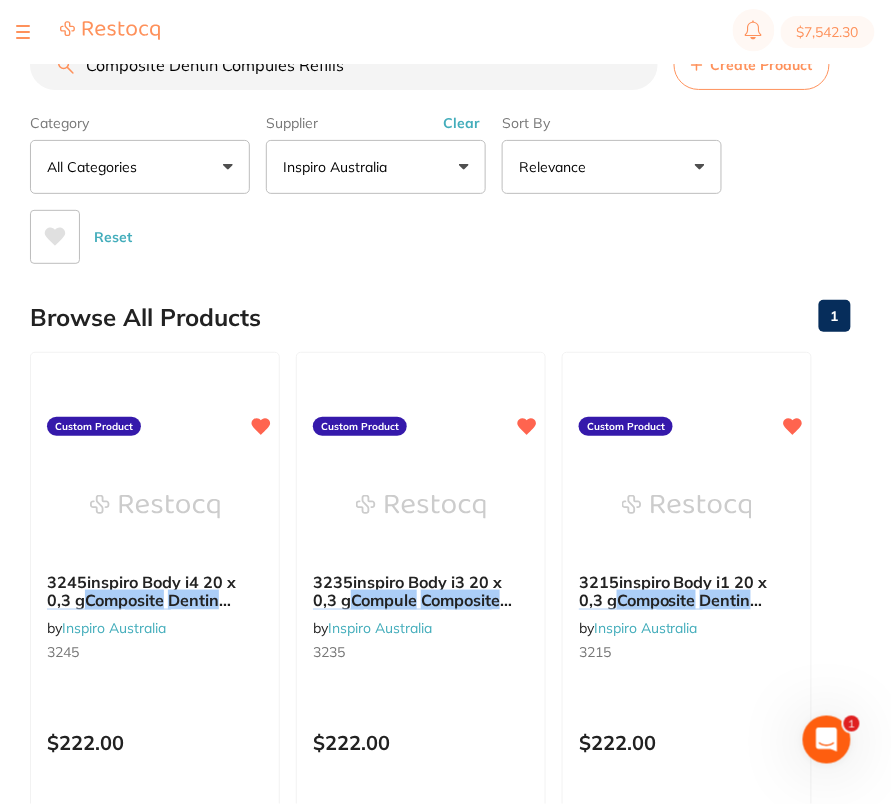 click on "Reset" at bounding box center [432, 229] 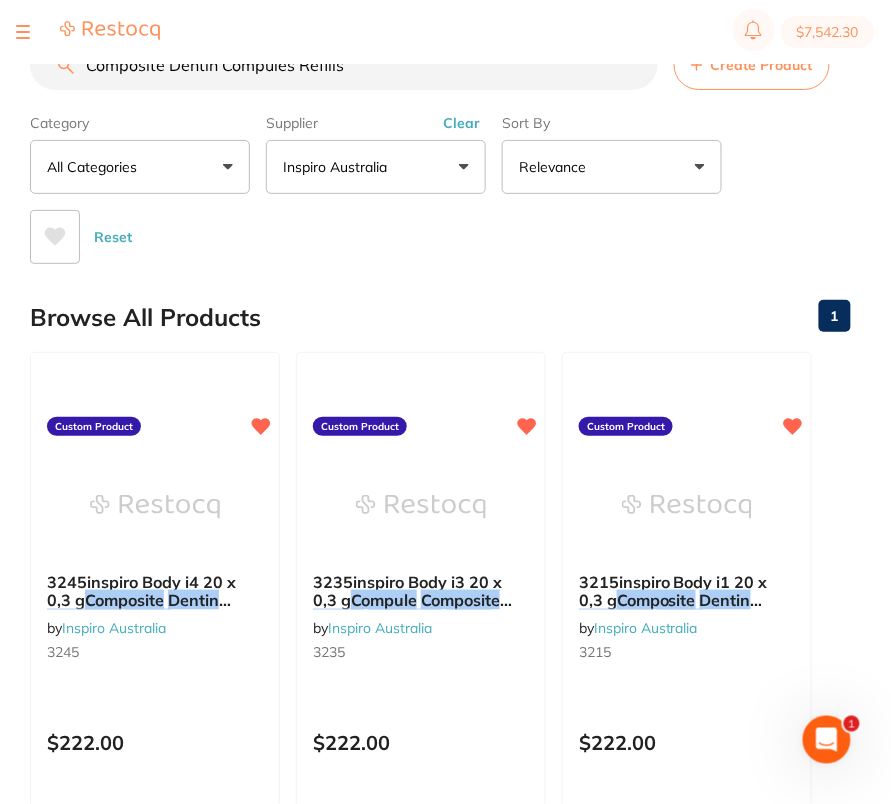 click on "Create Product" at bounding box center [752, 65] 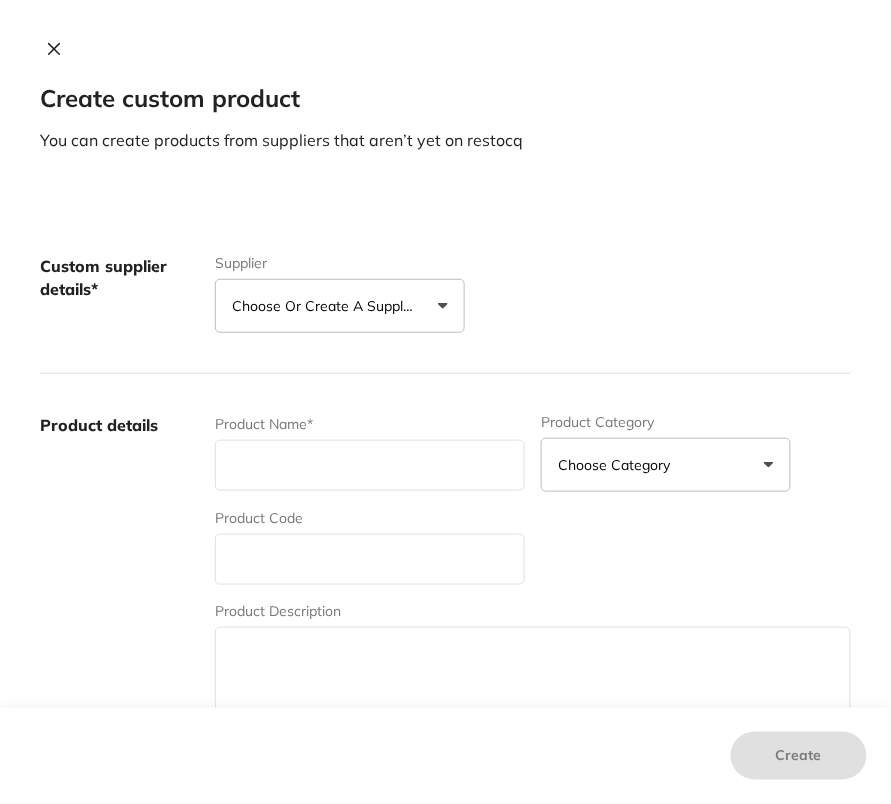 click on "Custom supplier details* Supplier Choose or create a supplier         Create custom supplier INVOICES Coles Woolworths Inspiro Australia Dentavision Dental Brands Australia APAC Digital Dentistry & Laboratory" at bounding box center [445, 294] 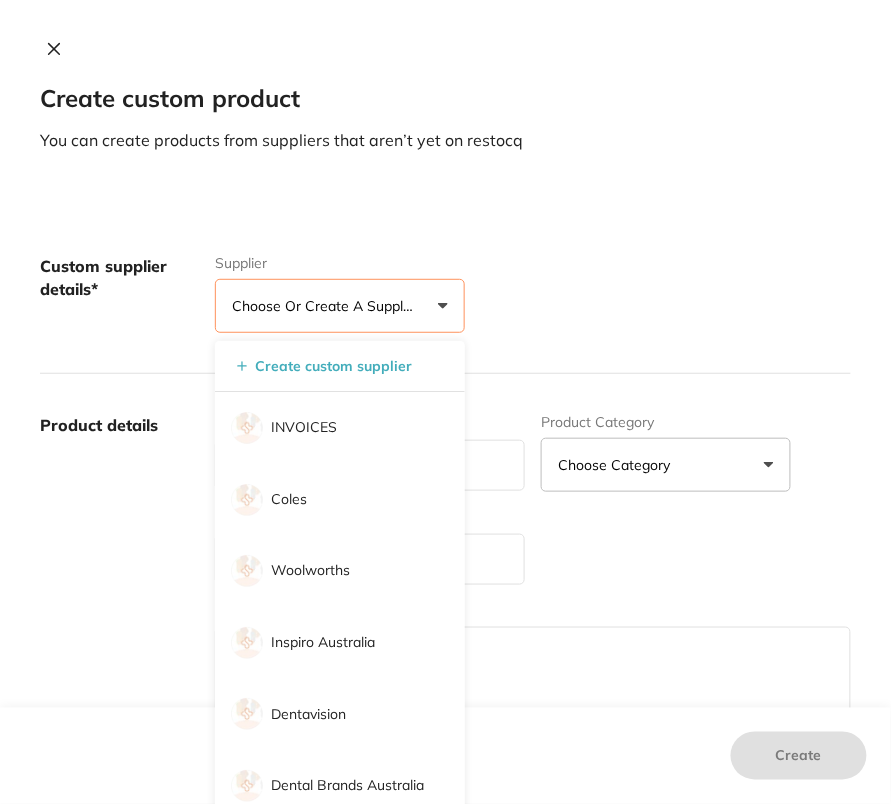 scroll, scrollTop: 0, scrollLeft: 0, axis: both 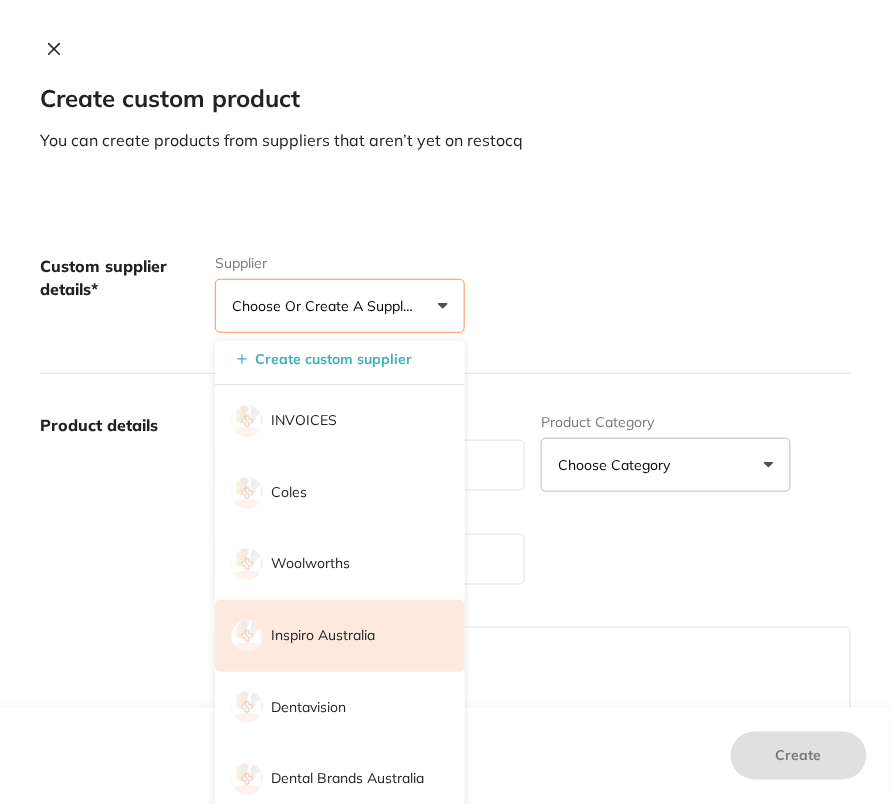 click on "Inspiro Australia" at bounding box center (340, 636) 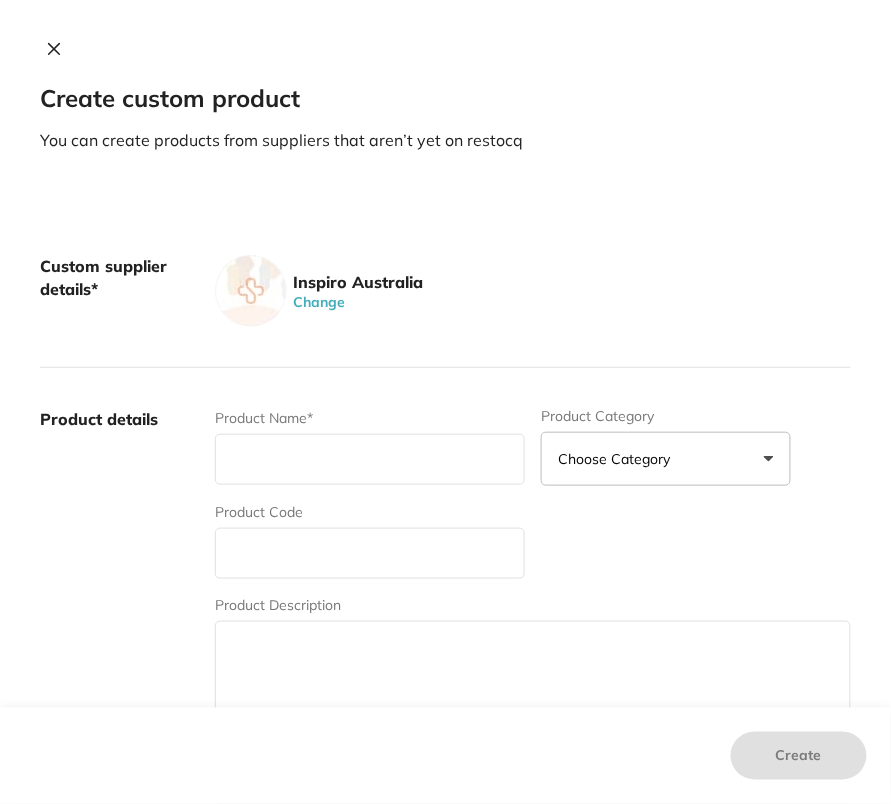 click on "Custom supplier details* Inspiro Australia Change" at bounding box center [445, 291] 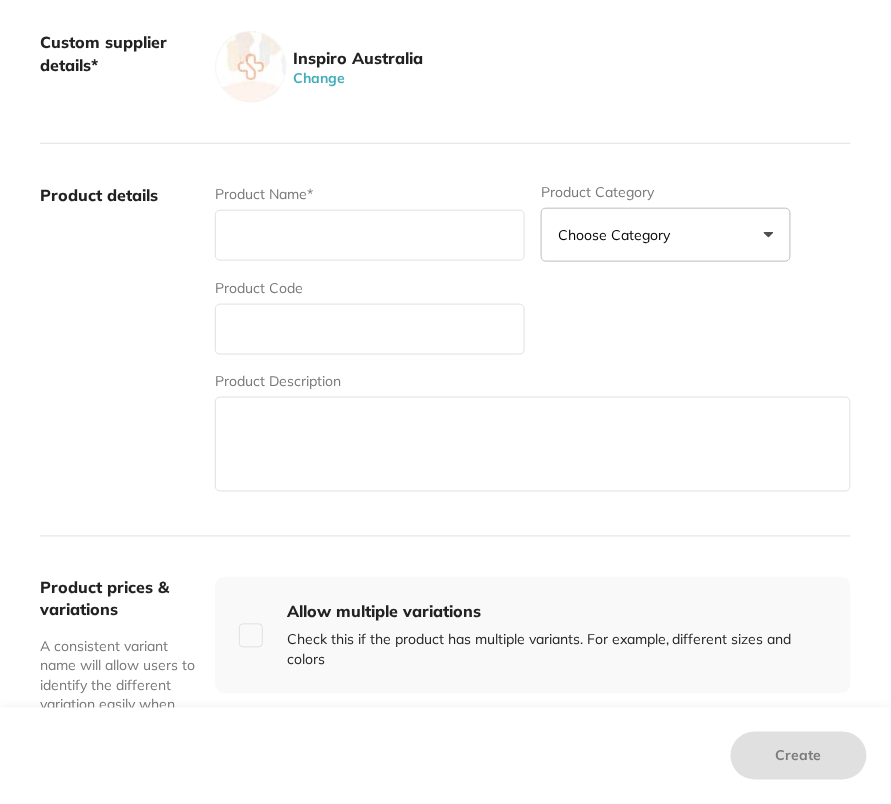 scroll, scrollTop: 229, scrollLeft: 0, axis: vertical 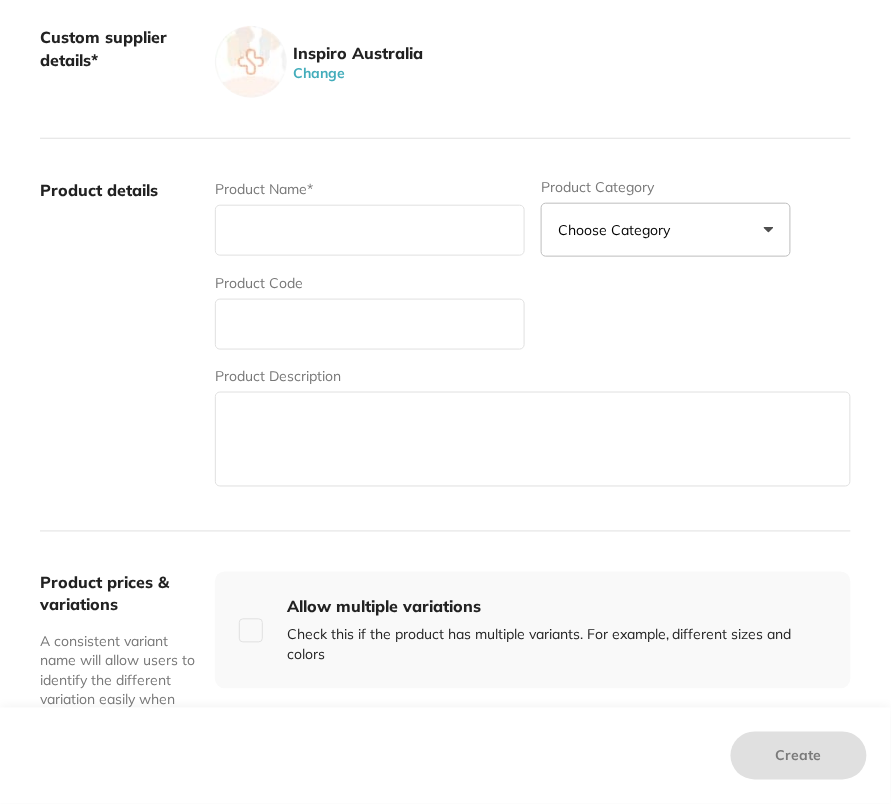 click at bounding box center [370, 230] 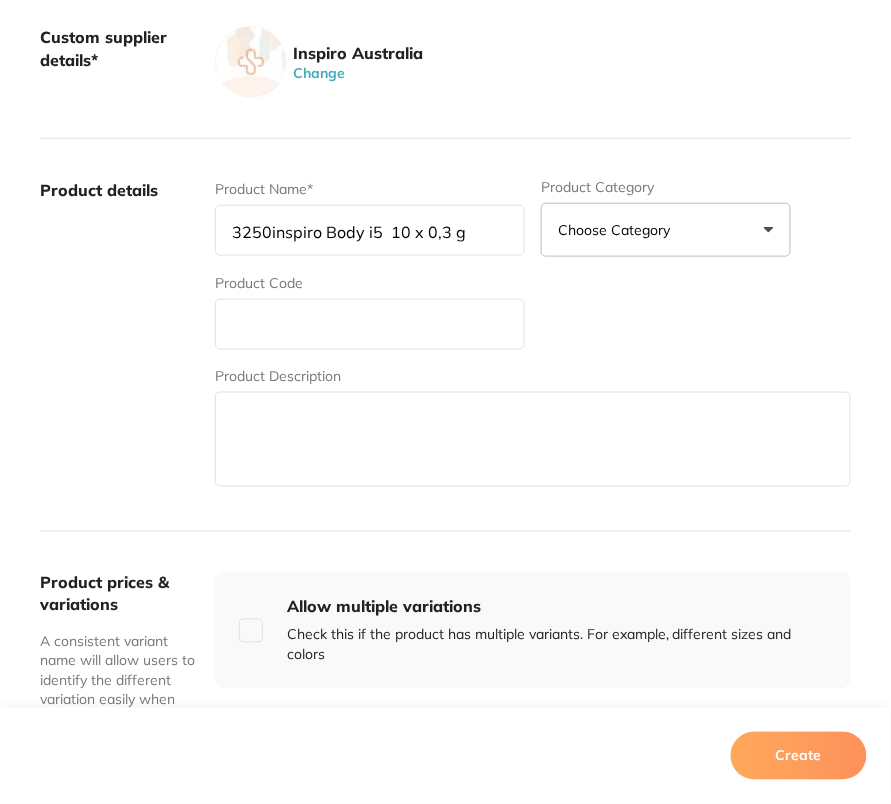paste on "Composite Dentin Compules Refills" 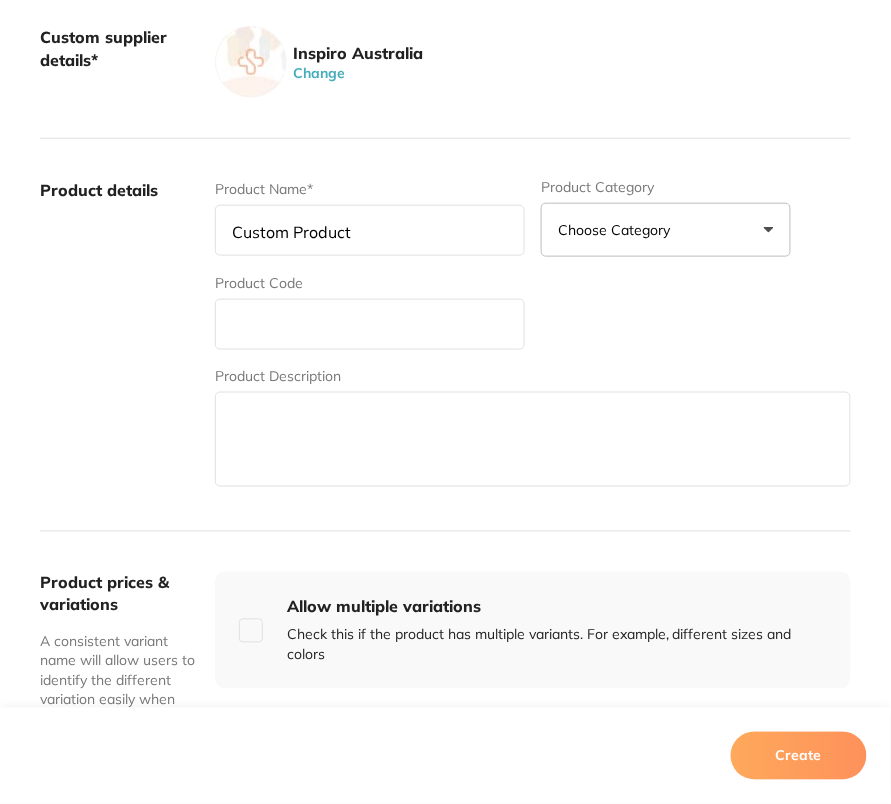 scroll, scrollTop: 0, scrollLeft: 212, axis: horizontal 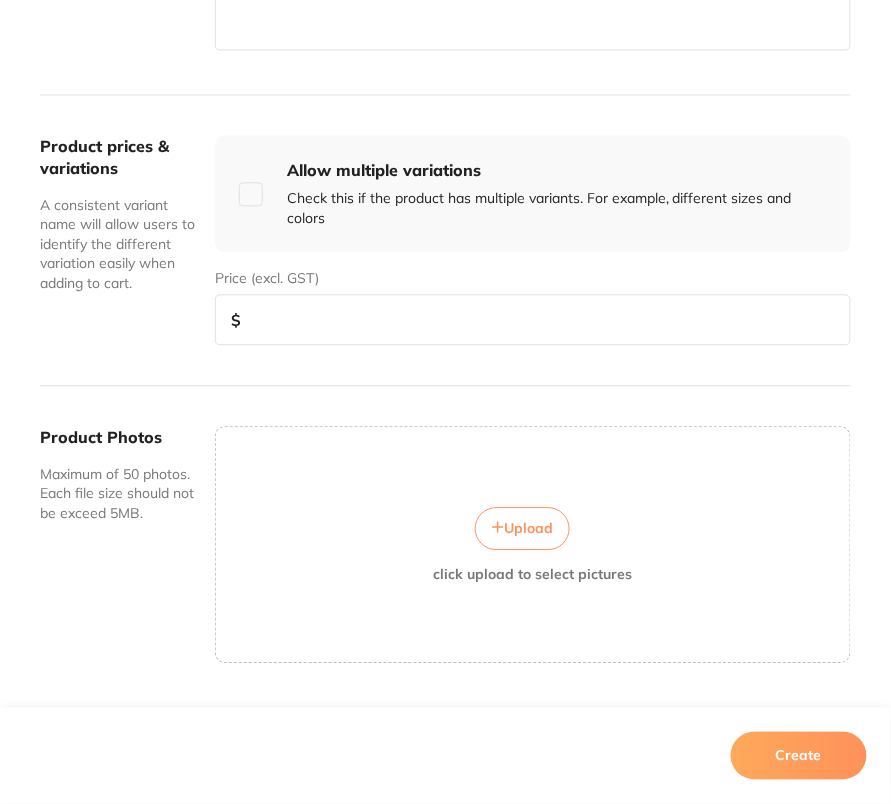 type on "3250" 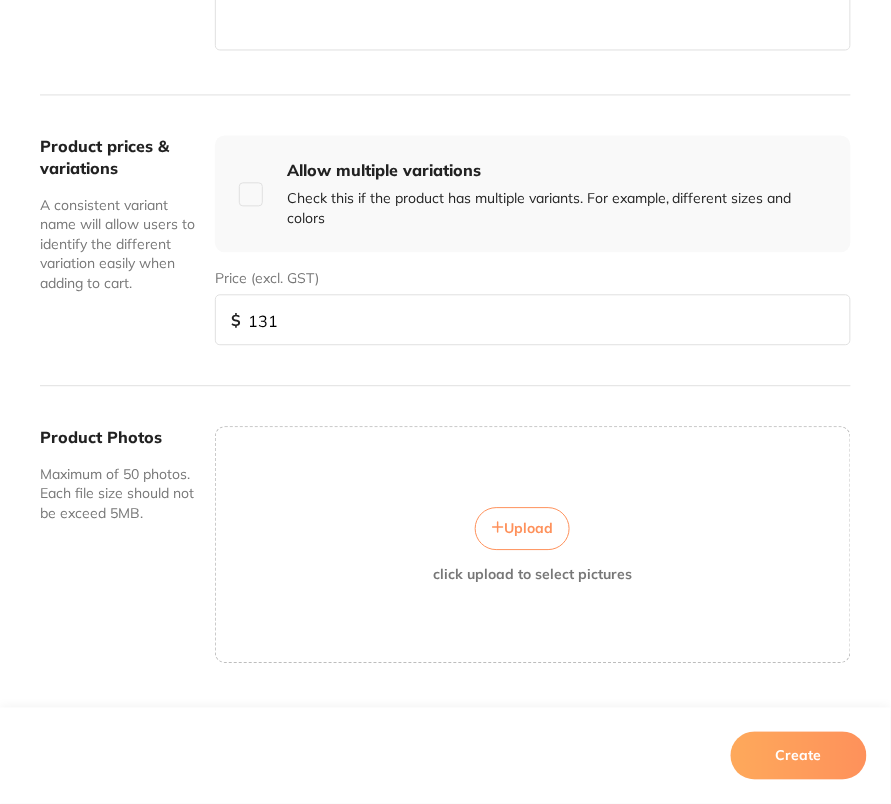 type on "131" 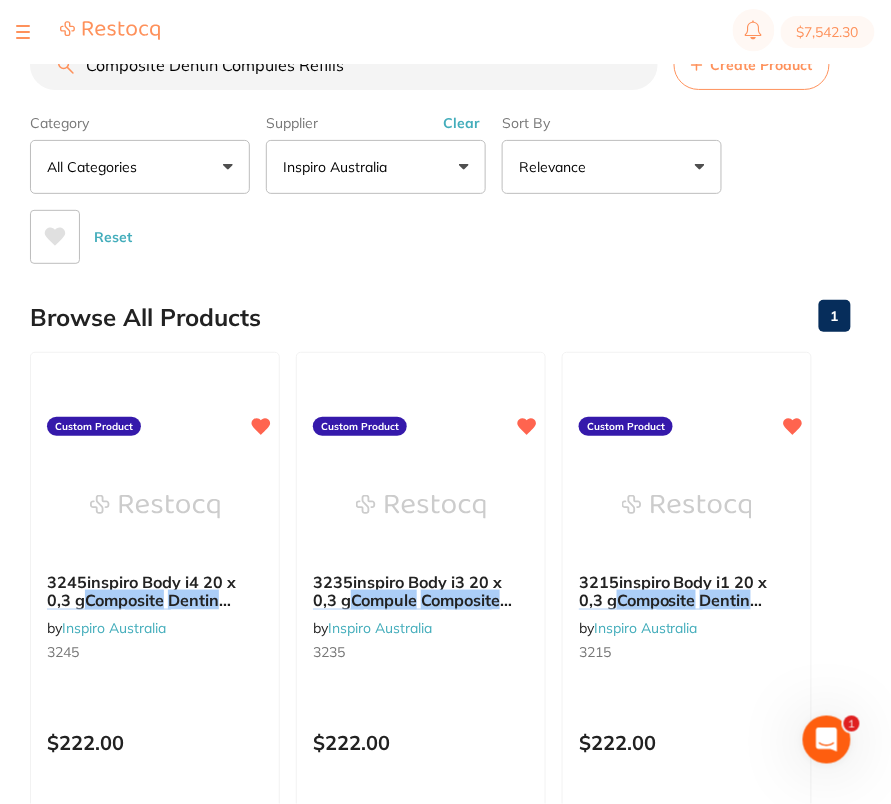 click on "Browse All Products 1" at bounding box center [440, 317] 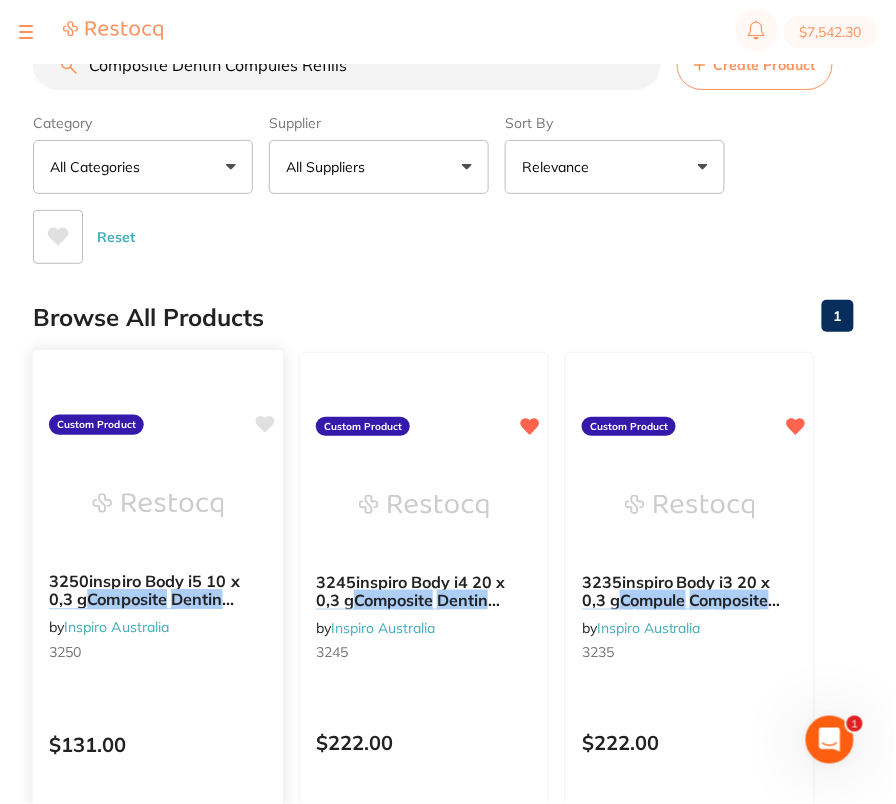 scroll, scrollTop: 0, scrollLeft: 0, axis: both 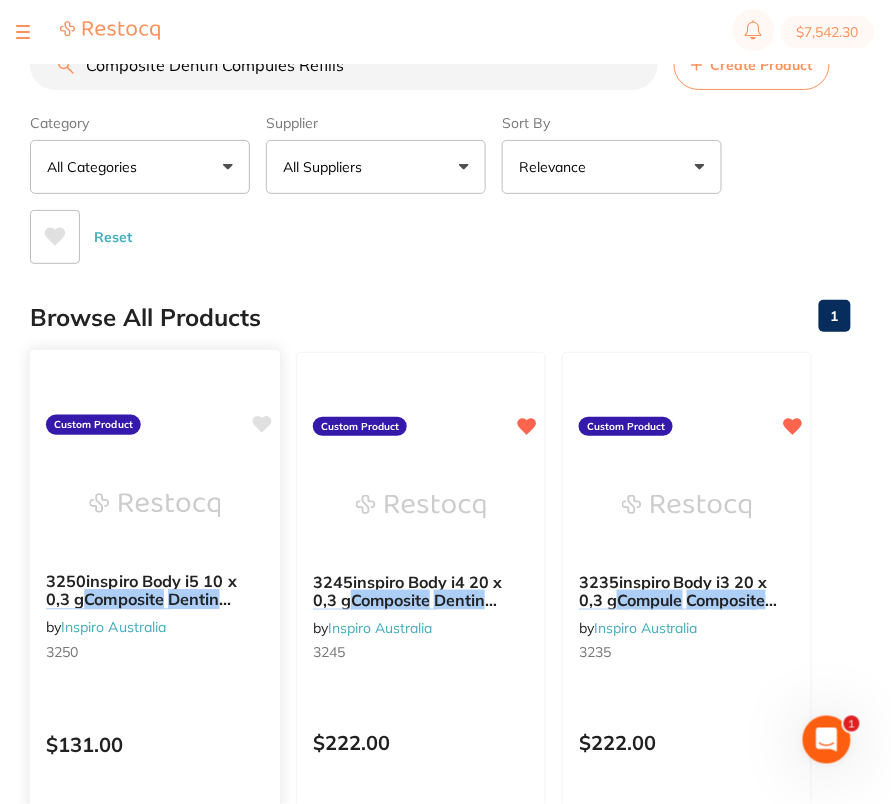 click on "3250inspiro Body i5  10 x 0,3 g  Composite   Dentin   Compules   Refills   by  Inspiro Australia 3250 Custom Product $131.00 Add to cart Save to list" at bounding box center [155, 639] 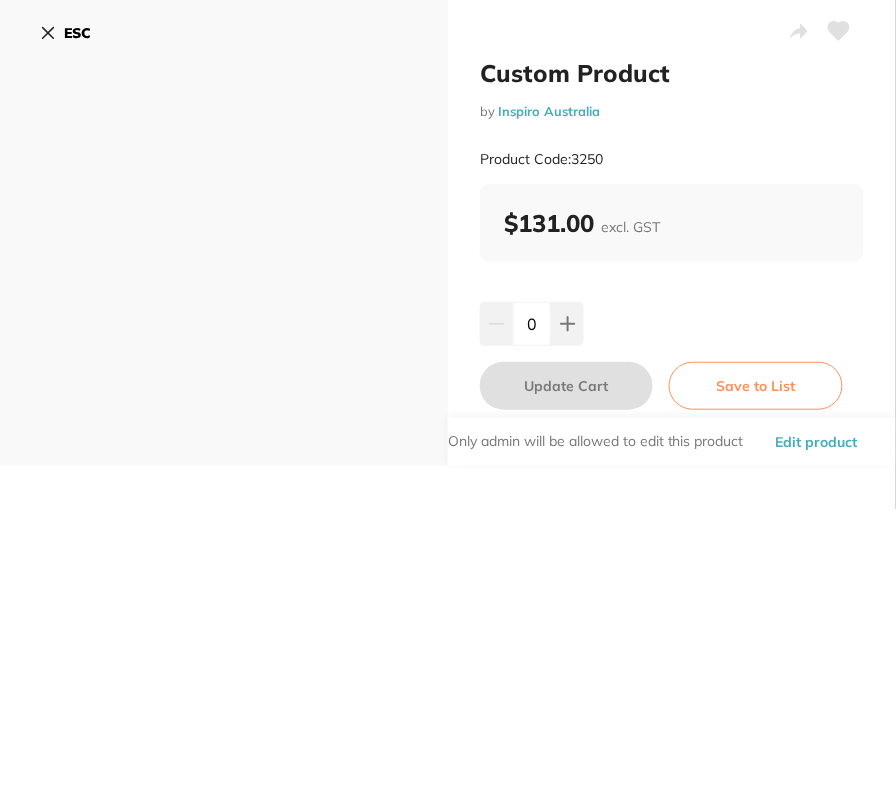 scroll, scrollTop: 0, scrollLeft: 0, axis: both 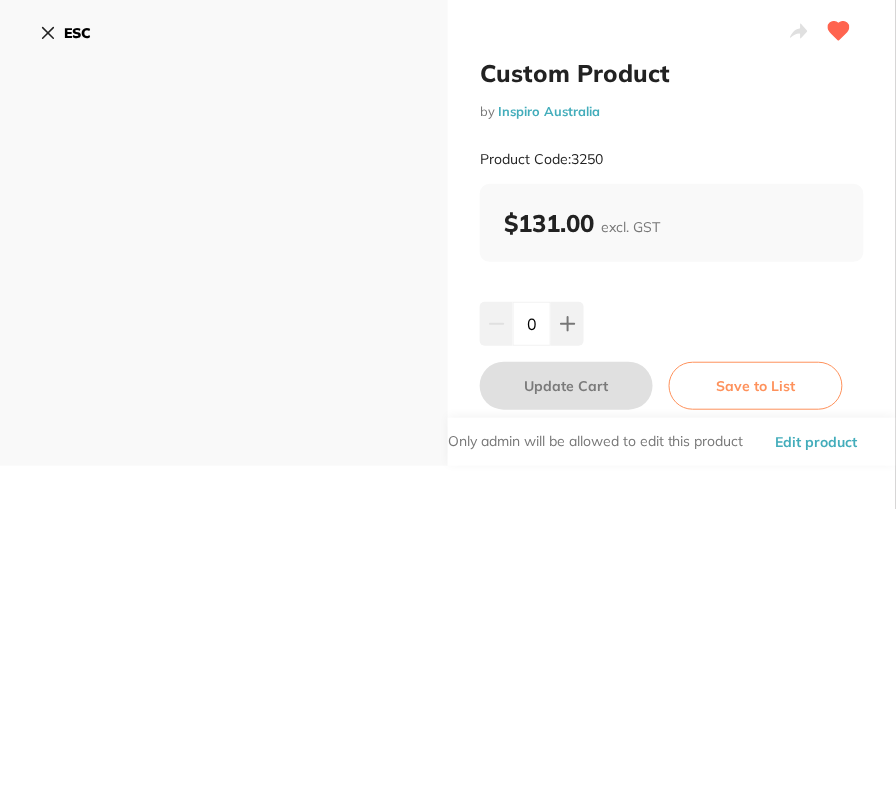 click on "ESC" at bounding box center [77, 33] 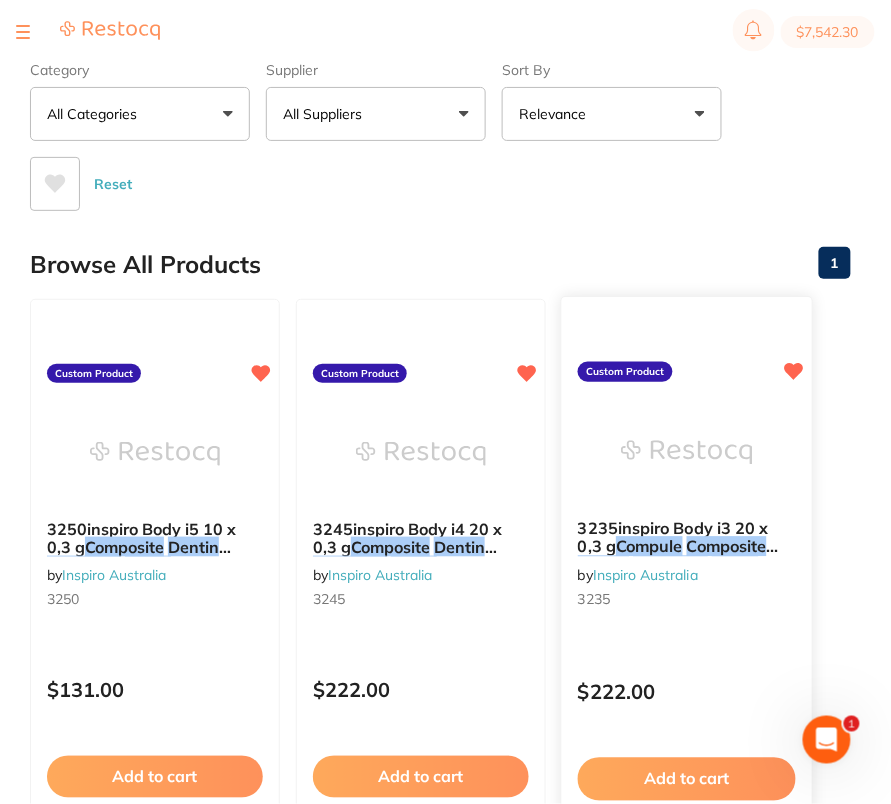 scroll, scrollTop: 0, scrollLeft: 0, axis: both 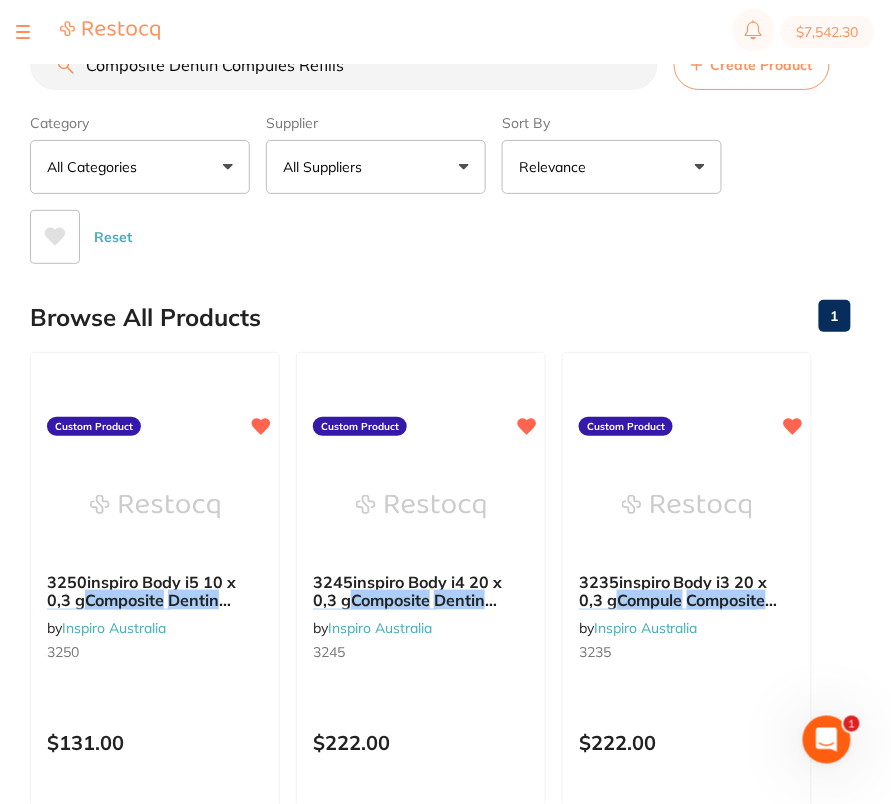 click on "Browse All Products 1" at bounding box center (440, 317) 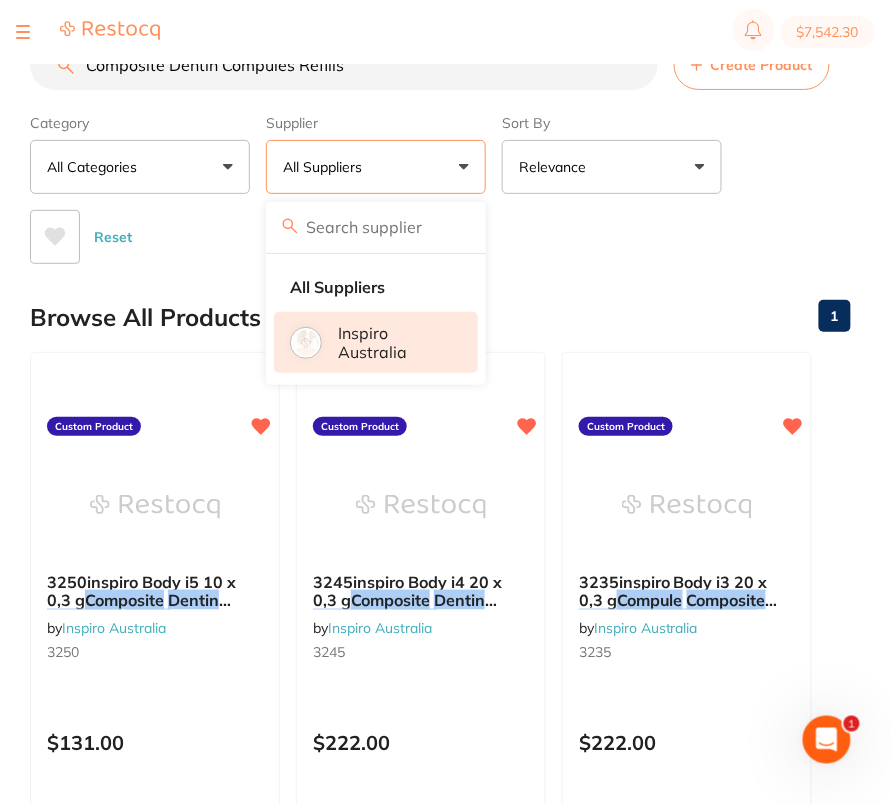 click on "Inspiro Australia" at bounding box center [394, 342] 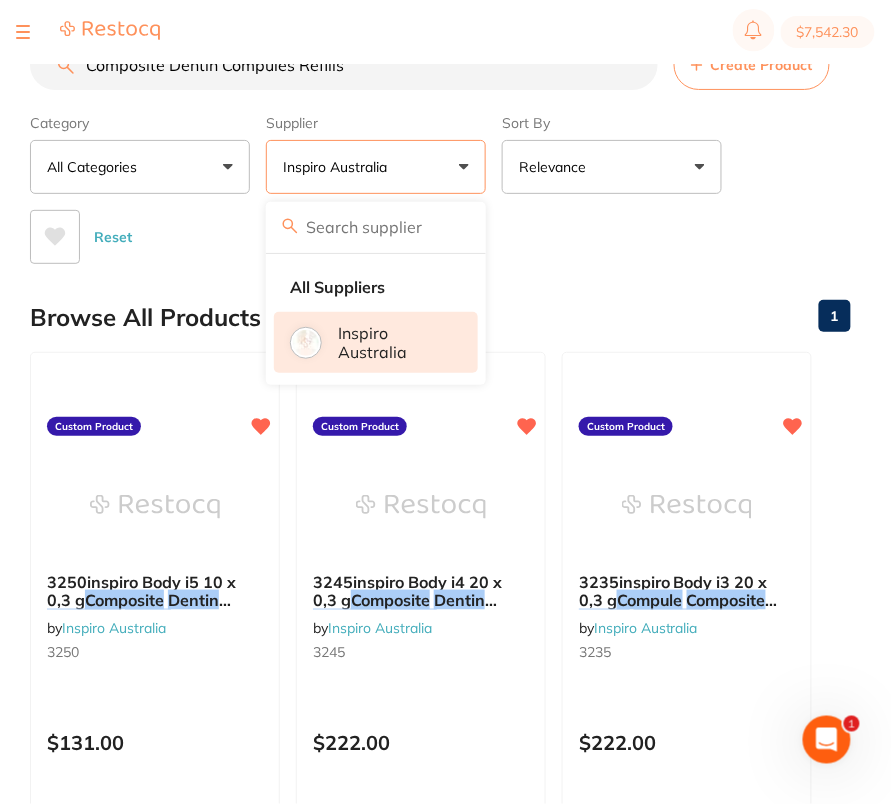 scroll, scrollTop: 0, scrollLeft: 0, axis: both 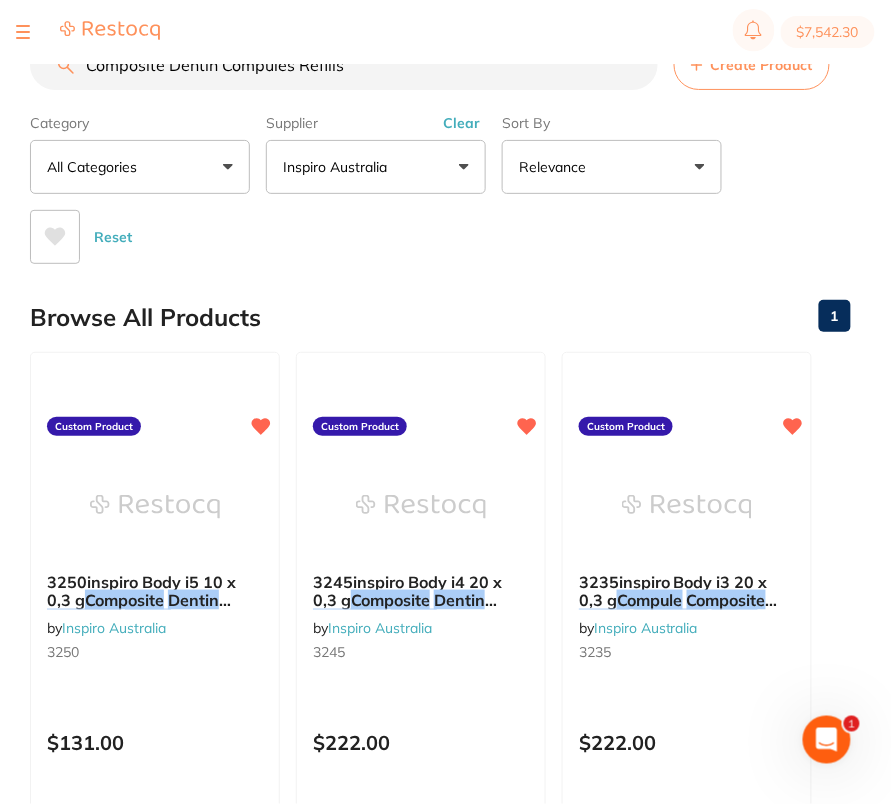 click on "Composite Dentin Compules Refills" at bounding box center [344, 65] 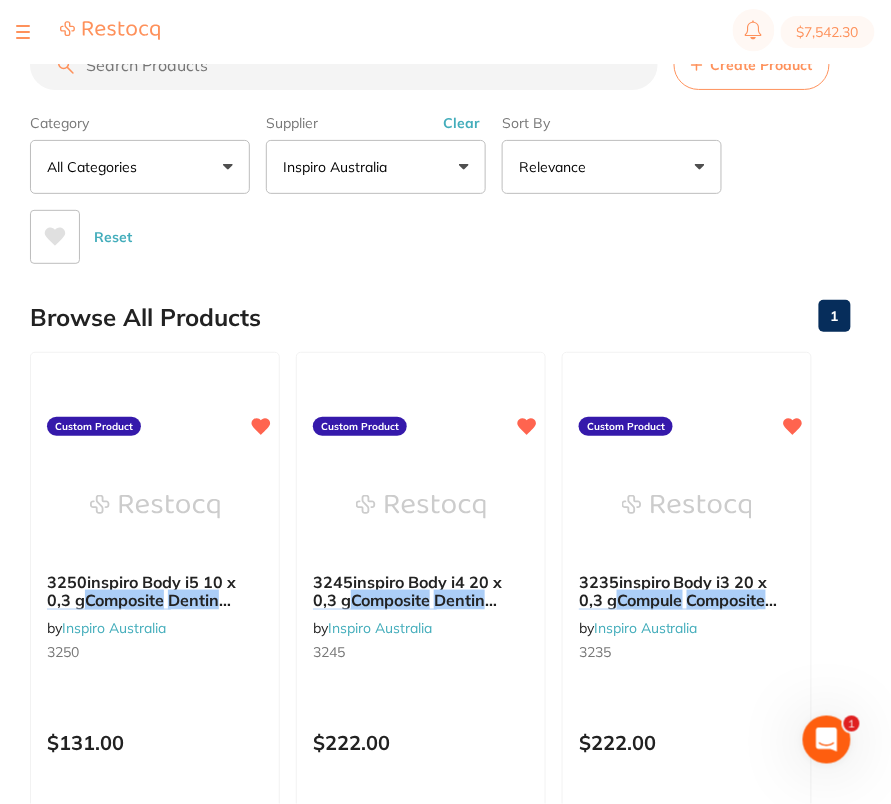 type 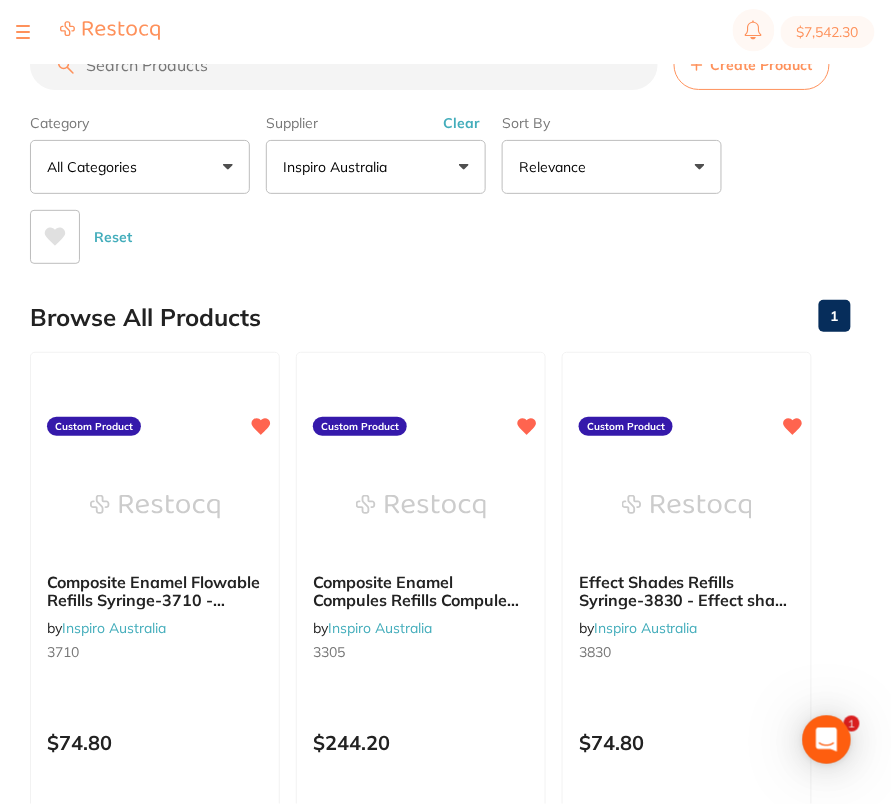 scroll, scrollTop: 0, scrollLeft: 0, axis: both 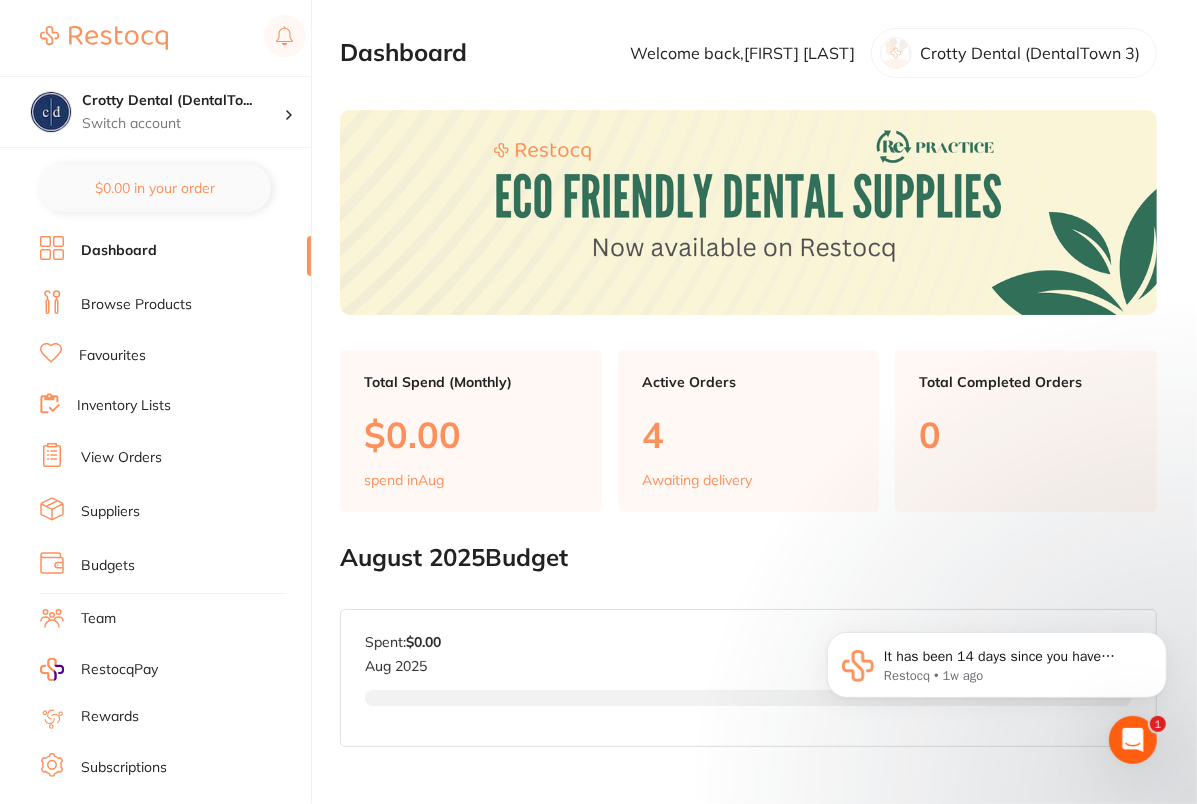 click on "Suppliers" at bounding box center [110, 512] 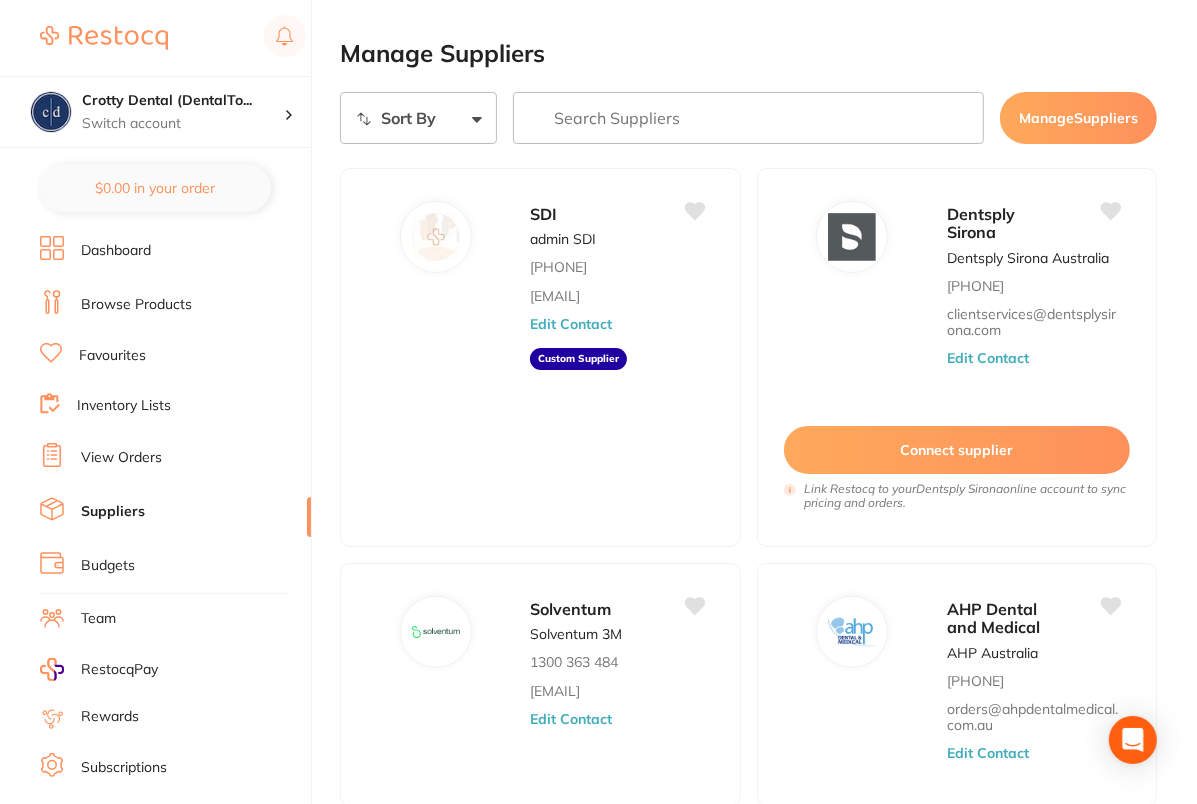 click at bounding box center [748, 118] 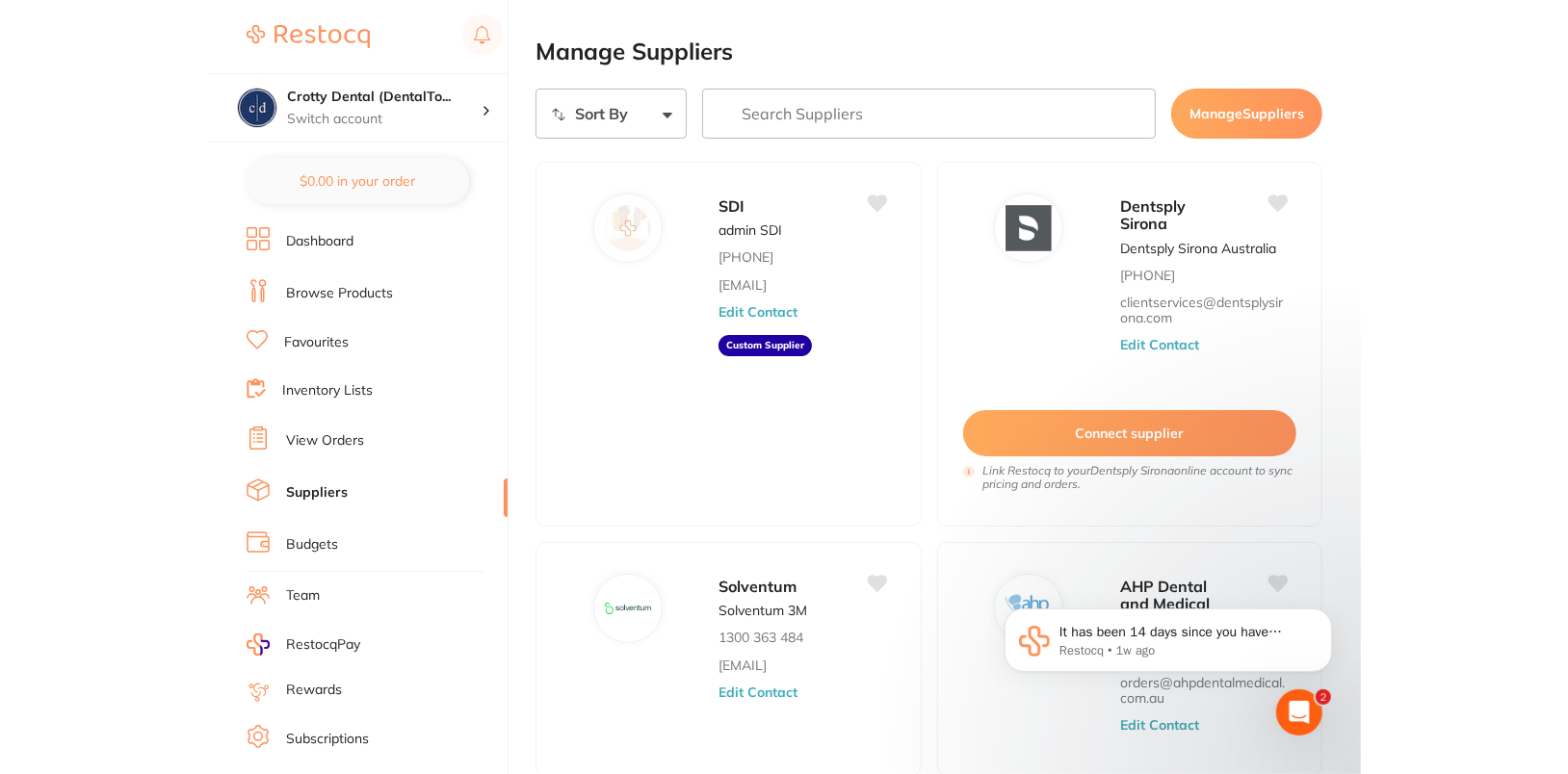 scroll, scrollTop: 0, scrollLeft: 0, axis: both 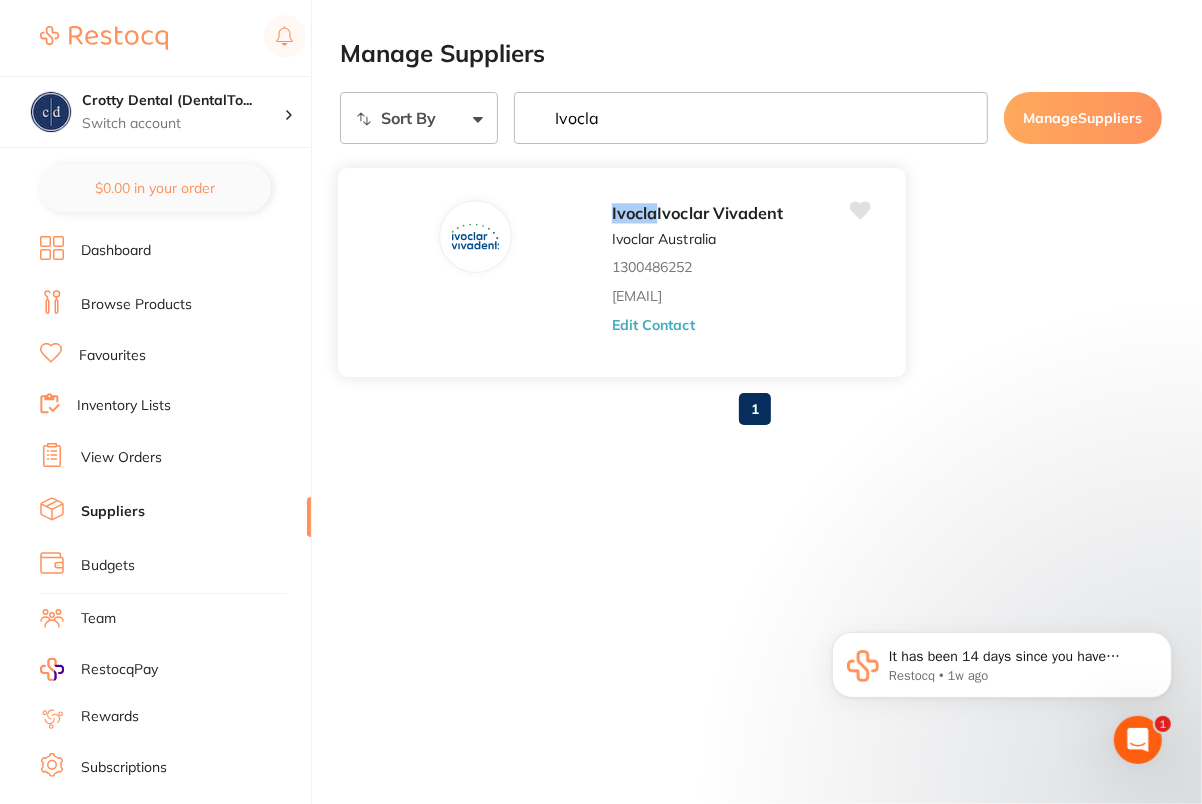 type on "Ivocla" 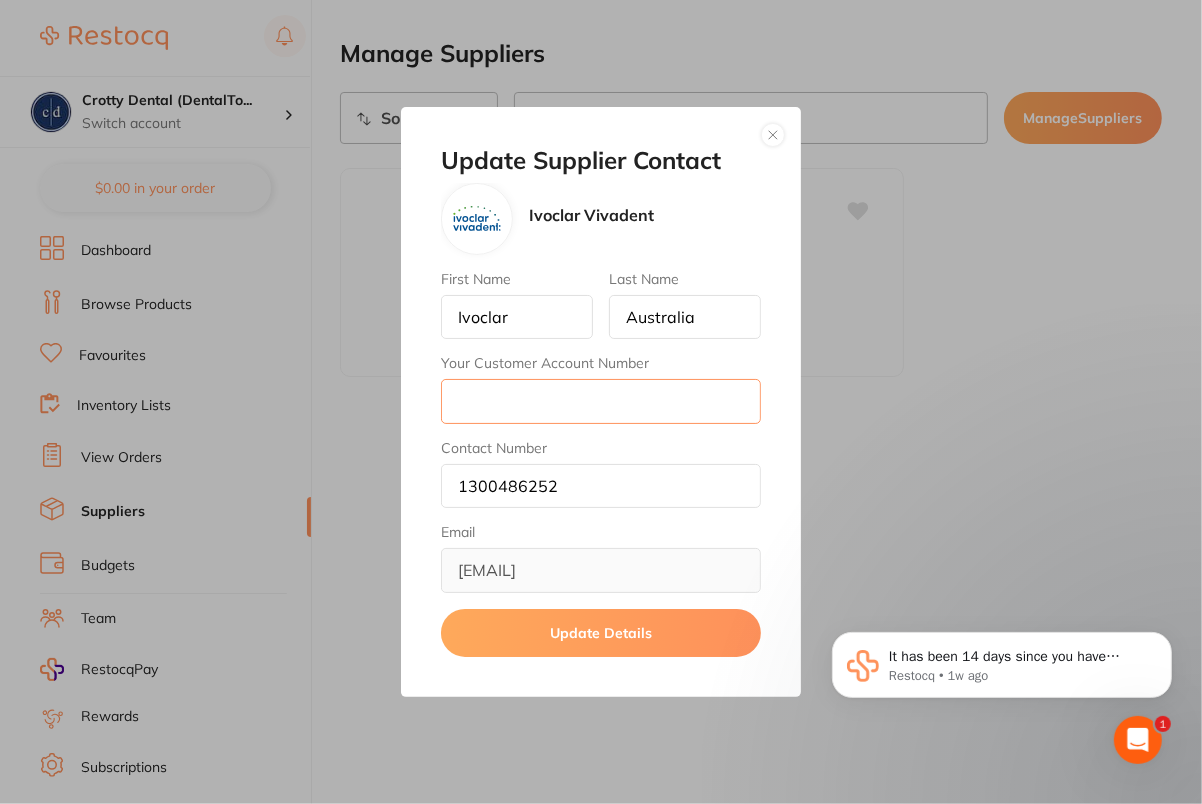 click on "Your Customer Account Number" at bounding box center (601, 401) 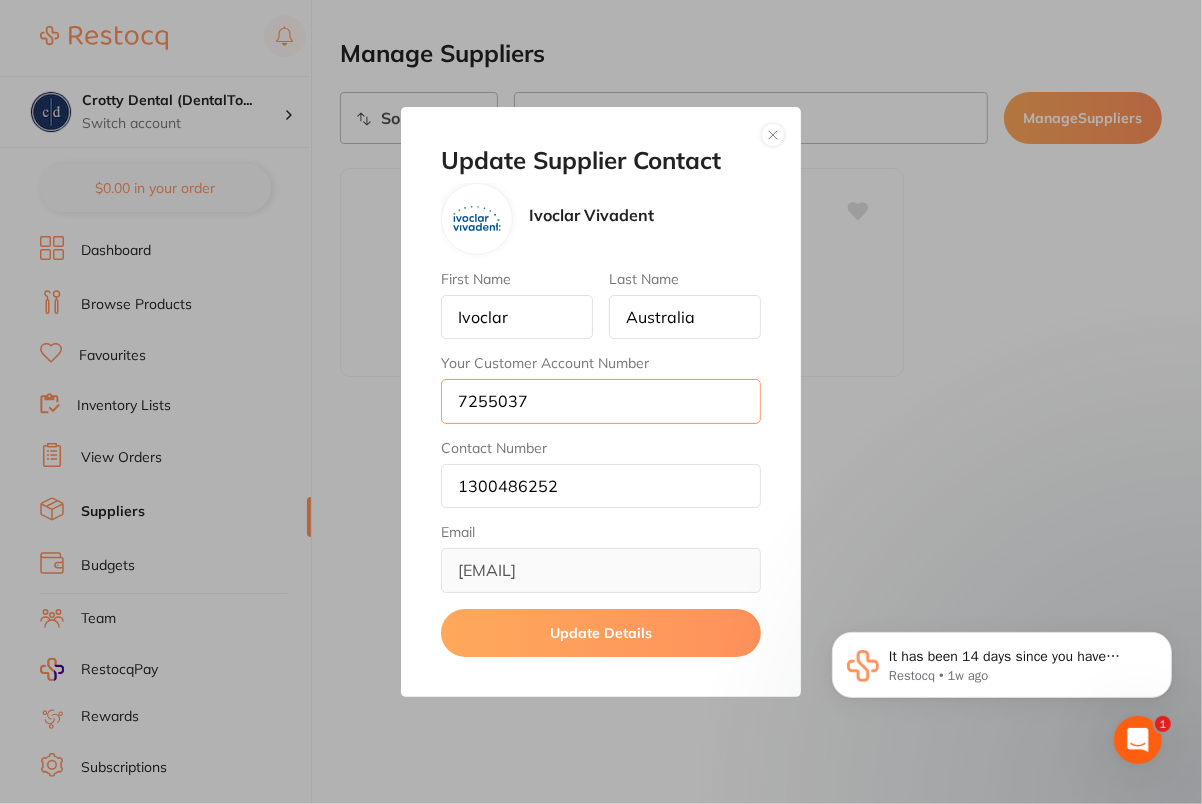 type on "[NUMBER]" 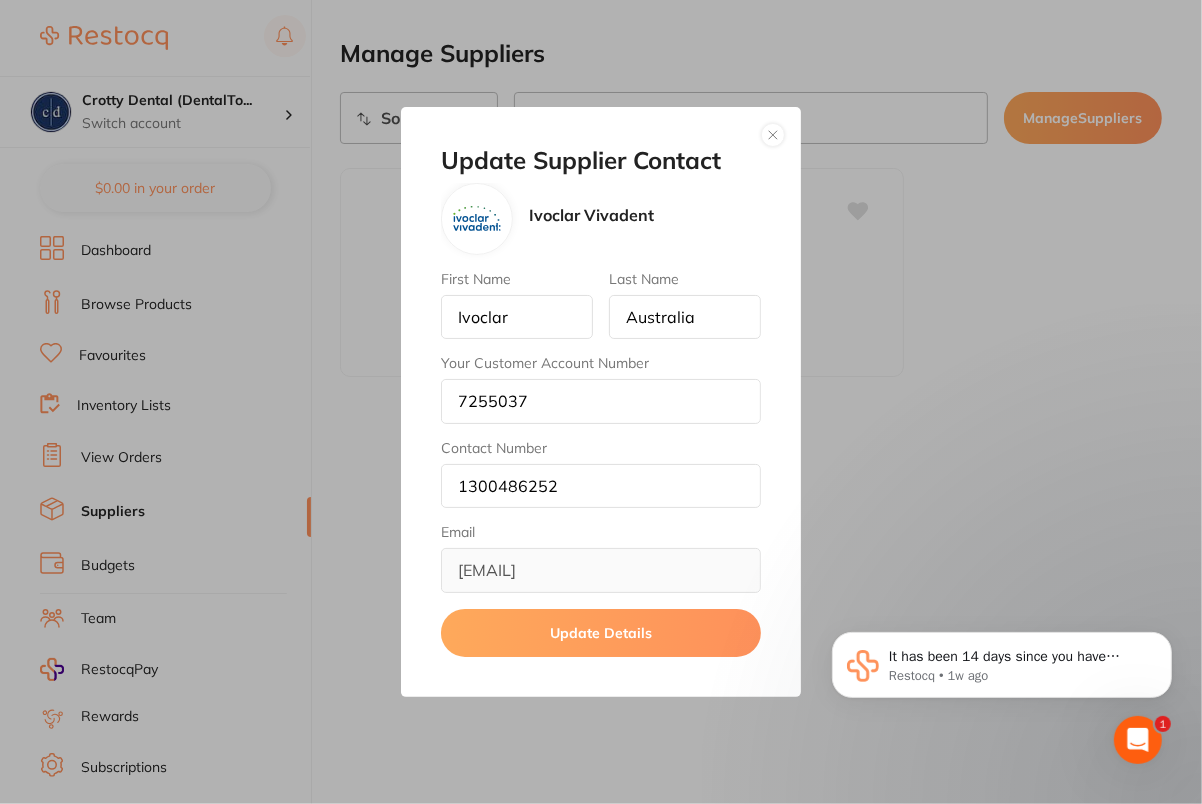 click on "Update Details" at bounding box center (601, 633) 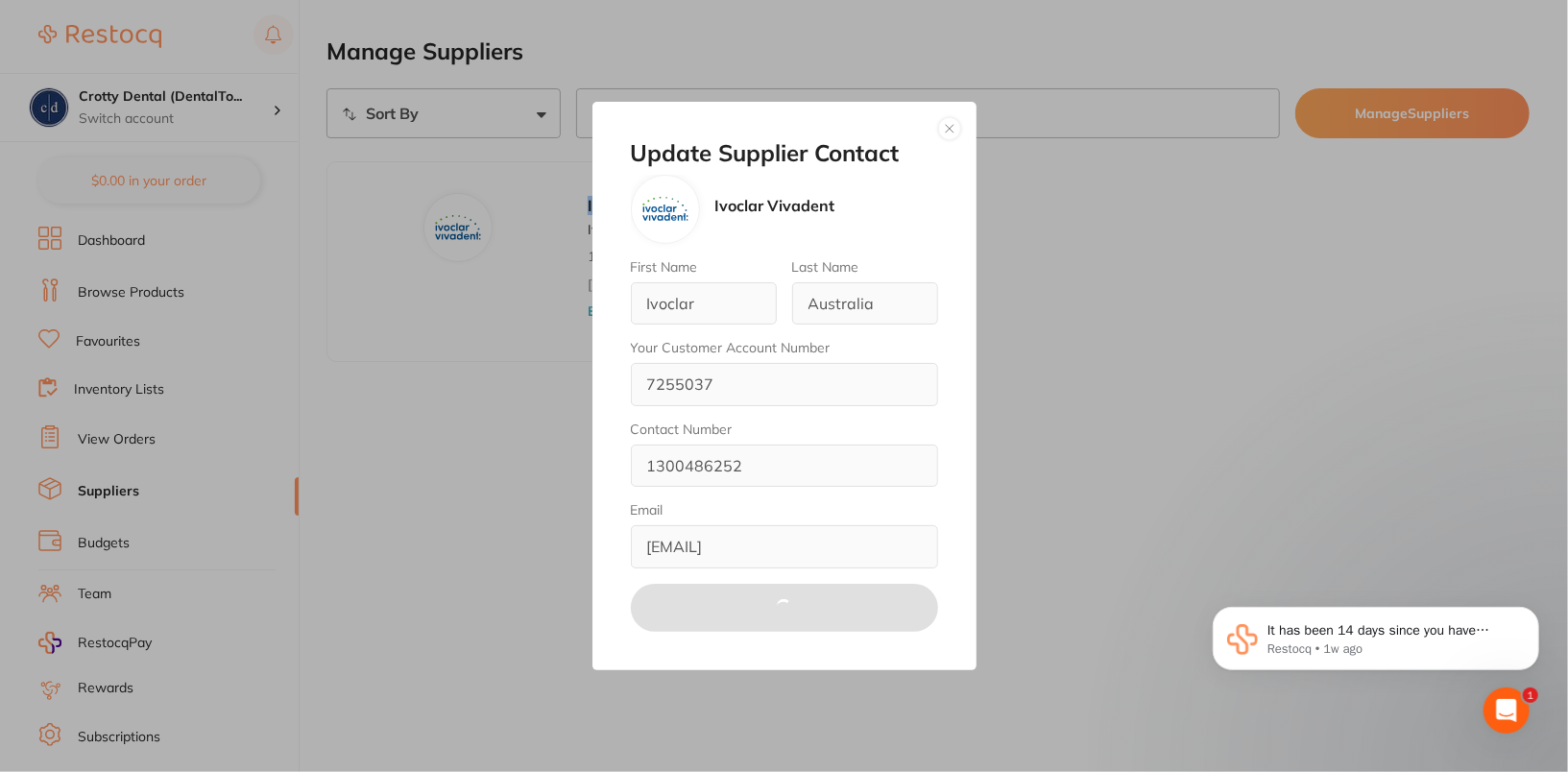 click at bounding box center (950, 129) 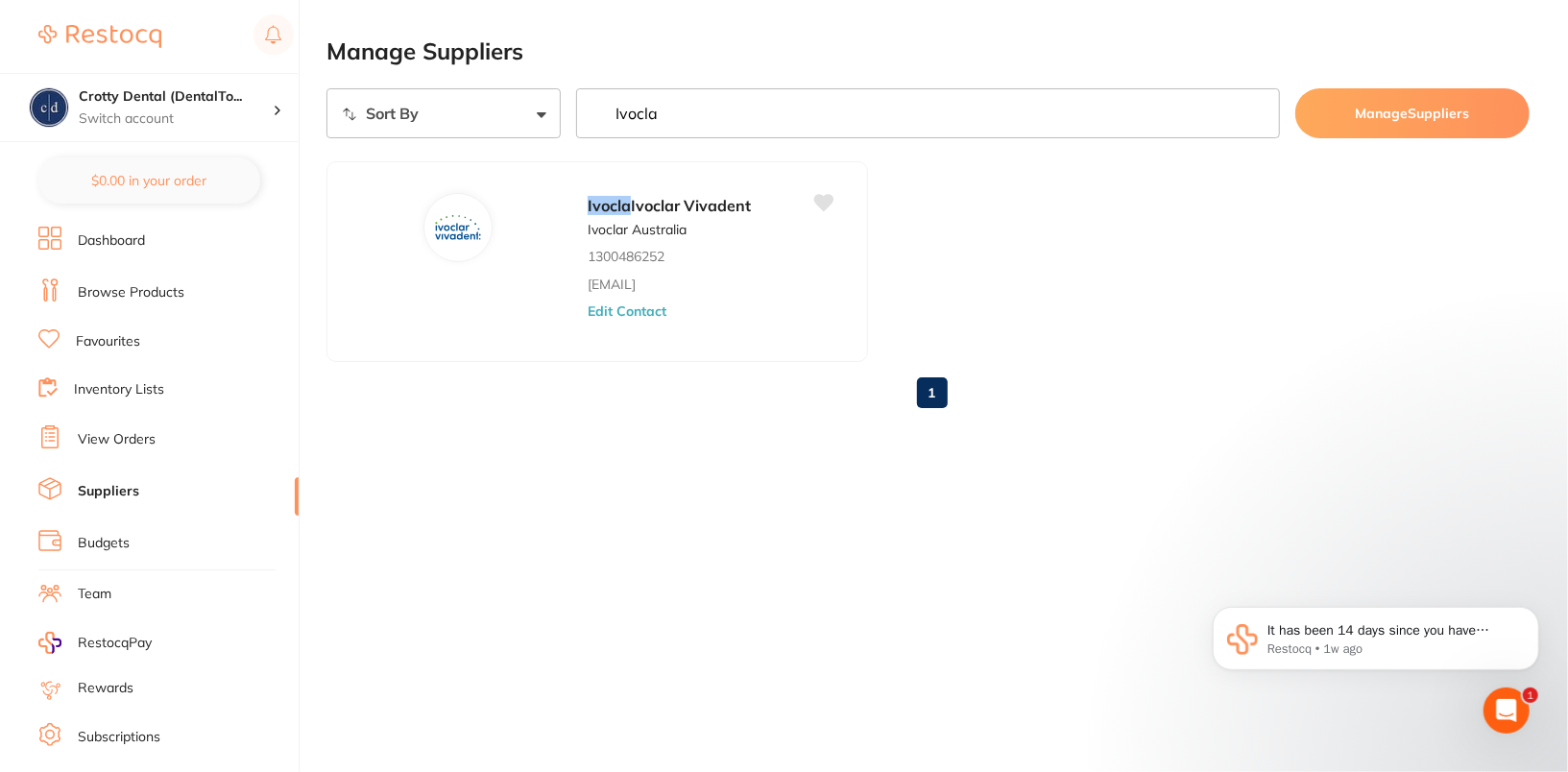 click on "Suppliers" at bounding box center (109, 492) 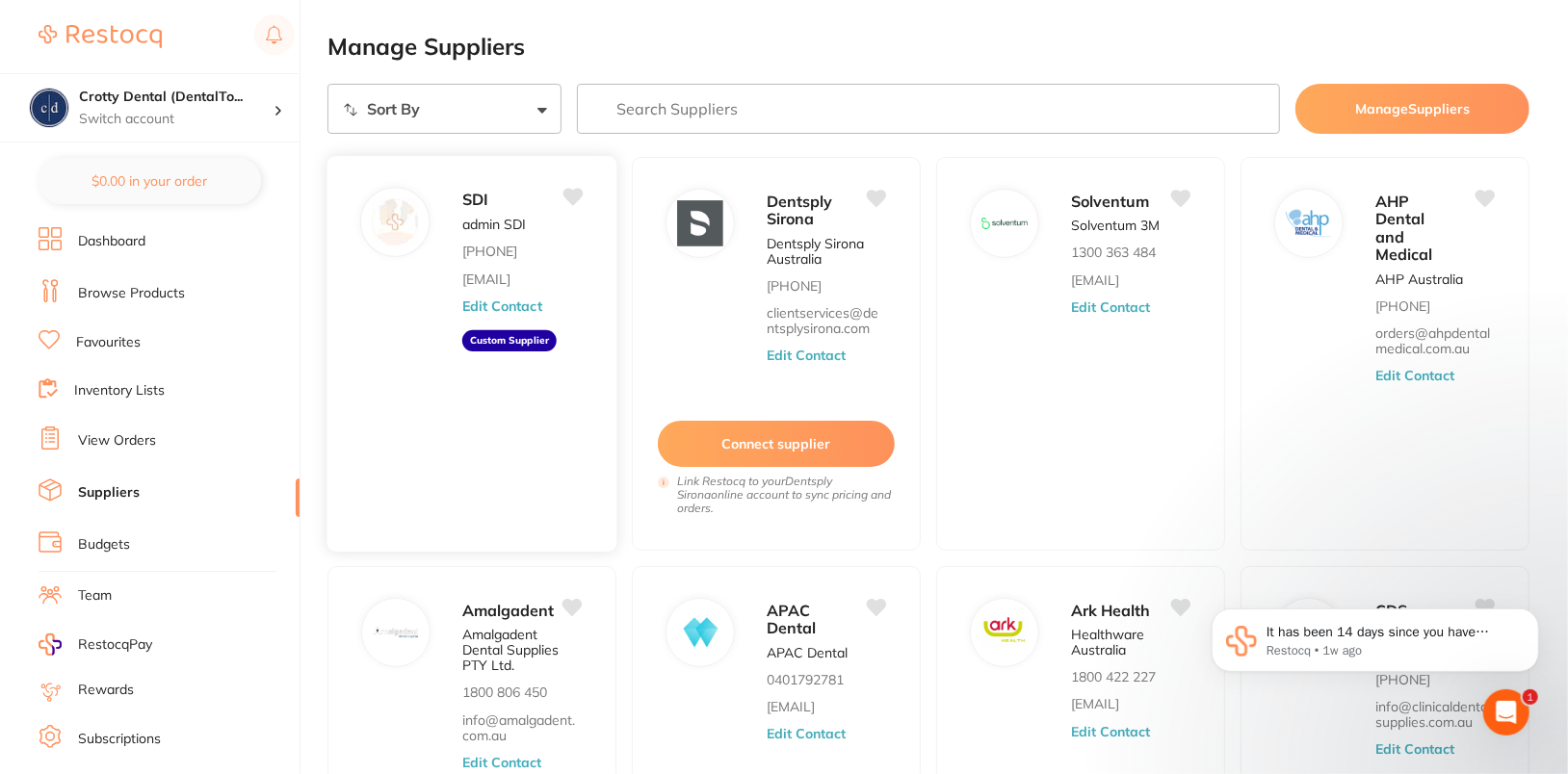 scroll, scrollTop: 16, scrollLeft: 0, axis: vertical 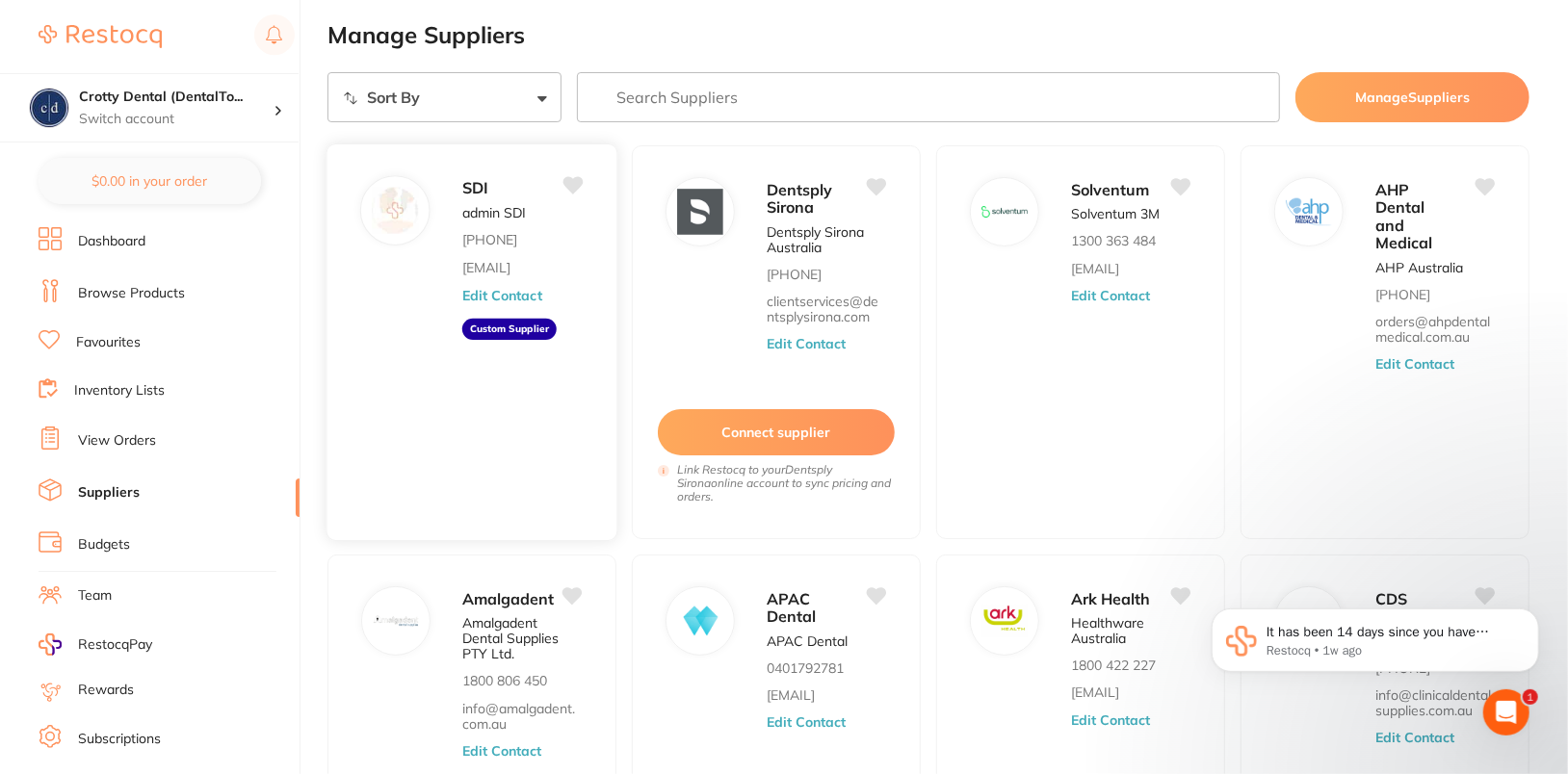 type 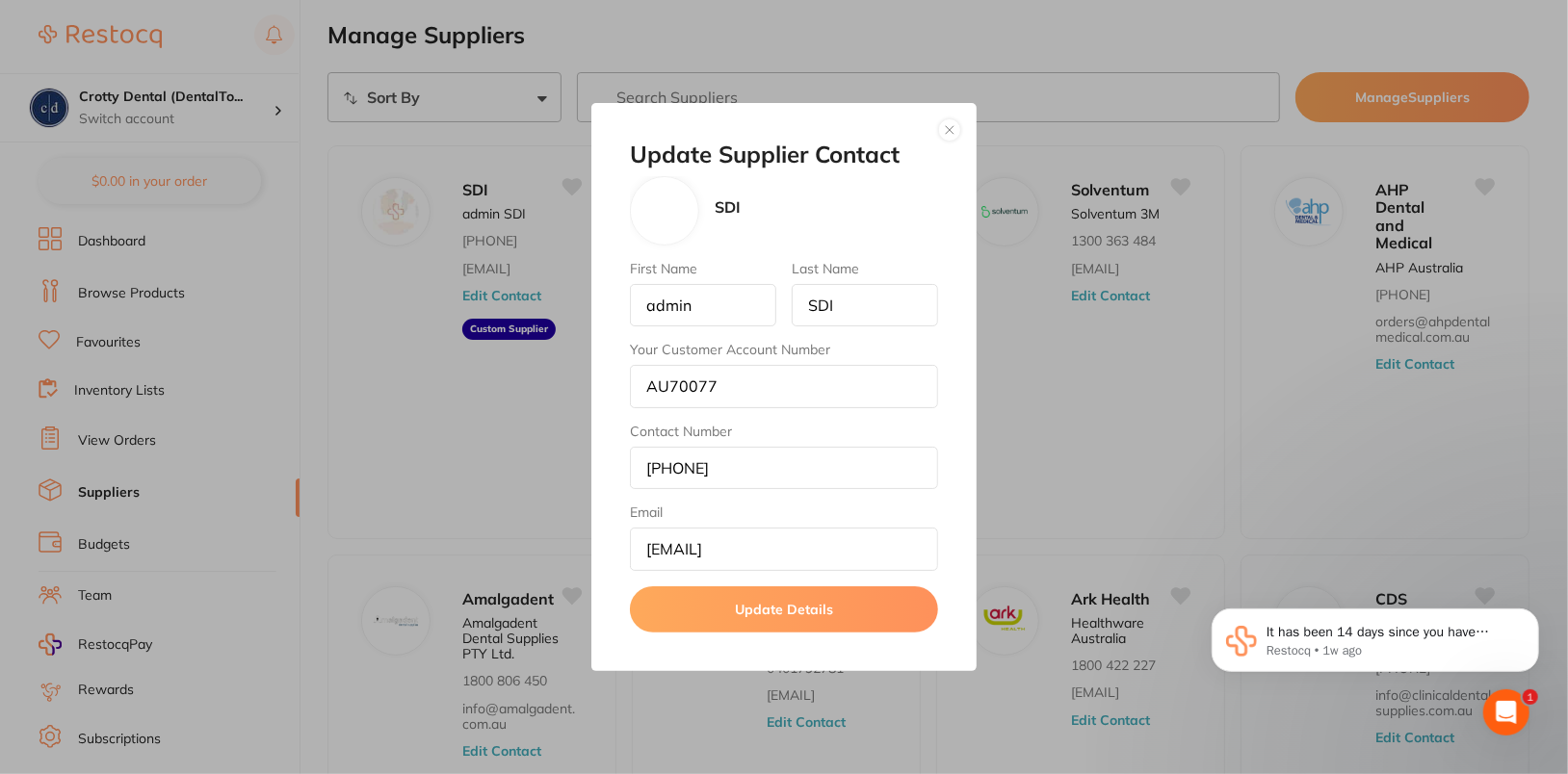 click at bounding box center (950, 130) 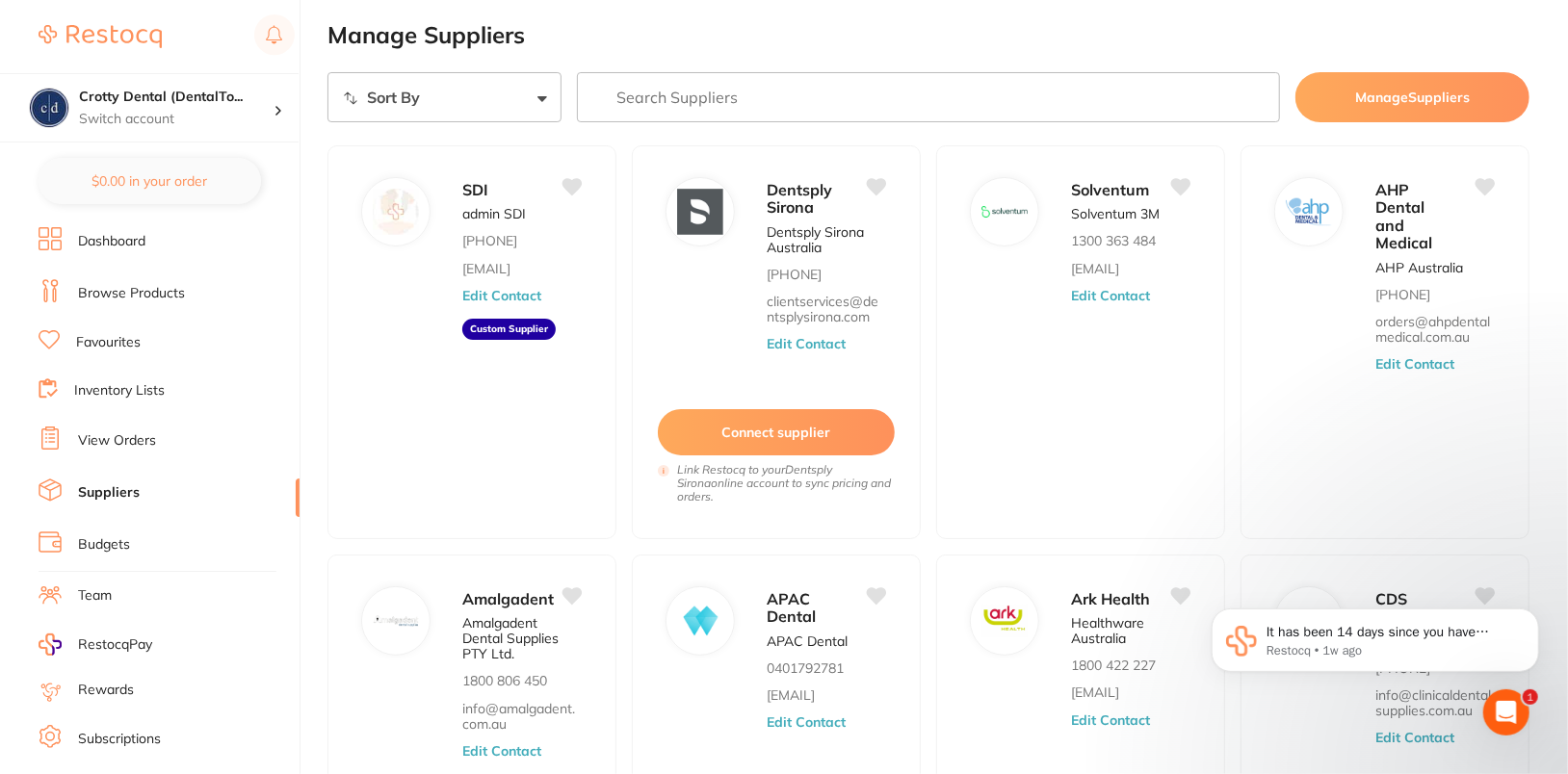 click on "Manage Suppliers Sort By A-Z Z-A Manage  Suppliers SDI admin SDI 1 800 337 003 Info@sdi.com.au Edit Contact Custom Supplier Dentsply Sirona Dentsply Sirona  Australia 1300 552 929 clientservices@dentsplysirona.com Edit Contact Connect supplier     Link Restocq to your  Dentsply Sirona  online account to sync pricing and orders. Solventum Solventum 3M 1300 363 484 orthoanz1@solventum.com Edit Contact AHP Dental and Medical AHP Australia 1300 765 644 orders@ahpdentalmedical.com.au Edit Contact Amalgadent Amalgadent Dental Supplies PTY Ltd. 1800 806 450 info@amalgadent.com.au Edit Contact APAC Dental APAC Dental 0401792781 admin@apacdental.com.au Edit Contact Ark Health Healthware Australia 1800 422 227 cch@arkhealth.com.au Edit Contact CDS Dental CDS Orders 0423 388 828 info@clinicaldentalsupplies.com.au Edit Contact Critical Dental Critical Orders 02 8883 0674 info@criticaldental.com.au Edit Contact Dental Zone Dental zone 0413 137 939 hello@dentalzone.com.au Edit Contact Erkodent Erkodent Australia 1 2 ......" at bounding box center [948, 590] 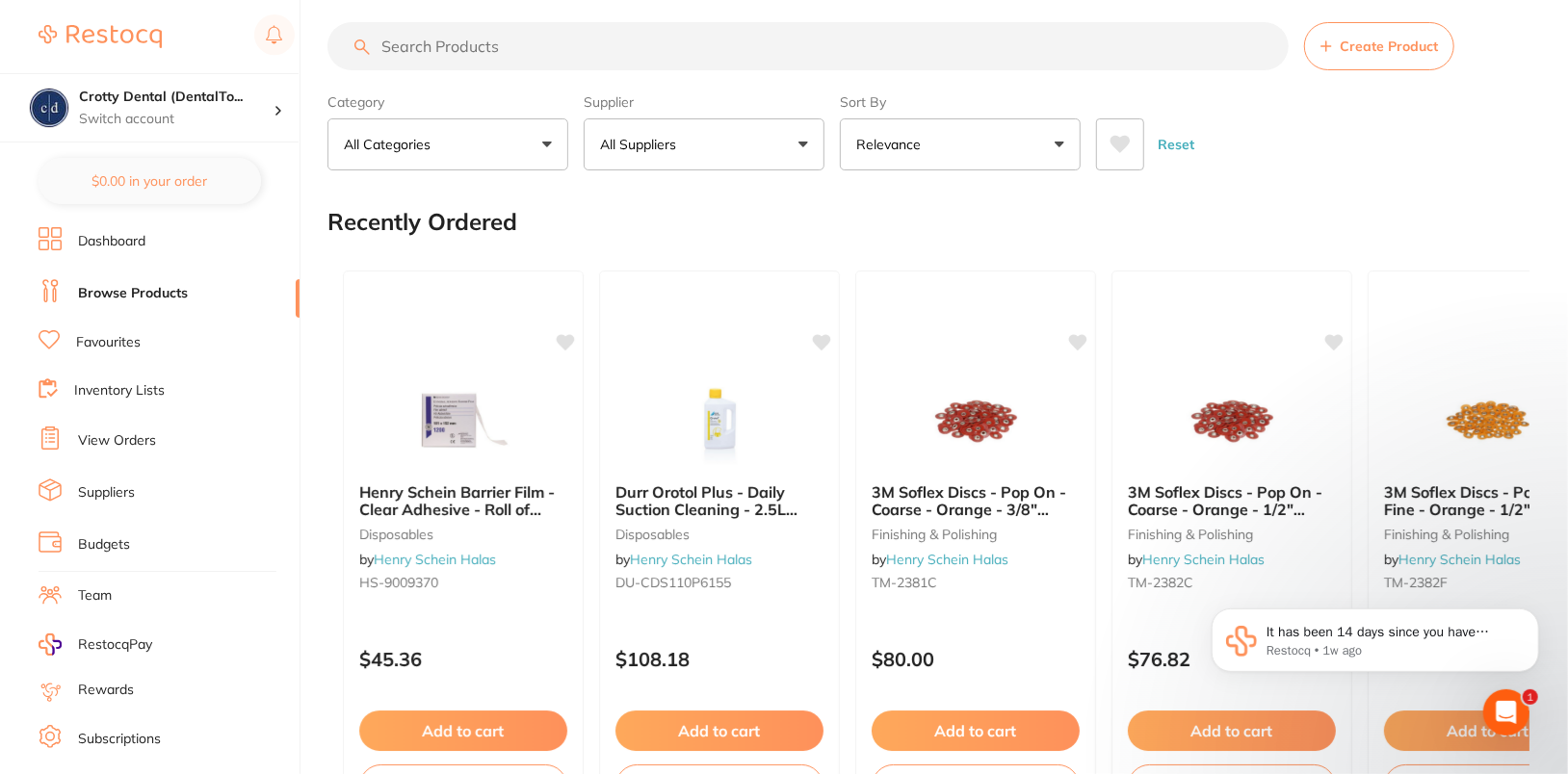 scroll, scrollTop: 0, scrollLeft: 0, axis: both 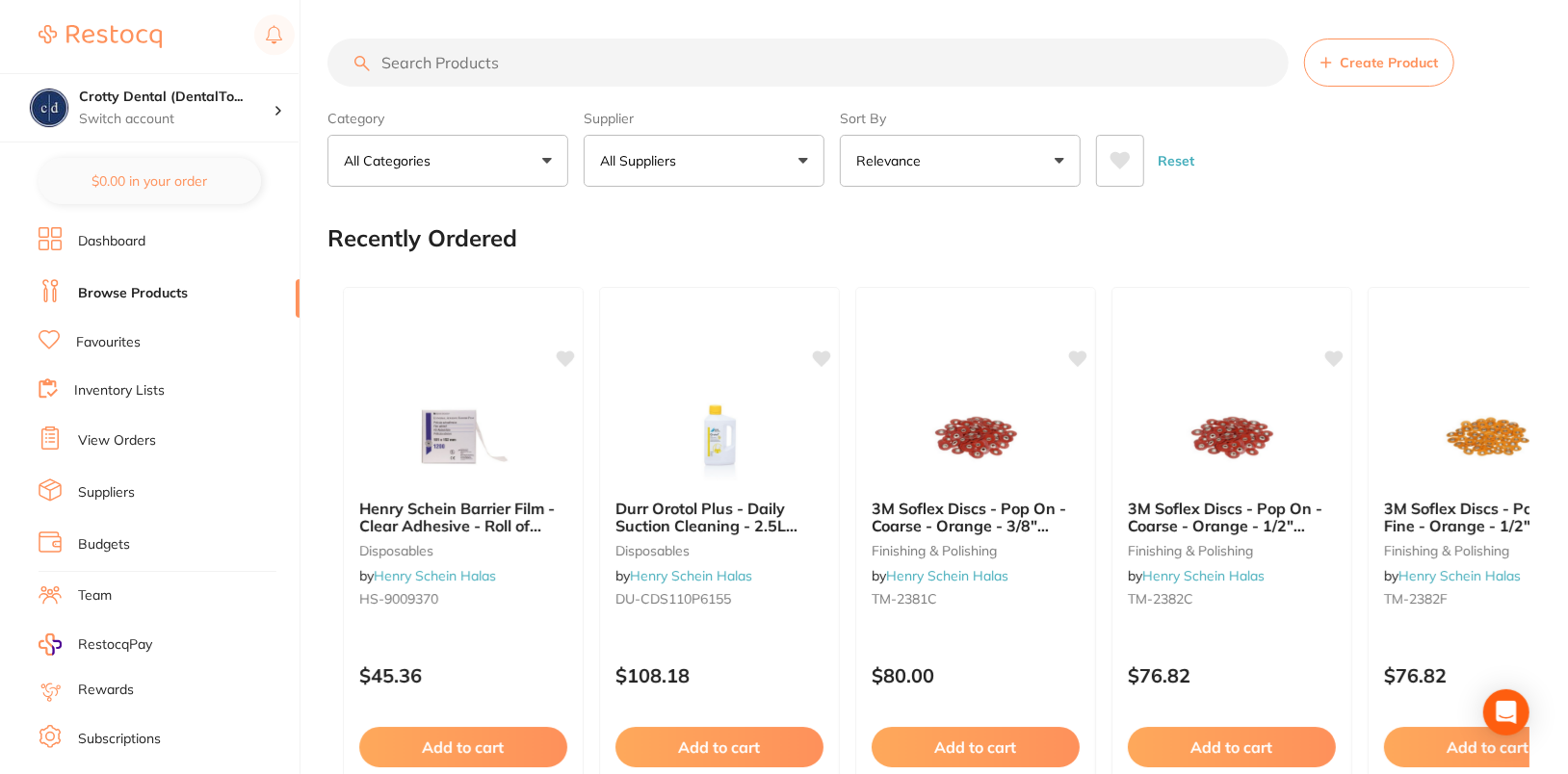 click on "Create Product Category All Categories All Categories 3D Printing anaesthetic articulating burs CAD/CAM crown & bridge disposables education endodontics equipment Evacuation finishing & polishing handpieces implants impression infection control instruments laboratory miscellaneous oral surgery orthodontics other Photography preventative restorative & cosmetic rubber dam specials & clearance TMJ whitening xrays/imaging Clear Category   false    All Categories Category All Categories 3D Printing anaesthetic articulating burs CAD/CAM crown & bridge disposables education endodontics equipment Evacuation finishing & polishing handpieces implants impression infection control instruments laboratory miscellaneous oral surgery orthodontics other Photography preventative restorative & cosmetic rubber dam specials & clearance TMJ whitening xrays/imaging Supplier All Suppliers All Suppliers Dentsply Sirona AB Orthodontics Adam Dental AHP Dental and Medical Amalgadent Ark Health BioMeDent Pty Ltd Critical Dental" at bounding box center (948, 710) 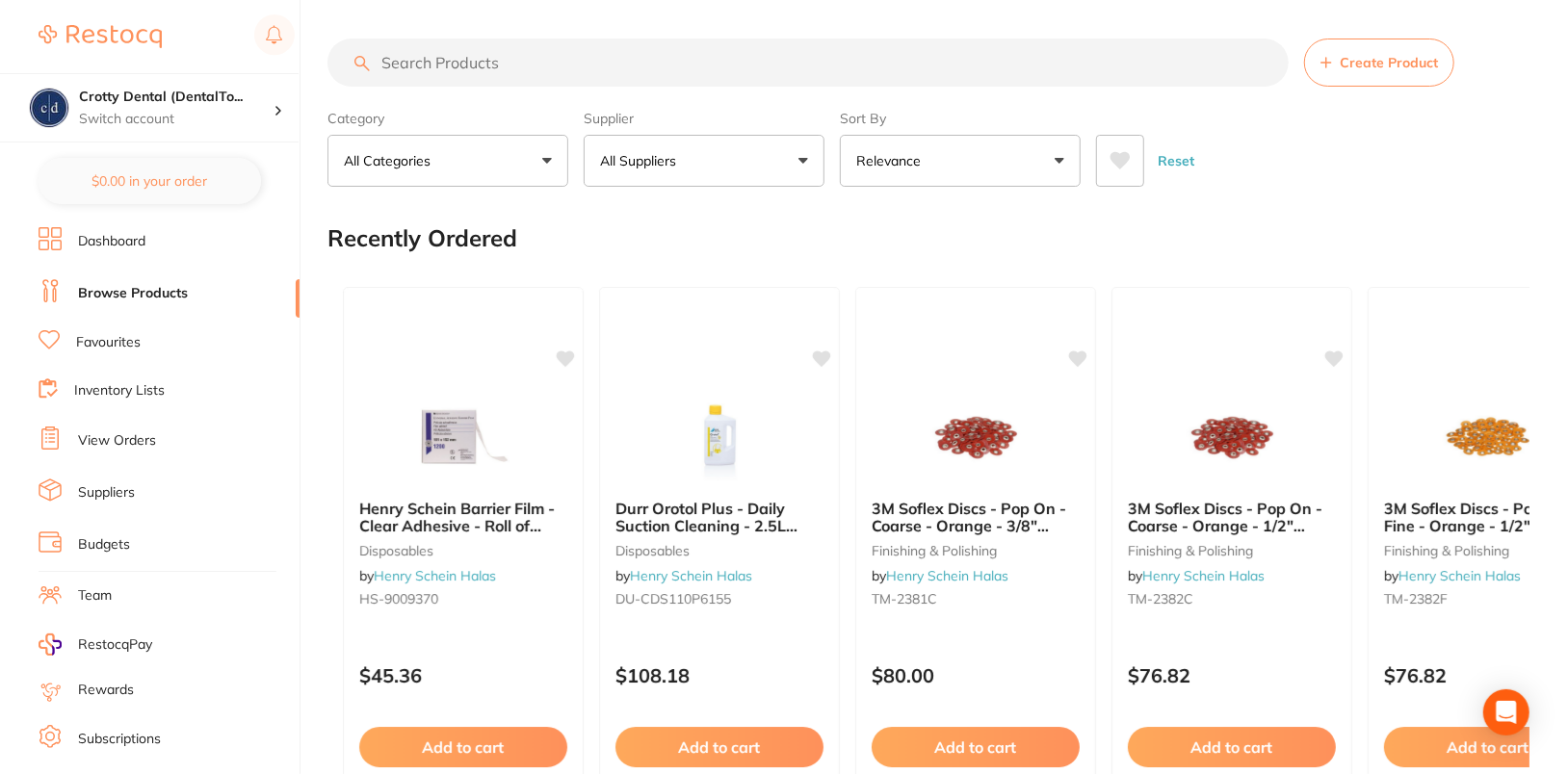 click on "Create Product" at bounding box center [1389, 63] 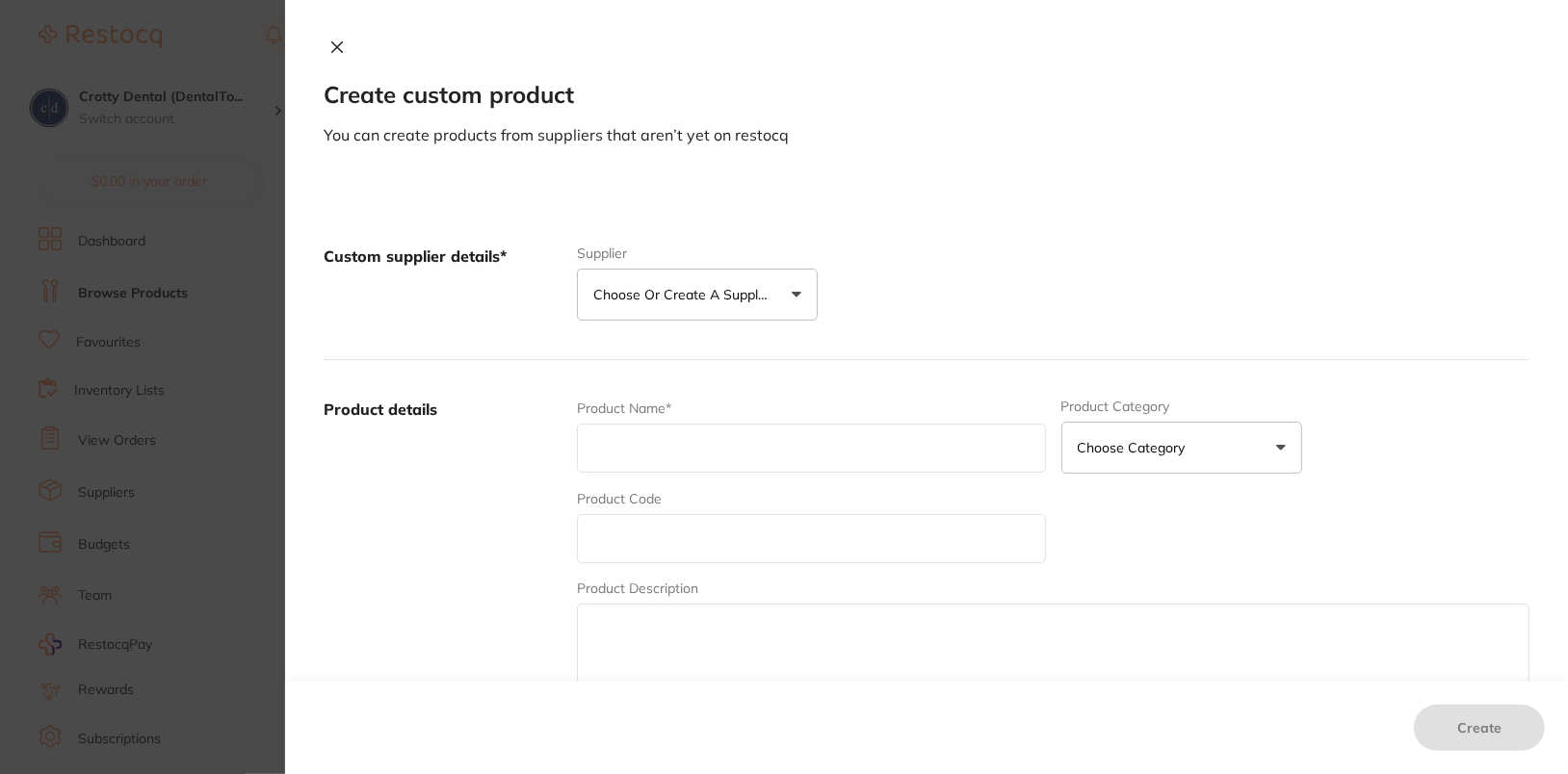 click on "Choose or create a supplier" at bounding box center (697, 295) 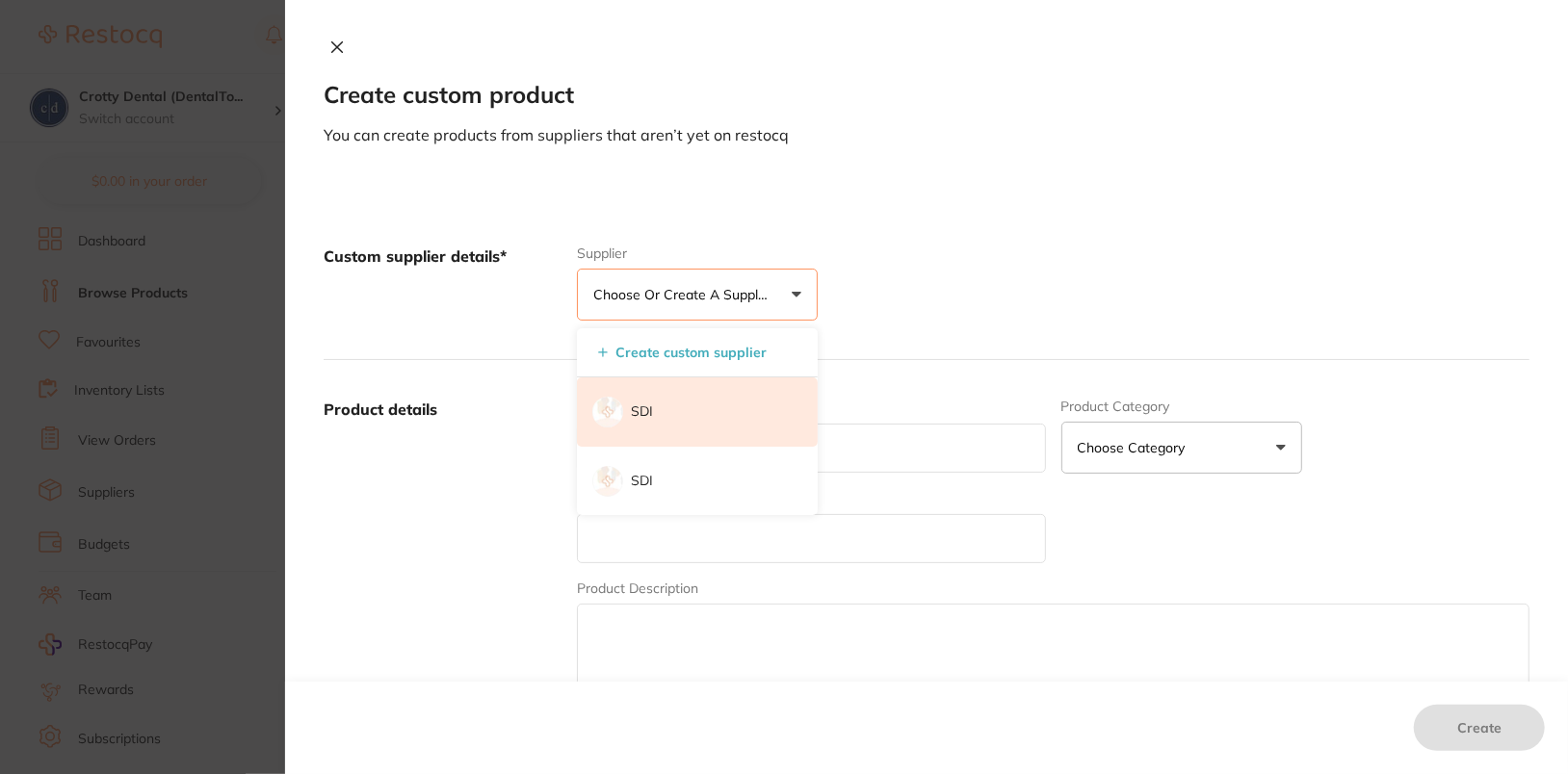 scroll, scrollTop: 0, scrollLeft: 0, axis: both 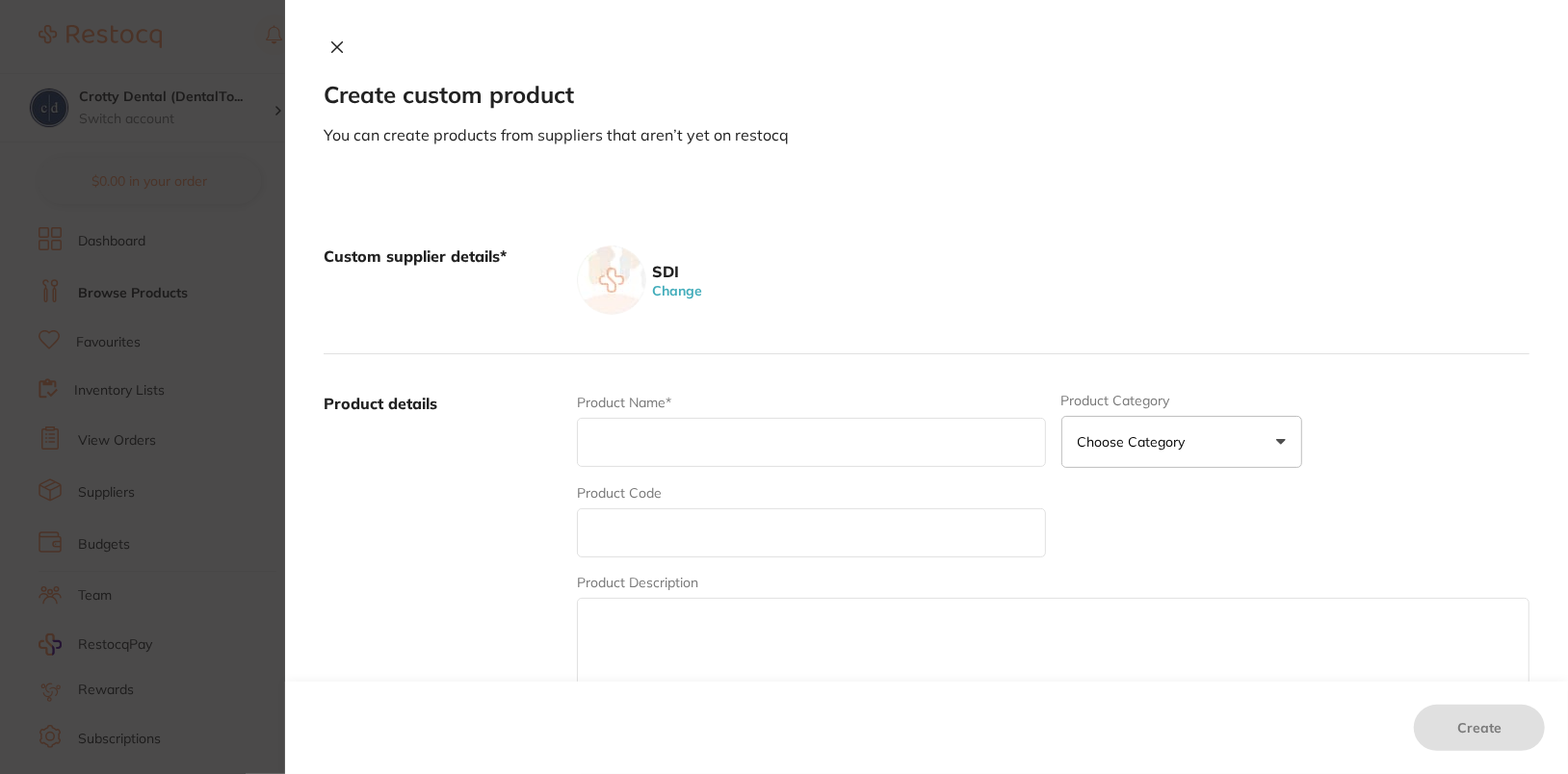 click on "Change" at bounding box center (677, 291) 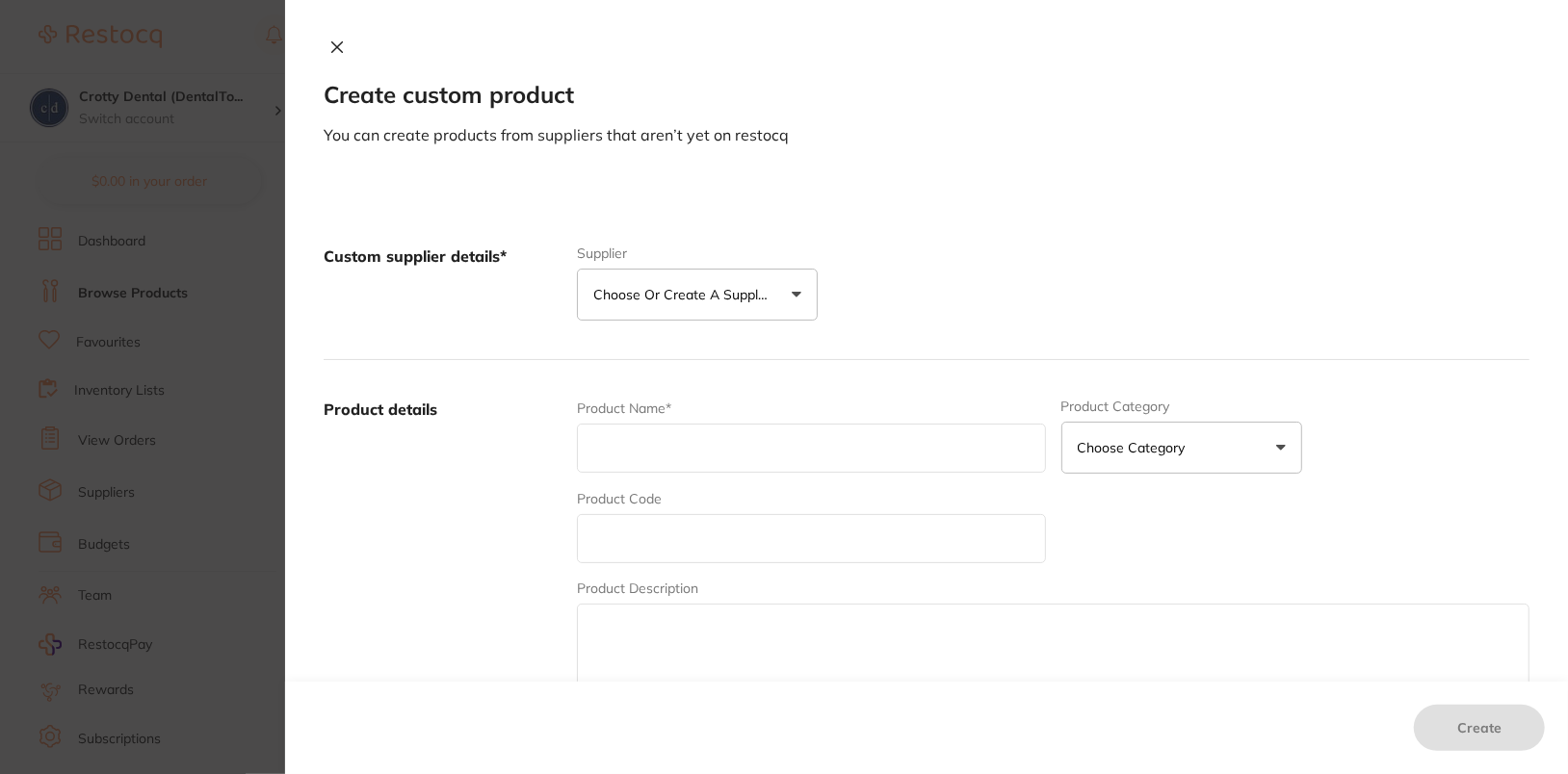 click on "Choose or create a supplier" at bounding box center (685, 295) 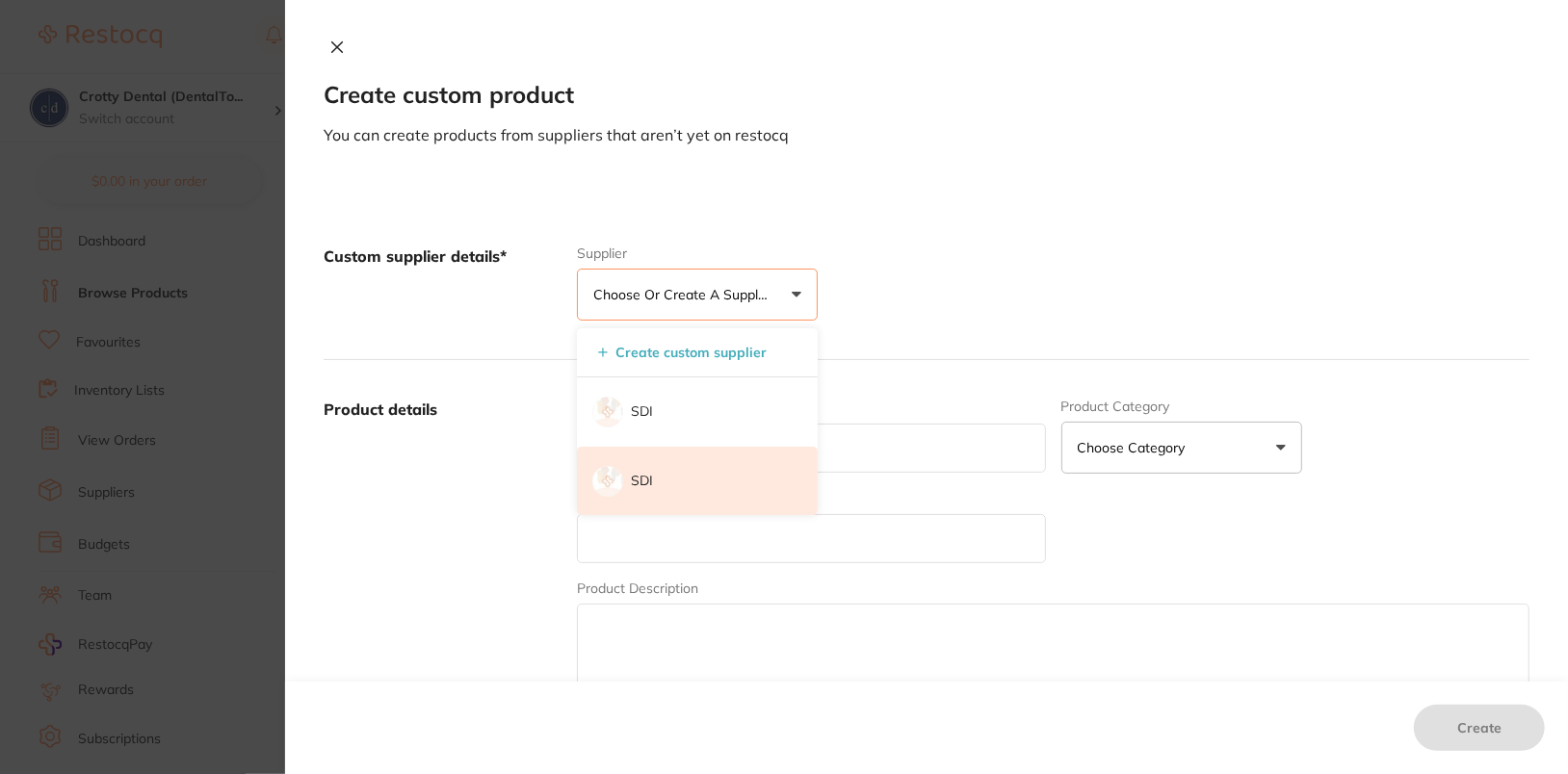 click on "SDI" at bounding box center (697, 481) 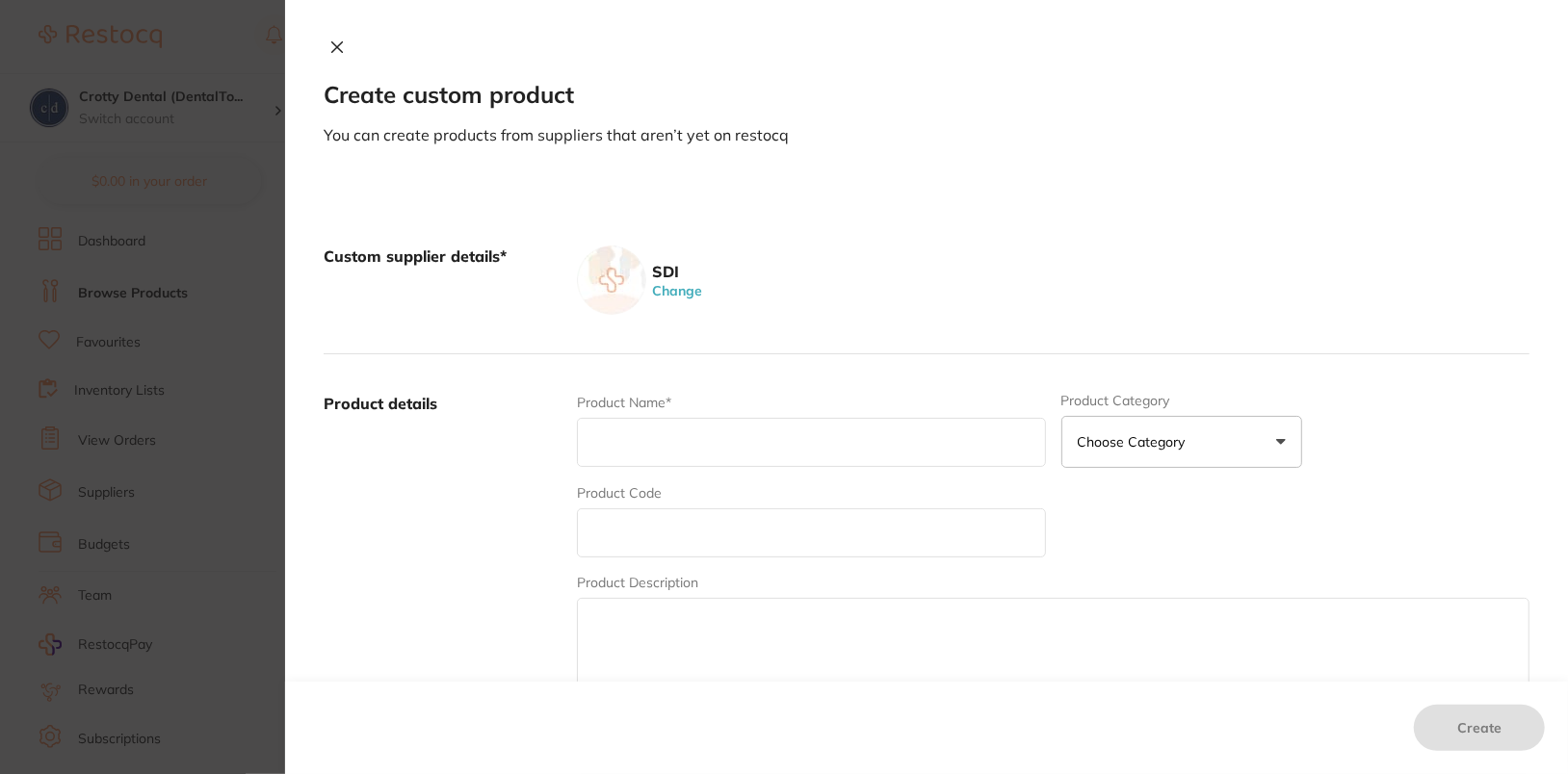 click on "Custom supplier details* SDI Change" at bounding box center (927, 280) 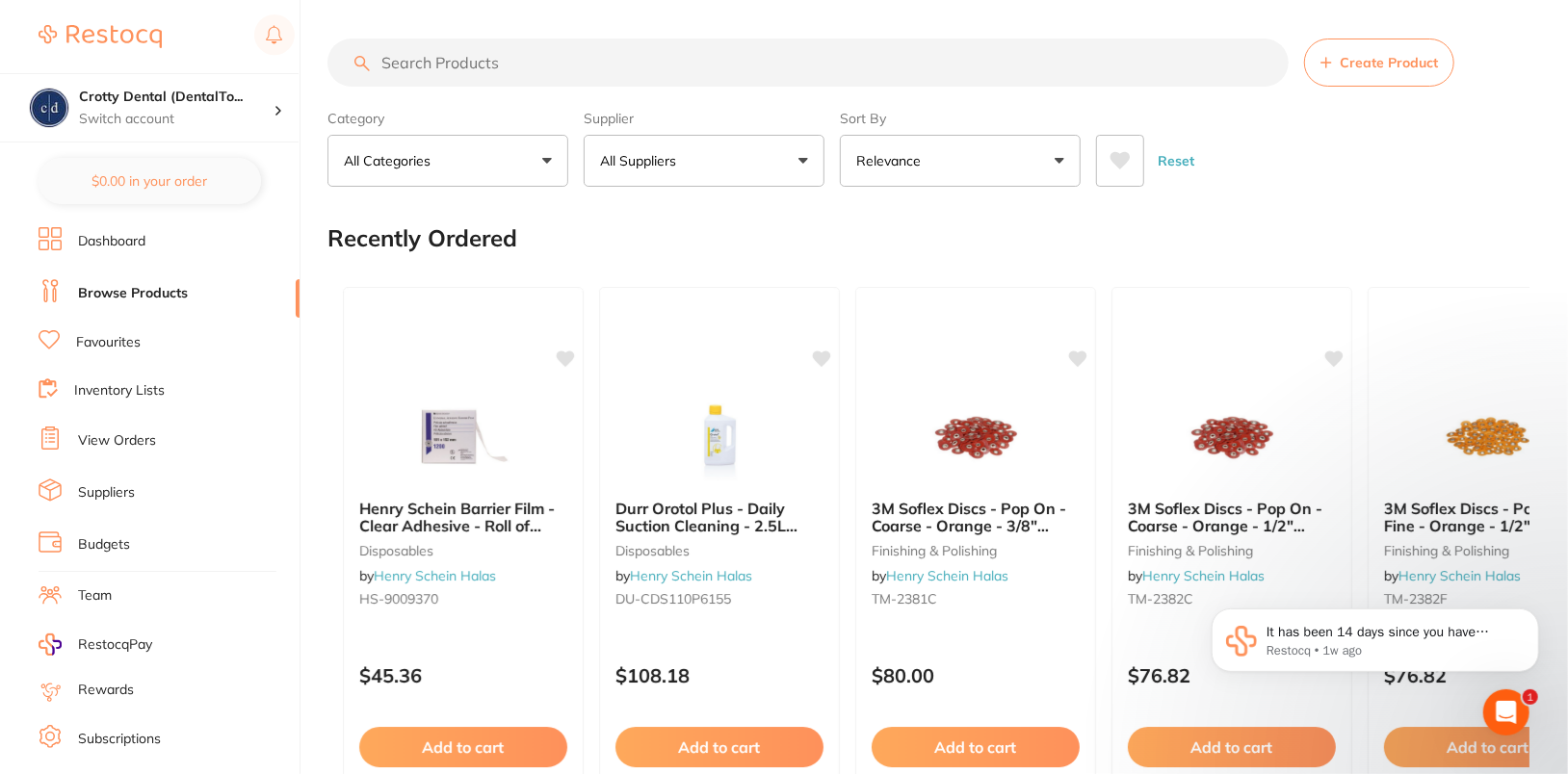 click on "Create Product" at bounding box center (1389, 63) 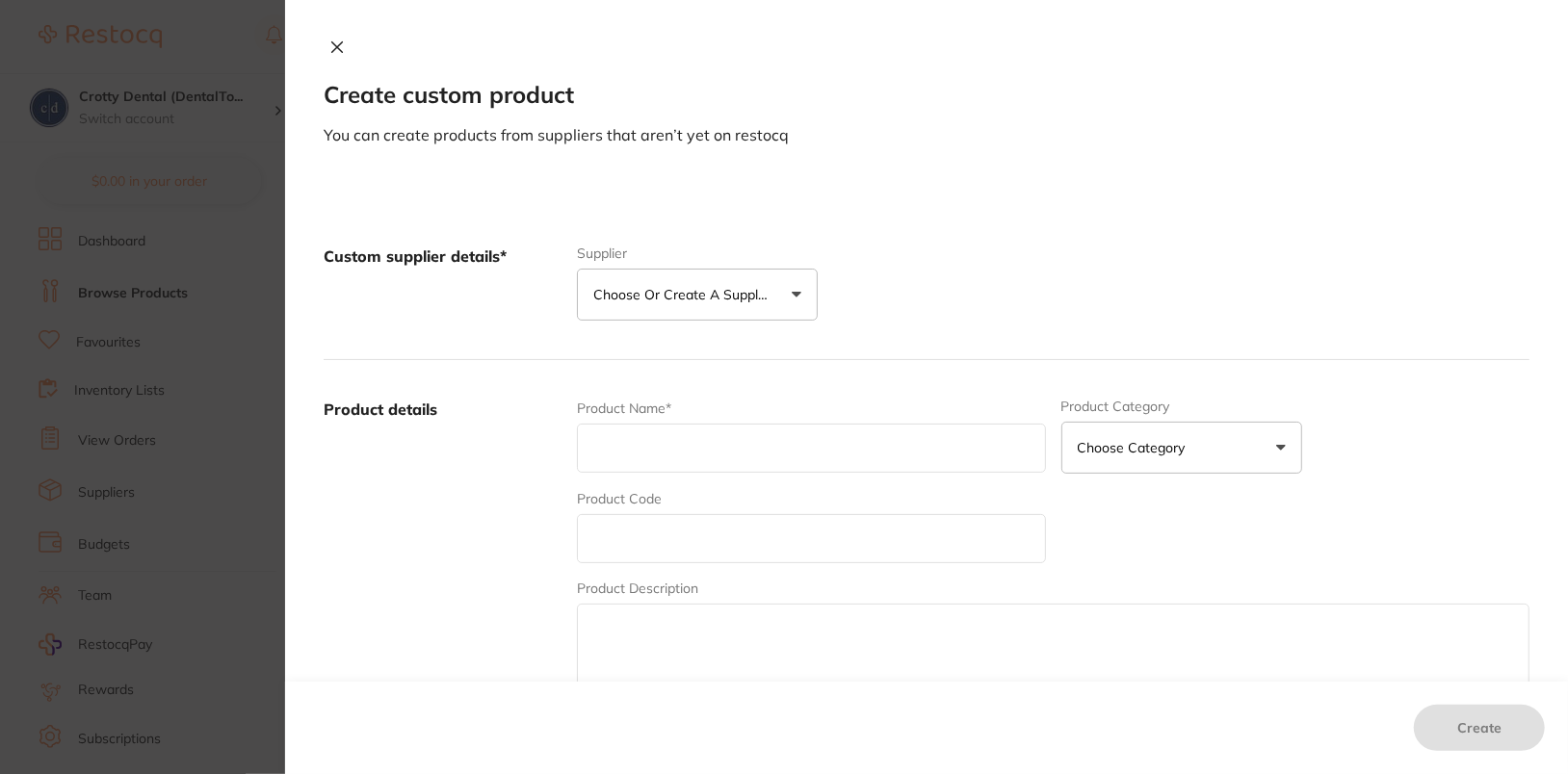 scroll, scrollTop: 0, scrollLeft: 0, axis: both 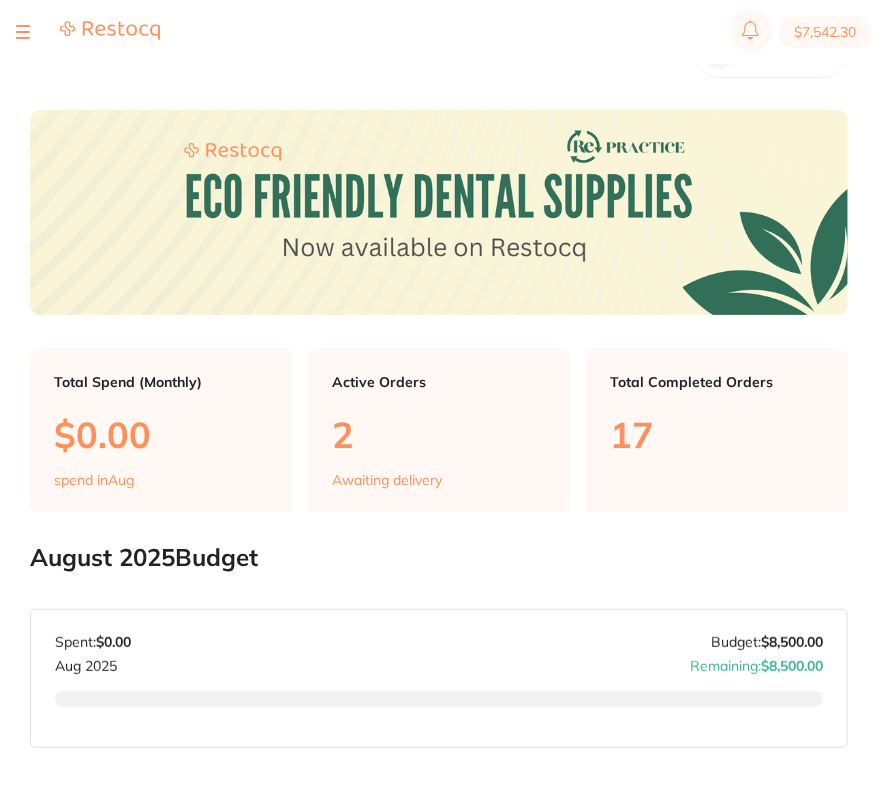 checkbox on "false" 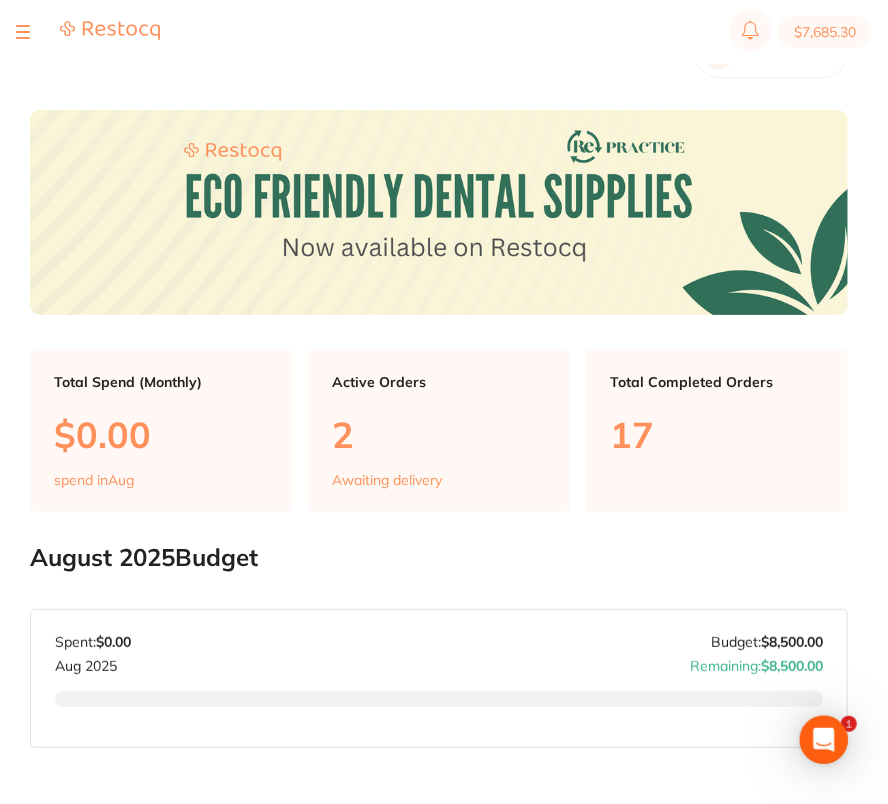 scroll, scrollTop: 0, scrollLeft: 0, axis: both 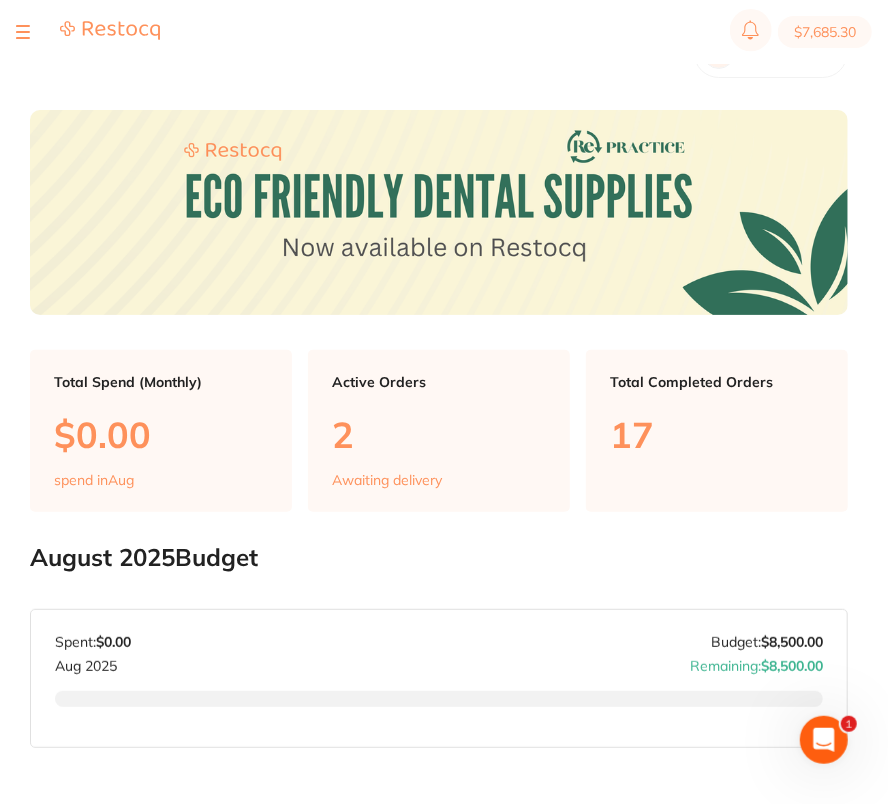 click at bounding box center (23, 32) 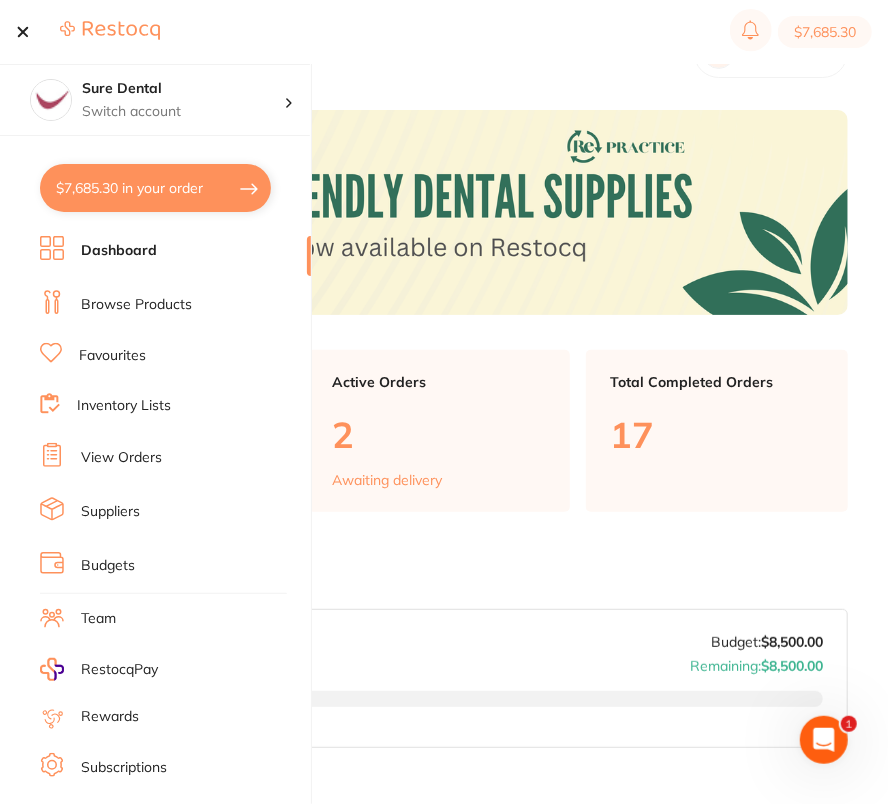 click on "Browse Products" at bounding box center (136, 305) 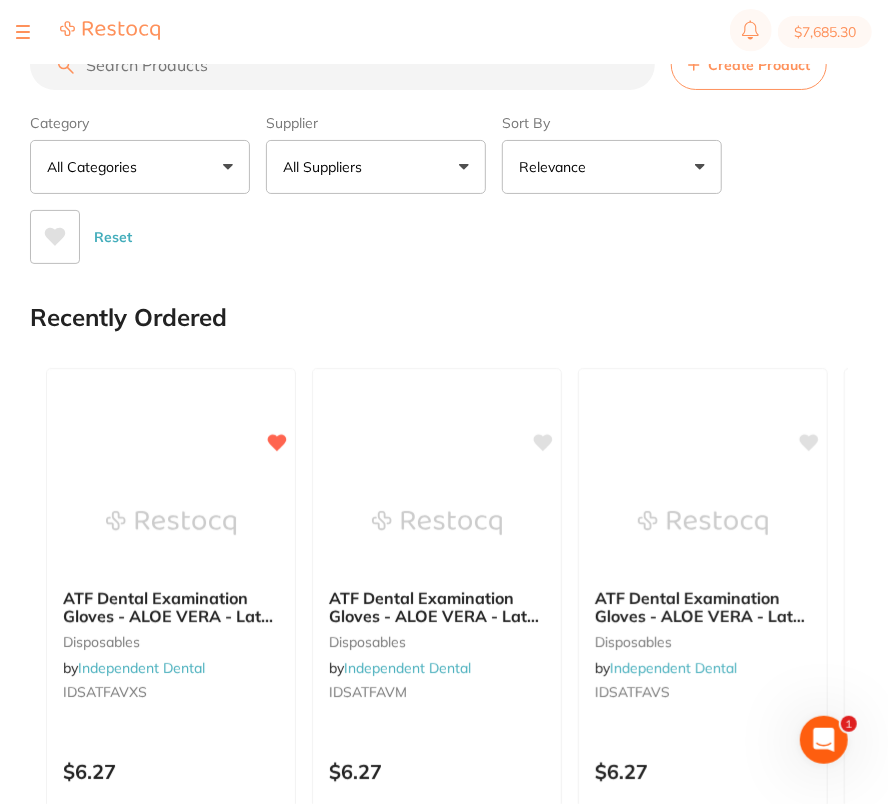 scroll, scrollTop: 0, scrollLeft: 0, axis: both 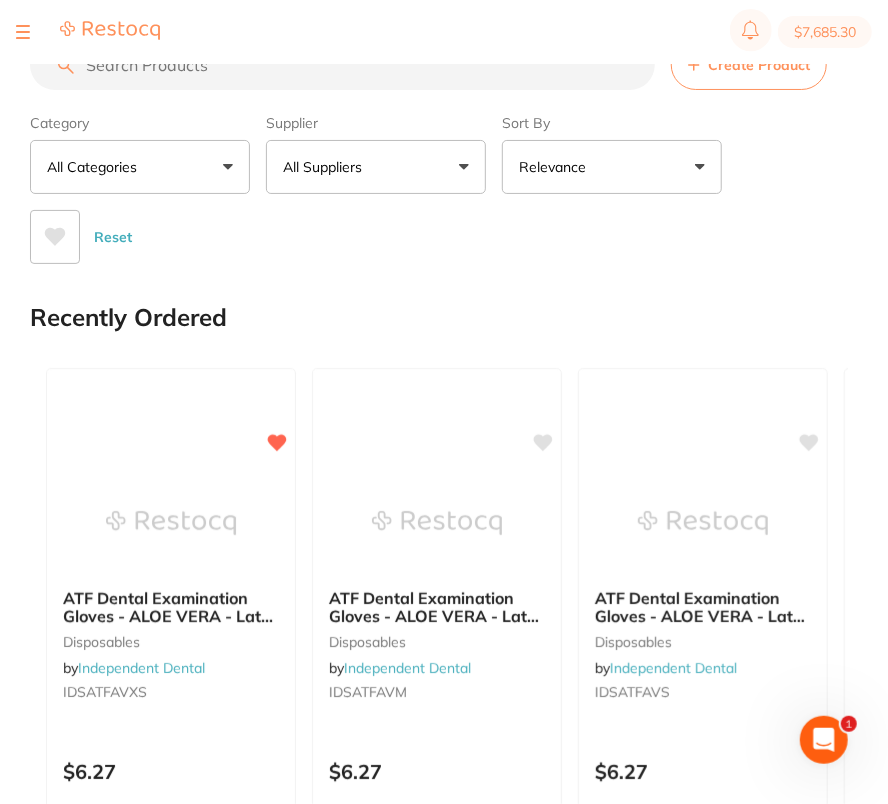 click on "Create Product" at bounding box center [749, 65] 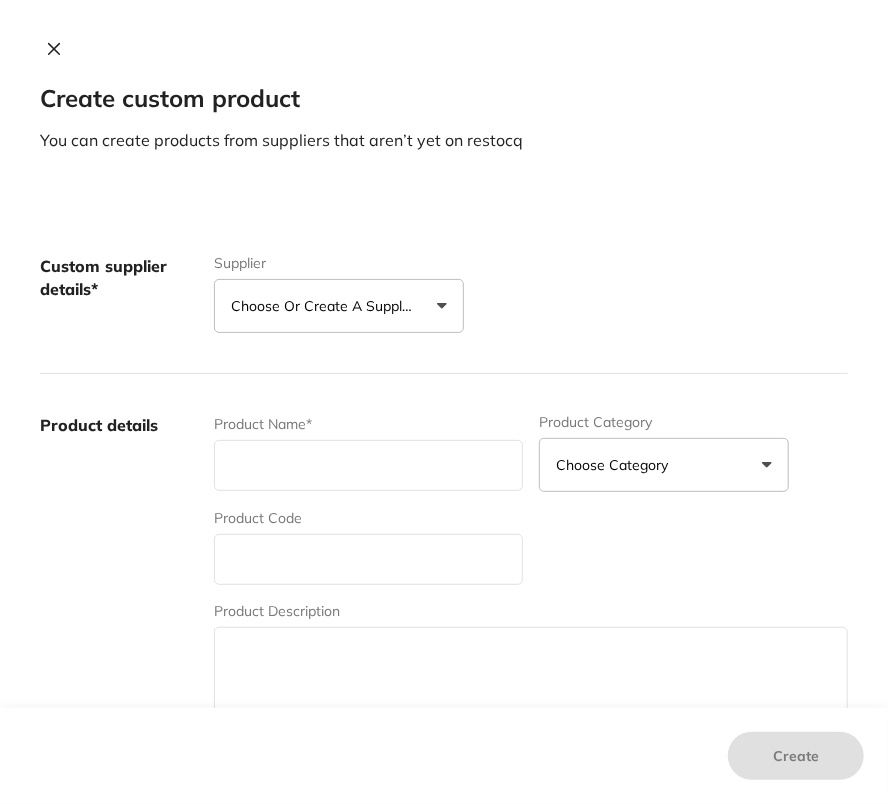 click on "Choose or create a supplier" at bounding box center (339, 306) 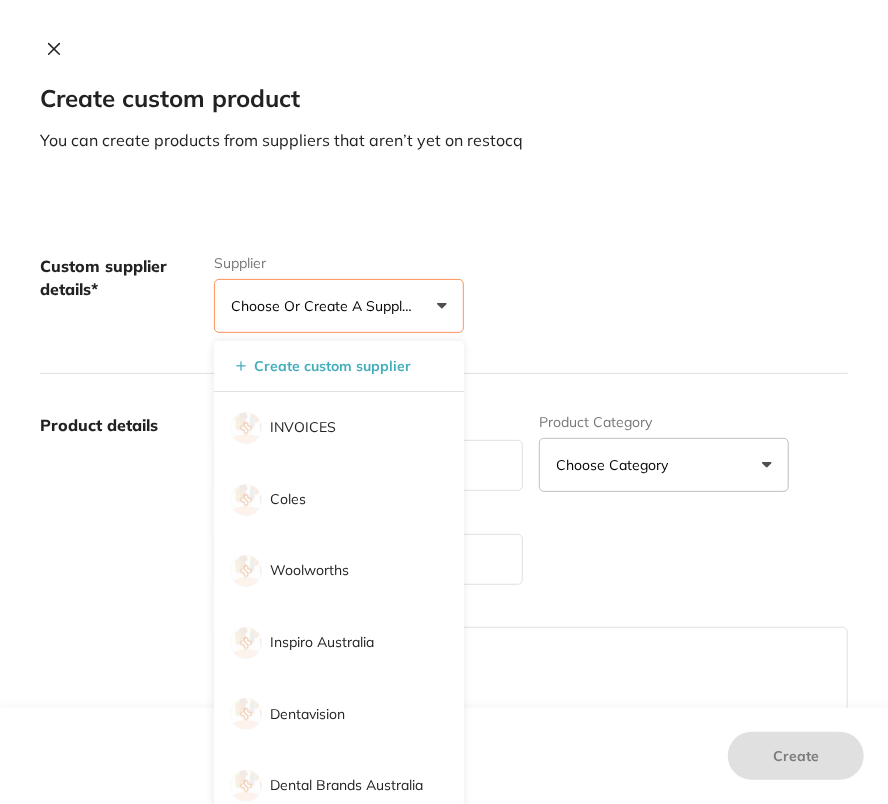 scroll, scrollTop: 0, scrollLeft: 0, axis: both 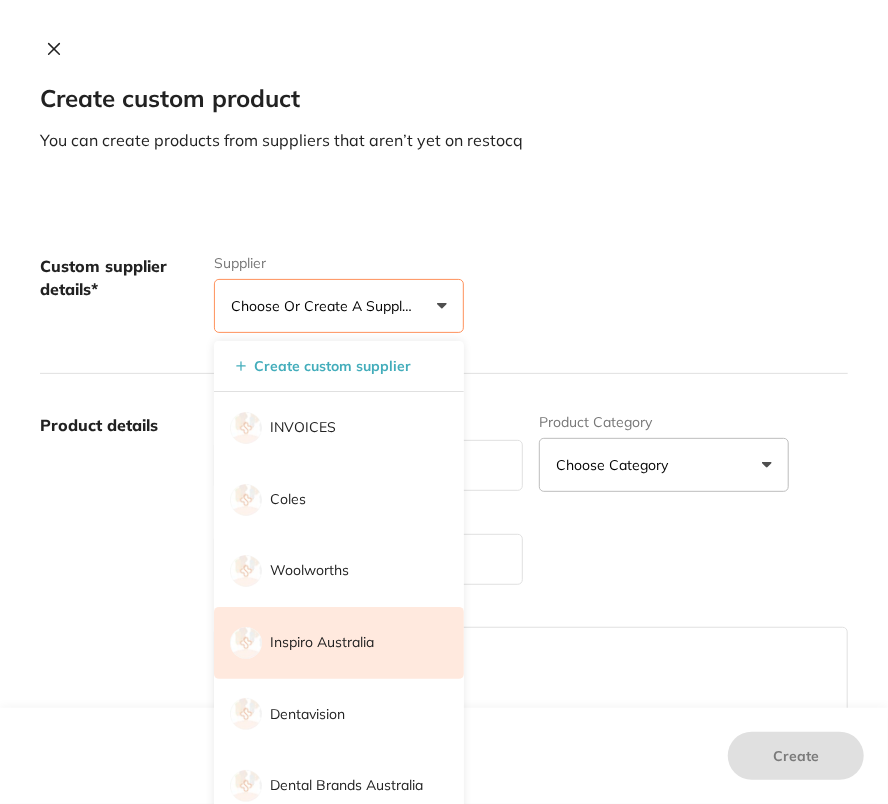 click on "Inspiro Australia" at bounding box center (339, 643) 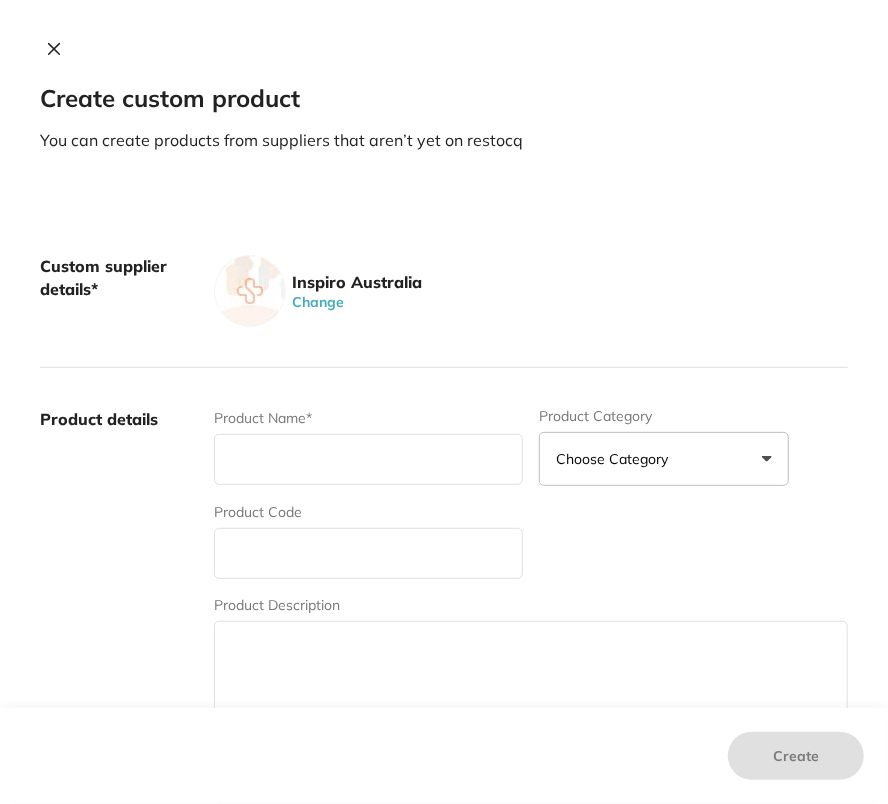 click on "Custom supplier details* Inspiro Australia Change" at bounding box center [444, 291] 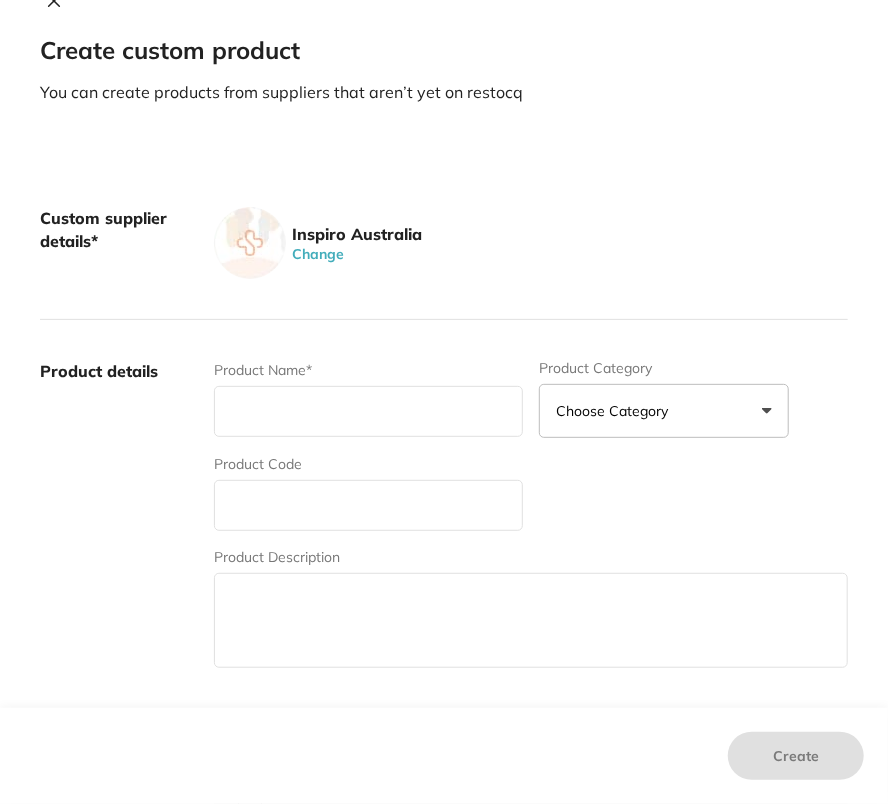 scroll, scrollTop: 272, scrollLeft: 0, axis: vertical 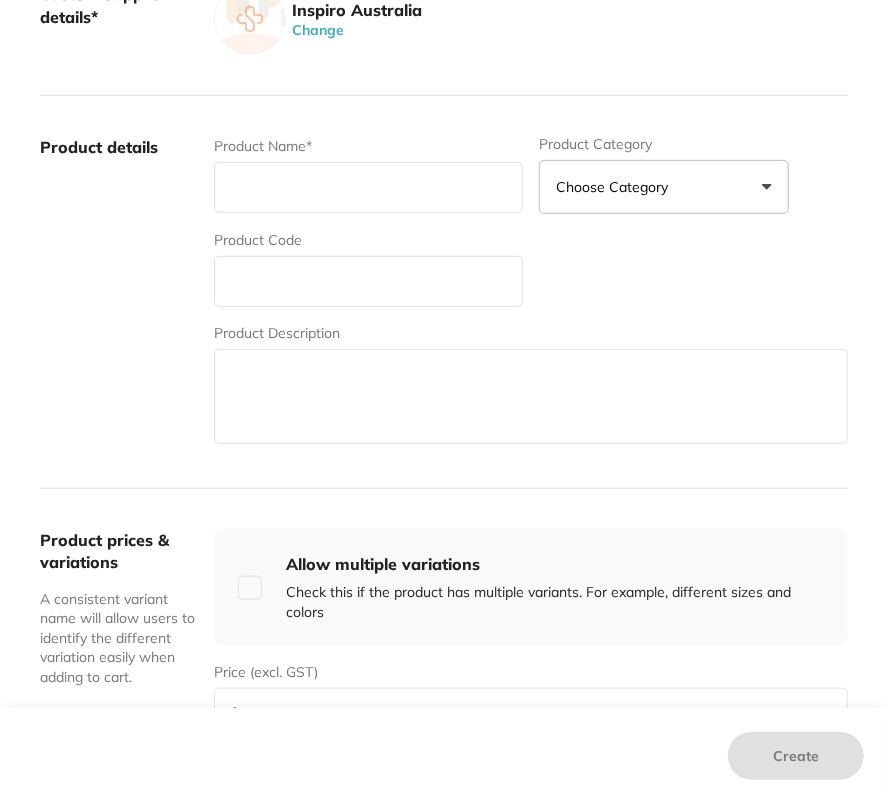 click at bounding box center (250, 588) 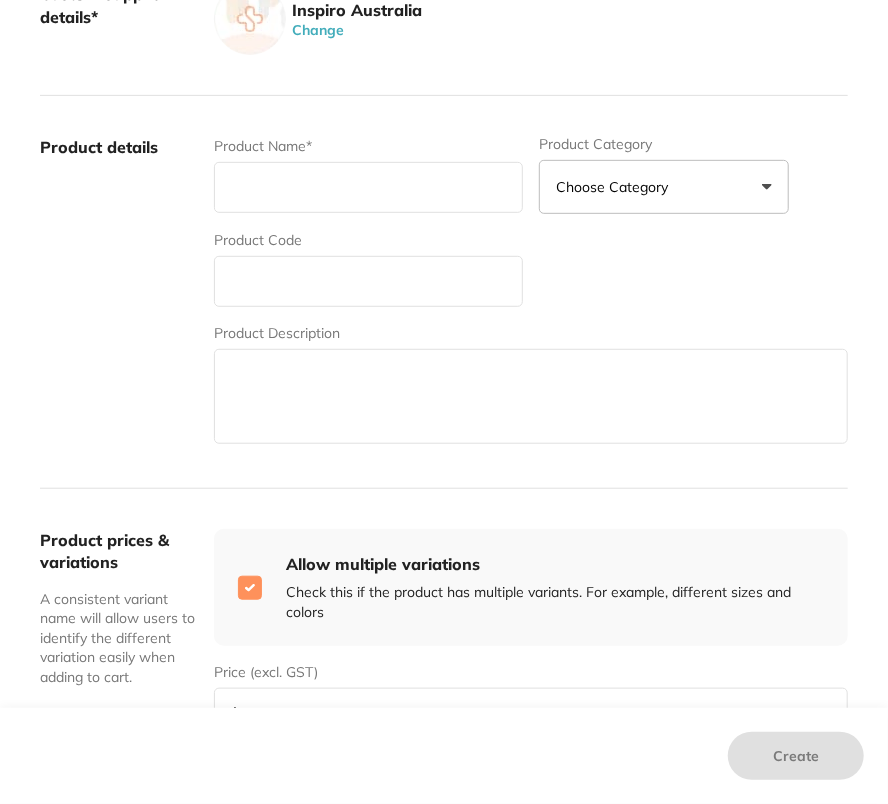 checkbox on "true" 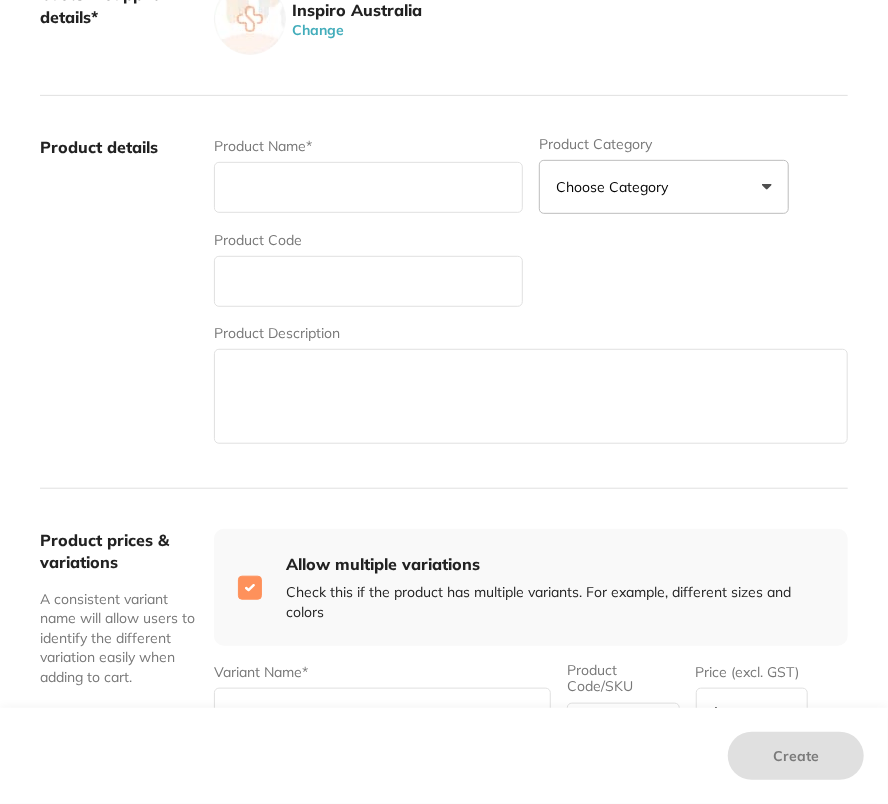 click at bounding box center [531, 396] 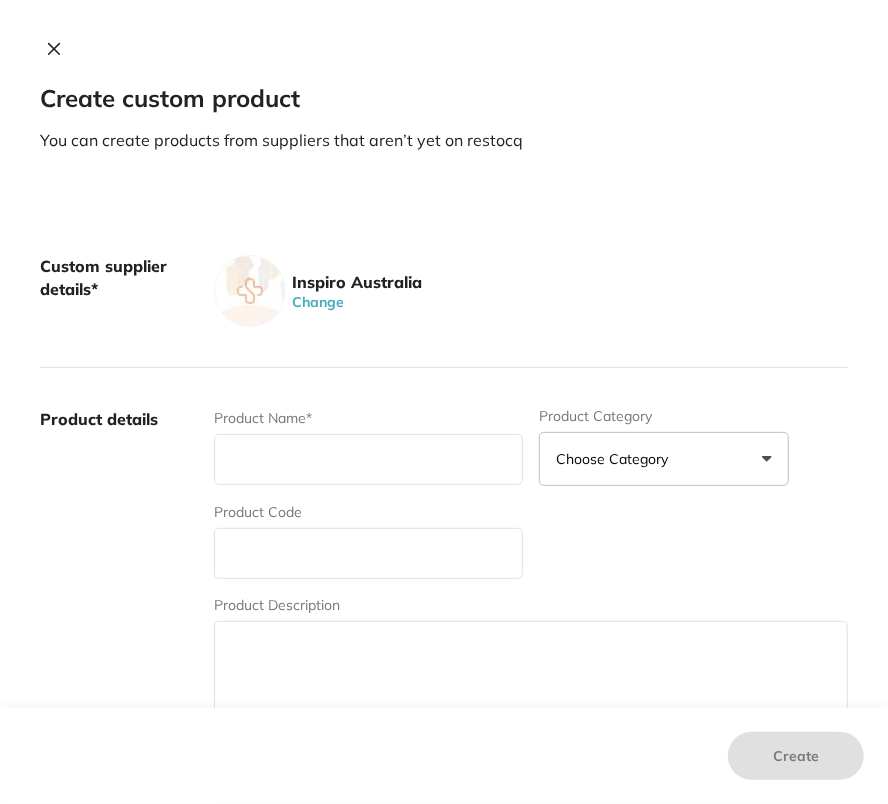 click at bounding box center (54, 50) 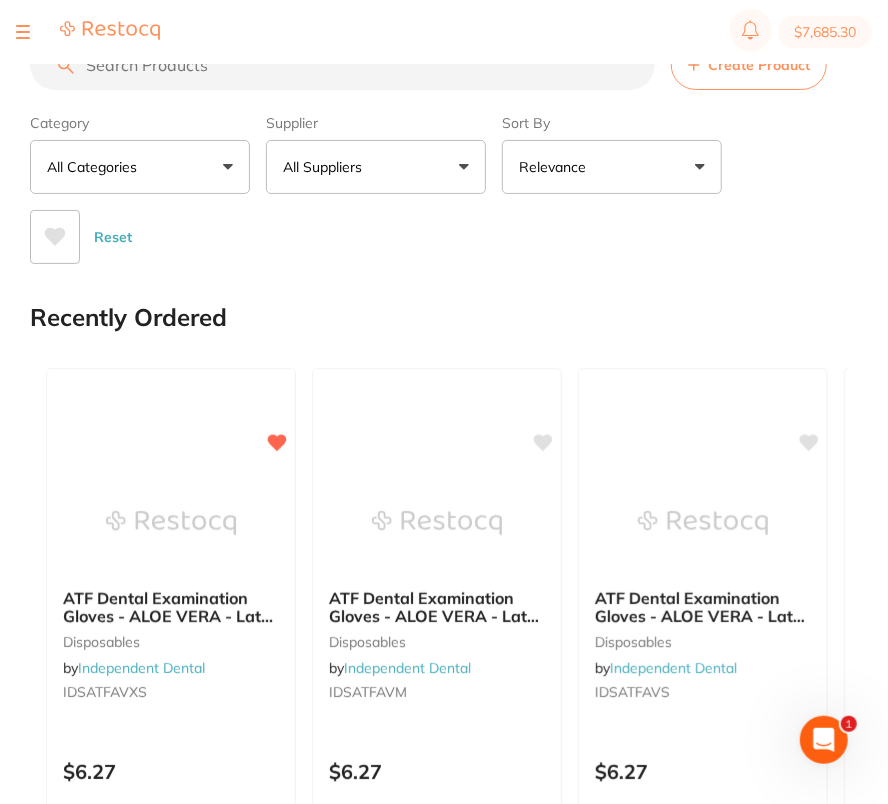 click on "Reset" at bounding box center (431, 229) 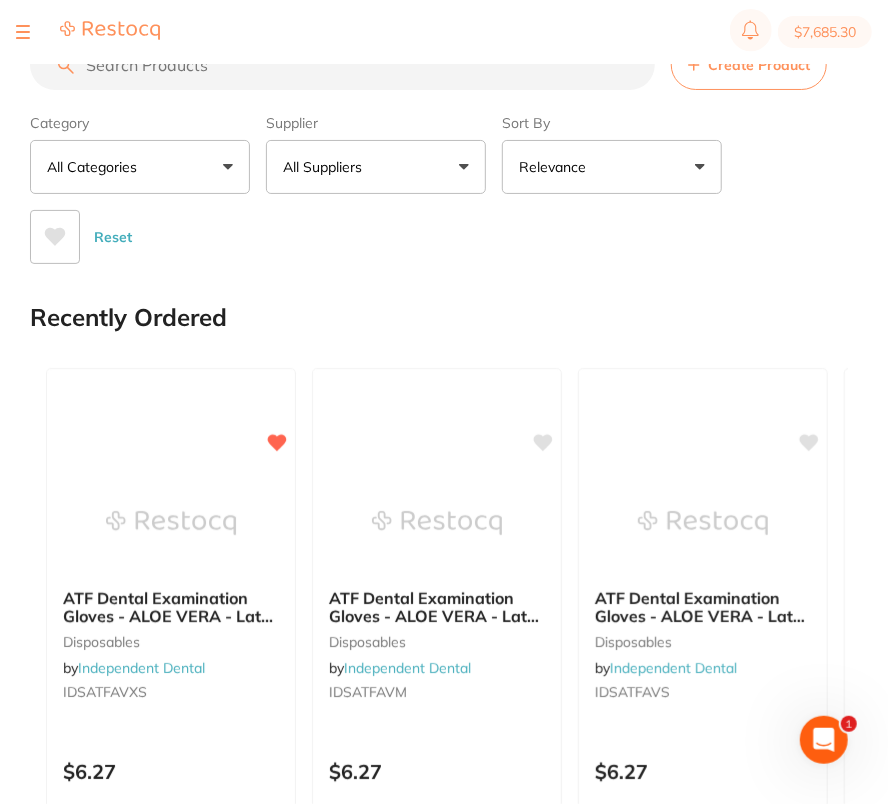click on "All Suppliers" at bounding box center [376, 167] 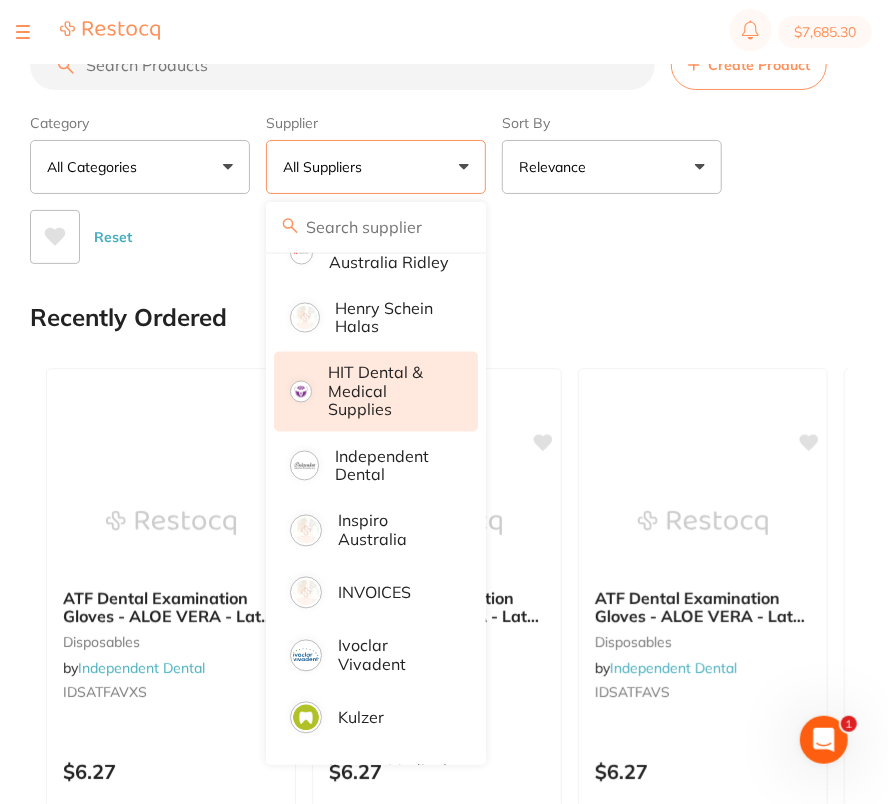 scroll, scrollTop: 1244, scrollLeft: 0, axis: vertical 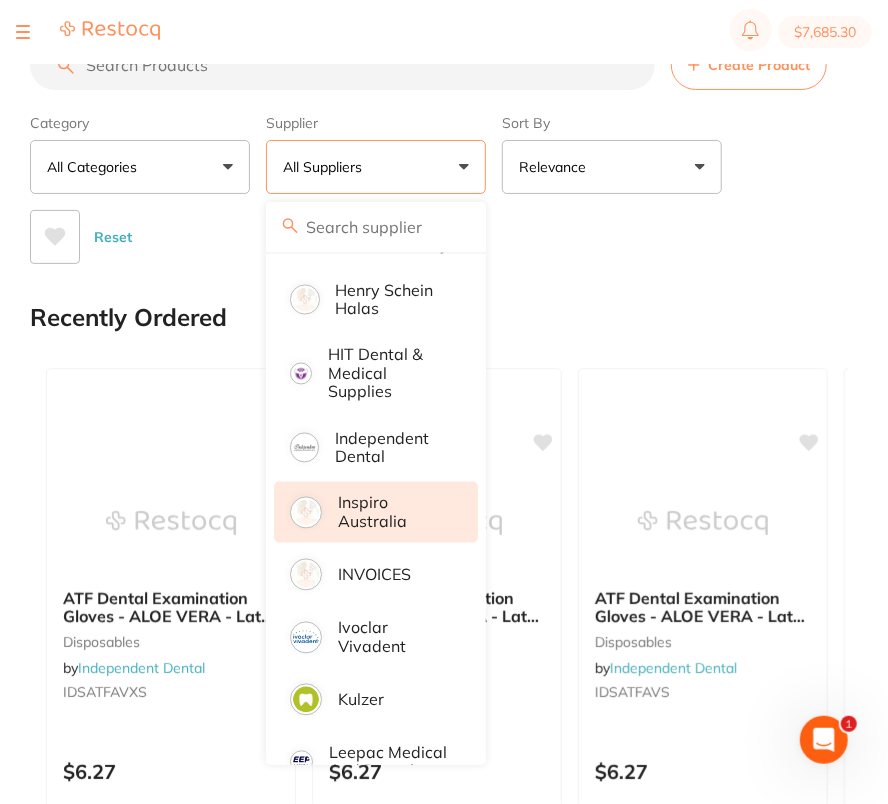 click on "Inspiro Australia" at bounding box center [376, 512] 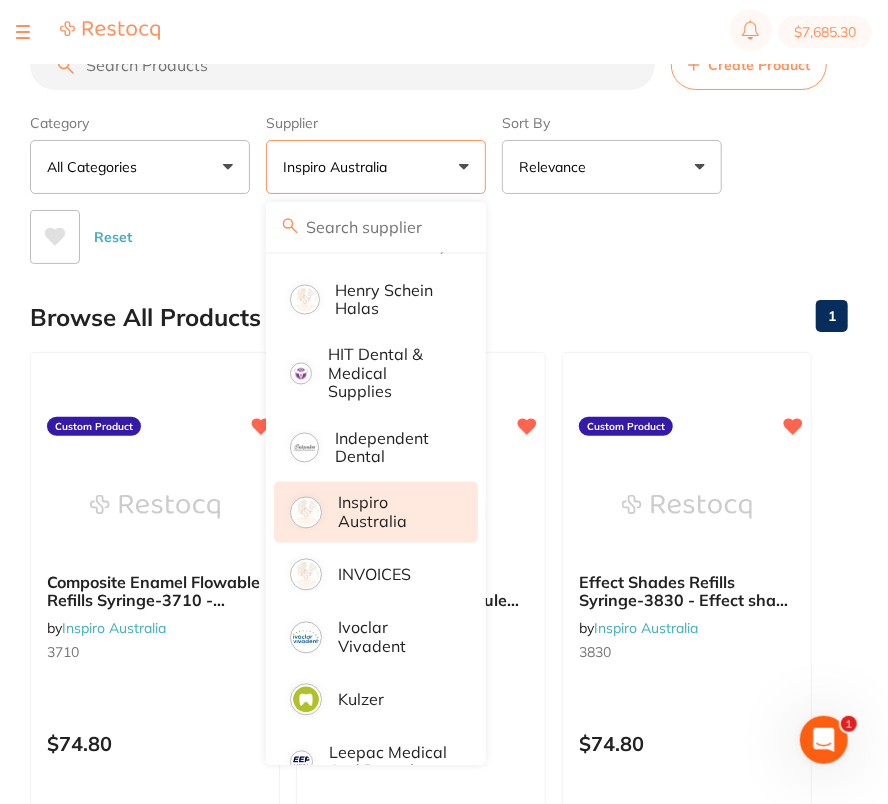 click on "Reset" at bounding box center (431, 229) 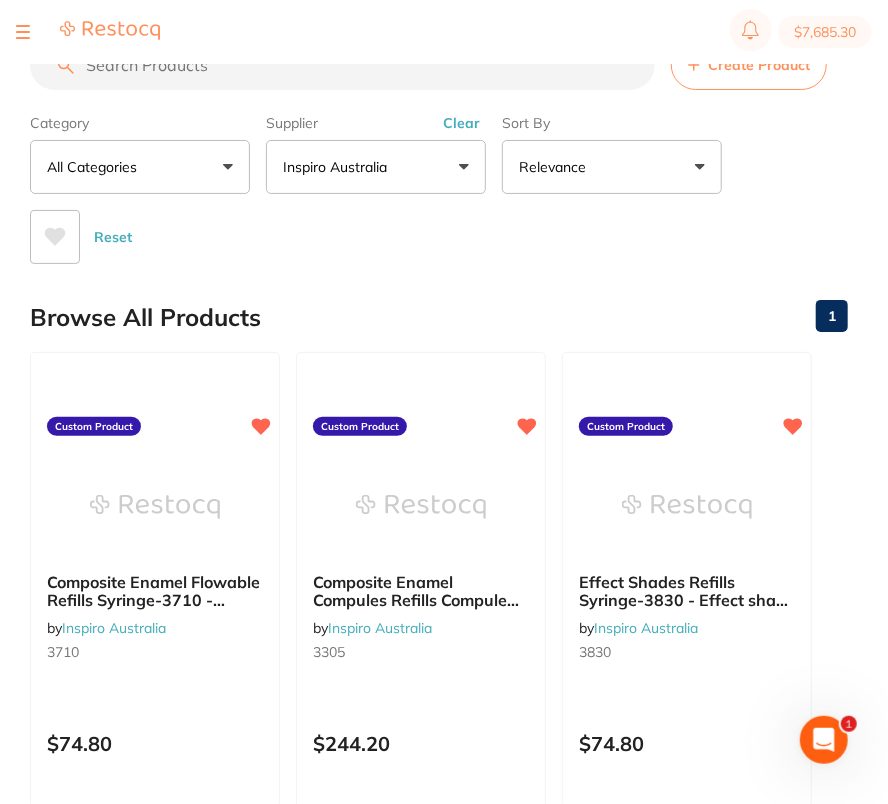 scroll, scrollTop: 0, scrollLeft: 0, axis: both 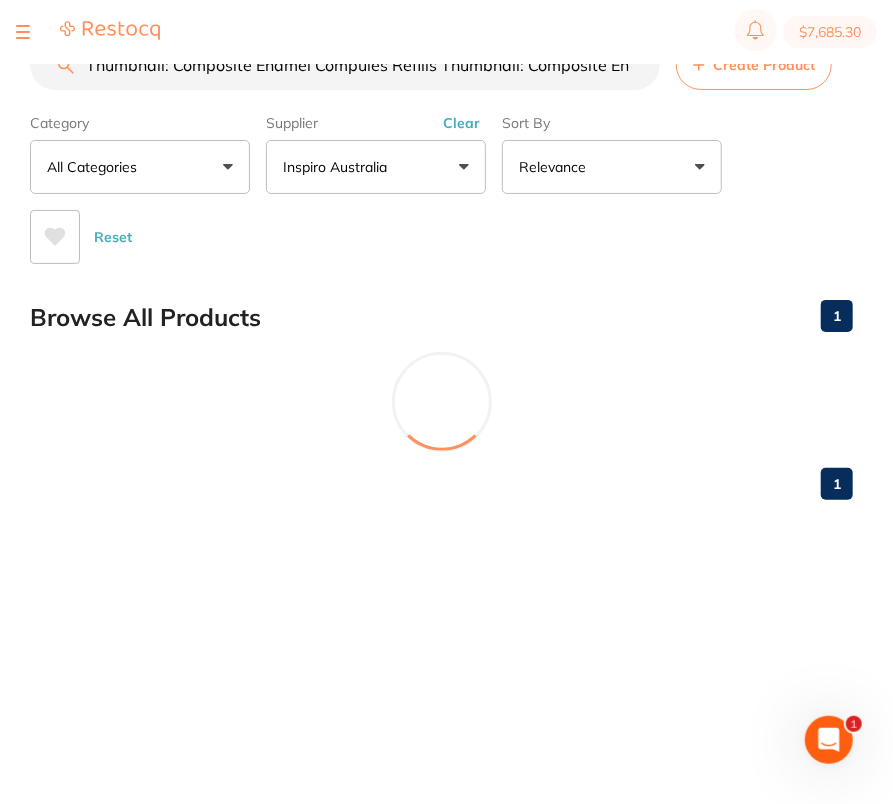 drag, startPoint x: 366, startPoint y: 70, endPoint x: 0, endPoint y: 59, distance: 366.16525 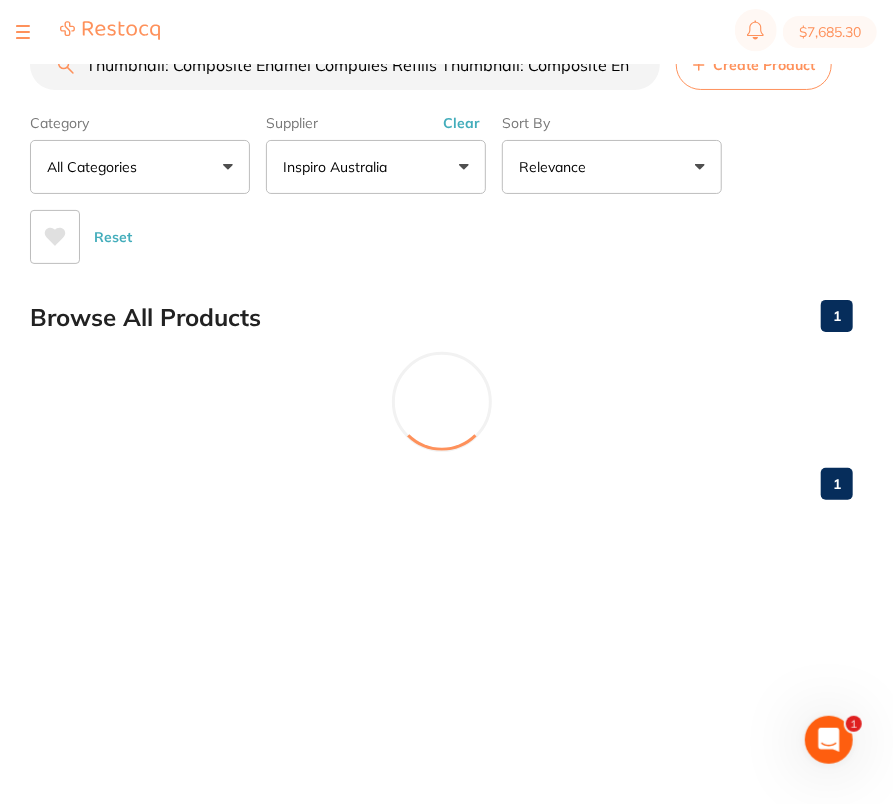 click on "$[PRICE] Sure Dental Switch account Sure Dental $[PRICE] in your order Dashboard Browse Products Favourites Inventory Lists View Orders Suppliers Budgets Team RestocqPay Rewards Subscriptions Account Support Log Out Thumbnail: Composite Enamel Compules Refills Thumbnail: Composite Enamel Compules Refills Composite Enamel Compules Refills Create Product Category All Categories All Categories Clear Category false All Categories Category All Categories Supplier Inspiro Australia All Suppliers Dentsply Sirona AB Orthodontics Adam Dental AHP Dental and Medical Amalgadent APAC Digital Dentistry Laboratory Ark Health BioMeDent Pty Ltd Critical Dental DENSOL Dental Brands Australia Dental Practice Supplies Dental Zone Dentavision Erkodent Erskine Dental Geistlich Healthware Australia Healthware Australia Ridley Henry Schein Halas HIT Dental Medical Supplies Independent Dental Inspiro Australia INVOICES Ivoclar Vivadent Kulzer Leepac Medical and Dental Livingstone International Main Orthodontics" at bounding box center (446, 370) 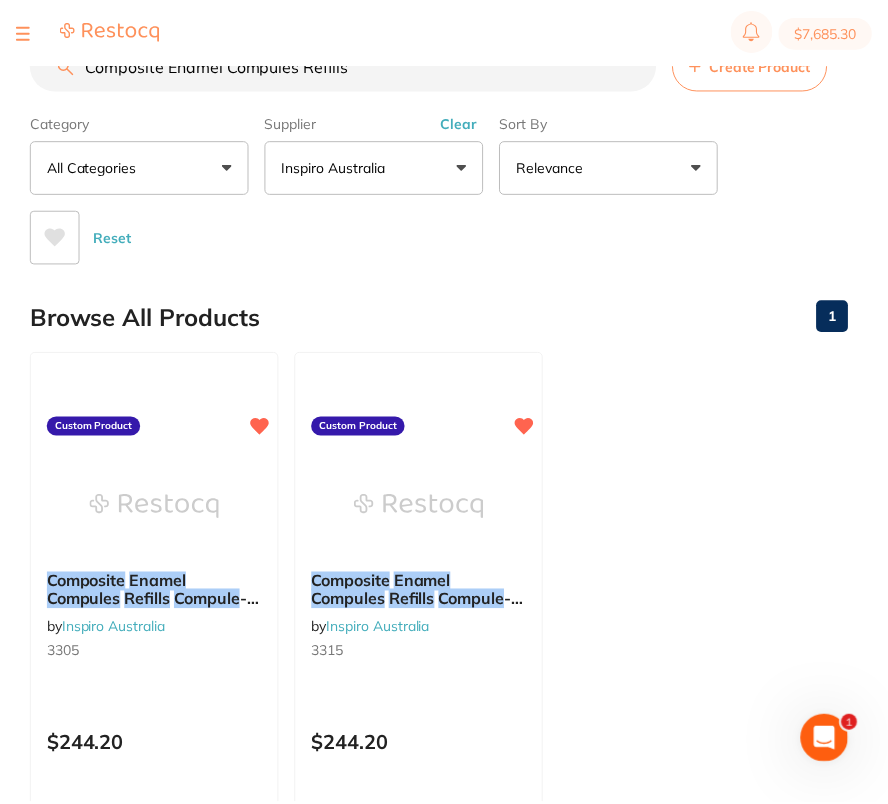 scroll, scrollTop: 0, scrollLeft: 0, axis: both 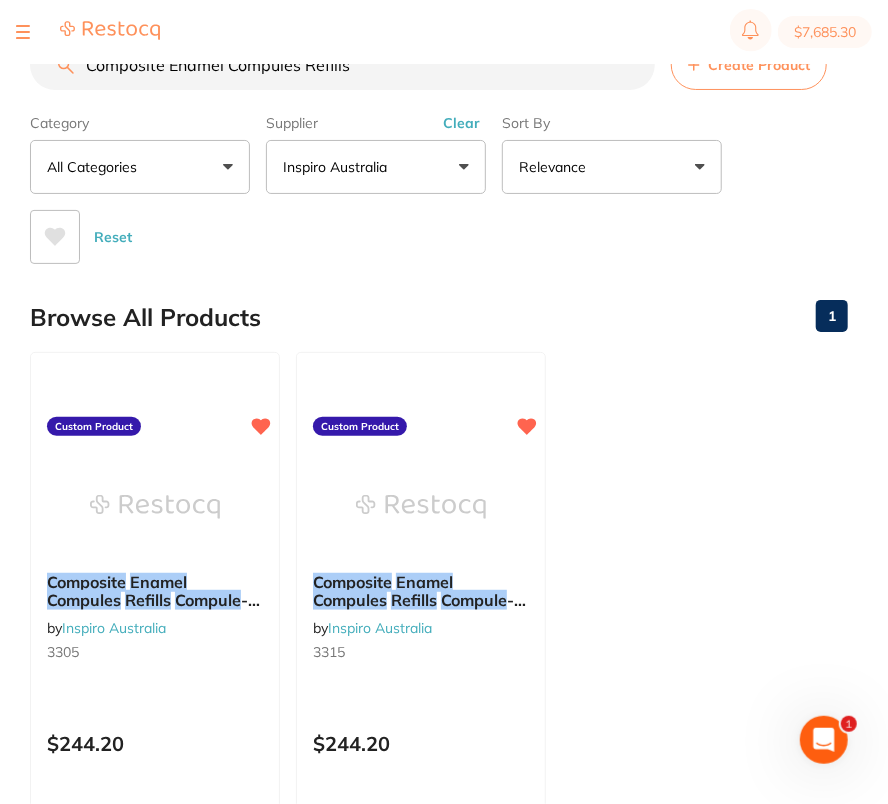 click on "Composite Enamel Compules Refills Compule -3305 - Skin Bleach 20 x 0.3g by Inspiro Australia 3305 Custom Product $[PRICE] Add to cart Save to list Composite Enamel Compules Refills Compule -3315 - Skin White 20 x 0.3g by Inspiro Australia 3315 Custom Product $[PRICE] Add to cart Save to list" at bounding box center (439, 639) 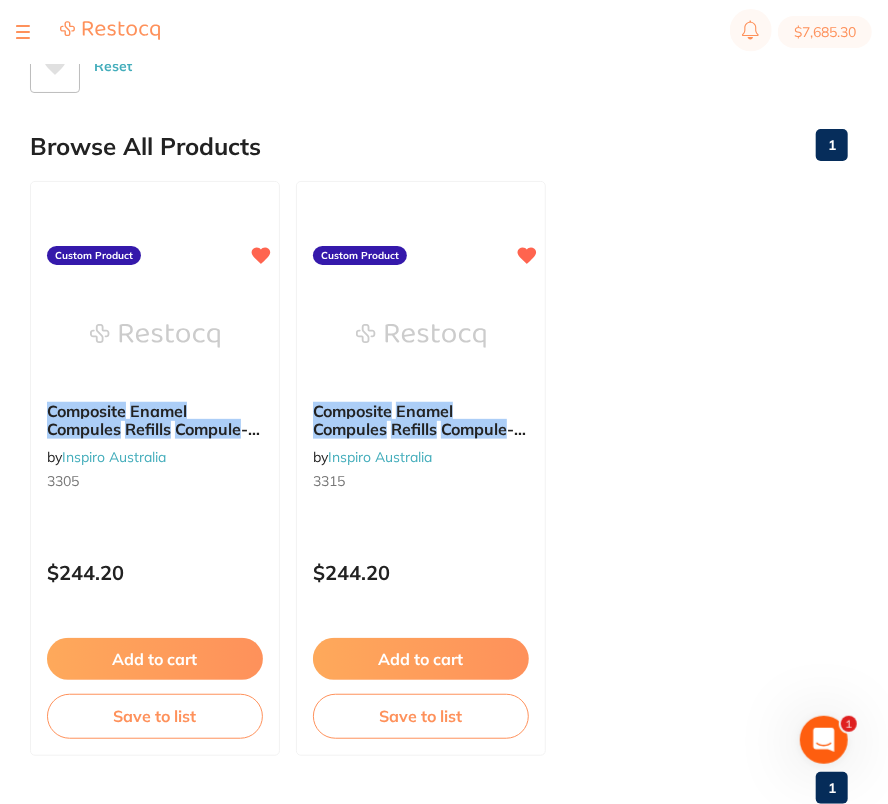 scroll, scrollTop: 55, scrollLeft: 0, axis: vertical 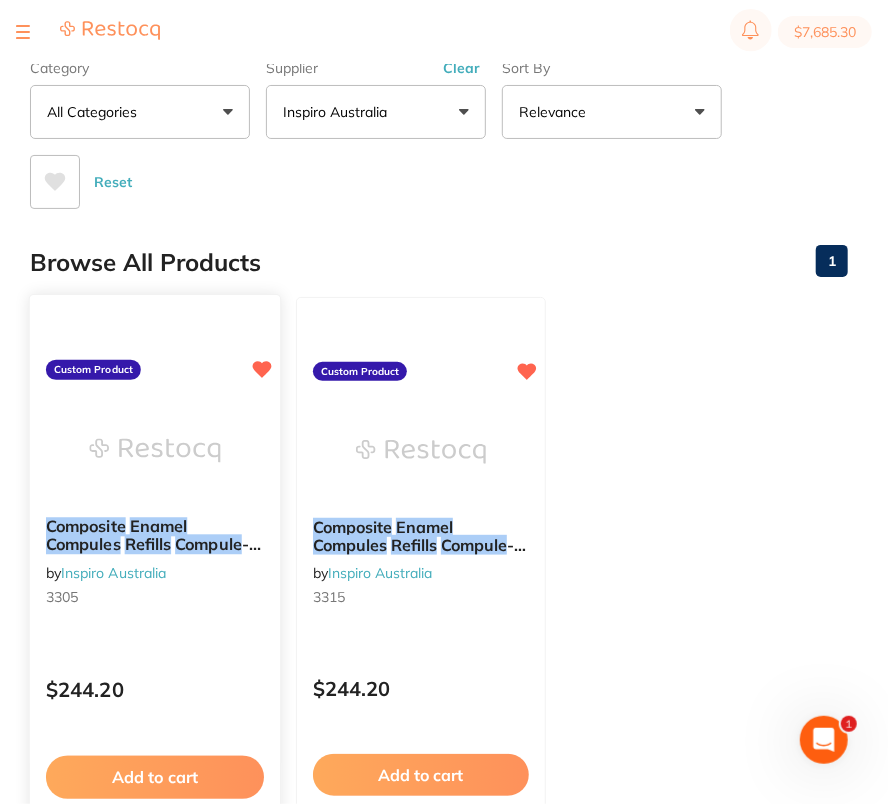 click at bounding box center (154, 450) 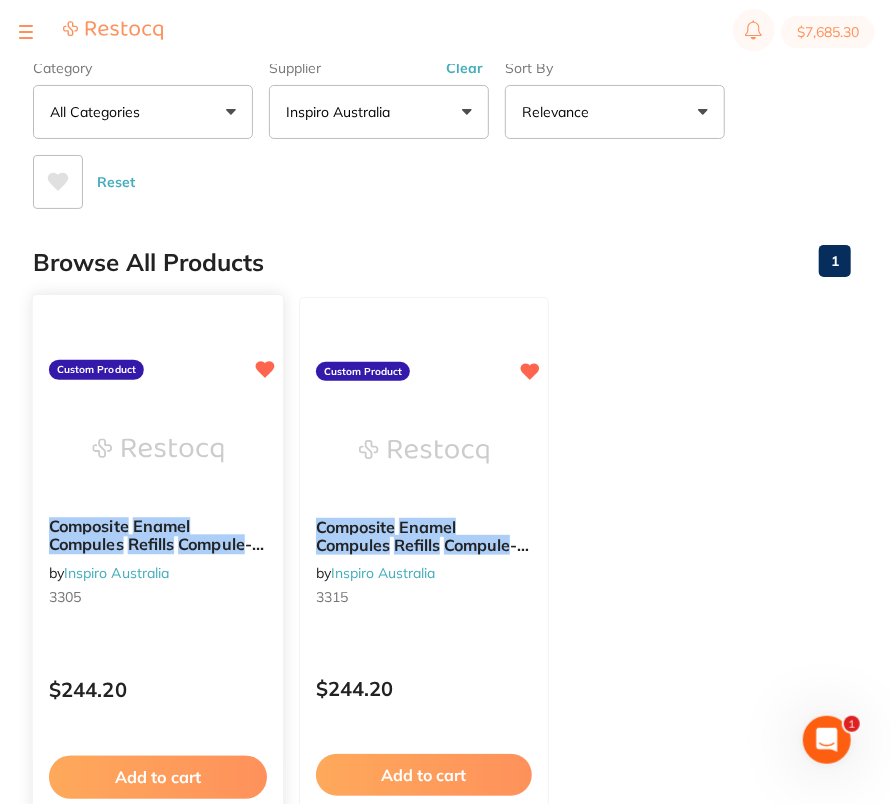 scroll, scrollTop: 0, scrollLeft: 0, axis: both 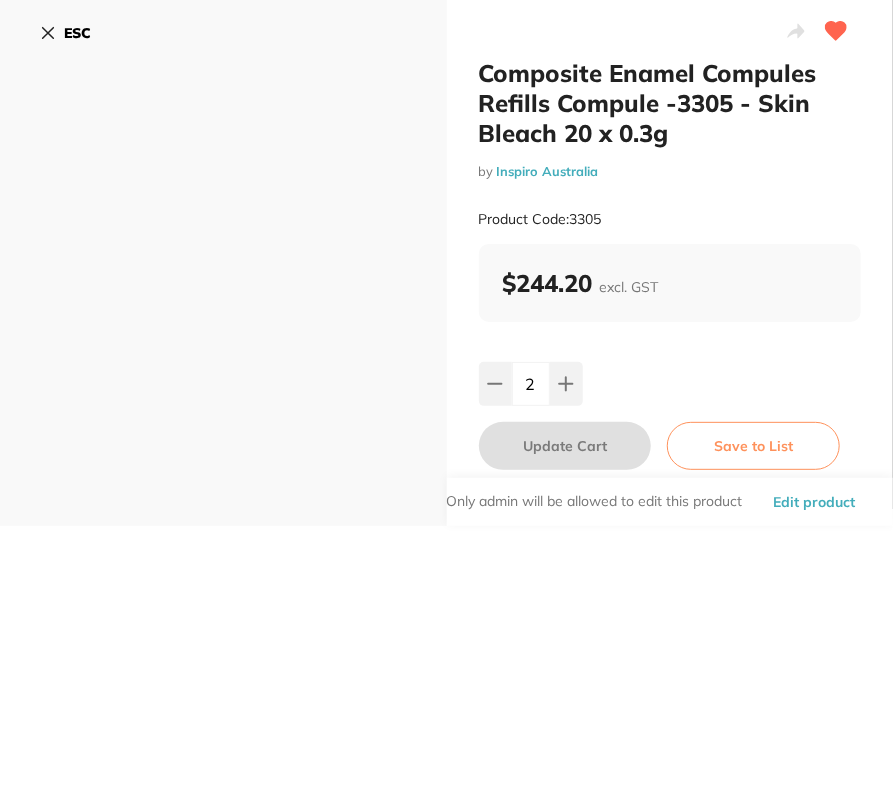 click on "ESC" at bounding box center [77, 33] 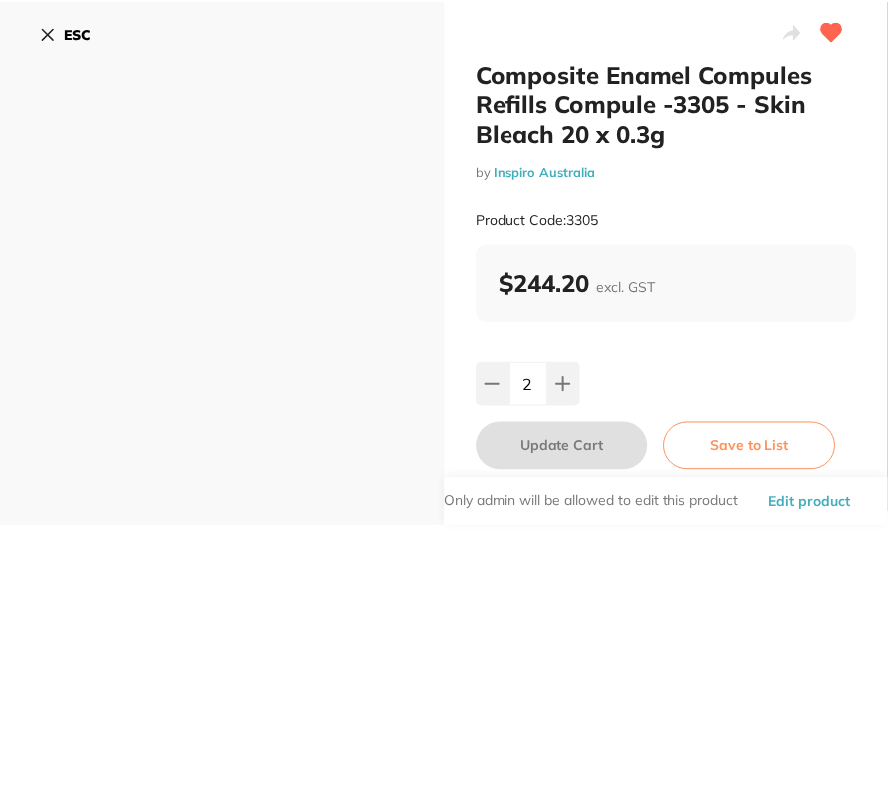 scroll, scrollTop: 55, scrollLeft: 0, axis: vertical 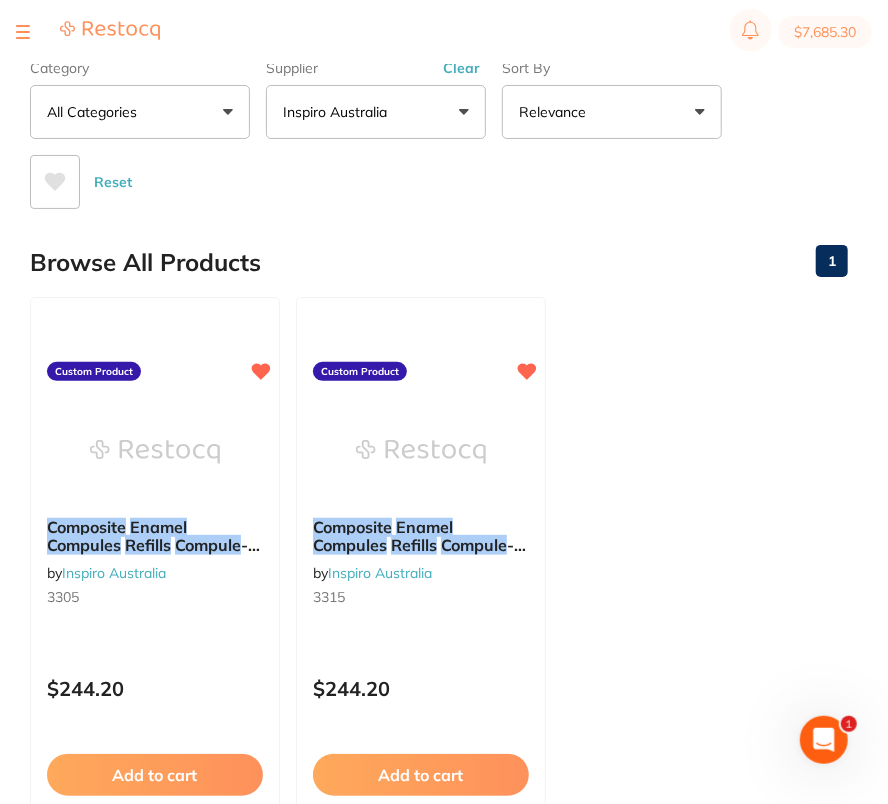 click on "Composite Enamel Compules Refills Compule -3305 - Skin Bleach 20 x 0.3g by Inspiro Australia 3305 Custom Product $[PRICE] Add to cart Save to list Composite Enamel Compules Refills Compule -3315 - Skin White 20 x 0.3g by Inspiro Australia 3315 Custom Product $[PRICE] Add to cart Save to list" at bounding box center [439, 584] 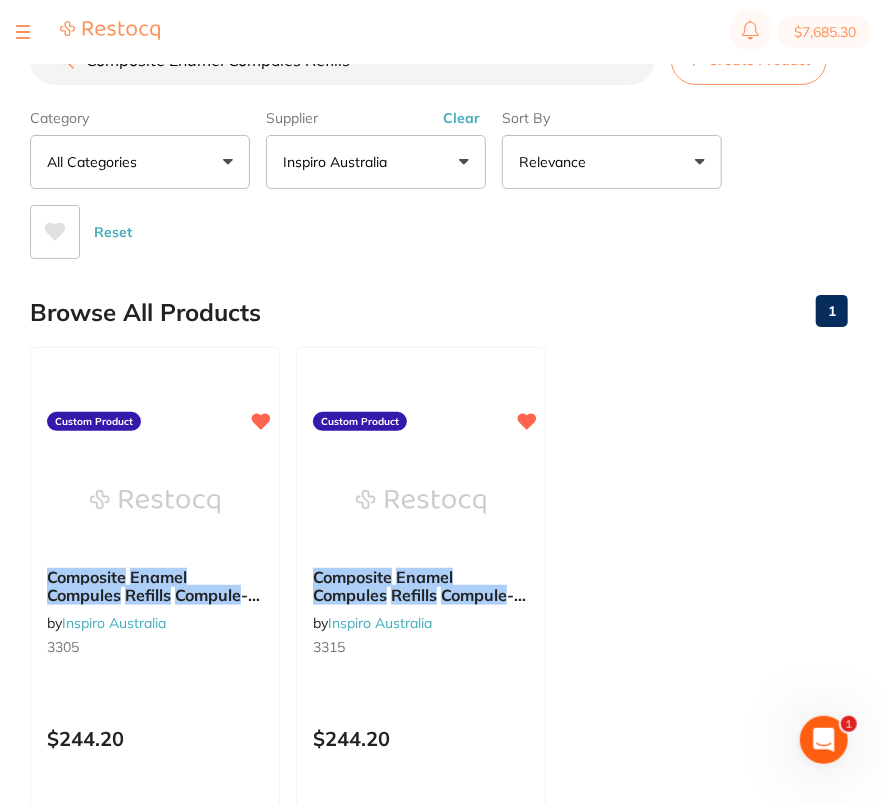 scroll, scrollTop: 0, scrollLeft: 0, axis: both 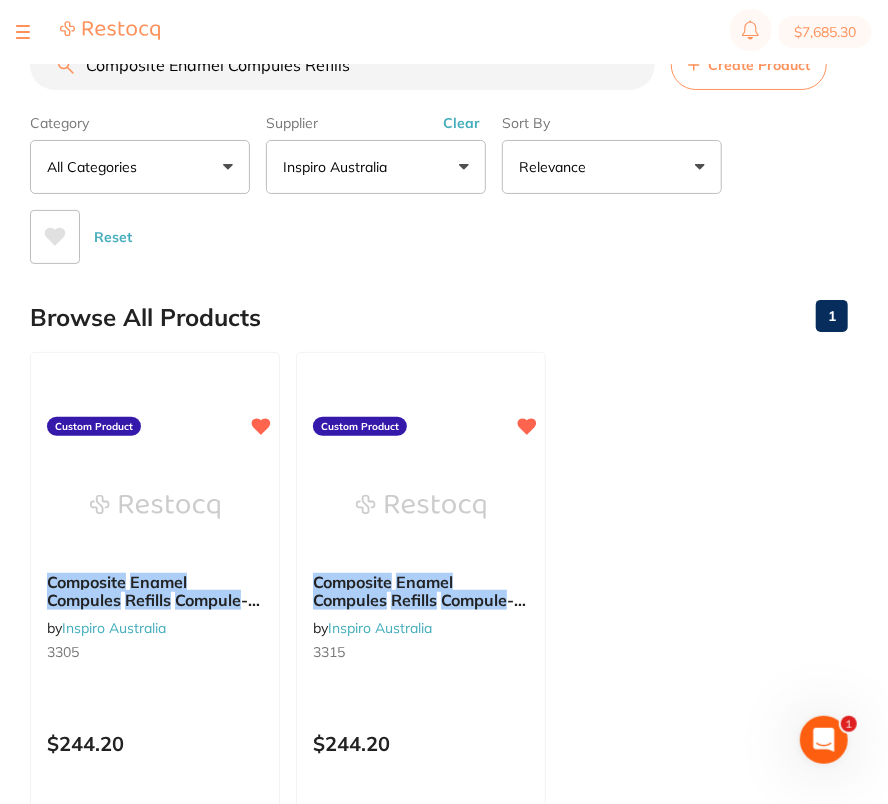 click on "Composite Enamel Compules Refills" at bounding box center [342, 65] 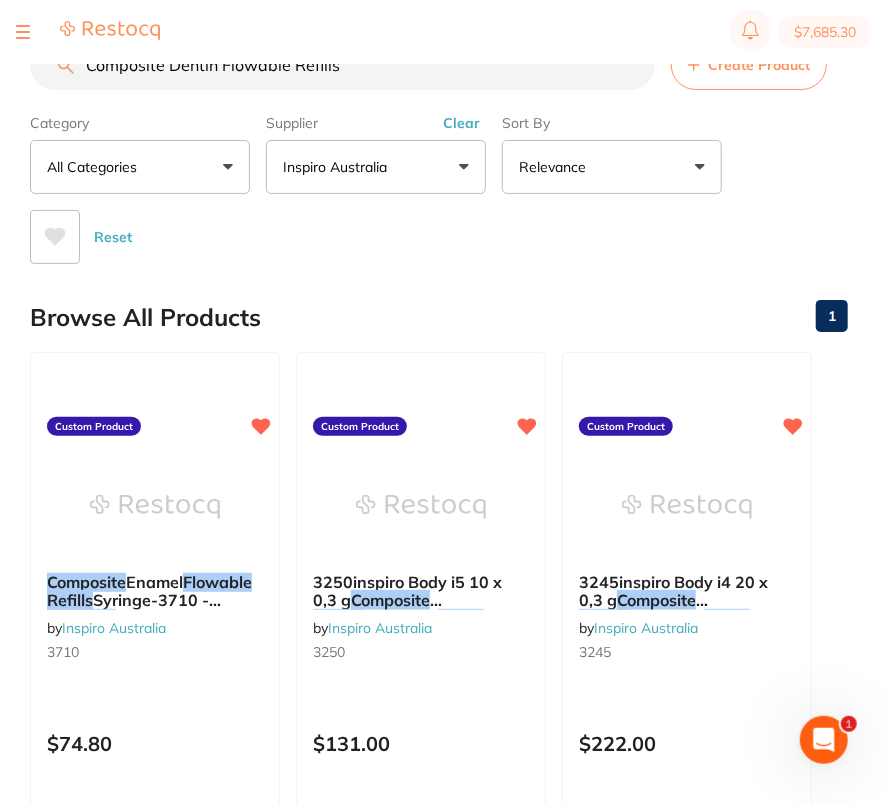 scroll, scrollTop: 0, scrollLeft: 0, axis: both 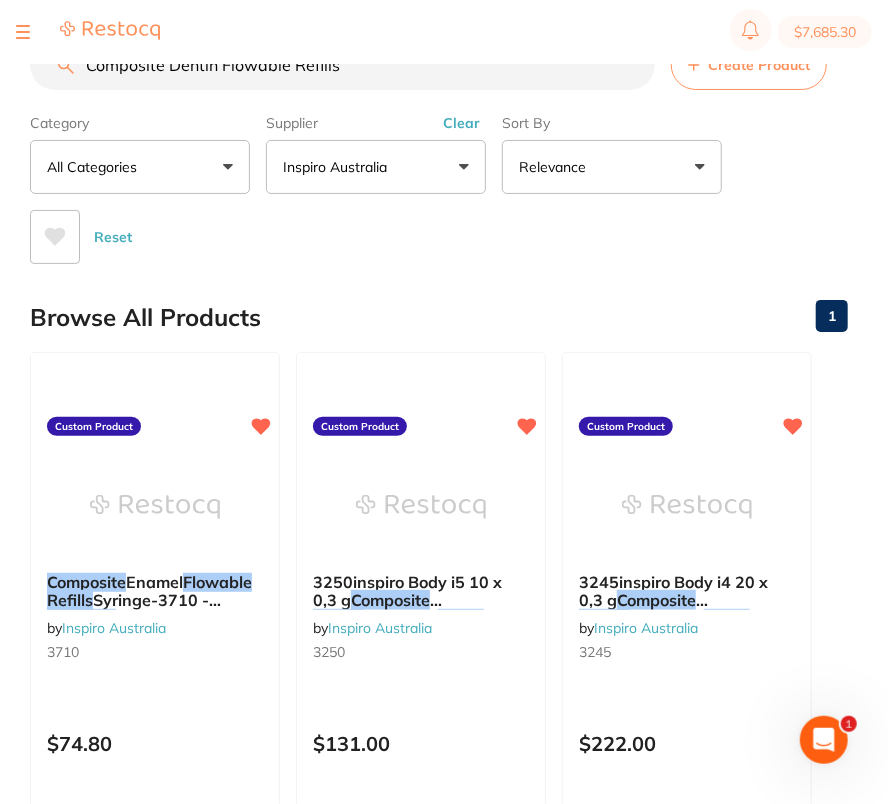 click on "Composite Dentin Flowable Refills Create Product Category All Categories All Categories Clear Category false All Categories Category All Categories Supplier Inspiro Australia All Suppliers Dentsply Sirona AB Orthodontics Adam Dental AHP Dental and Medical Amalgadent Ark Health DENSOL Dental Practice Supplies Dental Zone Erskine Dental Healthware Australia Ridley Henry Schein Halas HIT Dental Medical Supplies Independent Dental Inspiro Australia Ivoclar Vivadent Kulzer Leepac Medical and Dental" at bounding box center [459, 1402] 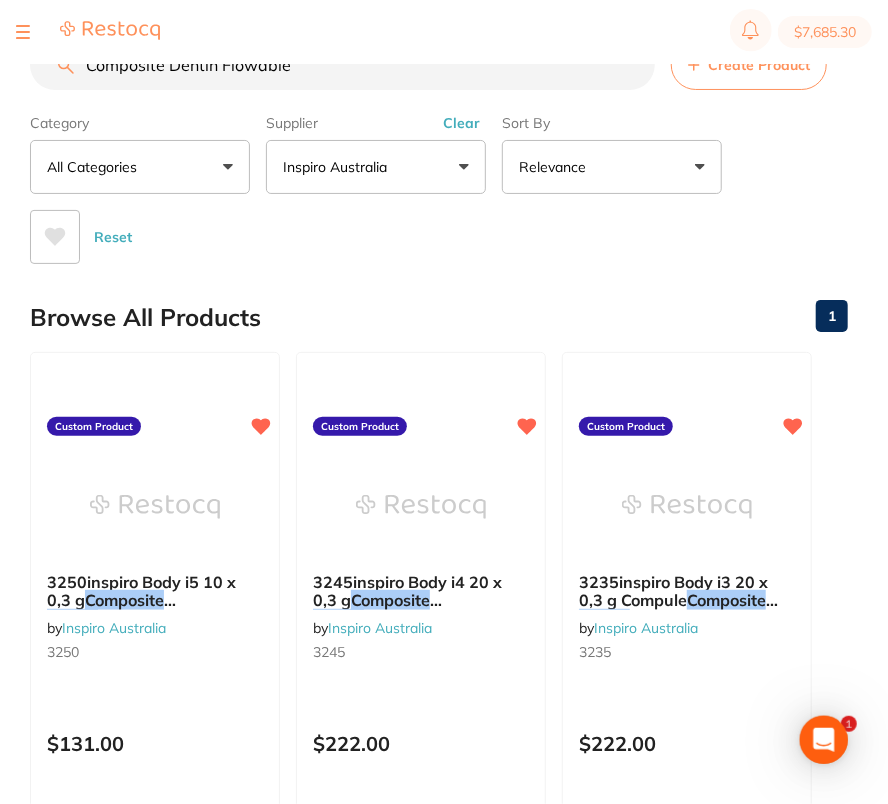 scroll, scrollTop: 0, scrollLeft: 0, axis: both 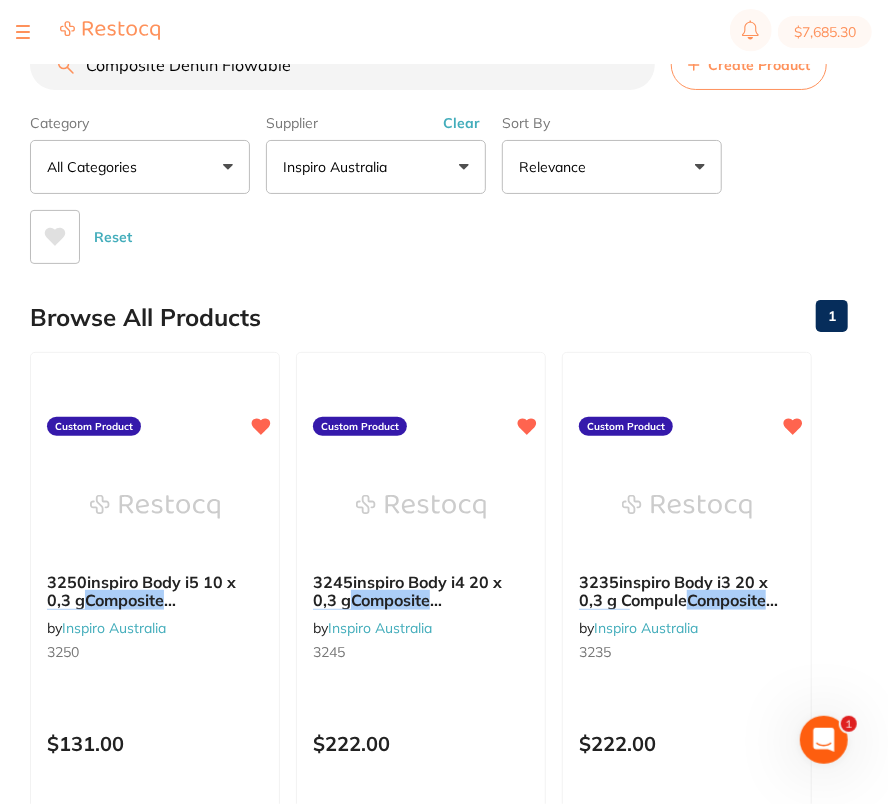 click on "Browse All Products 1" at bounding box center (439, 317) 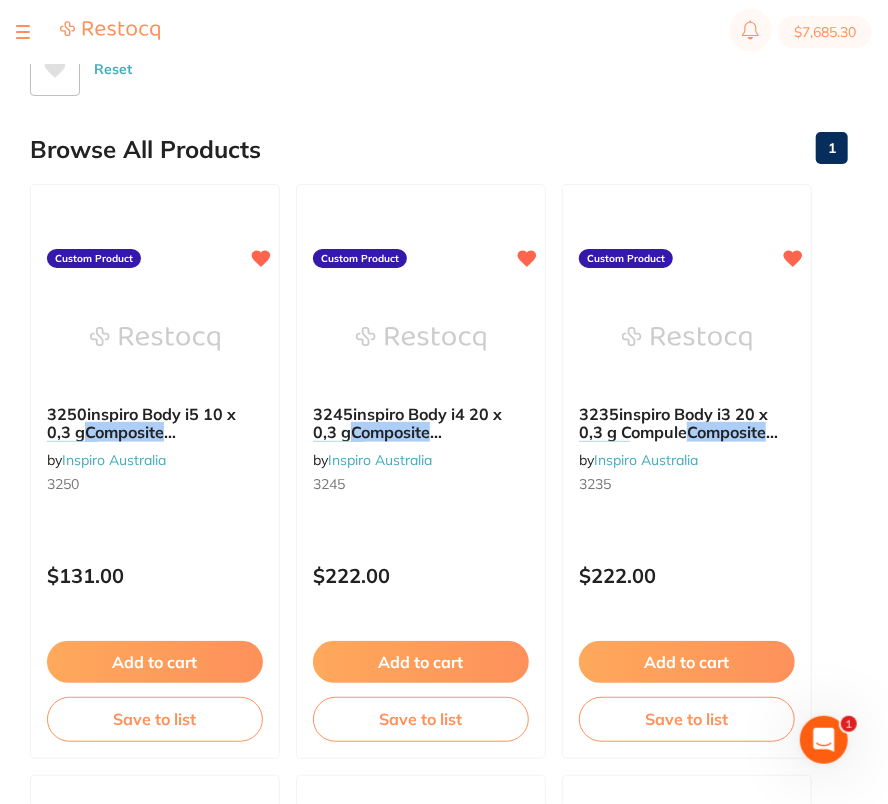 scroll, scrollTop: 0, scrollLeft: 0, axis: both 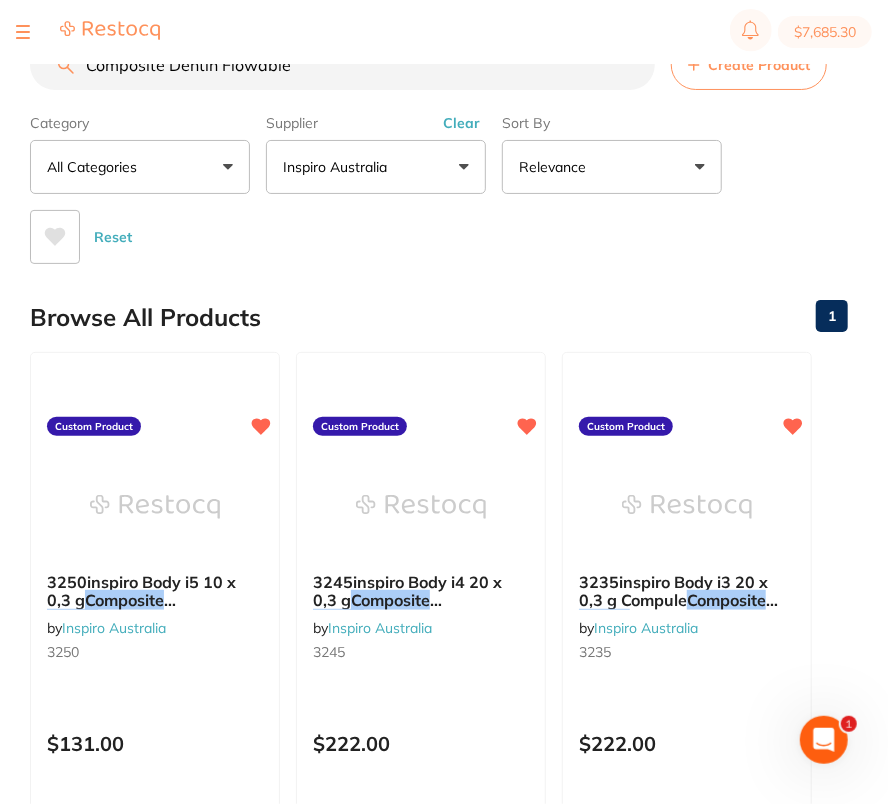 click on "Composite Dentin Flowable" at bounding box center [342, 65] 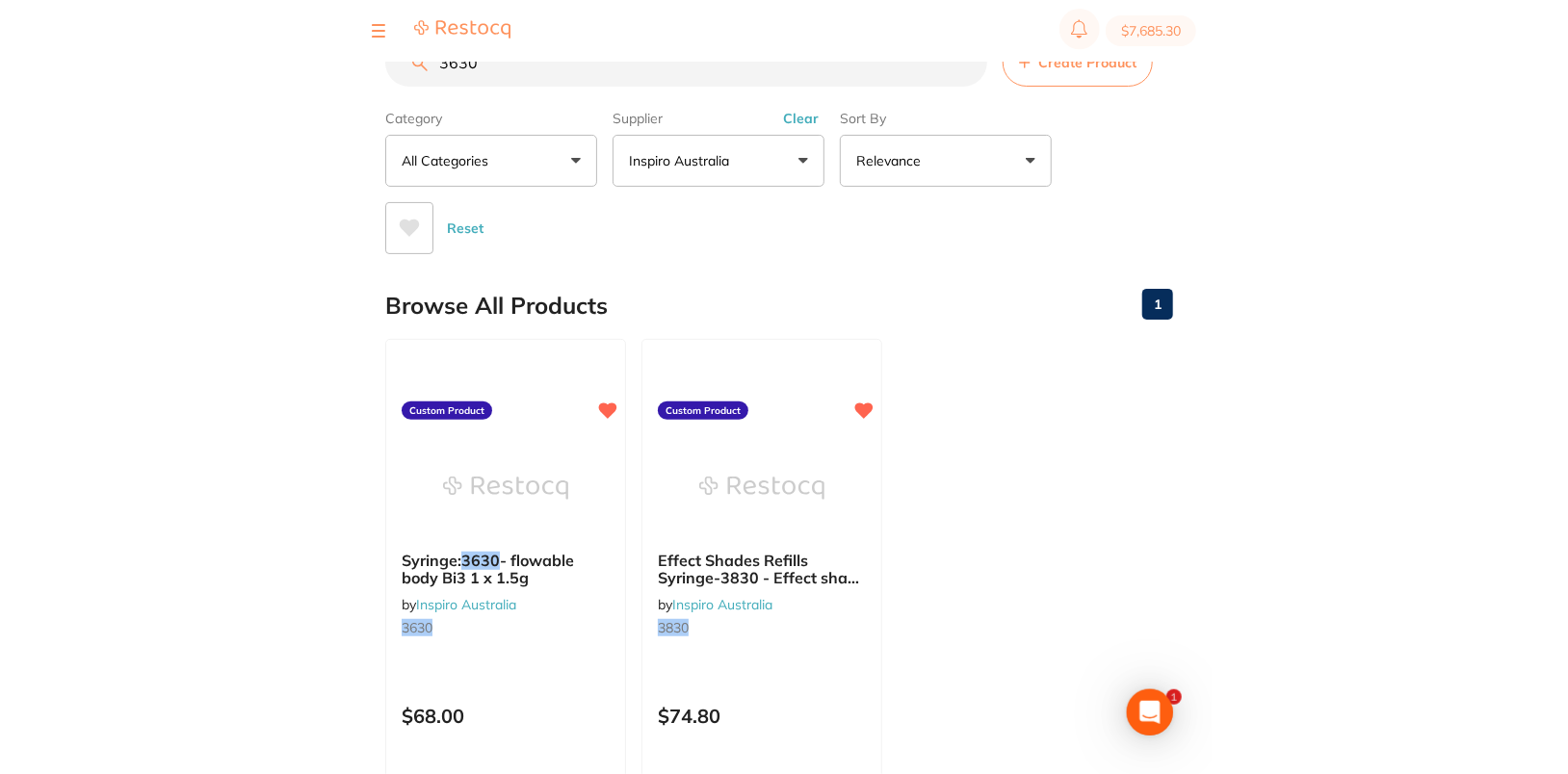scroll, scrollTop: 0, scrollLeft: 0, axis: both 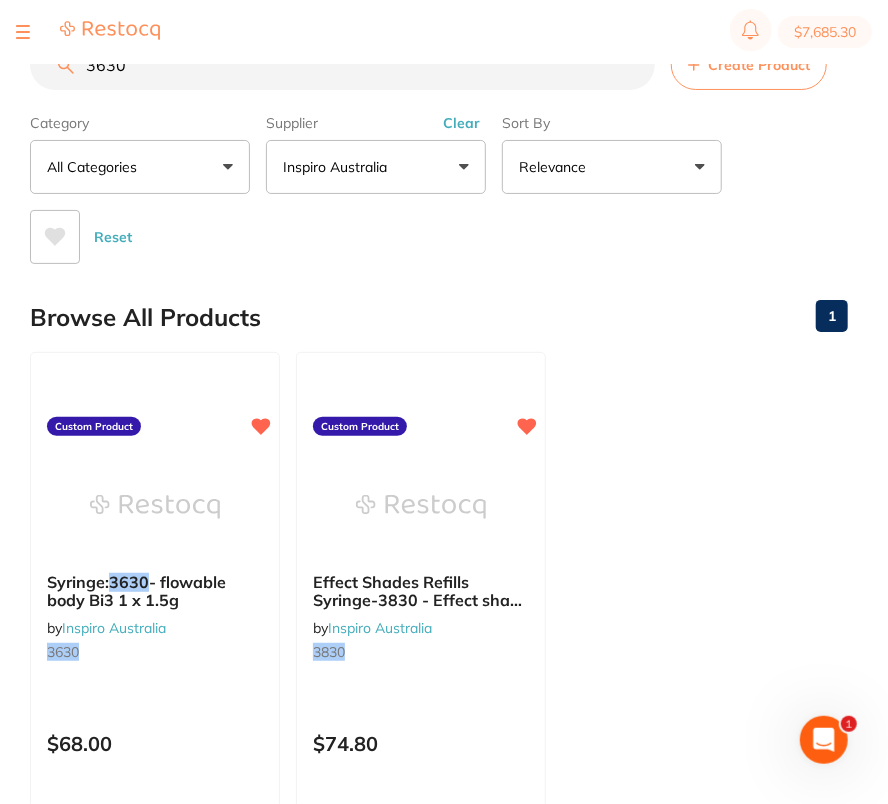 type on "3630" 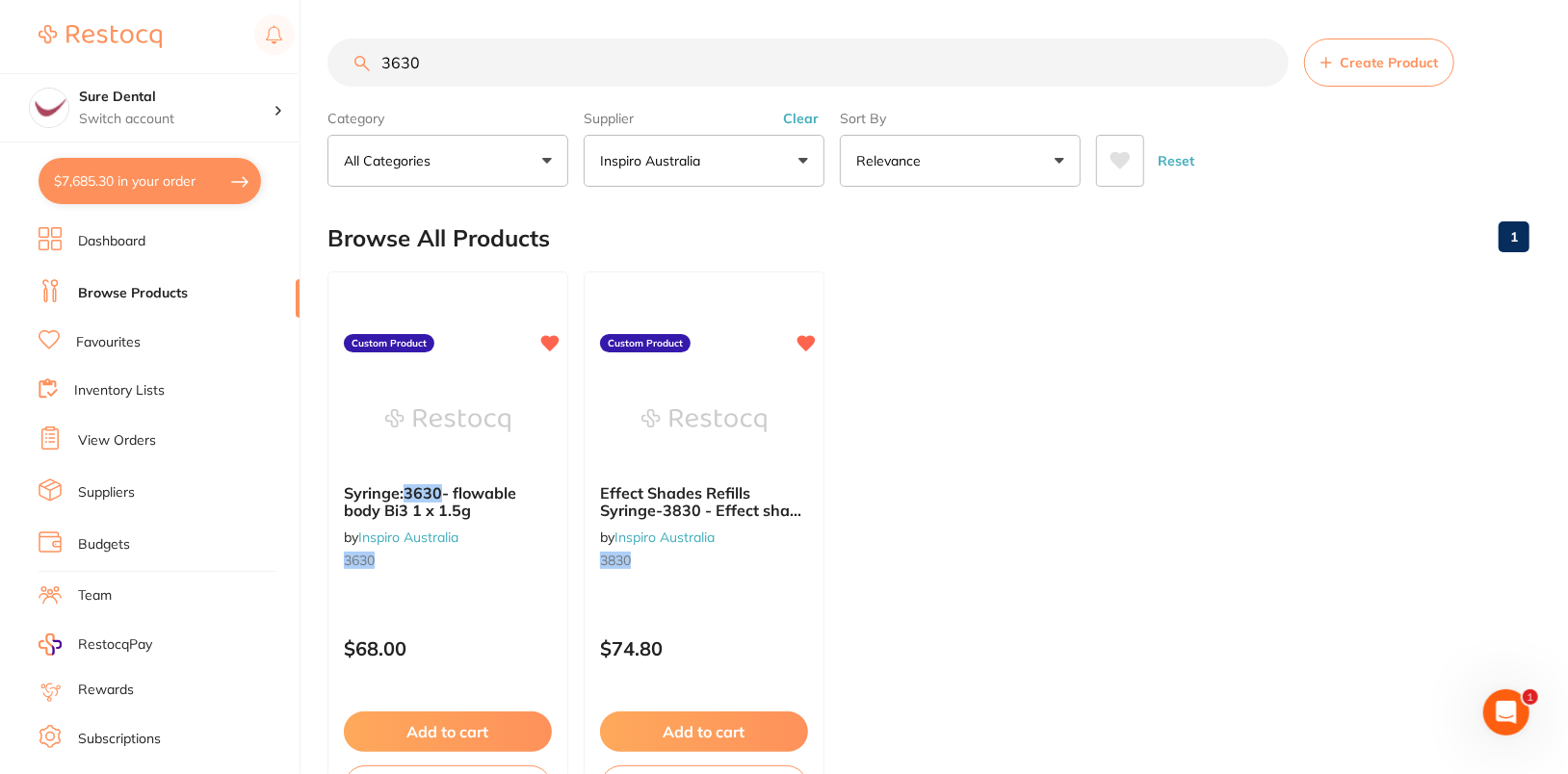 click on "Dashboard" at bounding box center (112, 242) 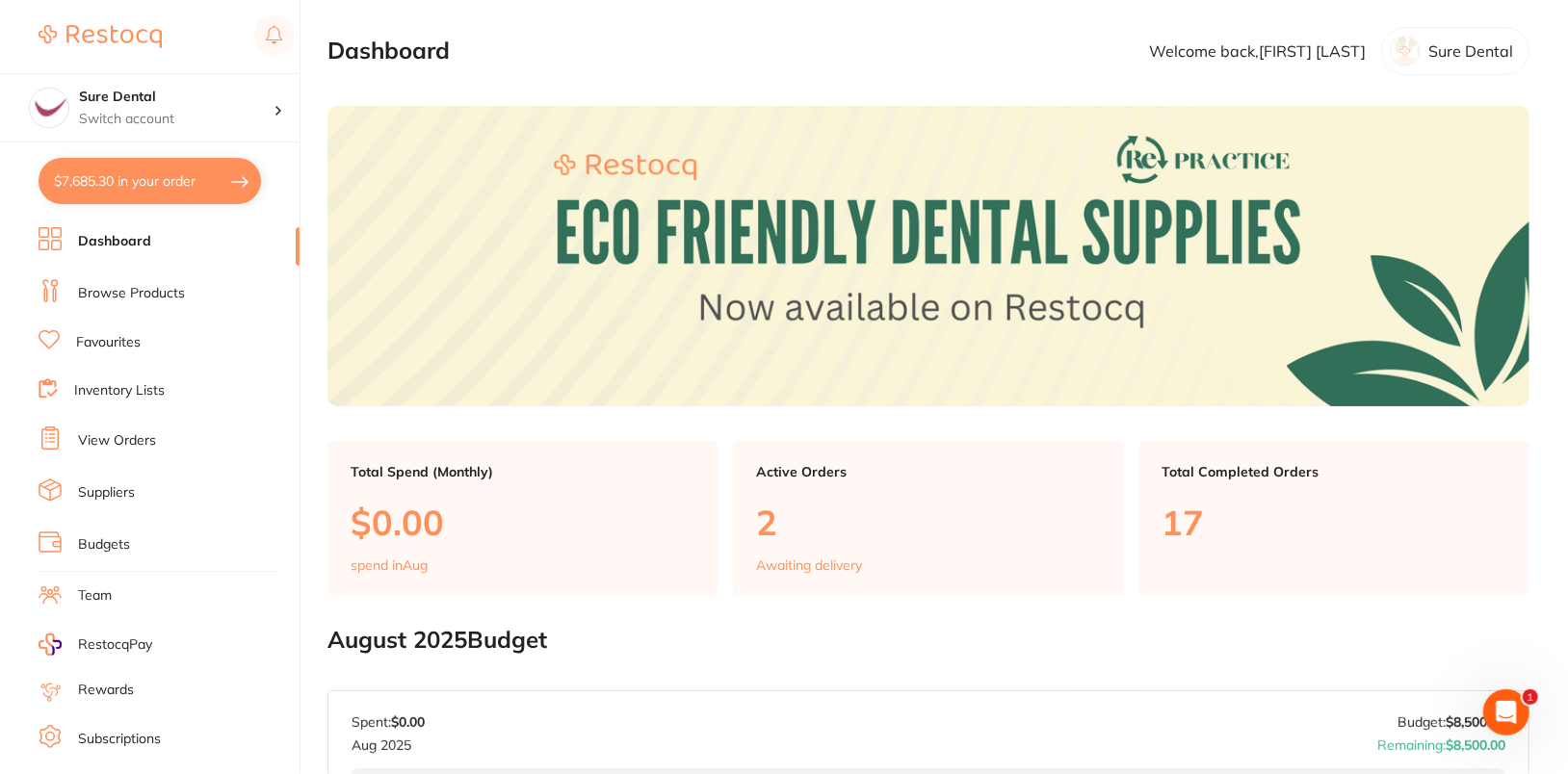 scroll, scrollTop: 0, scrollLeft: 0, axis: both 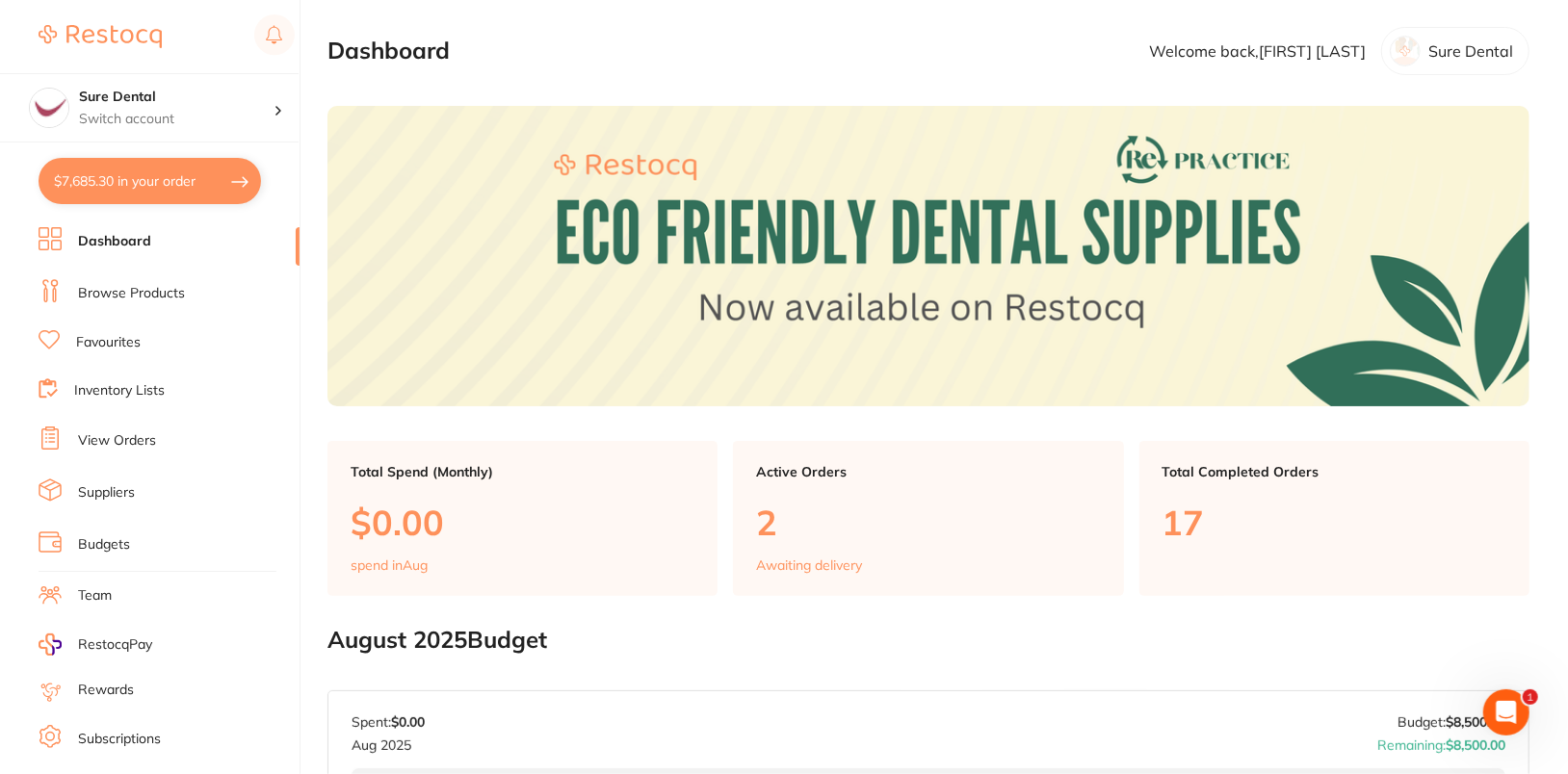 click on "Browse Products" at bounding box center (131, 294) 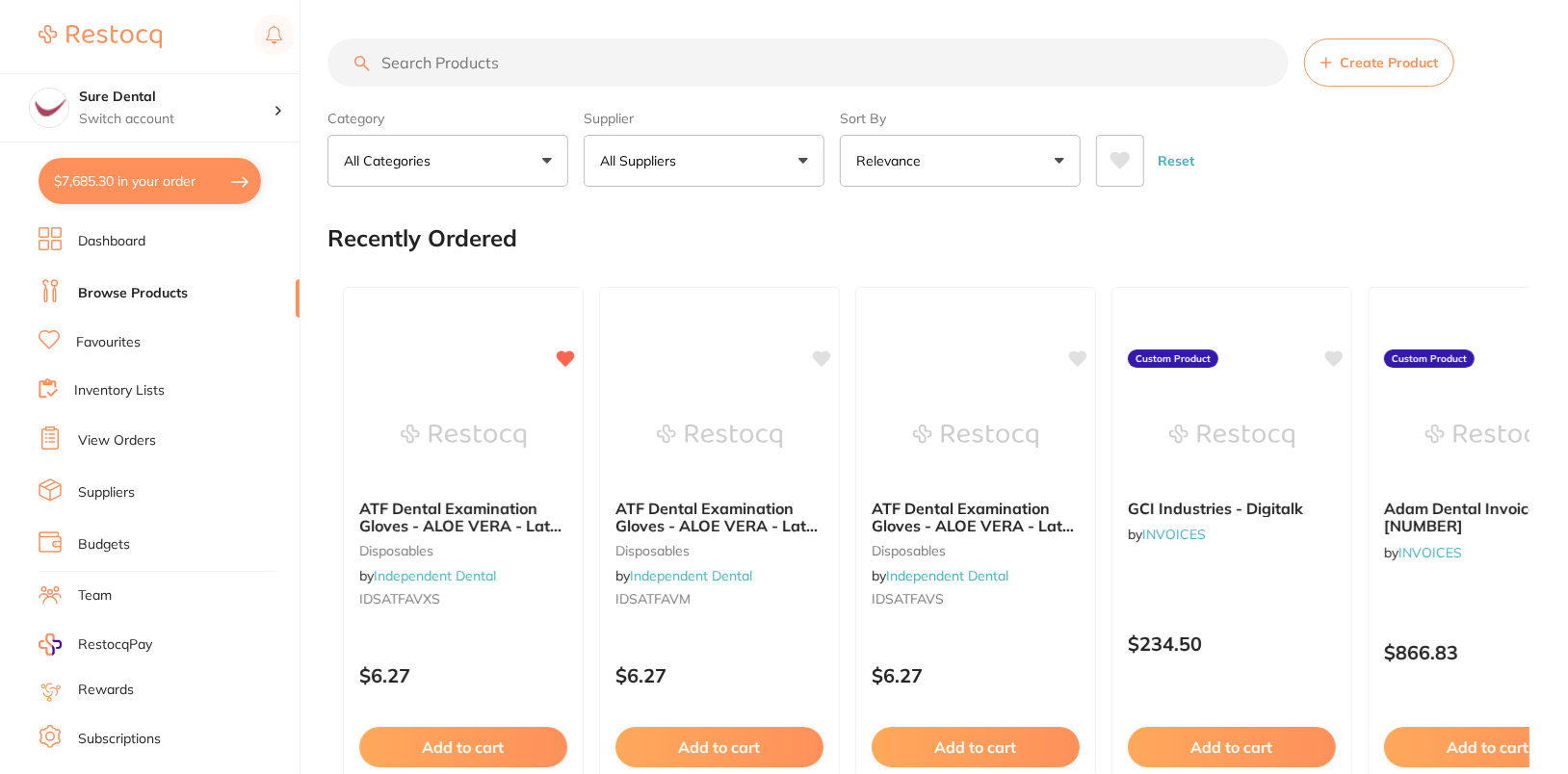 click on "All Suppliers" at bounding box center (704, 161) 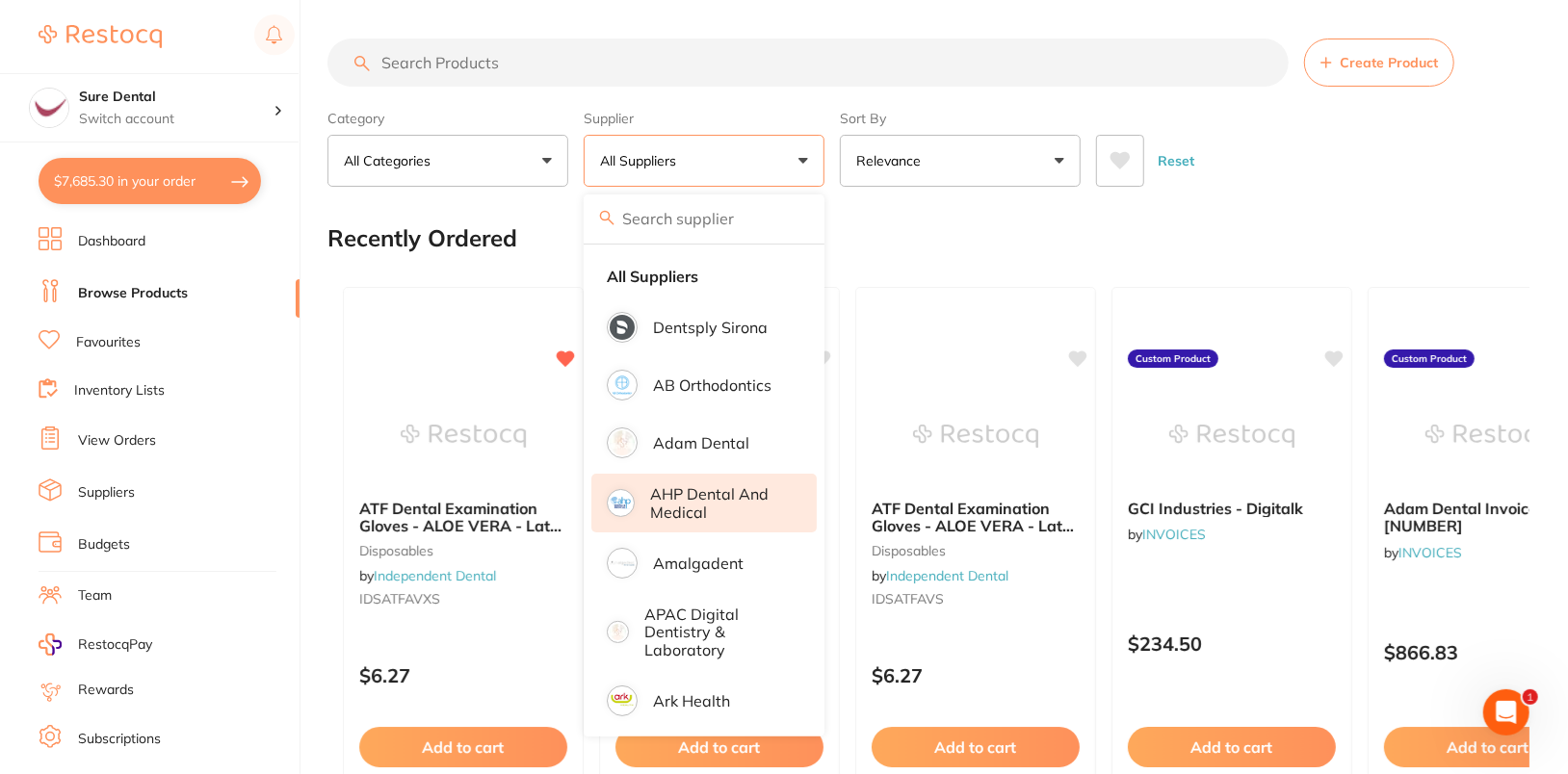 scroll, scrollTop: 0, scrollLeft: 0, axis: both 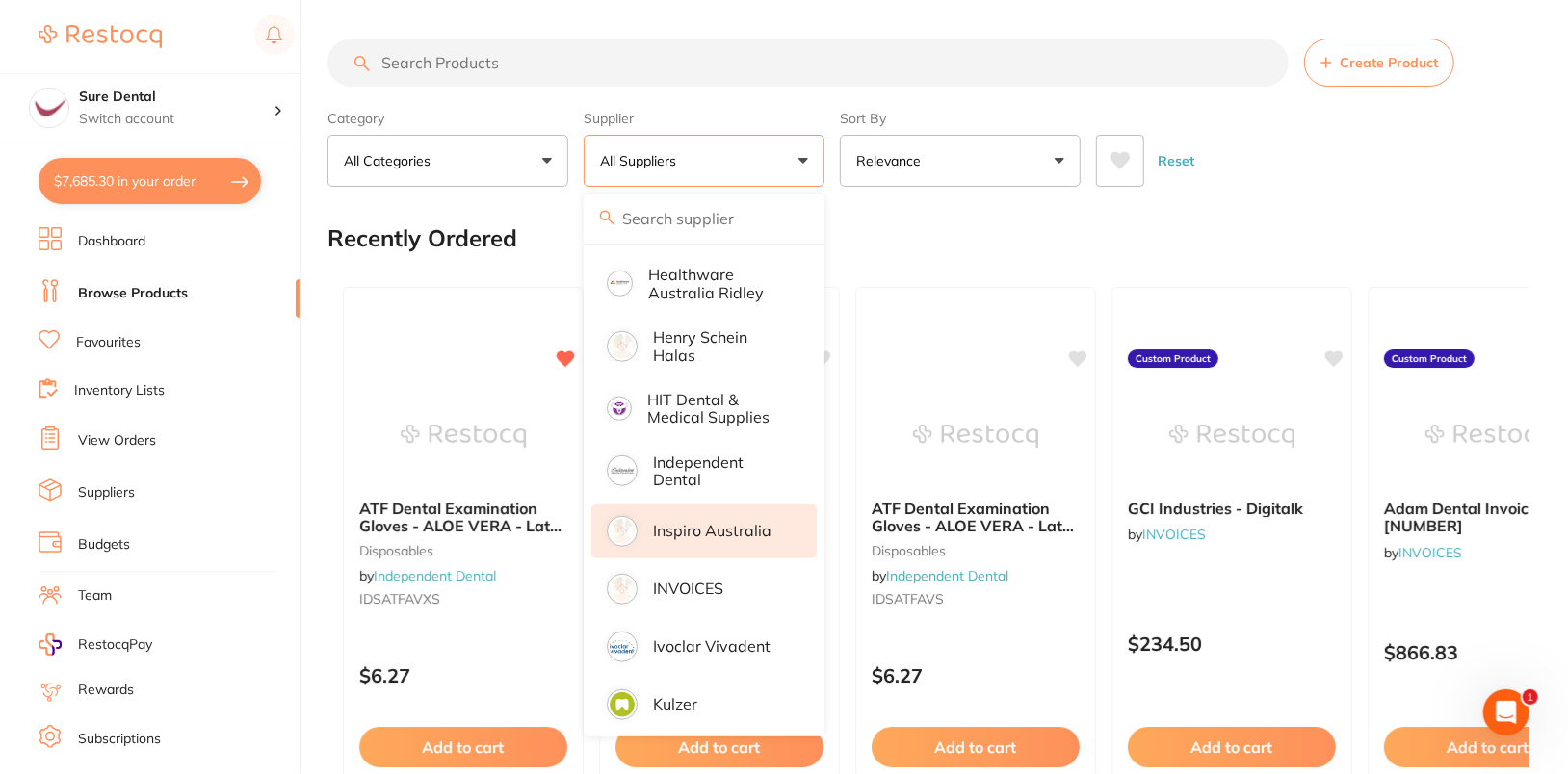 click on "Inspiro Australia" at bounding box center [712, 530] 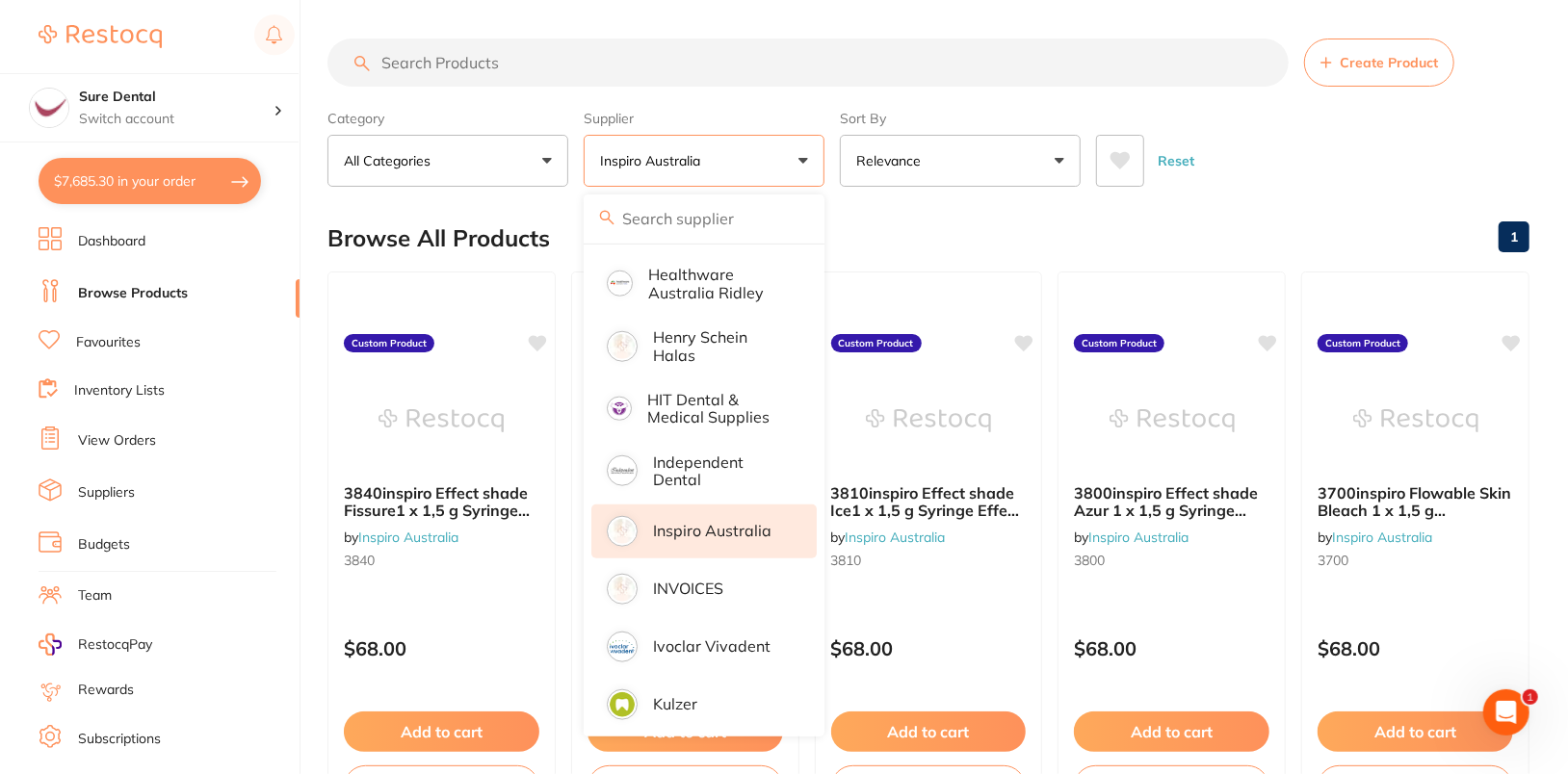 click on "Reset" at bounding box center (1305, 153) 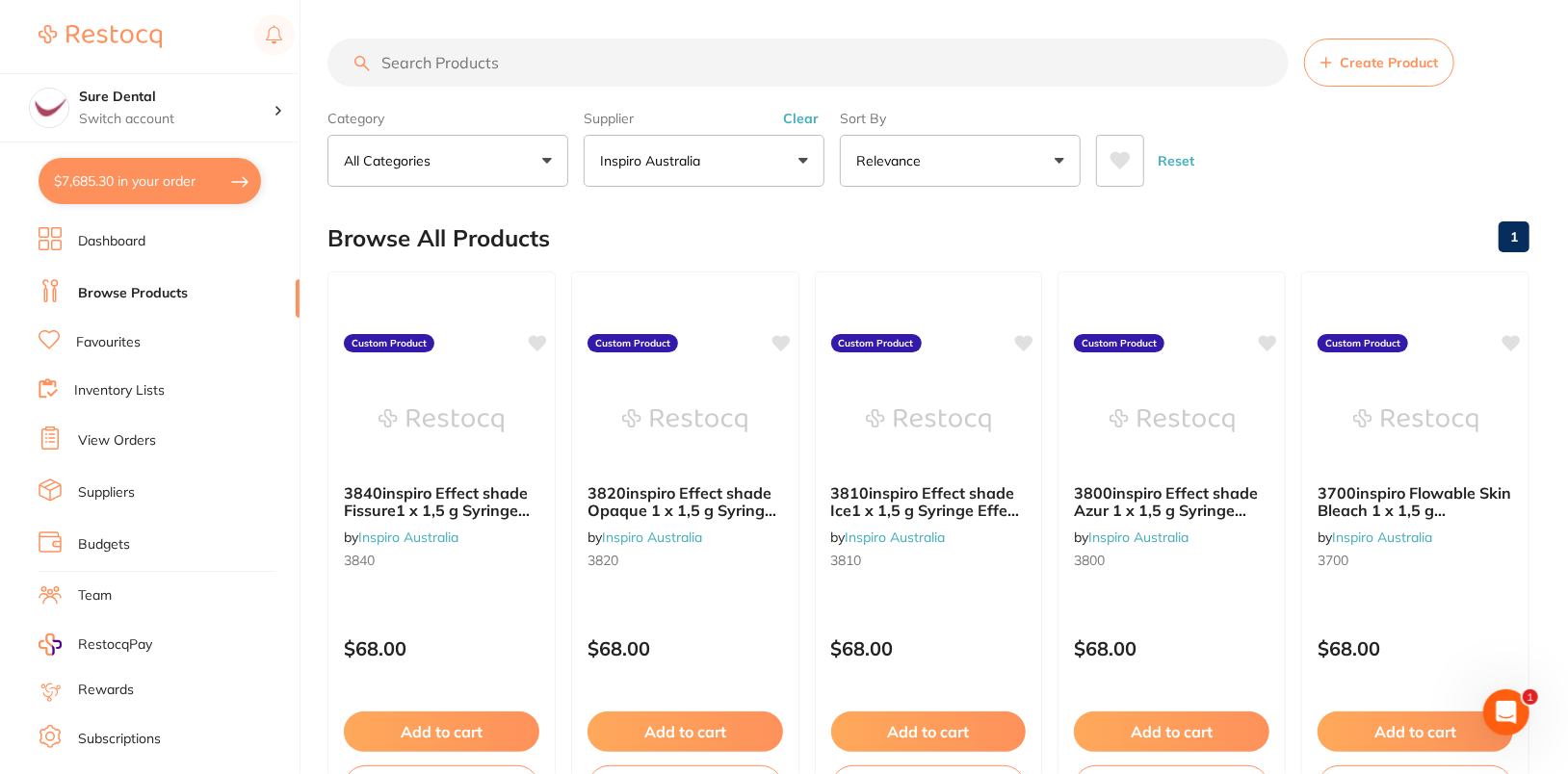 scroll, scrollTop: 0, scrollLeft: 0, axis: both 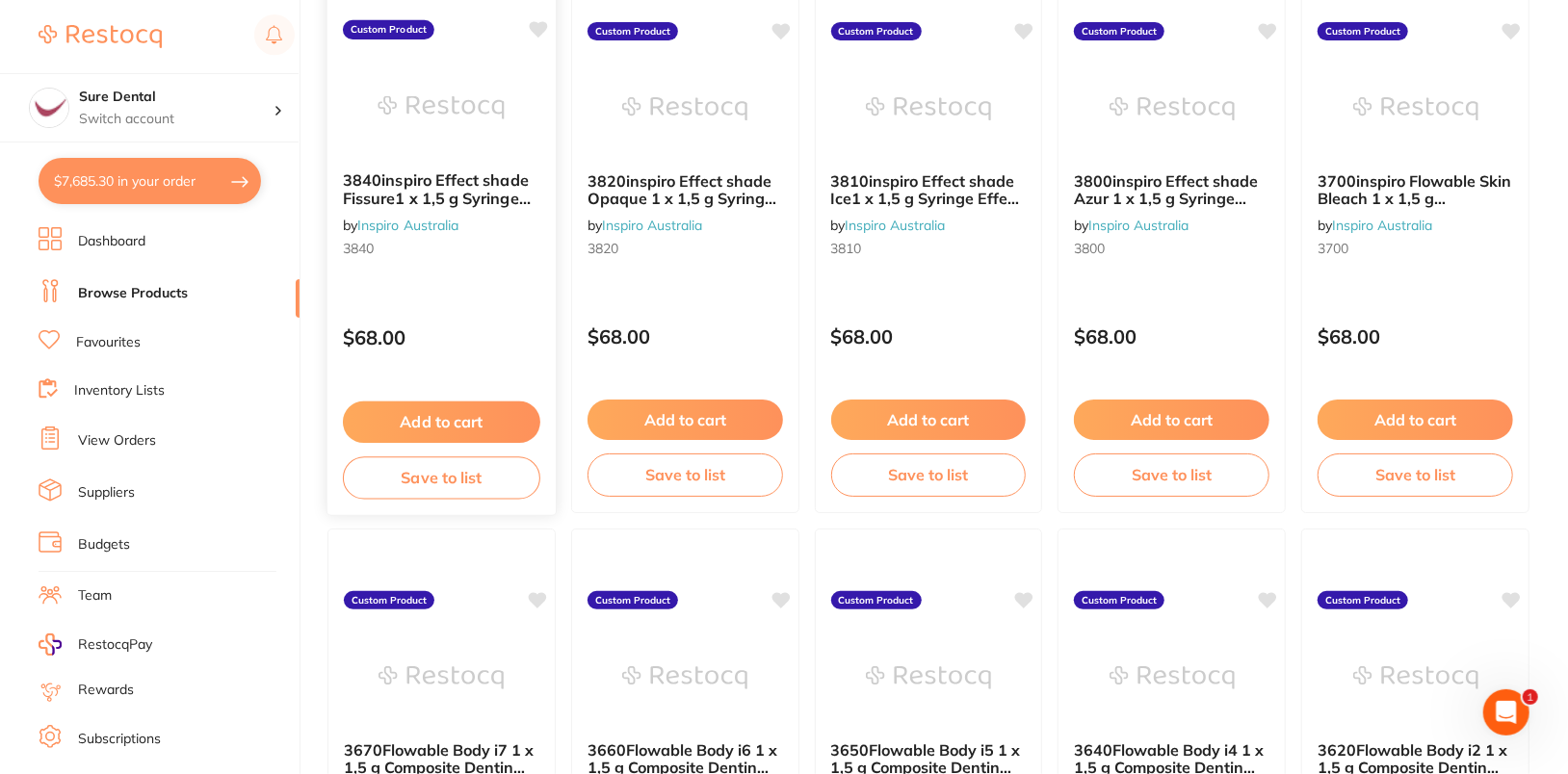 click 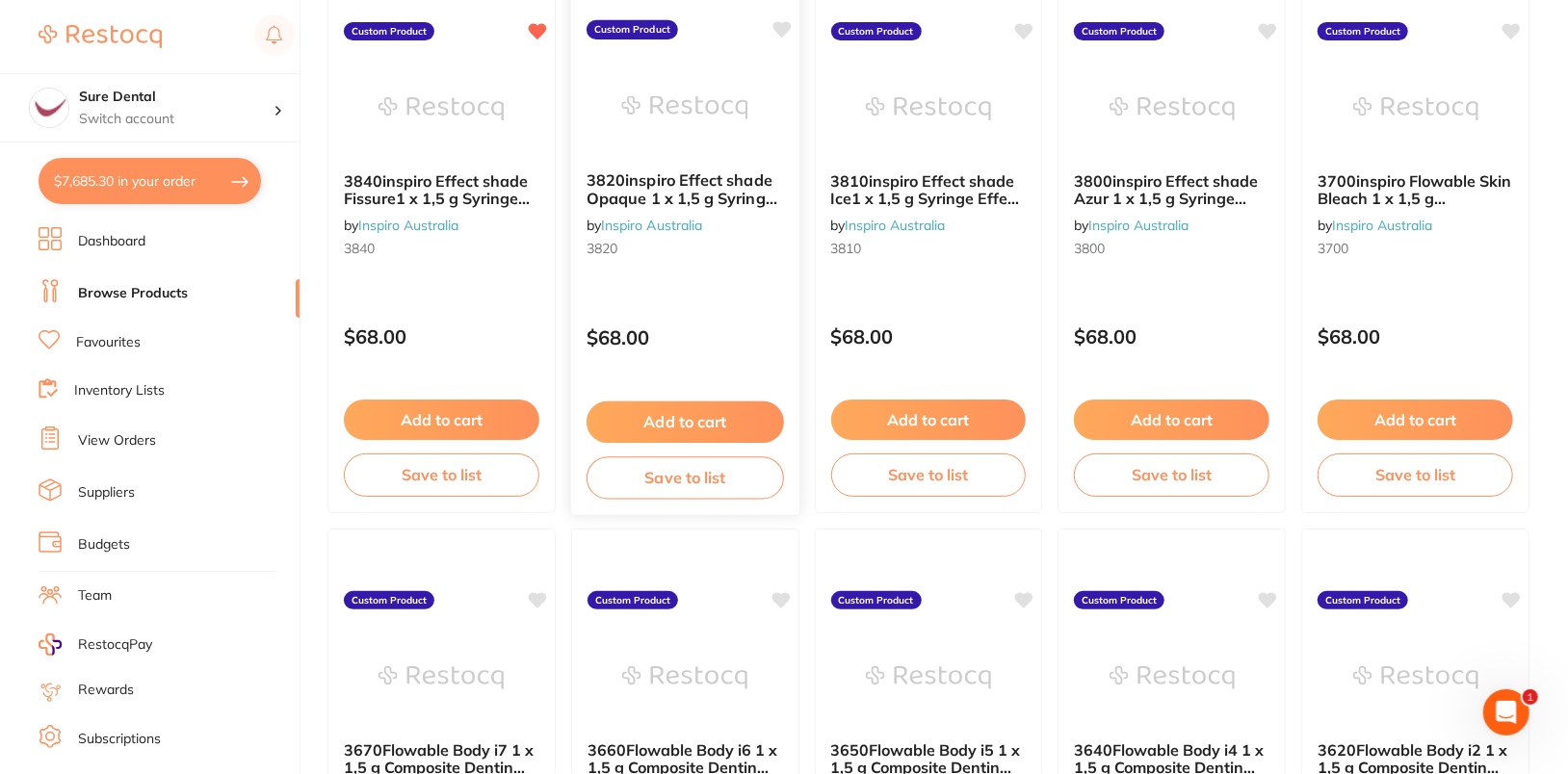 click 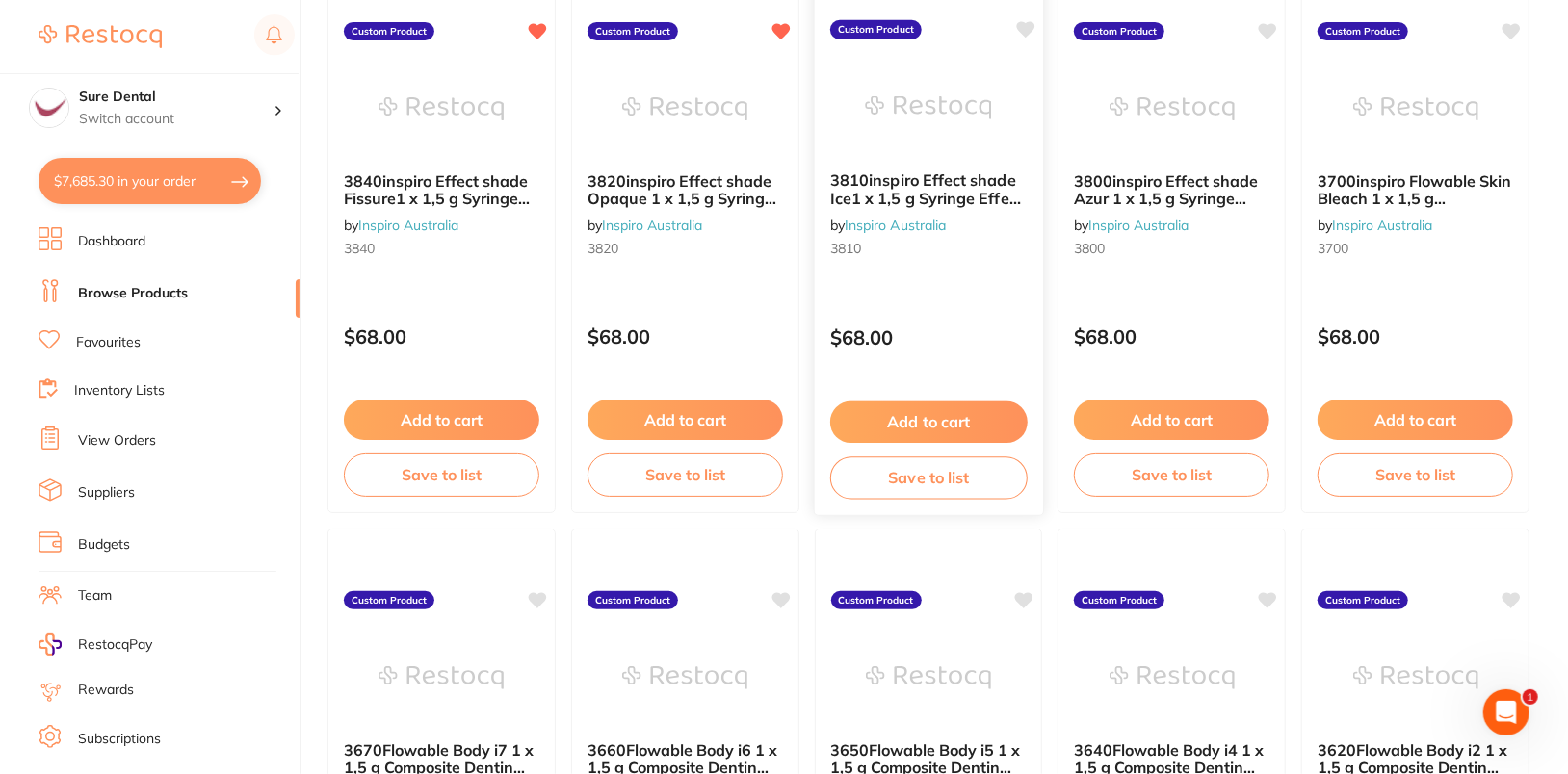 click 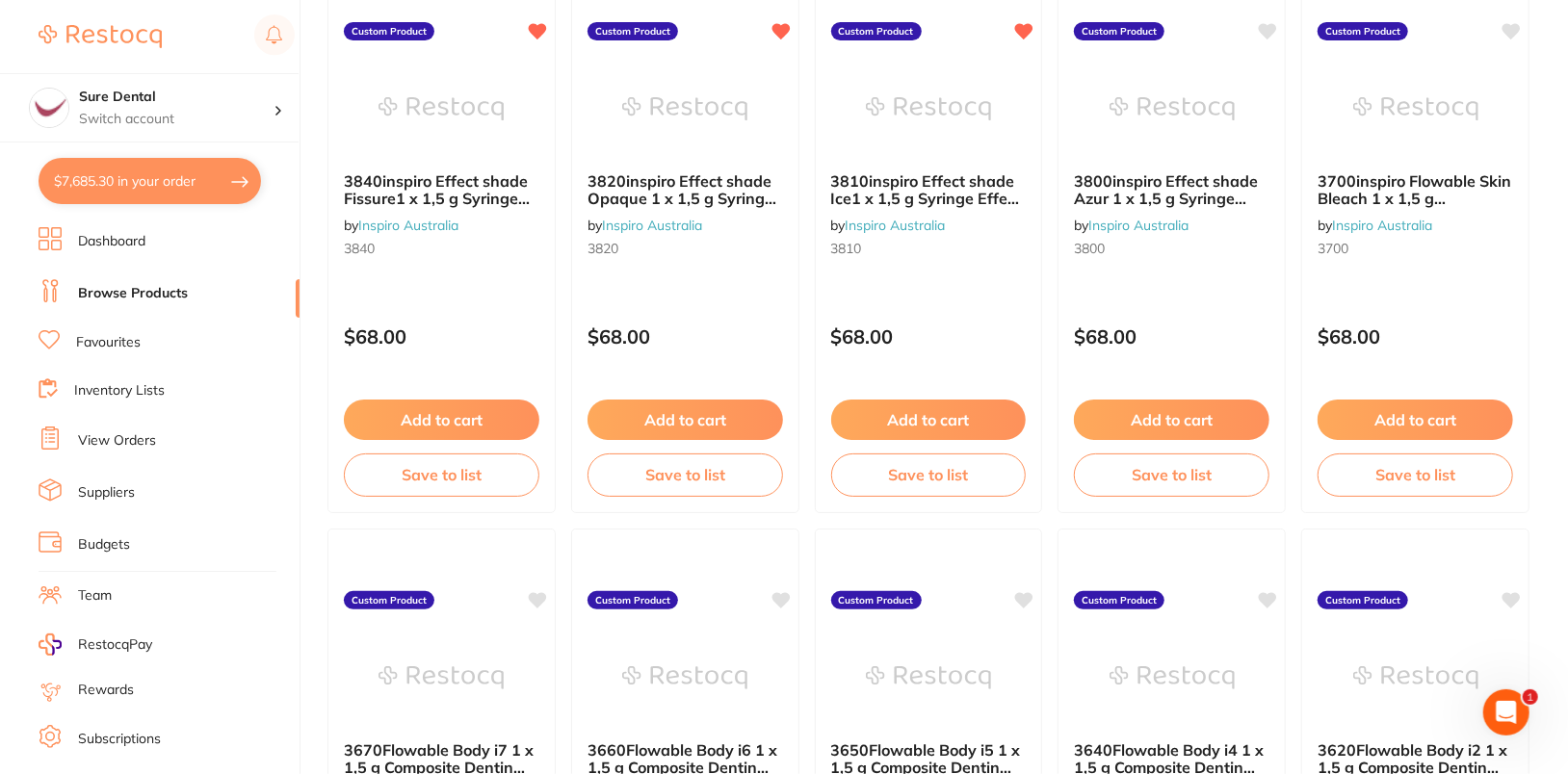 drag, startPoint x: 1269, startPoint y: 25, endPoint x: 1299, endPoint y: 29, distance: 30.265 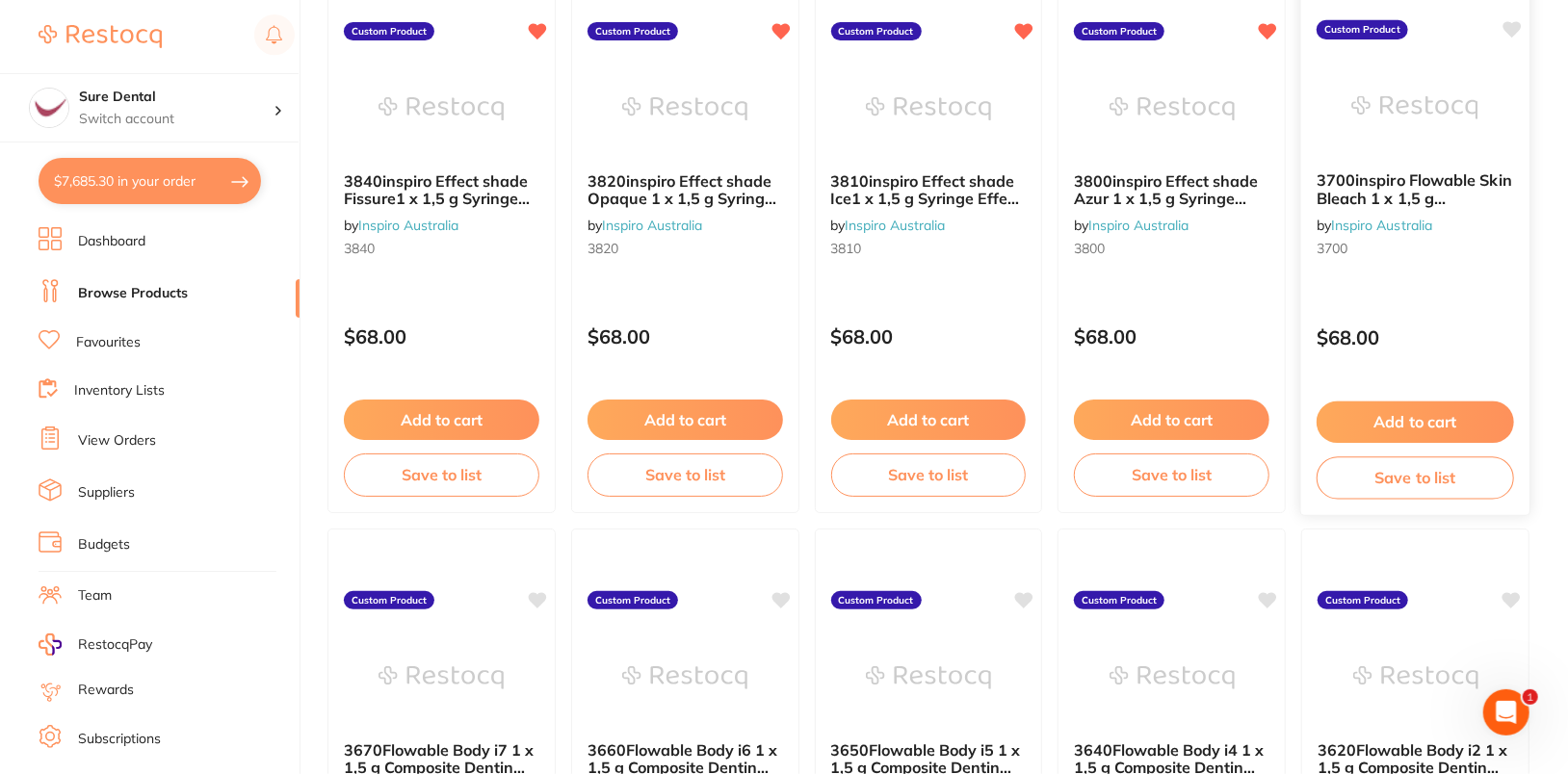click on "3700inspiro Flowable Skin Bleach 1 x 1,5 g Composite Enamel Flowable Refills   by  Inspiro Australia 3700 Custom Product $68.00 Add to cart Save to list" at bounding box center [1415, 236] 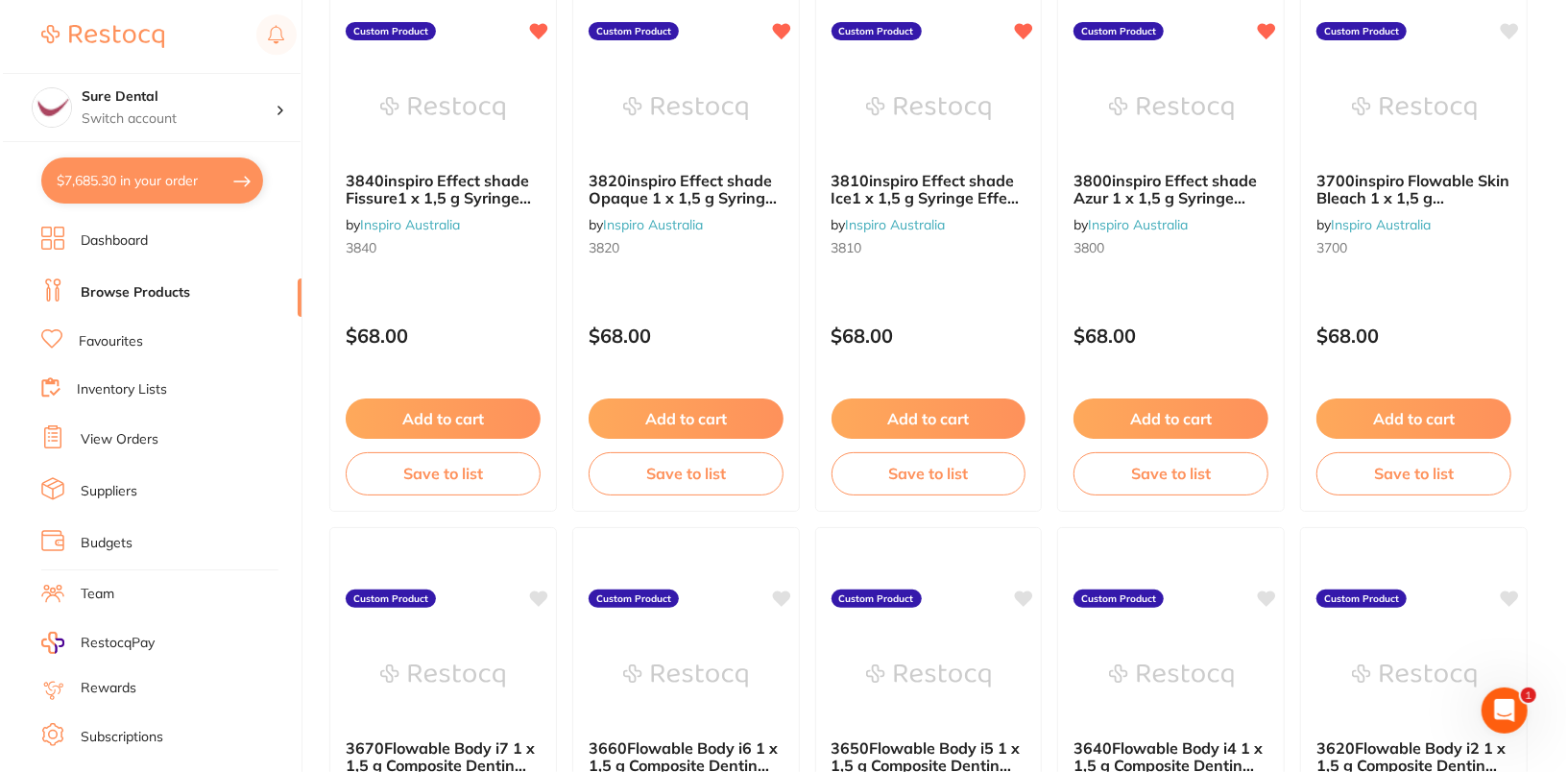 scroll, scrollTop: 0, scrollLeft: 0, axis: both 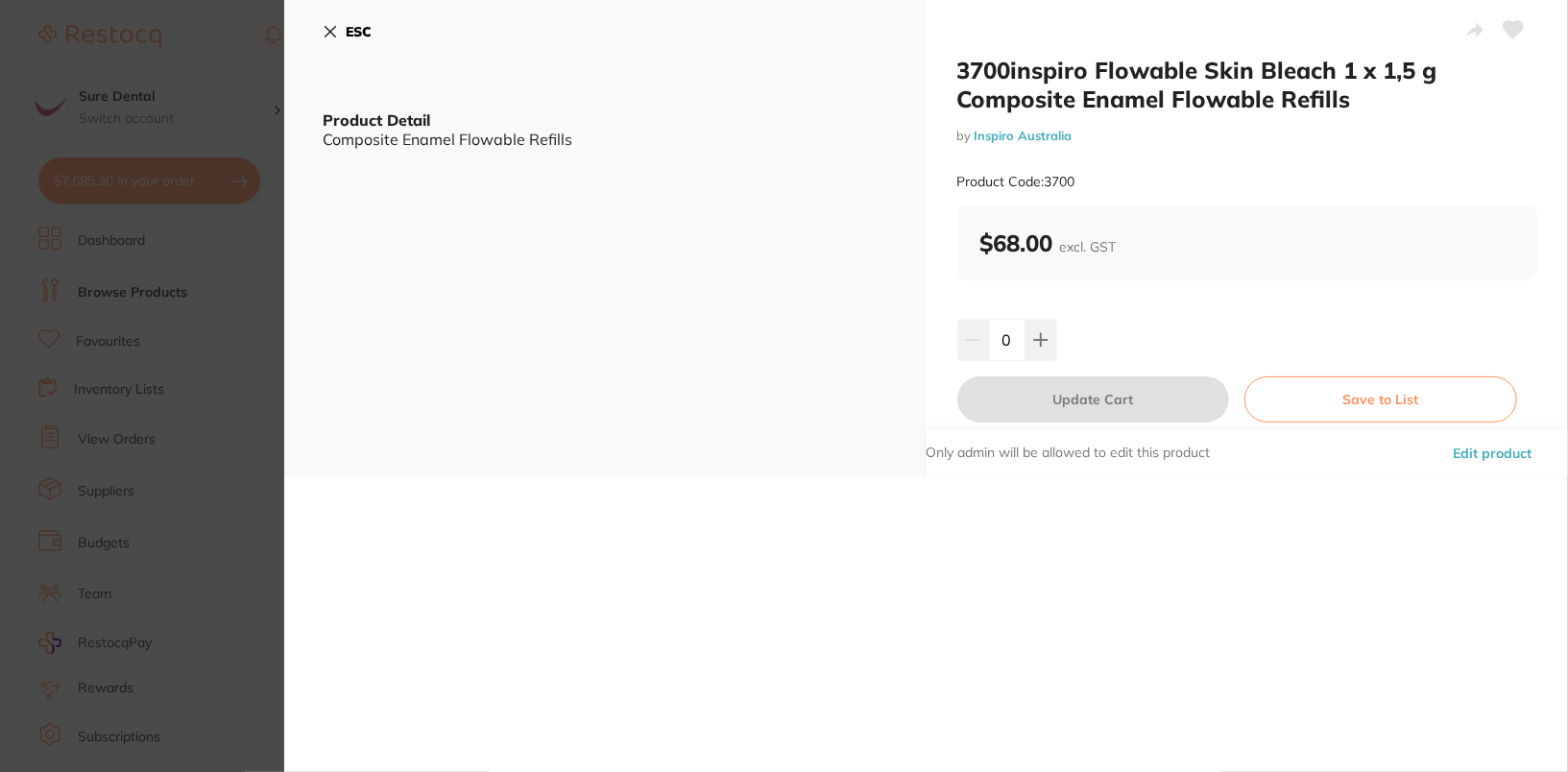 click 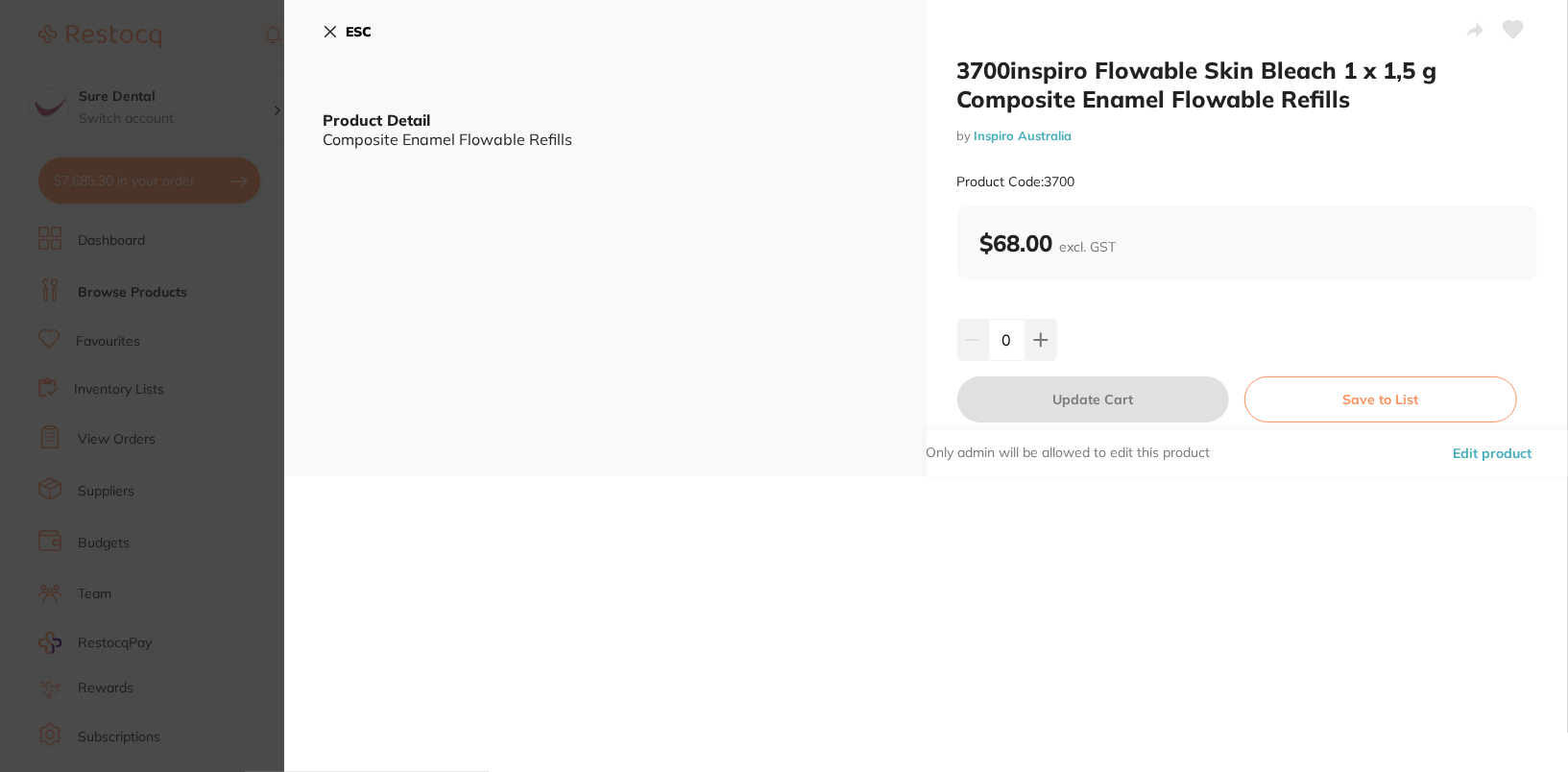 scroll, scrollTop: 0, scrollLeft: 0, axis: both 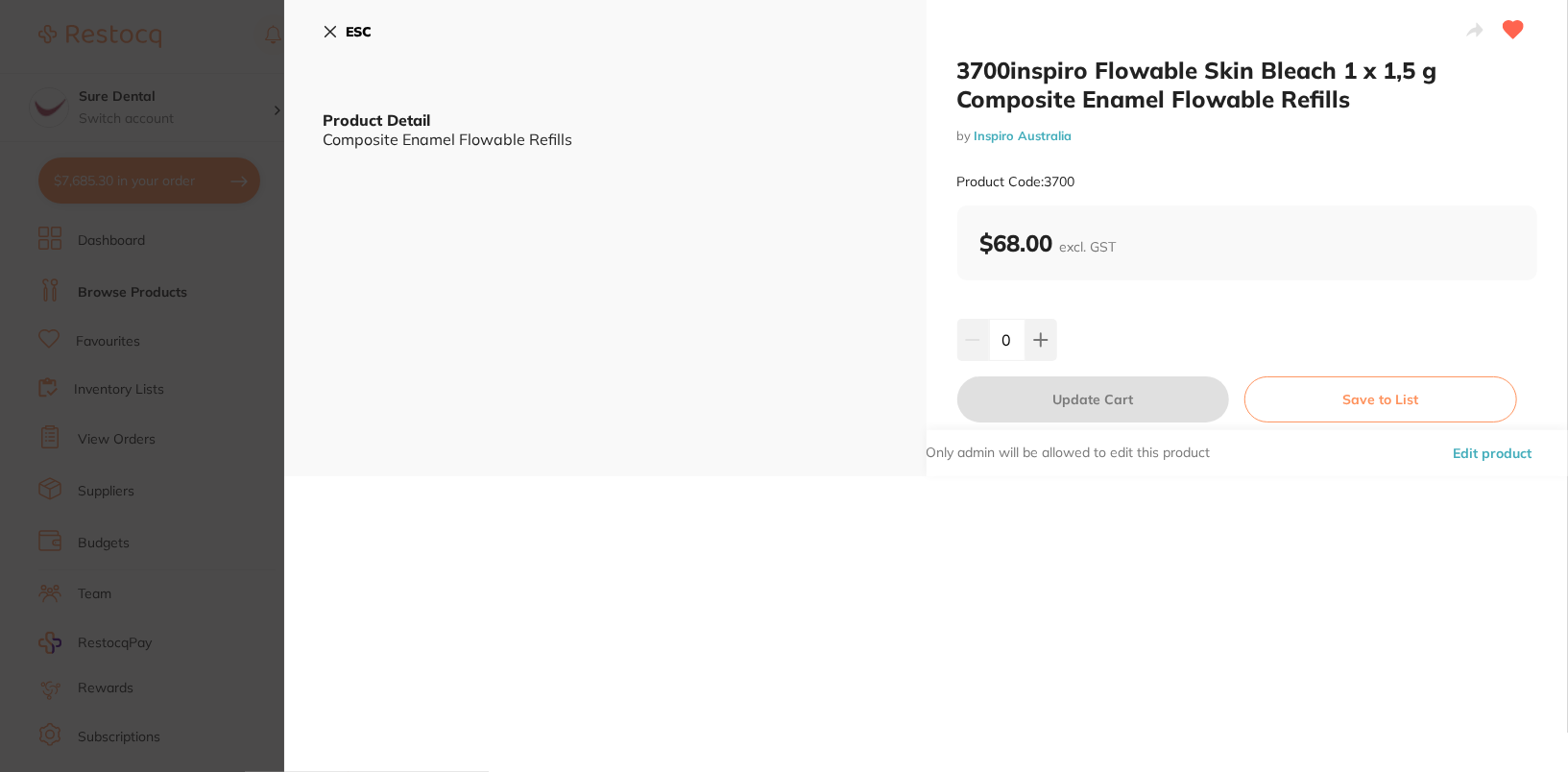 click on "ESC" at bounding box center [358, 32] 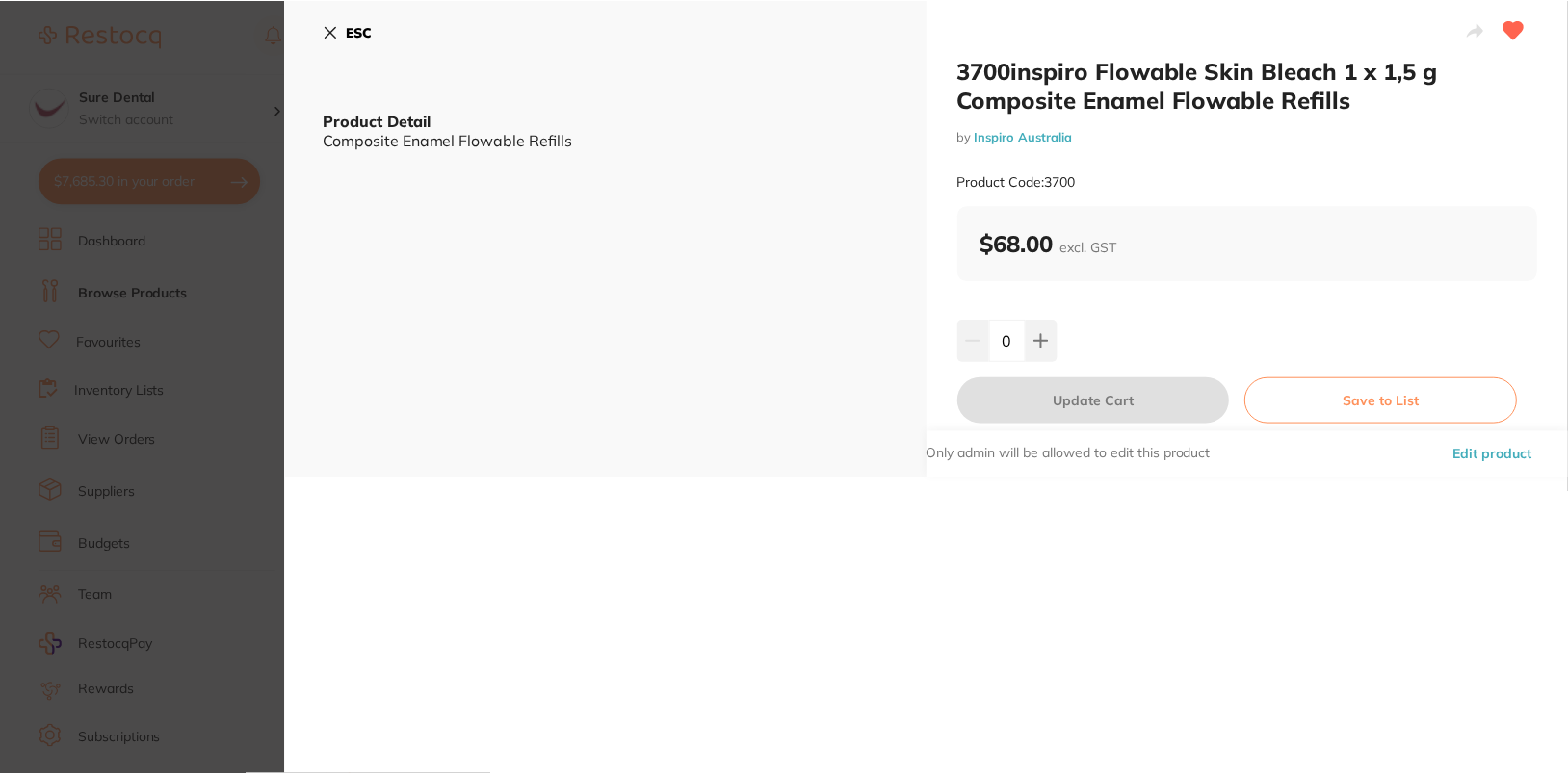 scroll, scrollTop: 312, scrollLeft: 0, axis: vertical 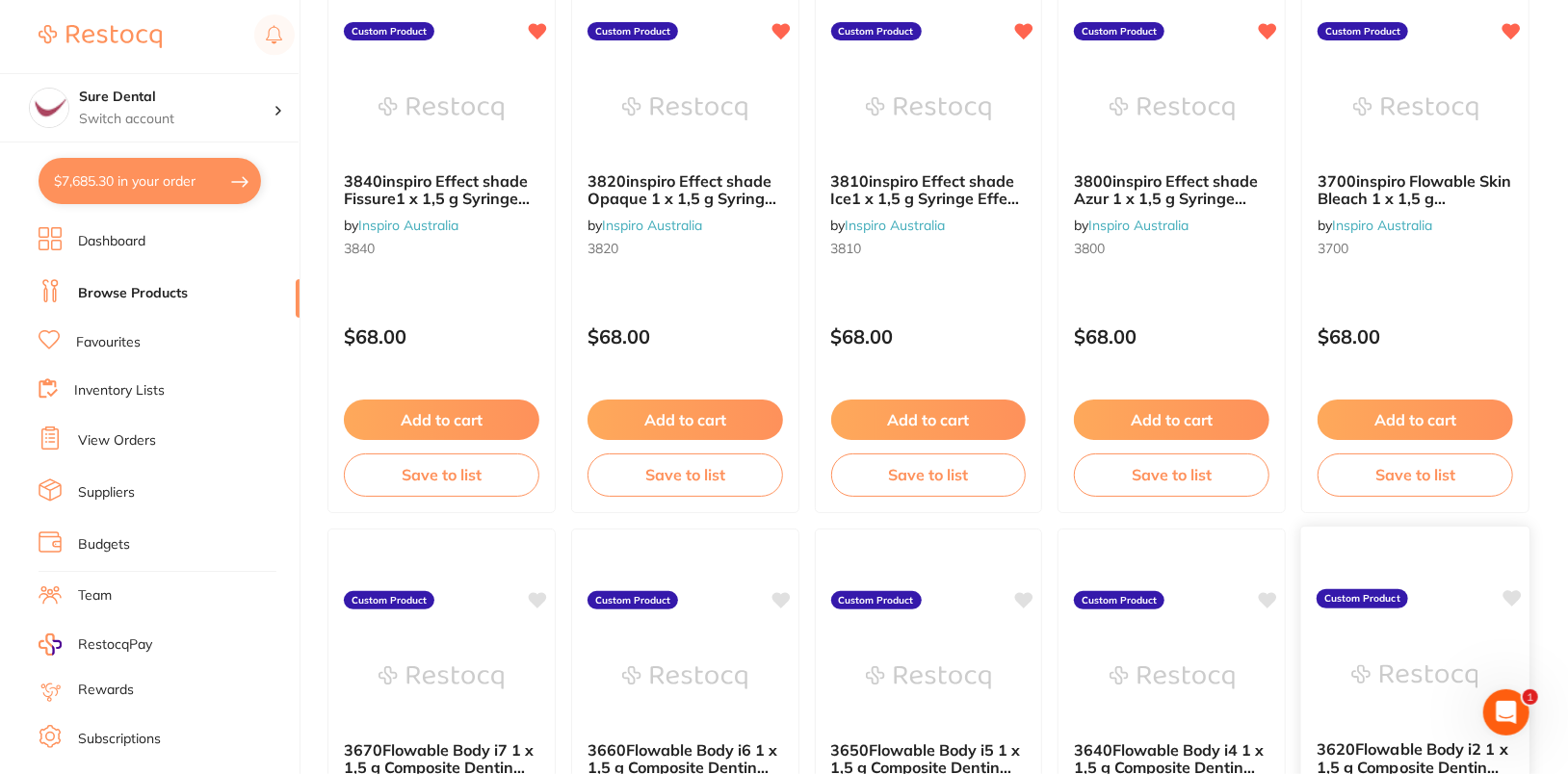 click 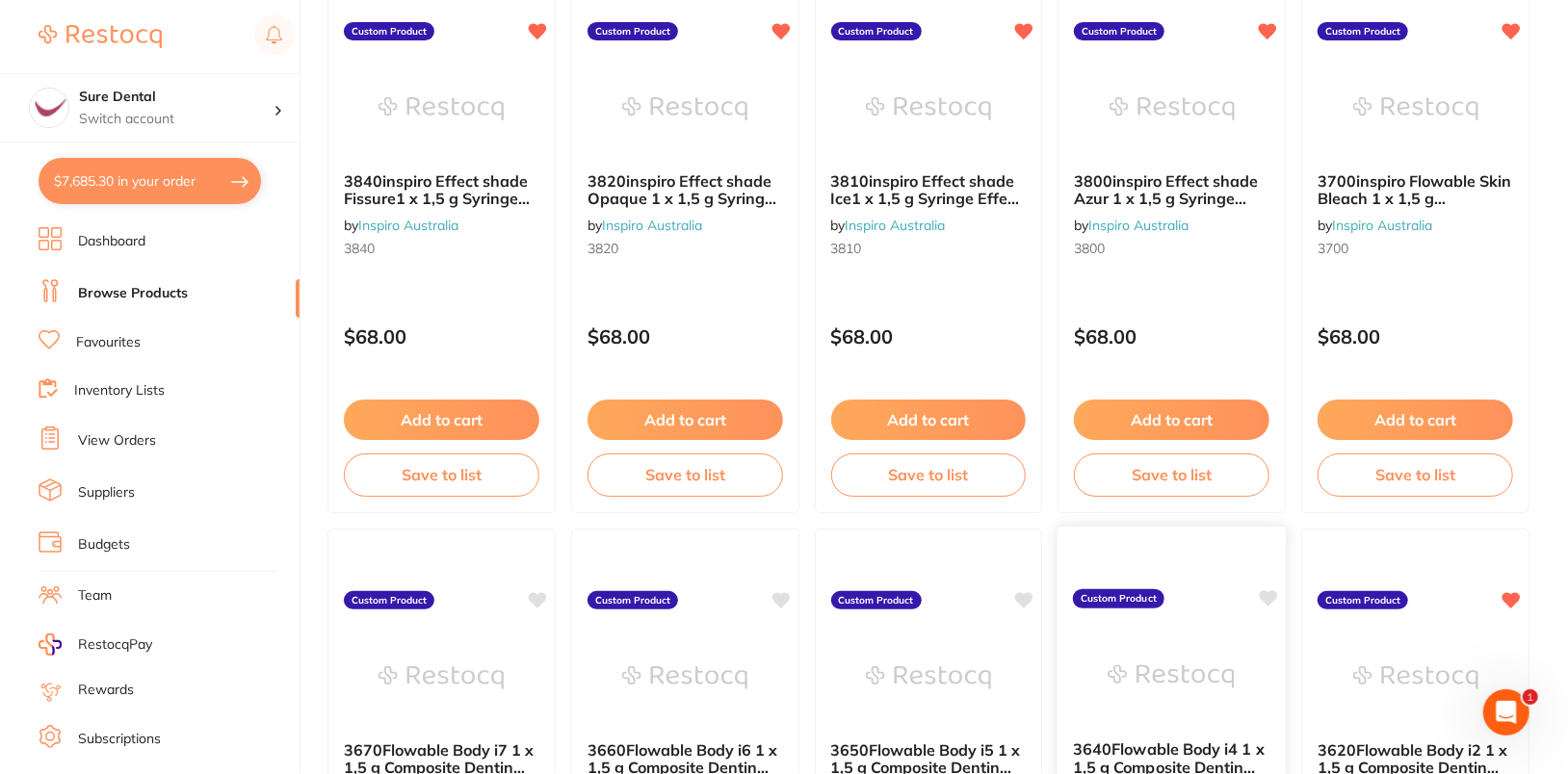 click 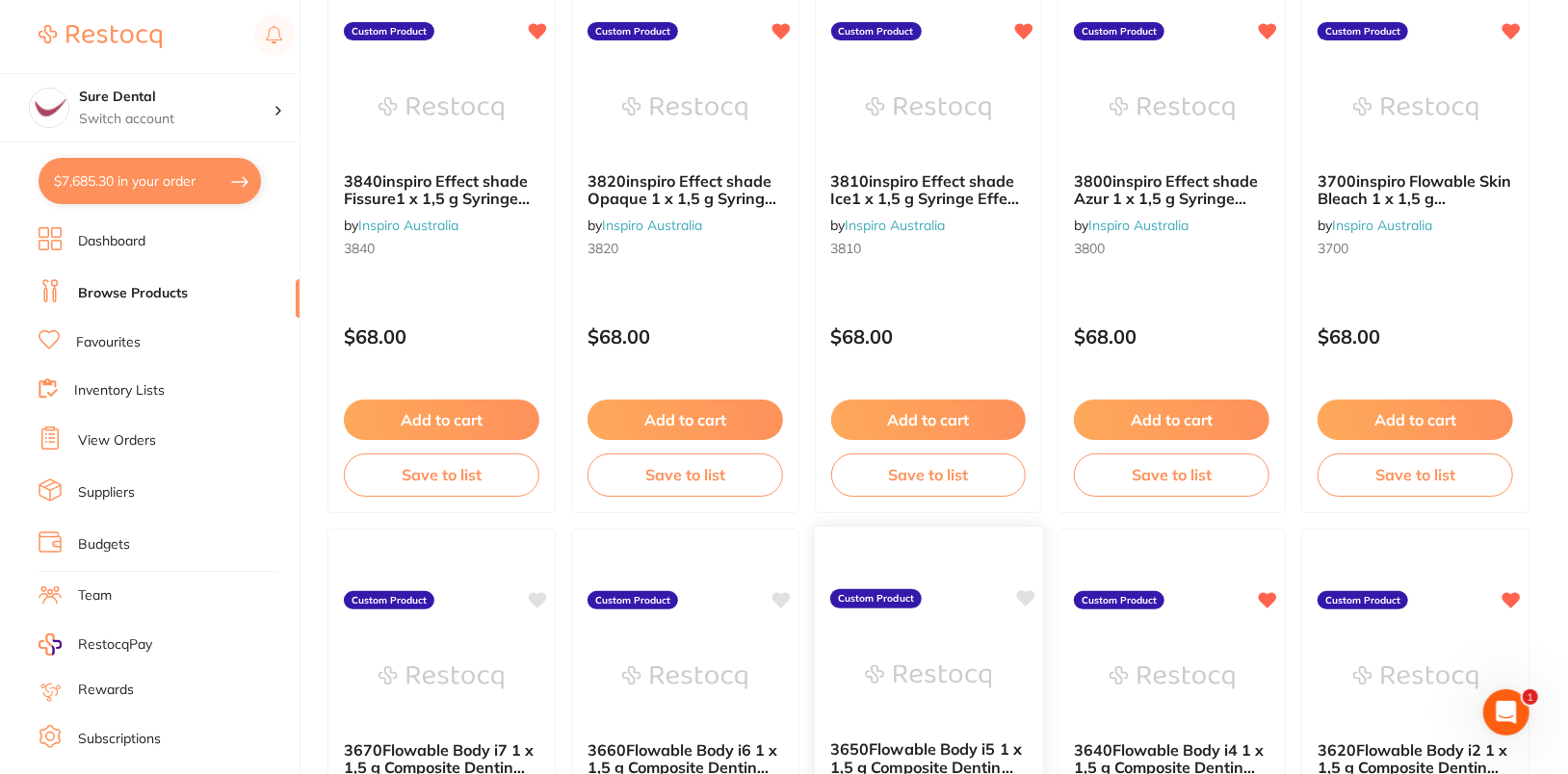 click 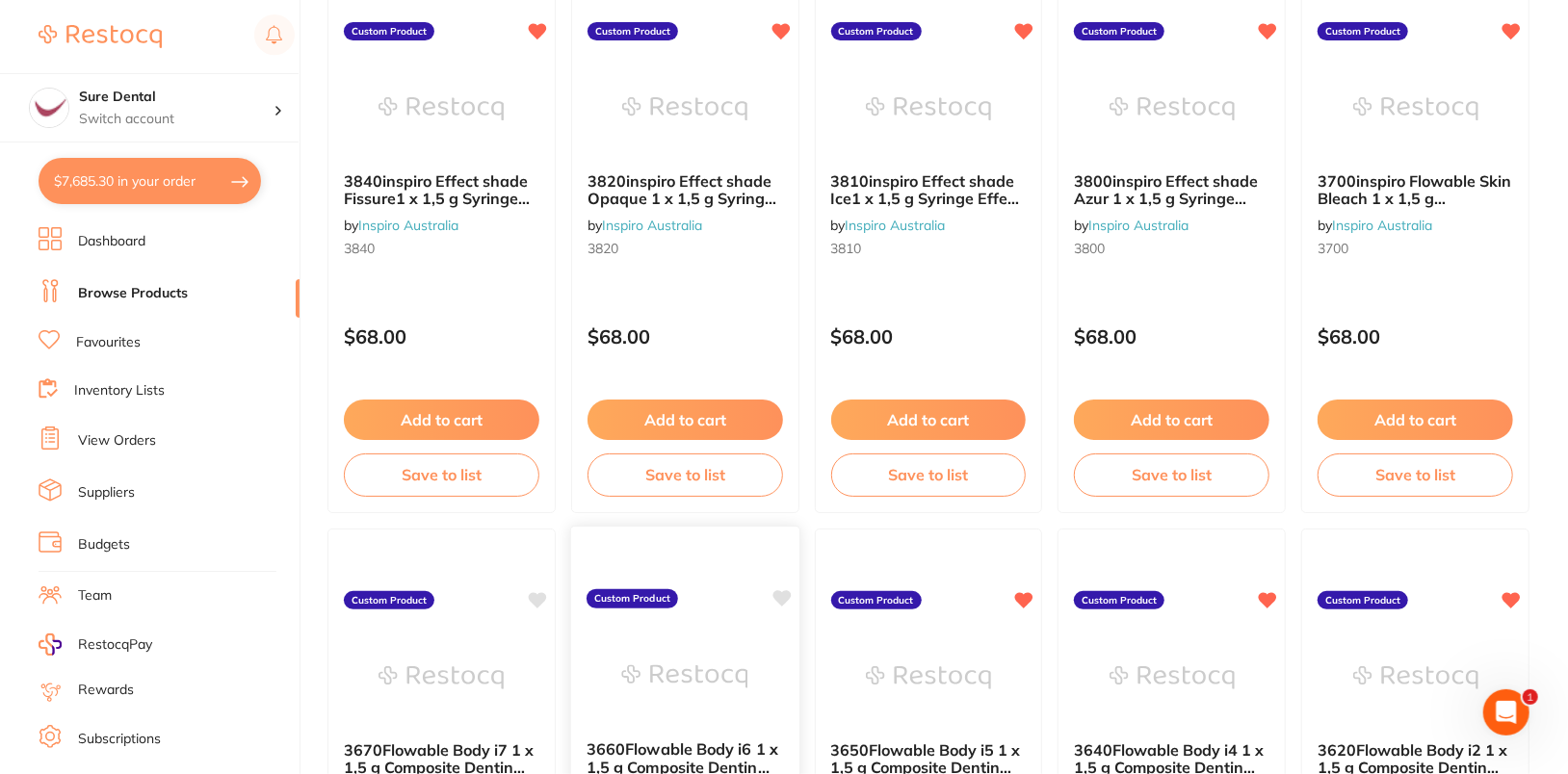 drag, startPoint x: 775, startPoint y: 593, endPoint x: 739, endPoint y: 600, distance: 36.67424 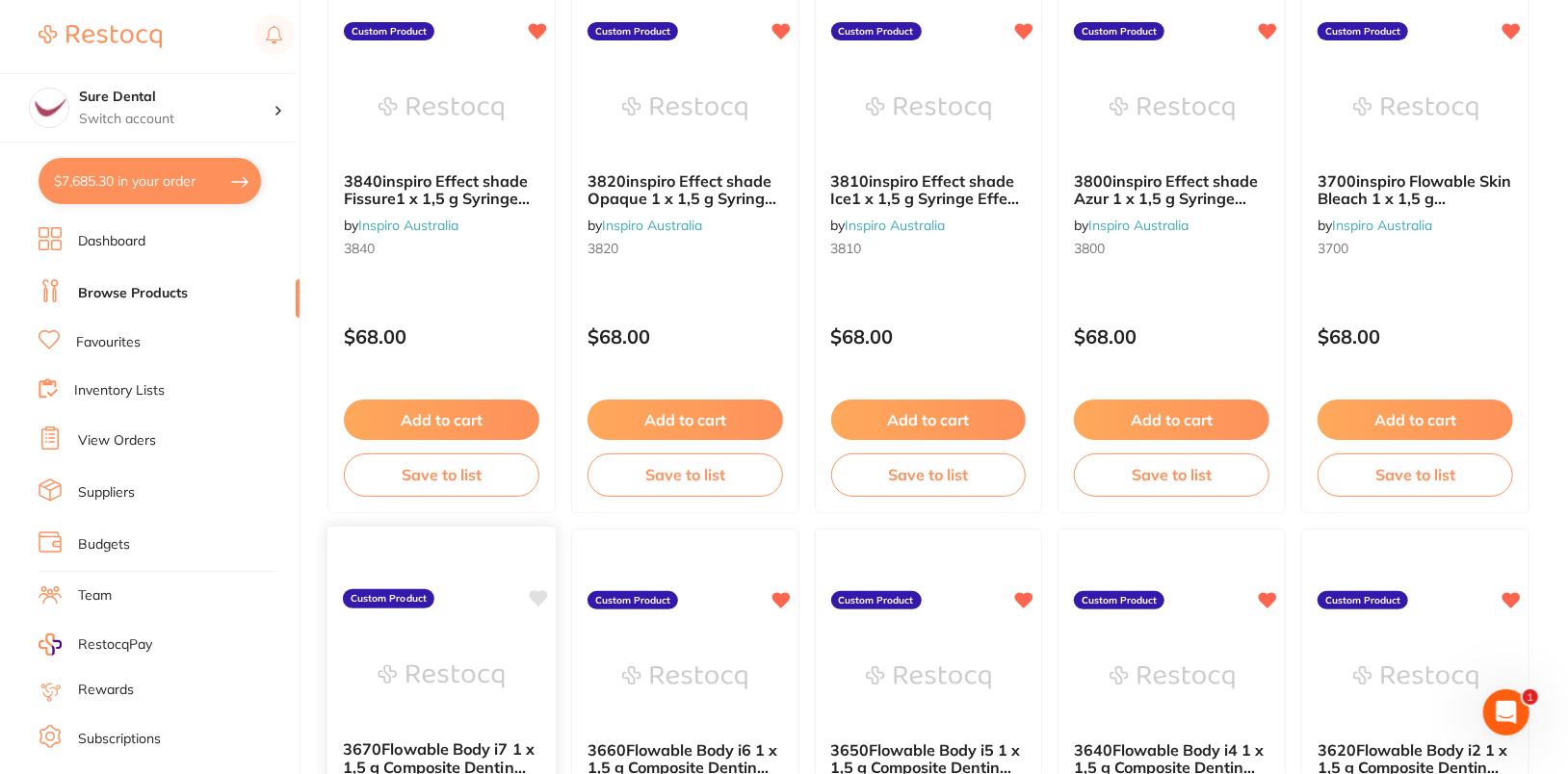 click 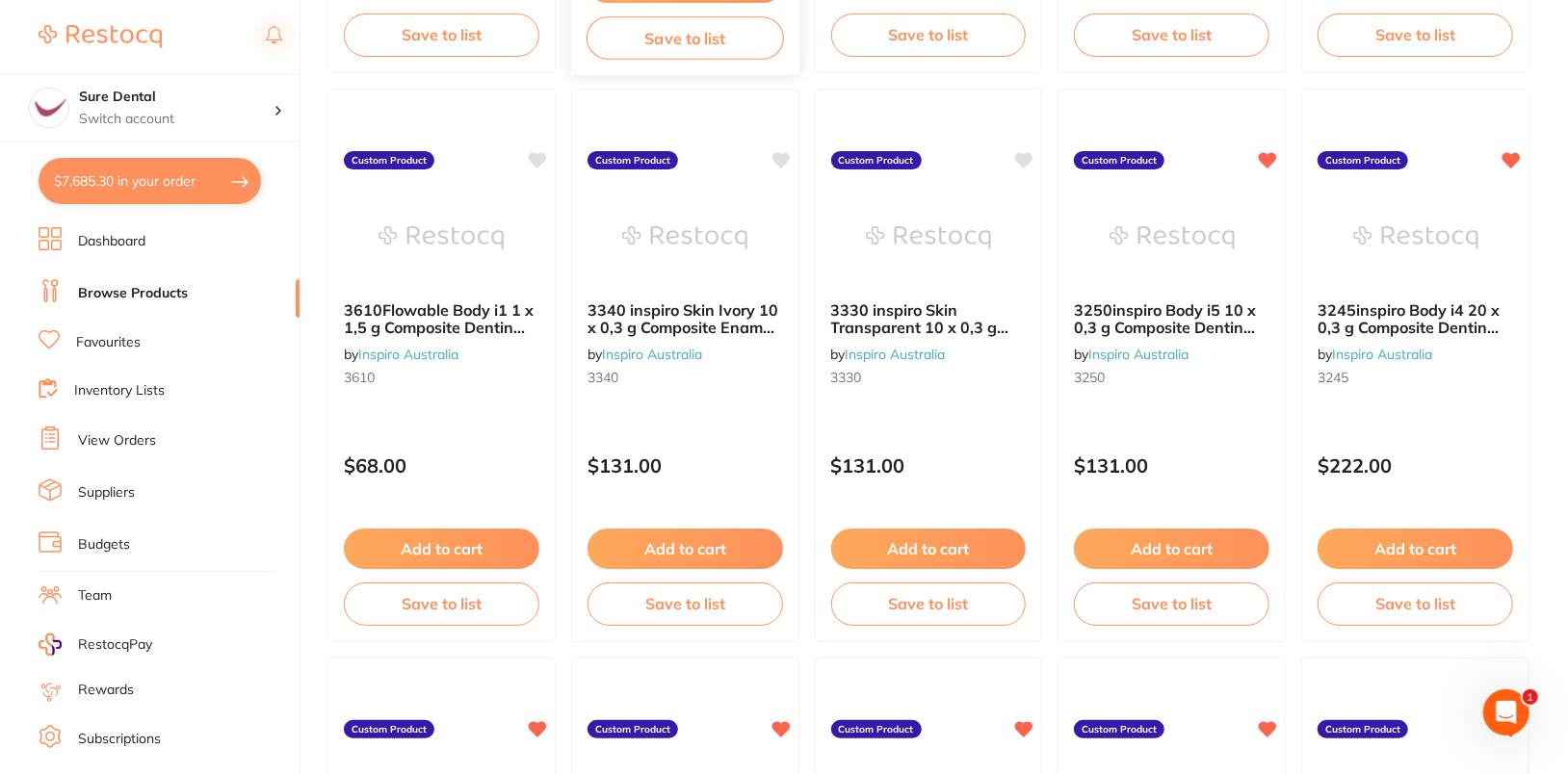 scroll, scrollTop: 1329, scrollLeft: 0, axis: vertical 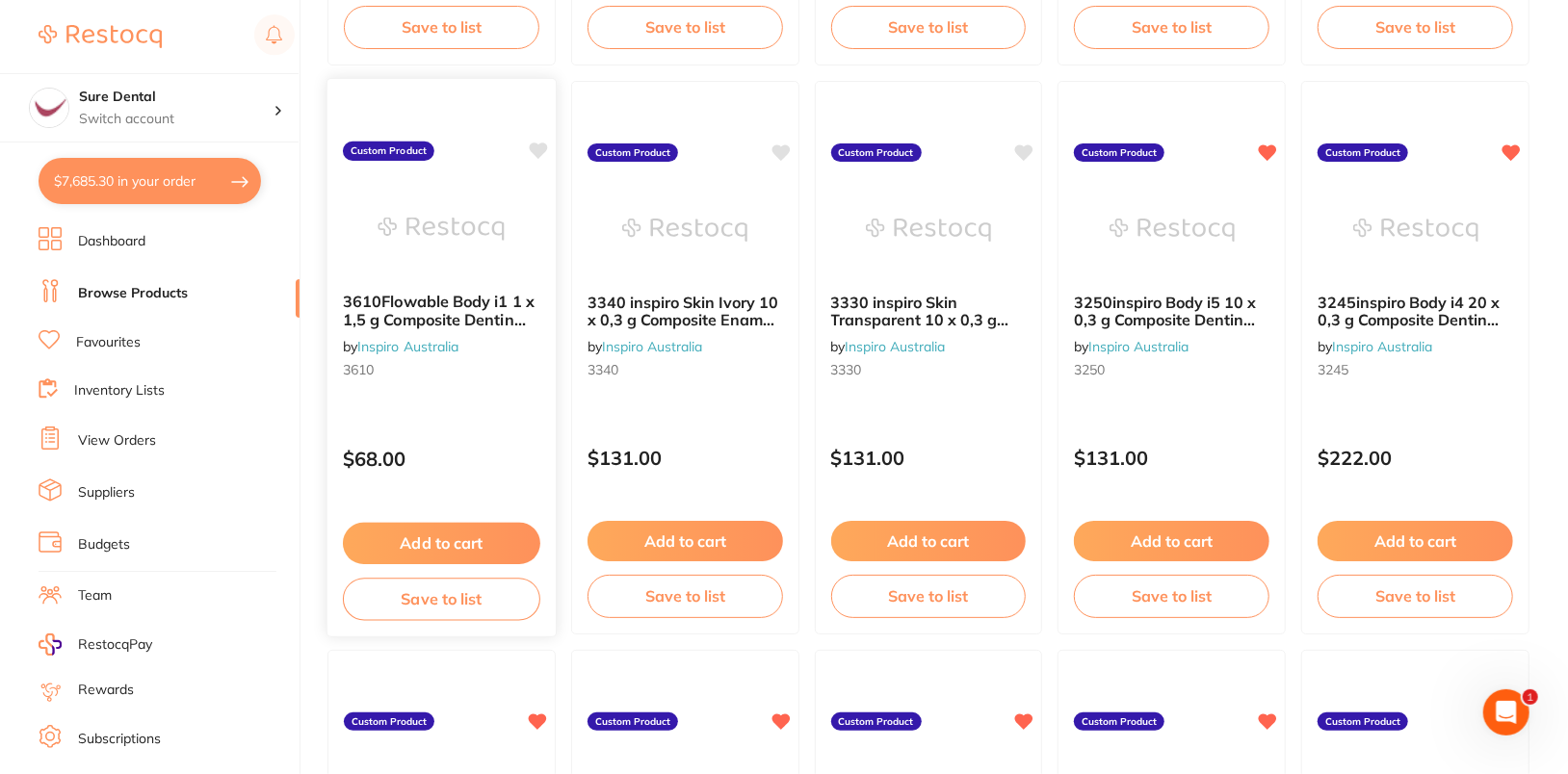 click 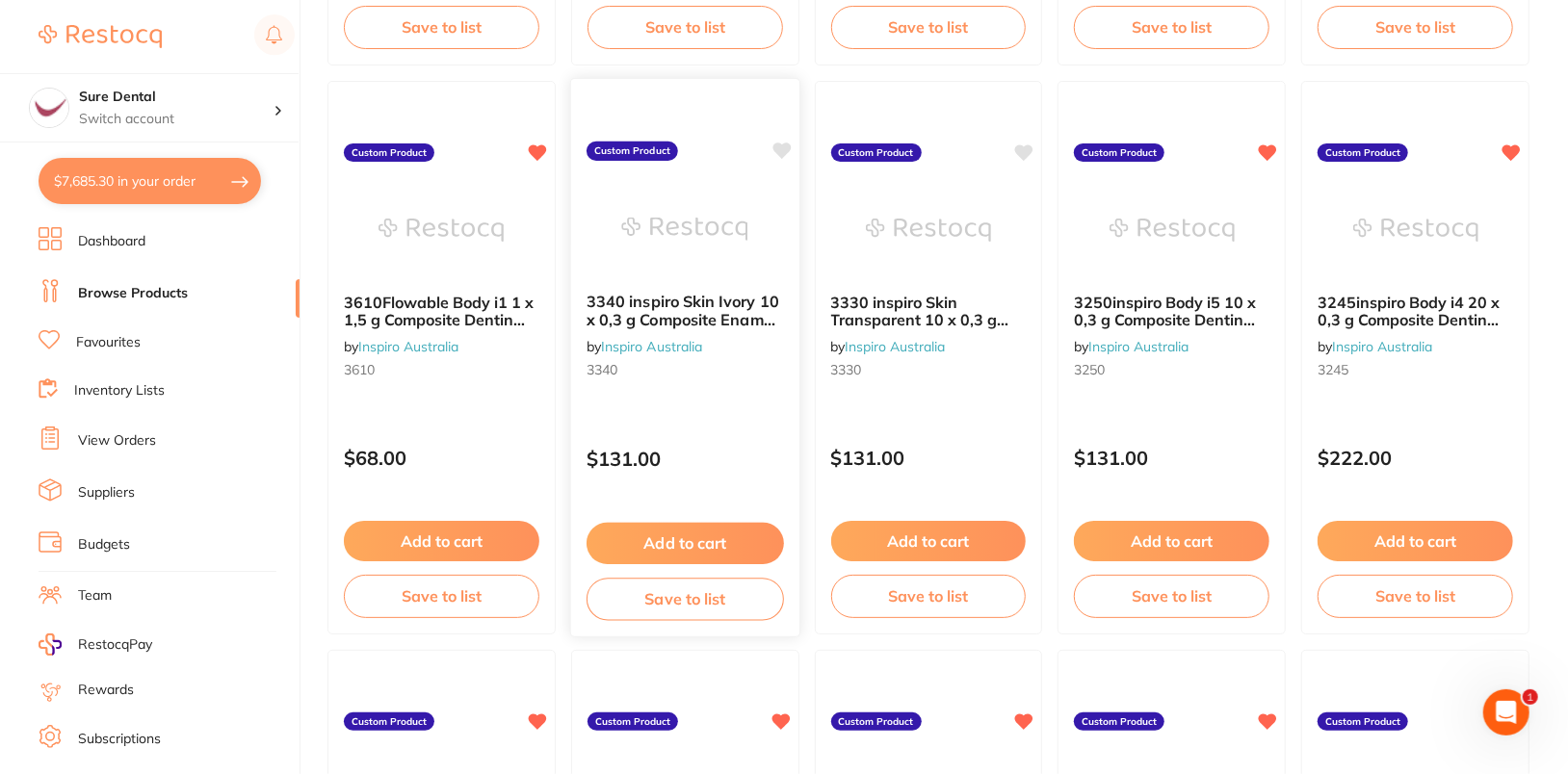click 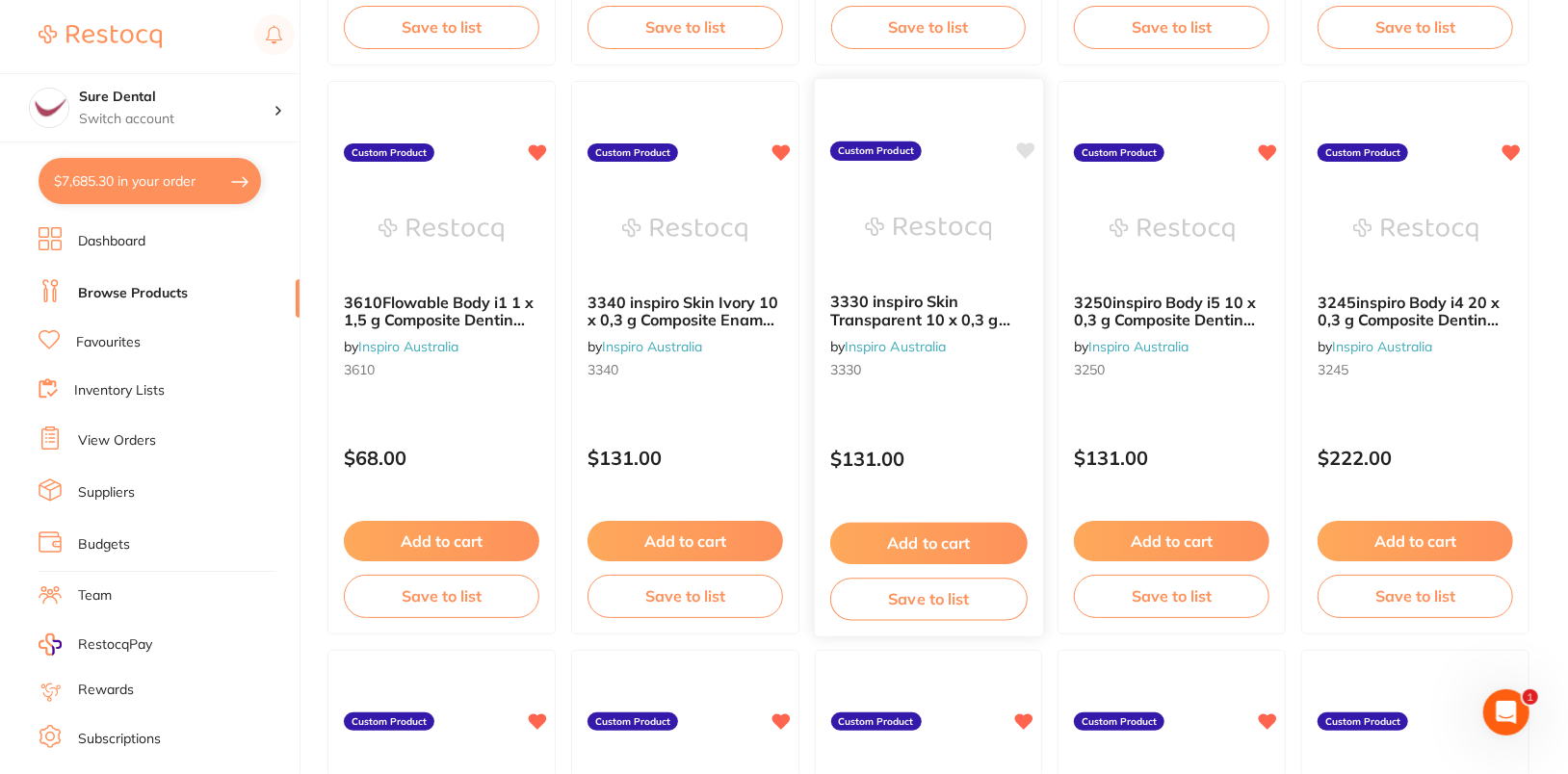 click 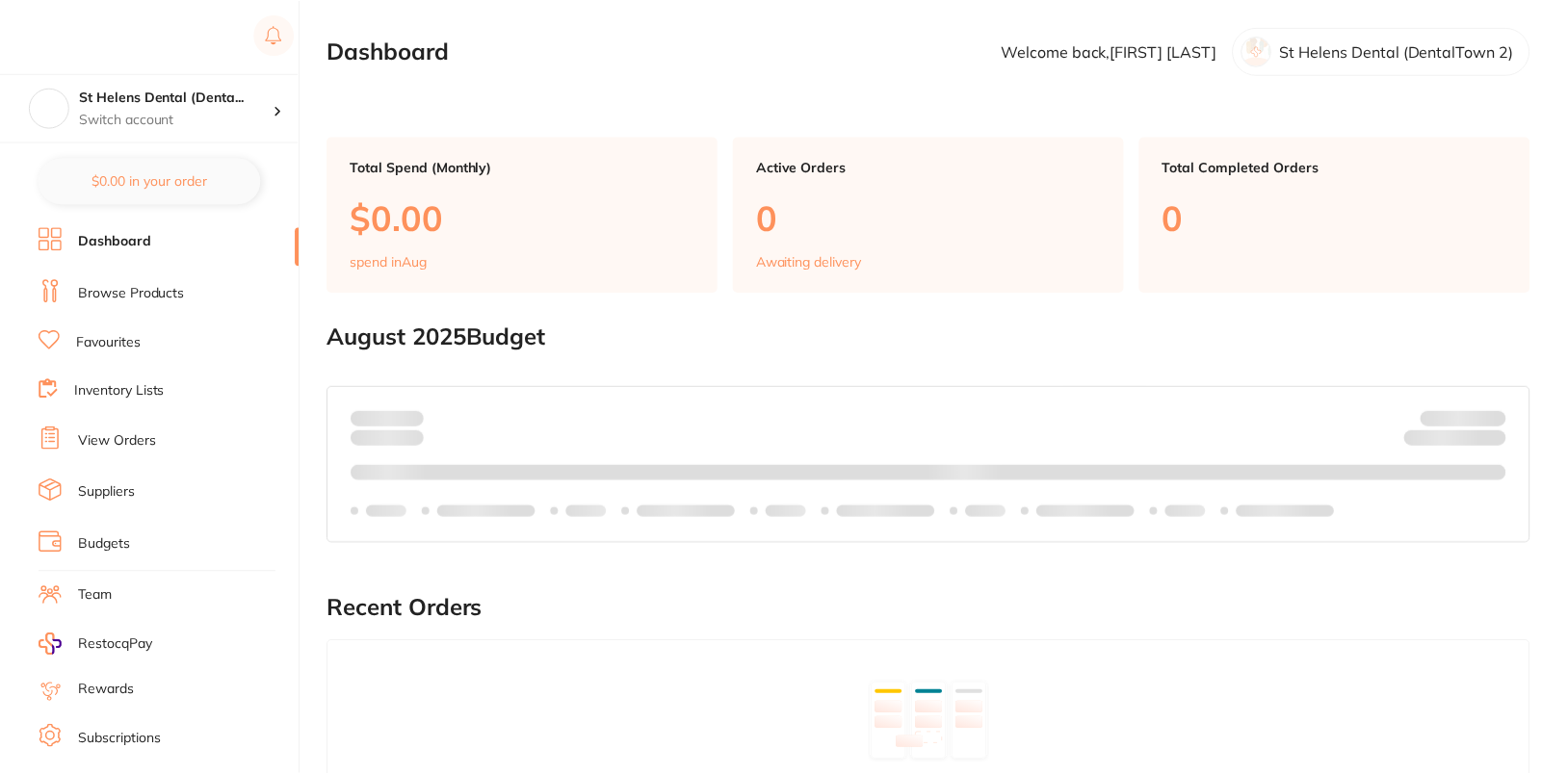 scroll, scrollTop: 0, scrollLeft: 0, axis: both 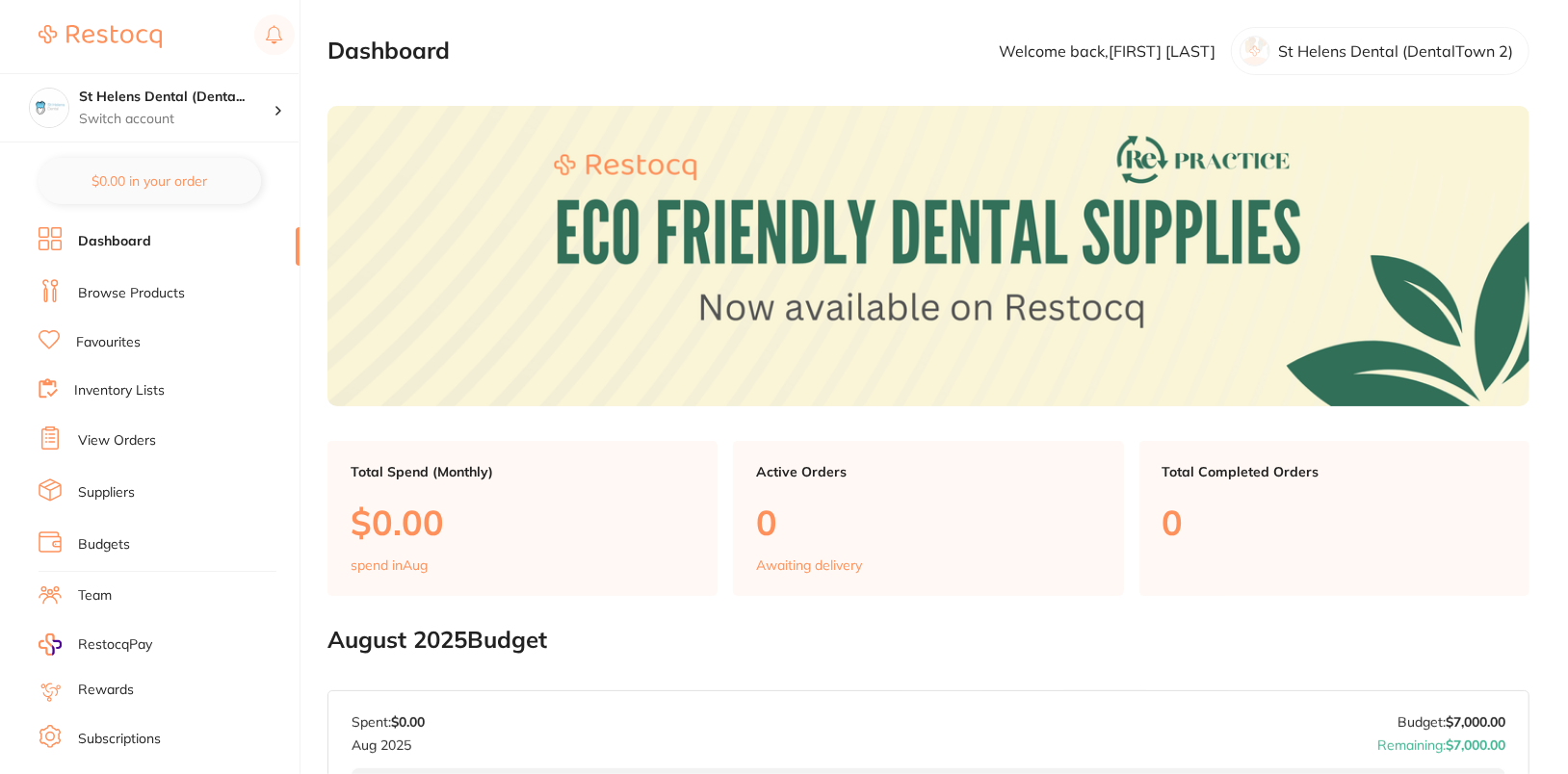 click on "Browse Products" at bounding box center (131, 294) 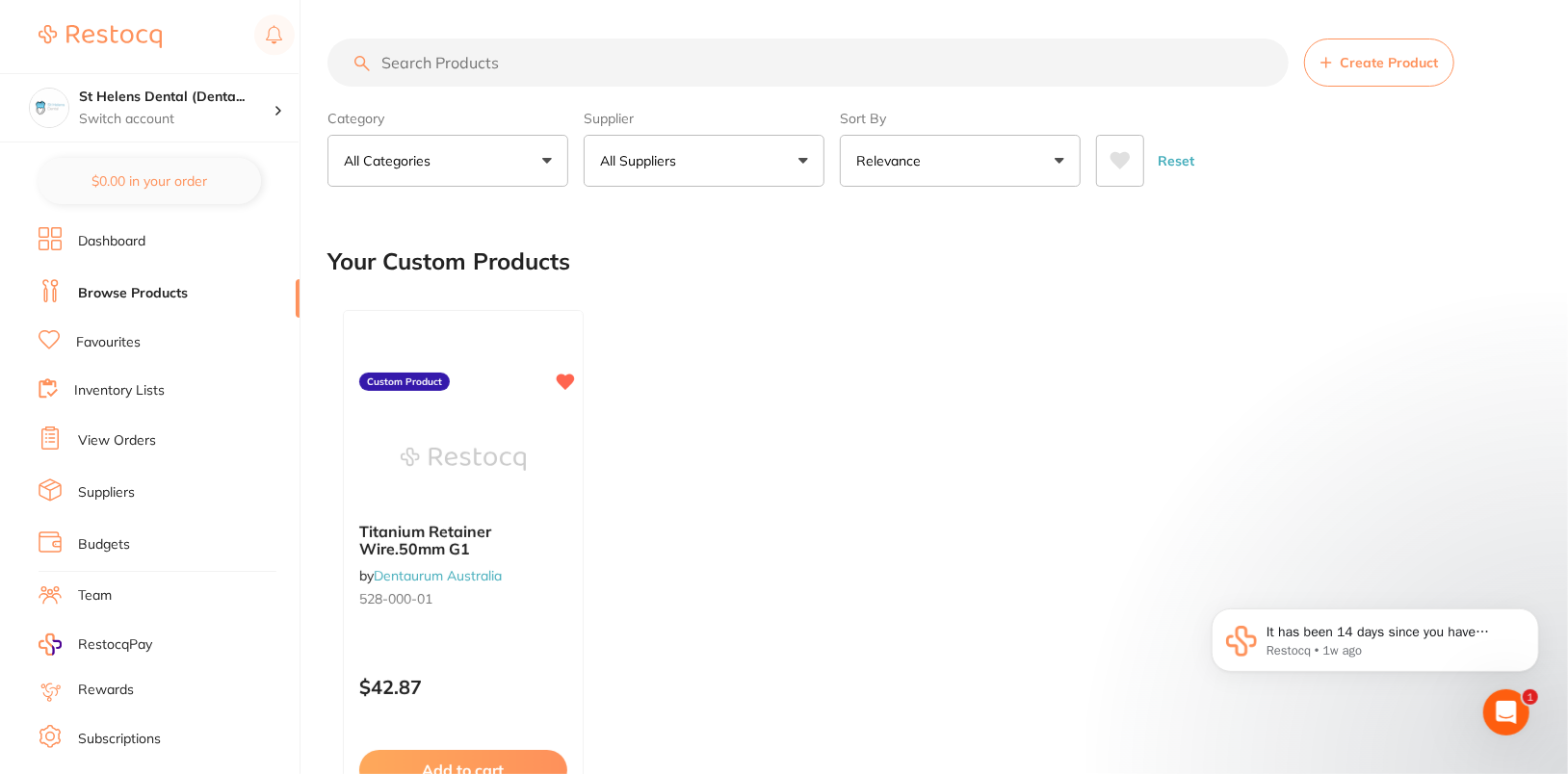 scroll, scrollTop: 0, scrollLeft: 0, axis: both 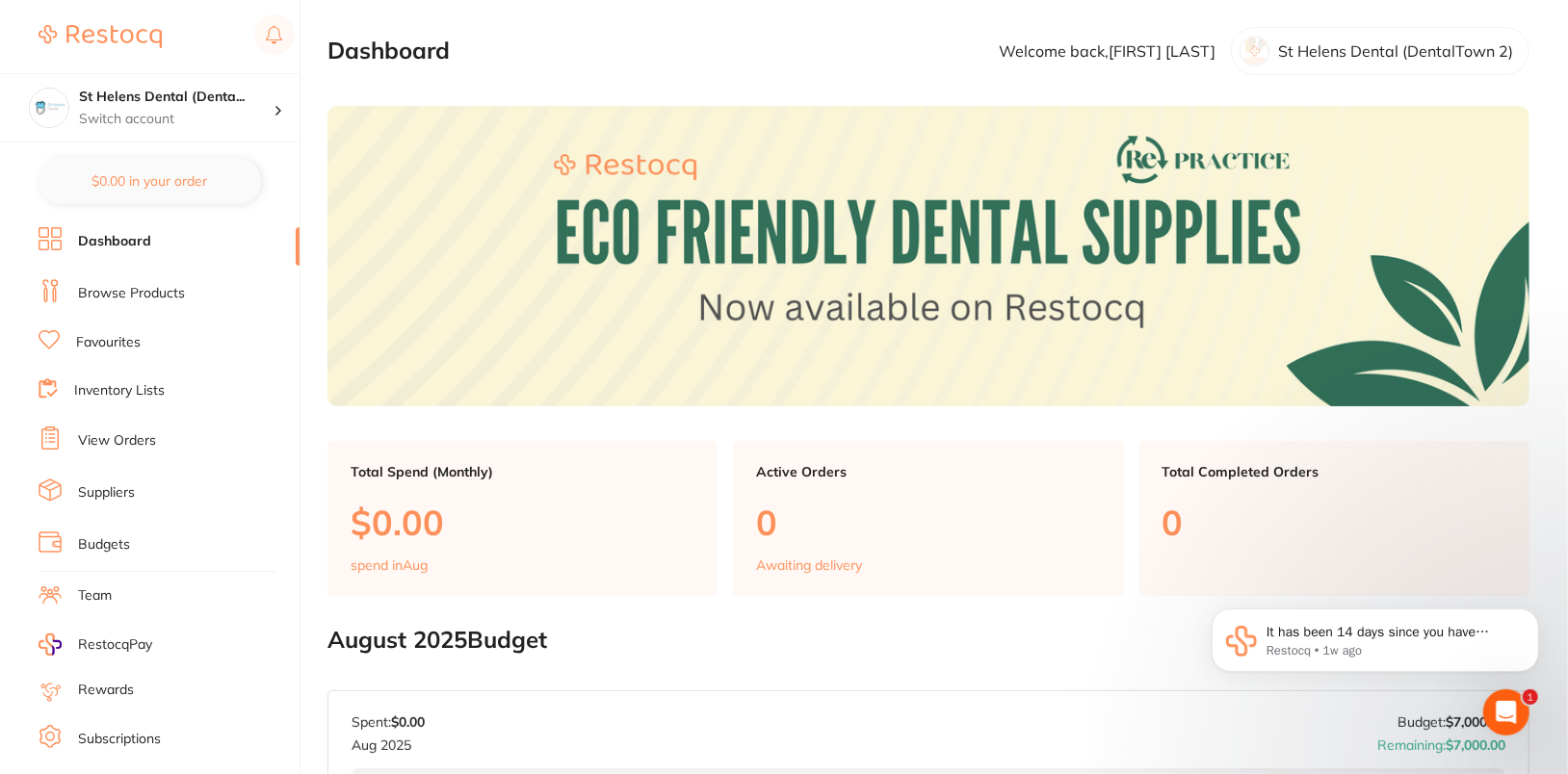 click on "Suppliers" at bounding box center [106, 493] 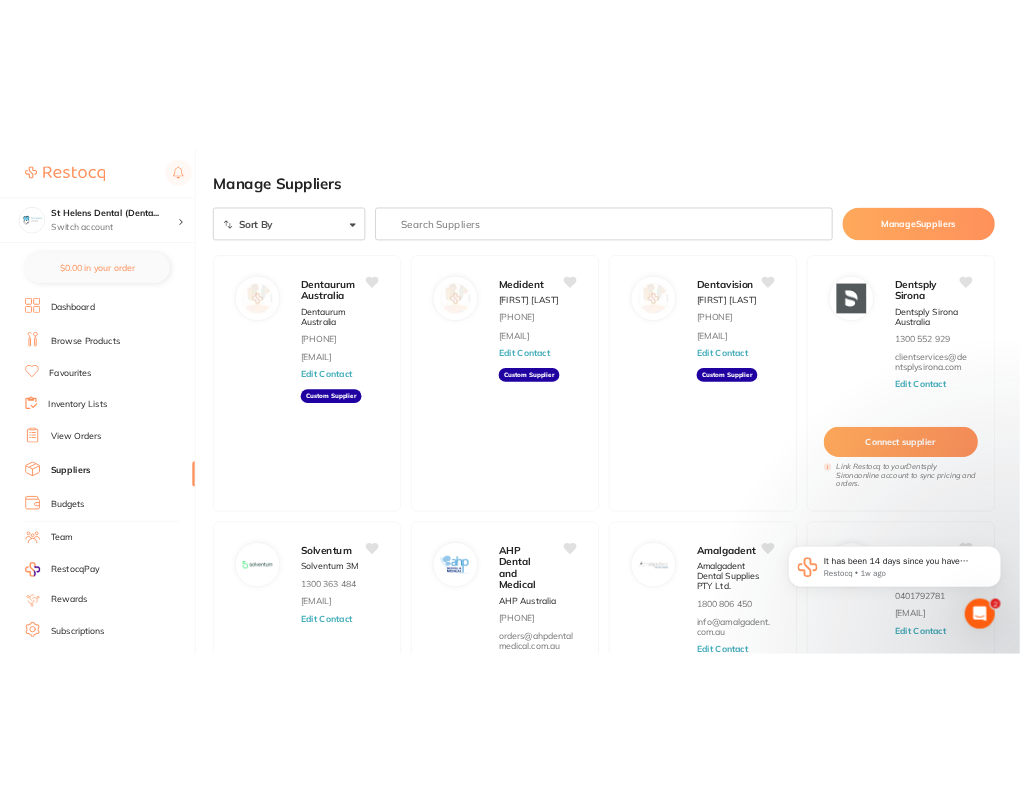 scroll, scrollTop: 0, scrollLeft: 0, axis: both 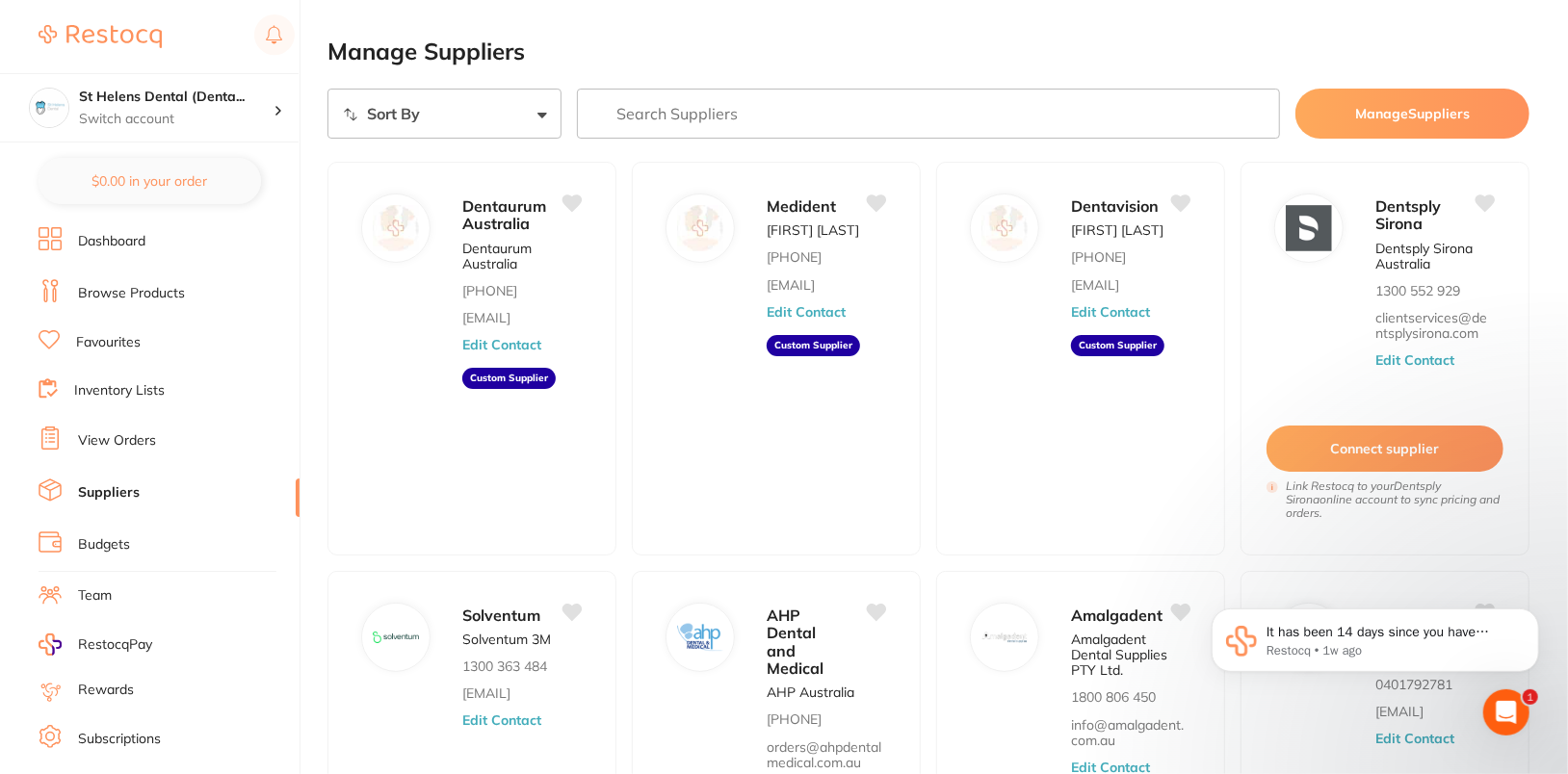 click at bounding box center (928, 114) 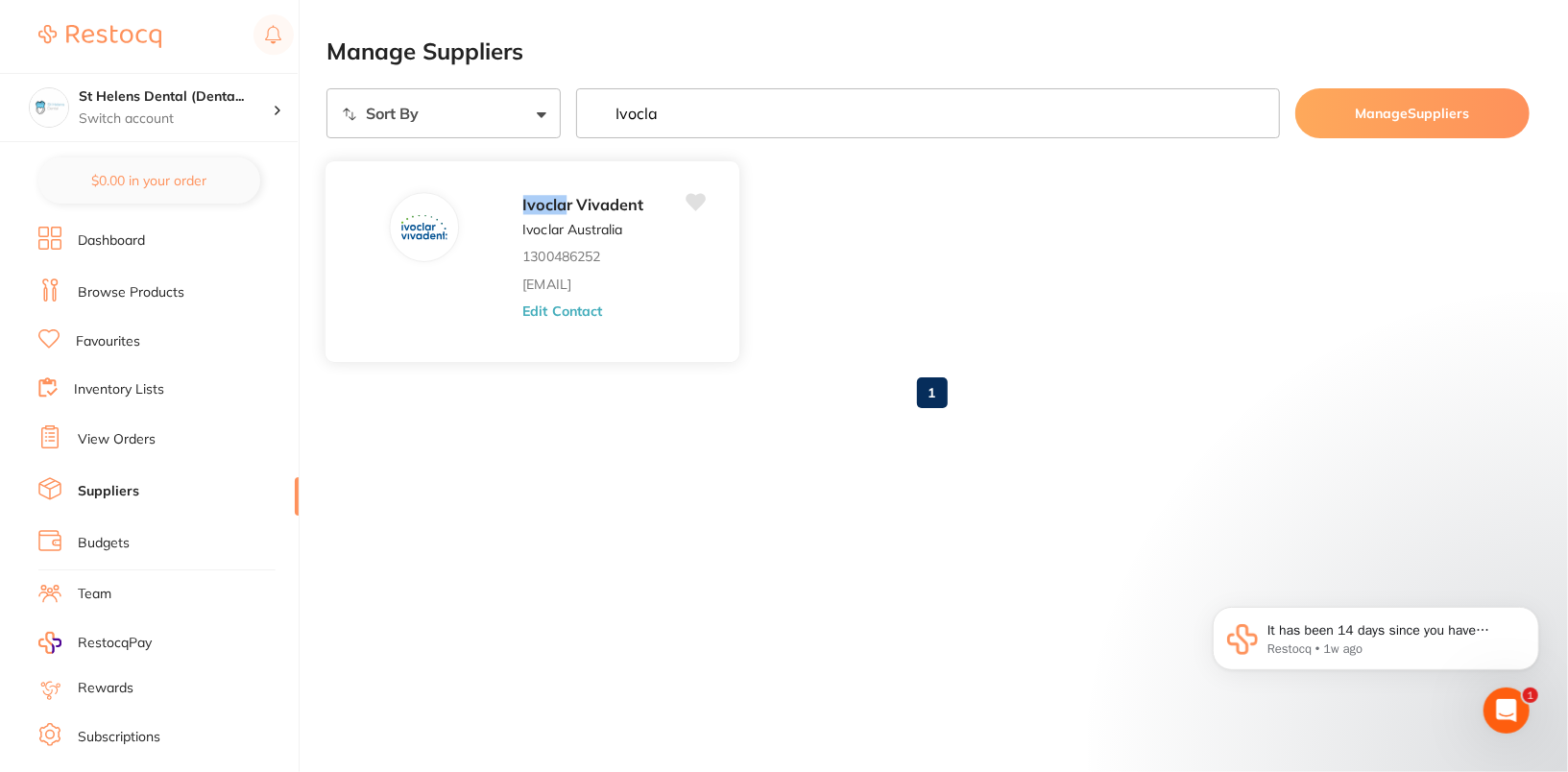 type on "Ivocla" 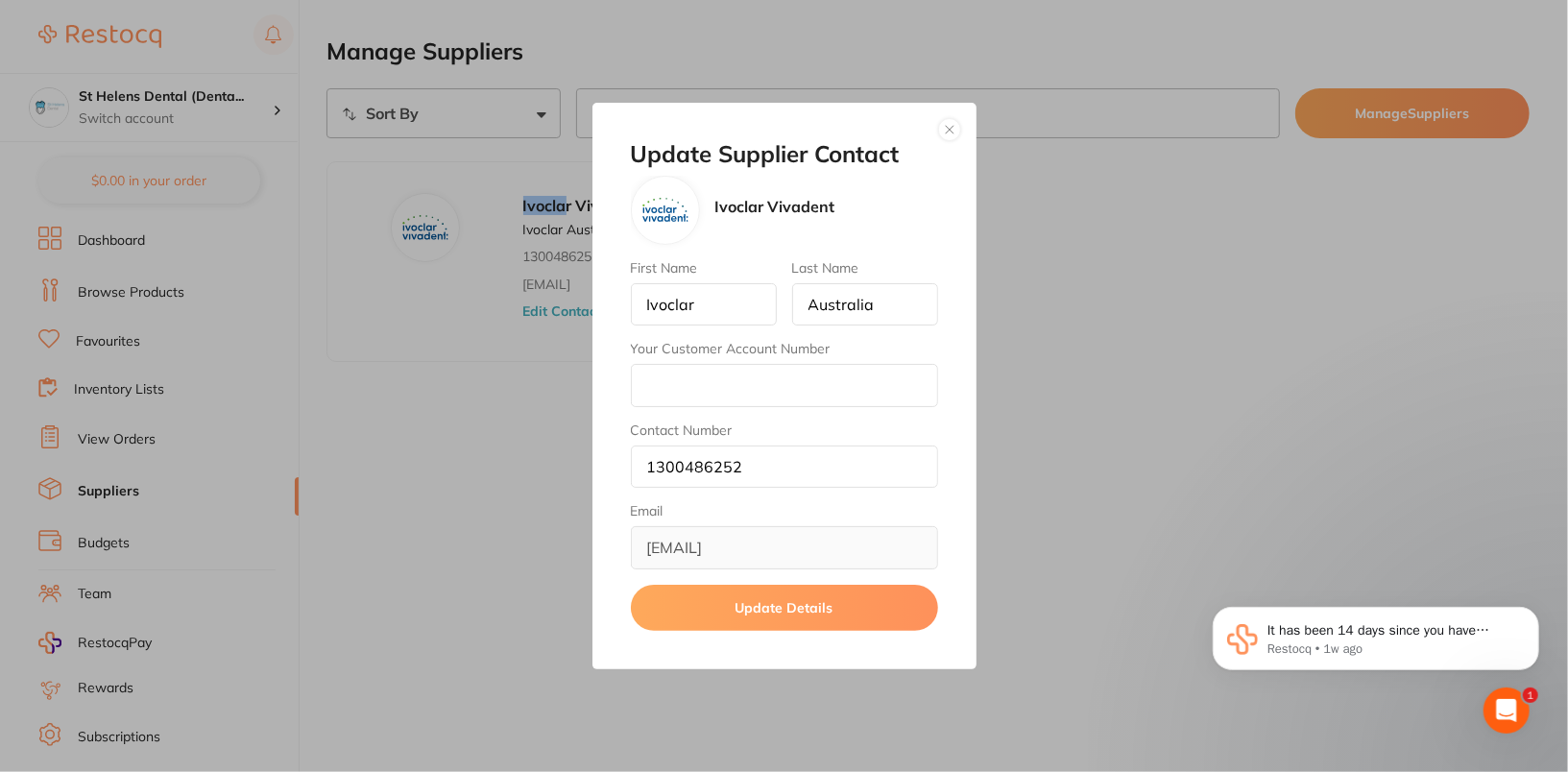 click on "[FIRST] [LAST] [COUNTRY] [PHONE] [EMAIL]" at bounding box center [784, 415] 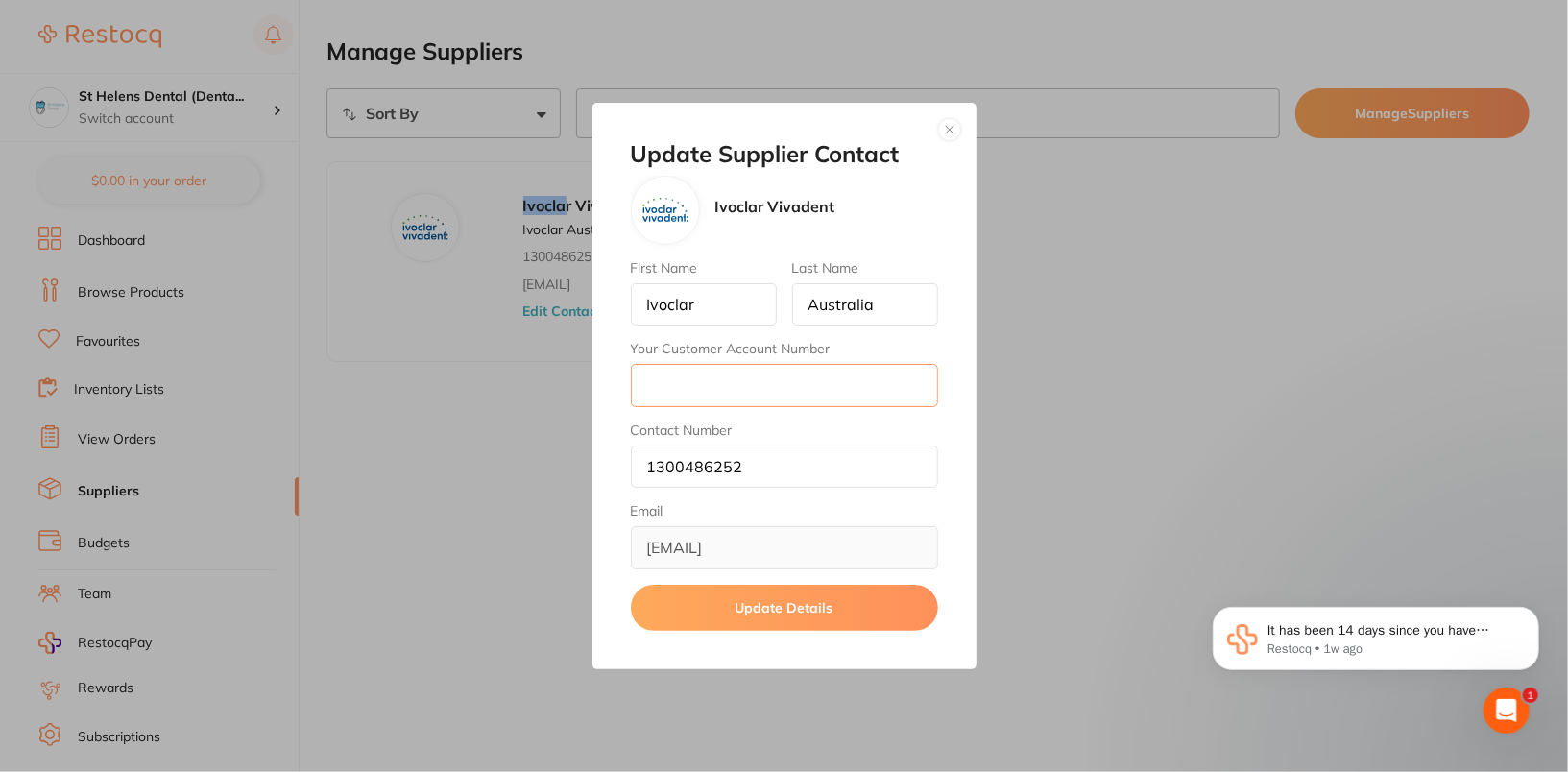 click on "Your Customer Account Number" at bounding box center (784, 385) 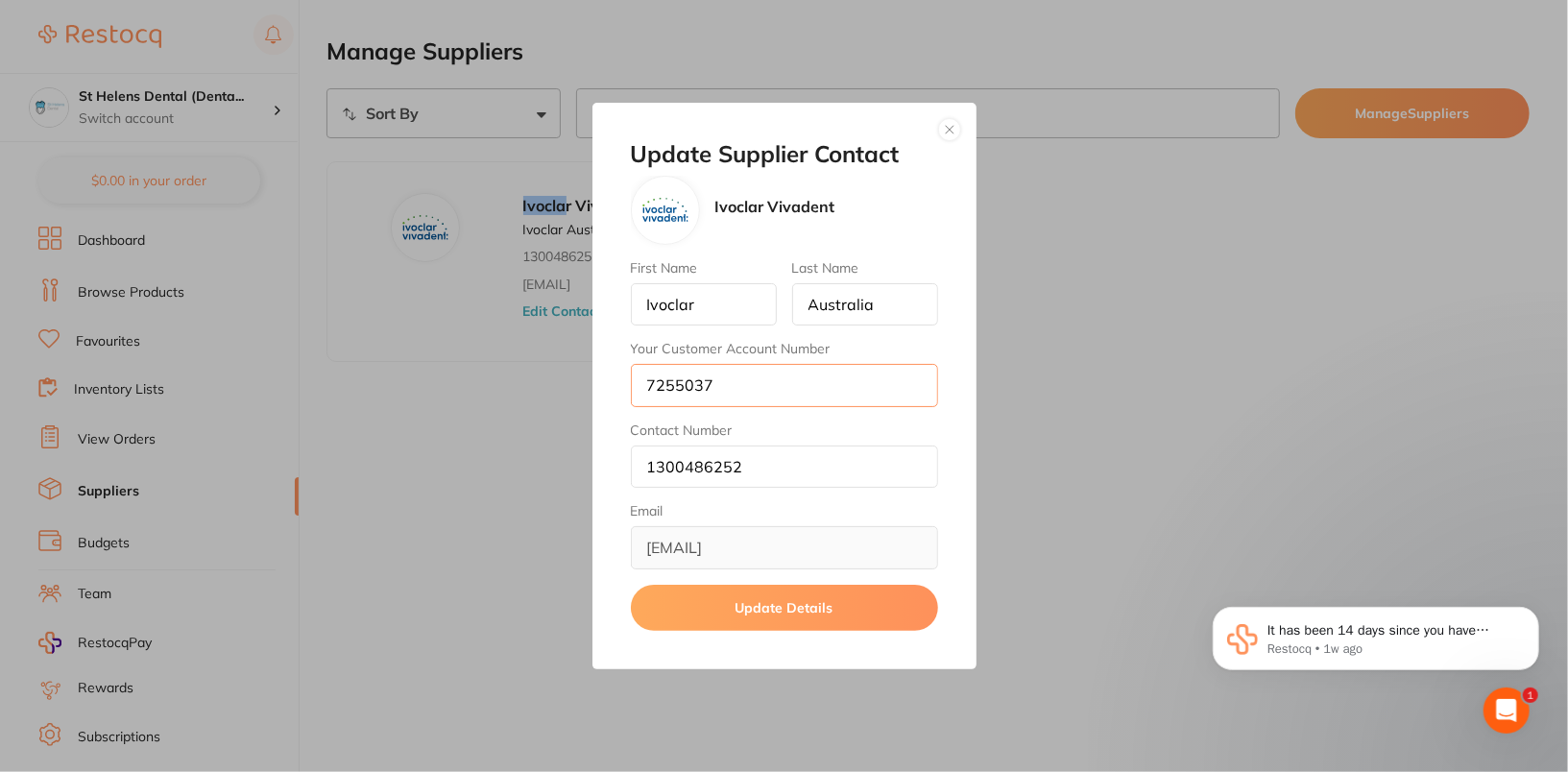 type on "7255037" 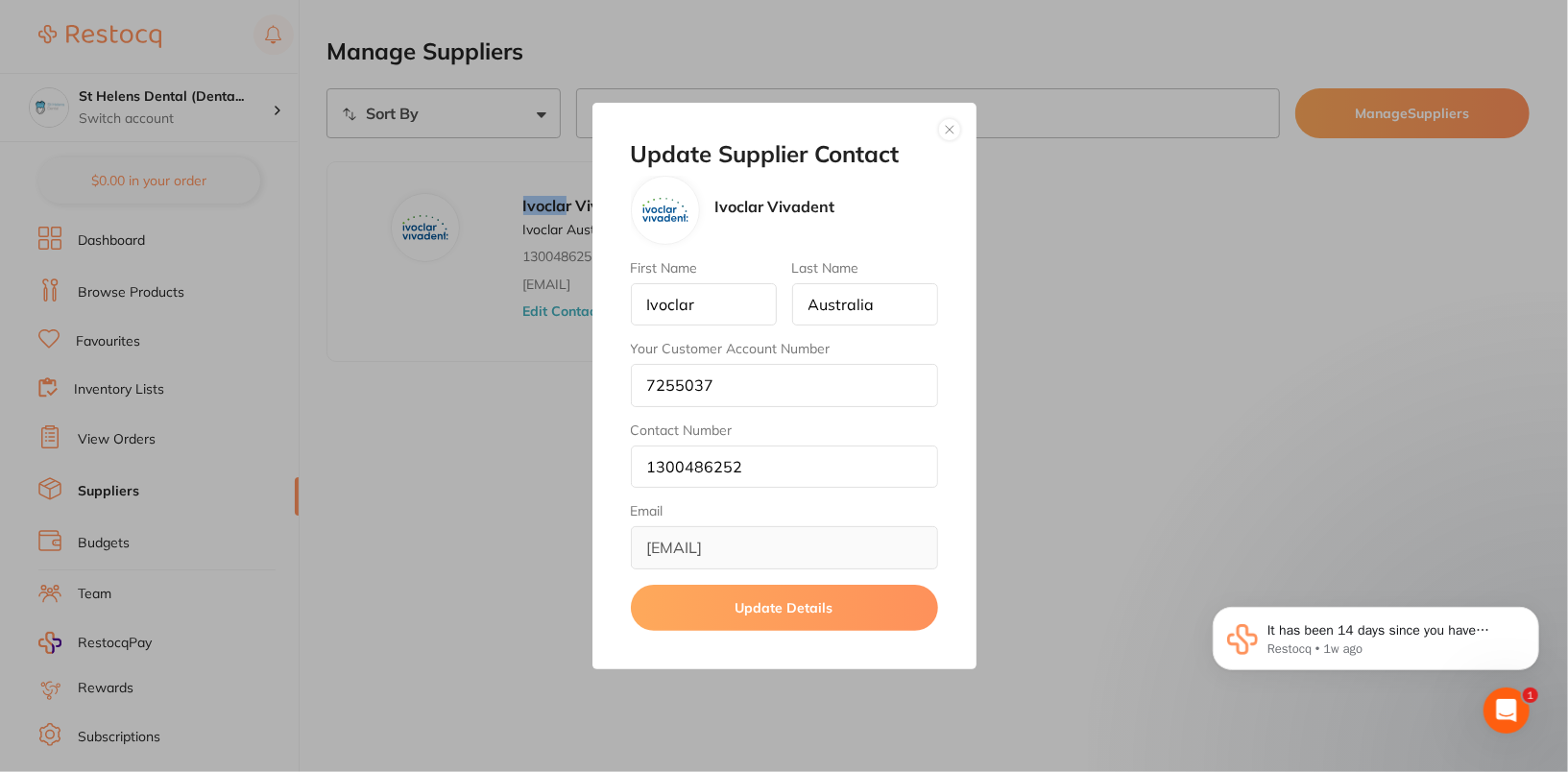 click on "Update Details" at bounding box center [784, 608] 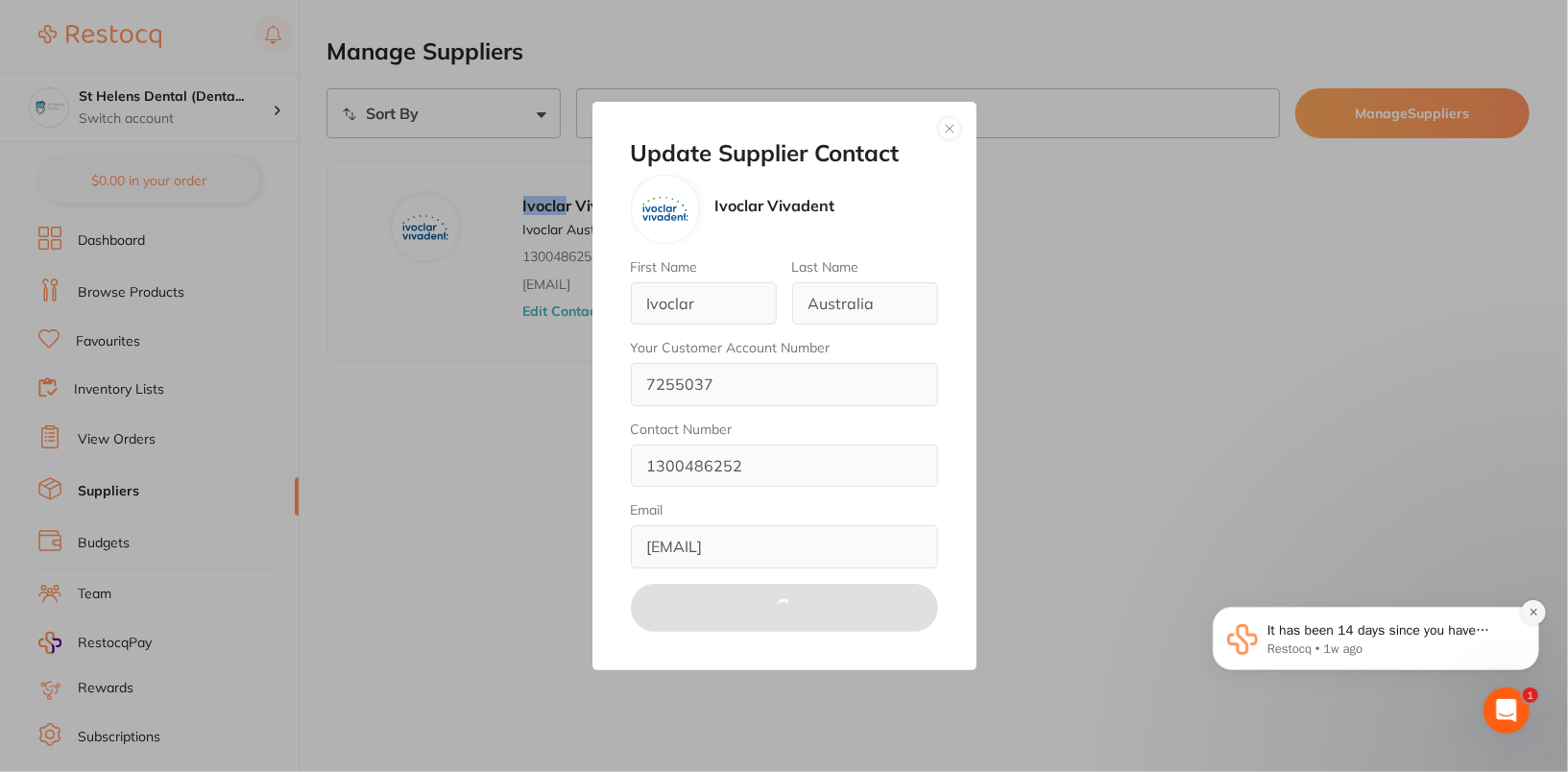 drag, startPoint x: 1537, startPoint y: 610, endPoint x: 2739, endPoint y: 1100, distance: 1298.0385 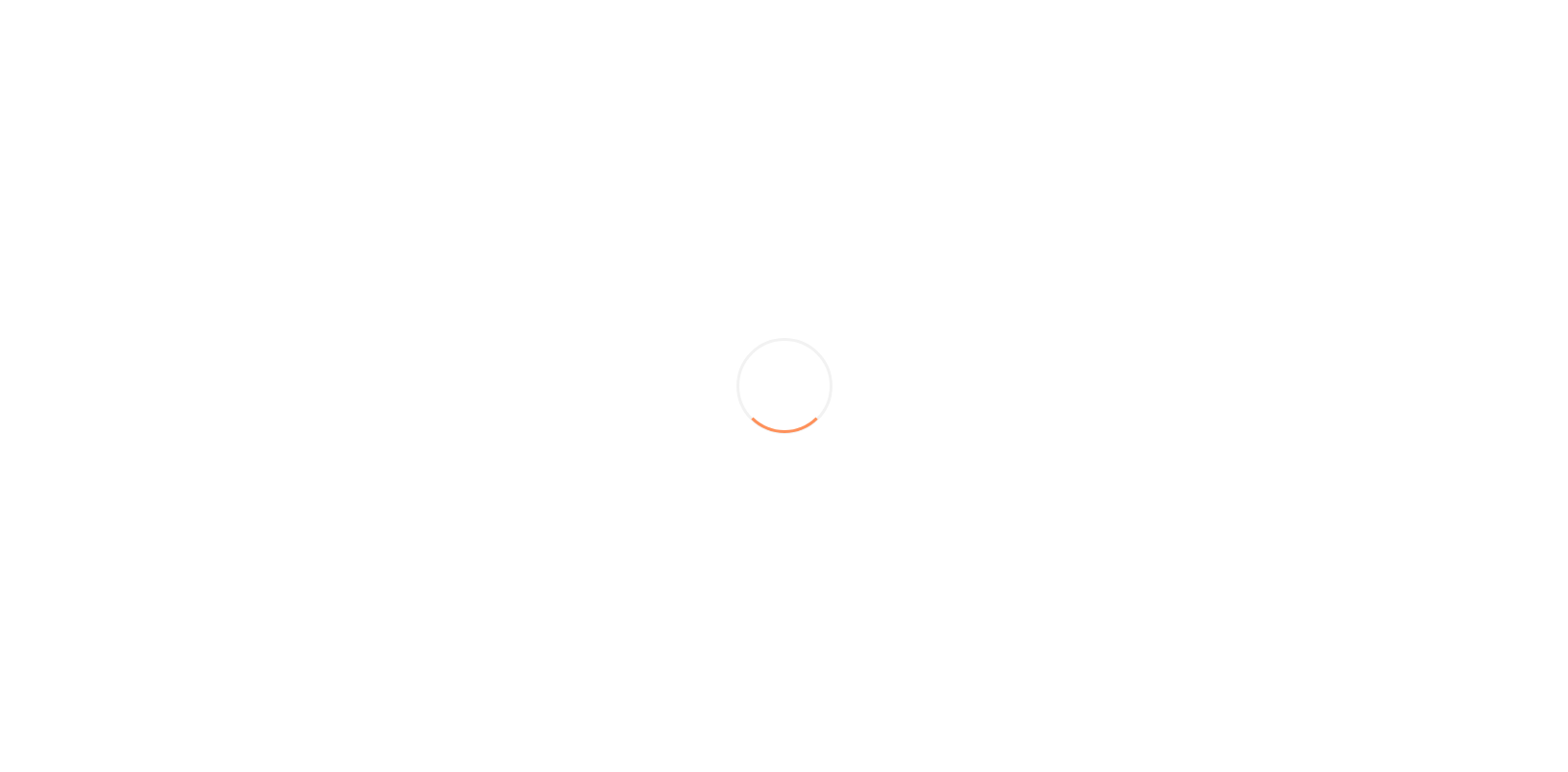scroll, scrollTop: 0, scrollLeft: 0, axis: both 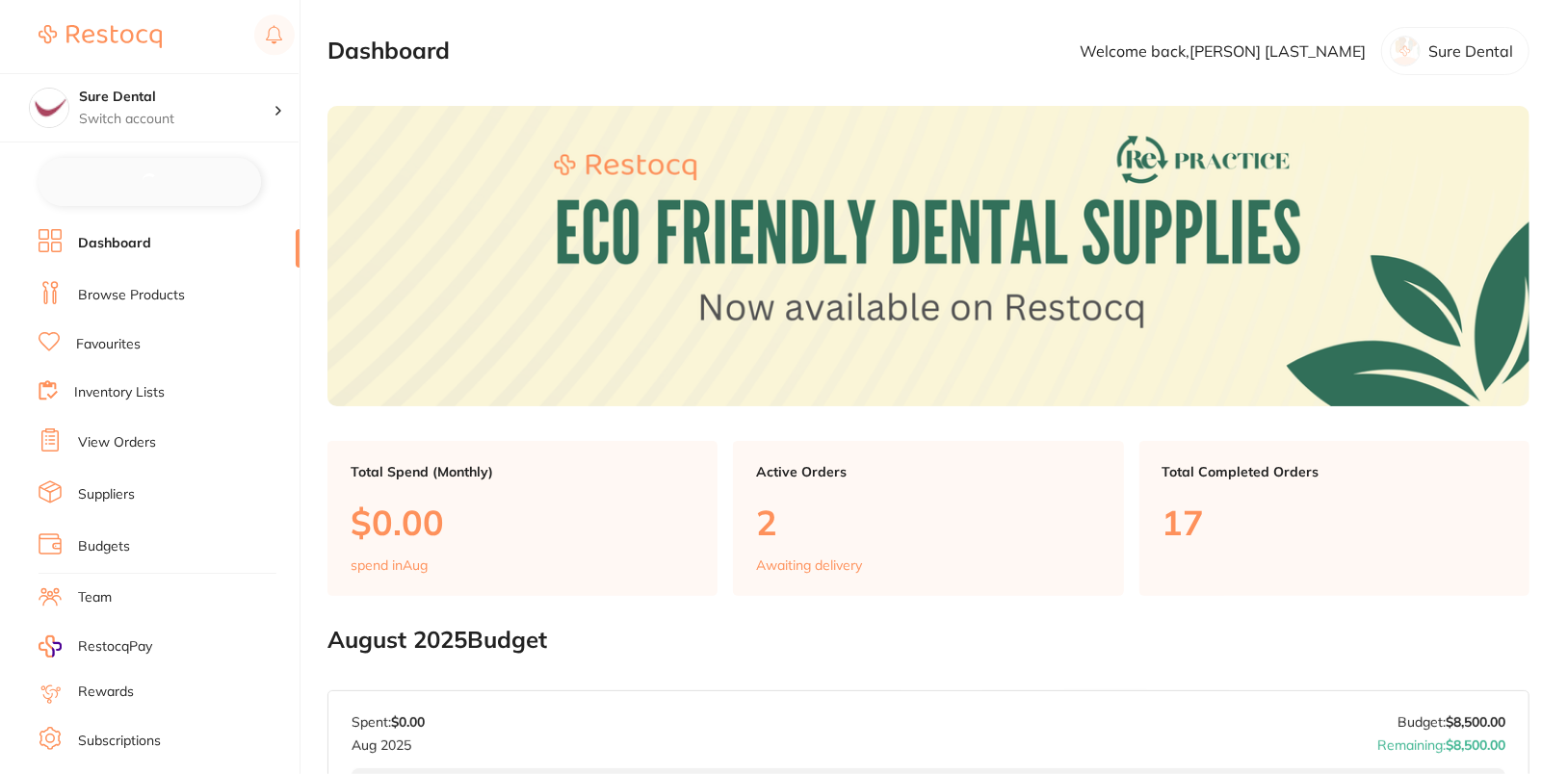 click on "Browse Products" at bounding box center (131, 296) 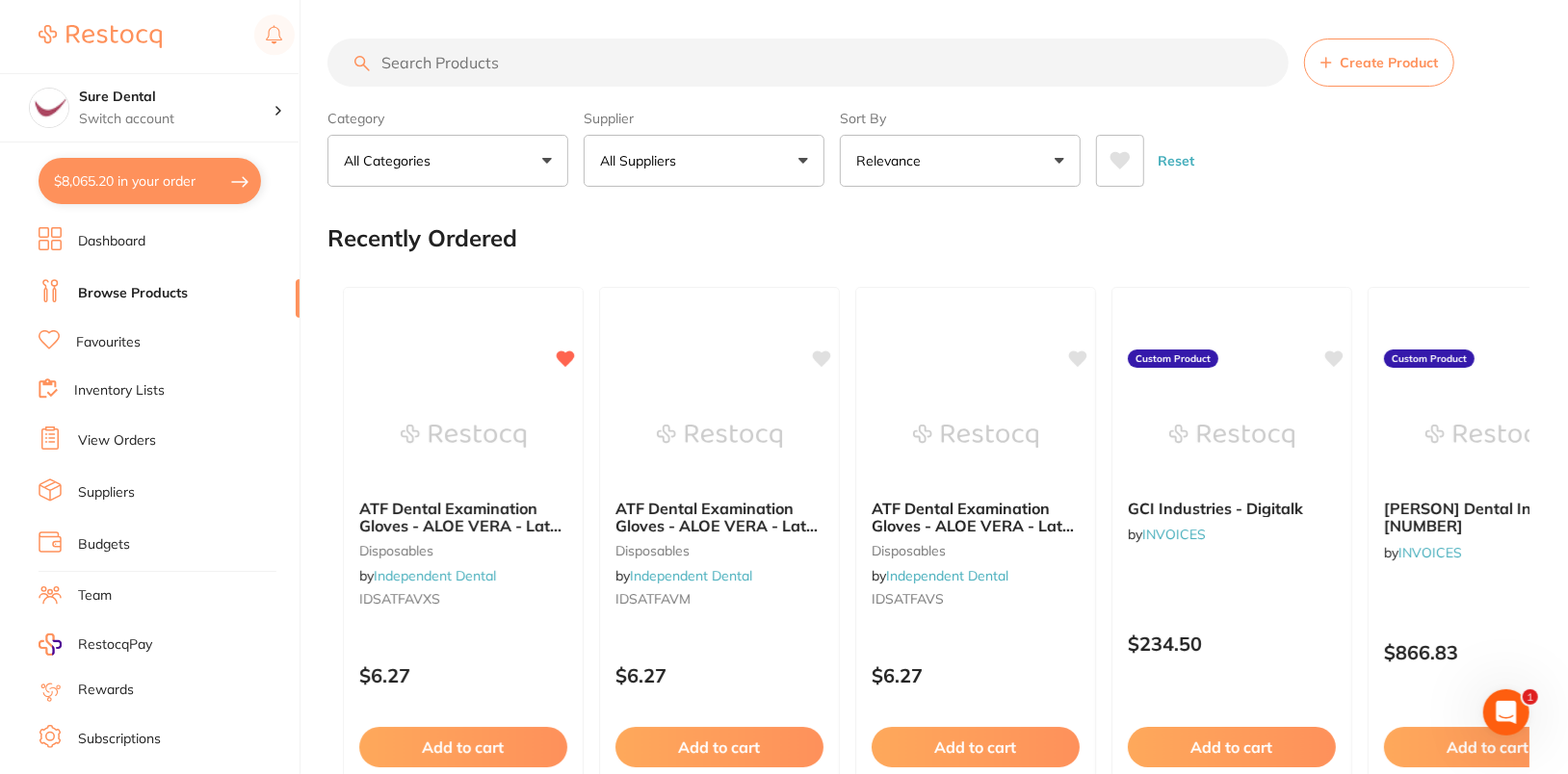 scroll, scrollTop: 0, scrollLeft: 0, axis: both 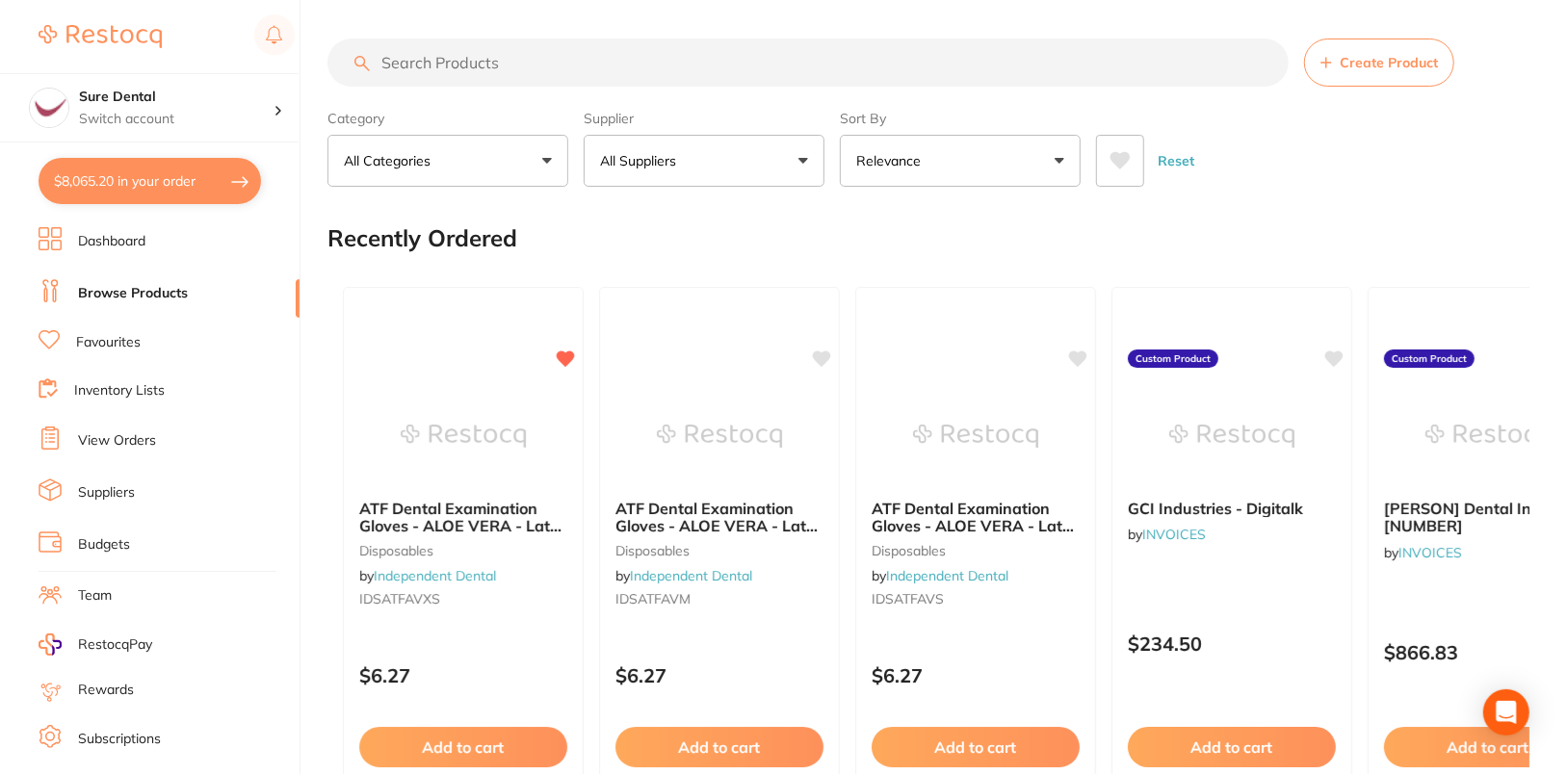 paste on "SPINOP27GS" 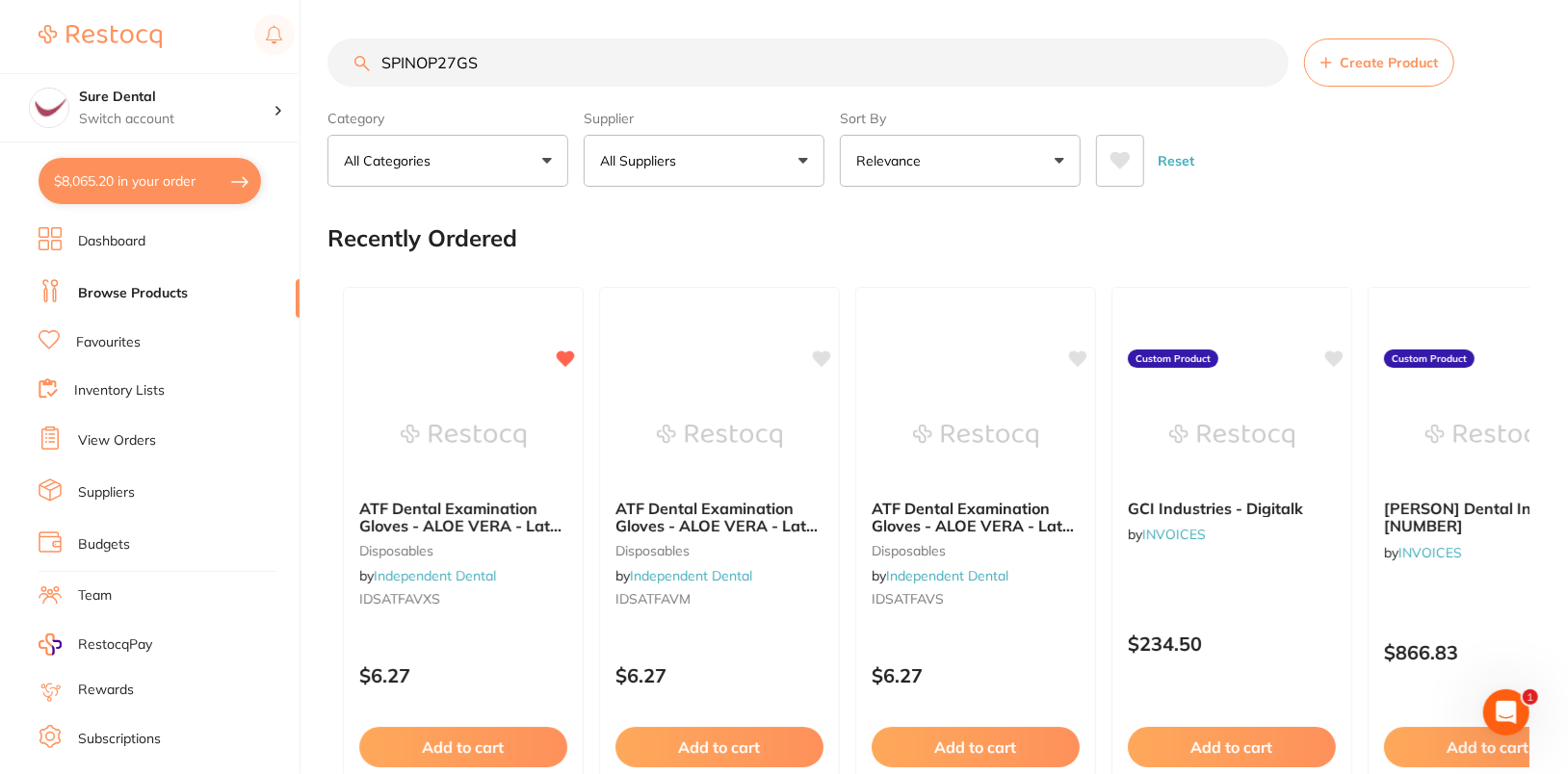 scroll, scrollTop: 0, scrollLeft: 0, axis: both 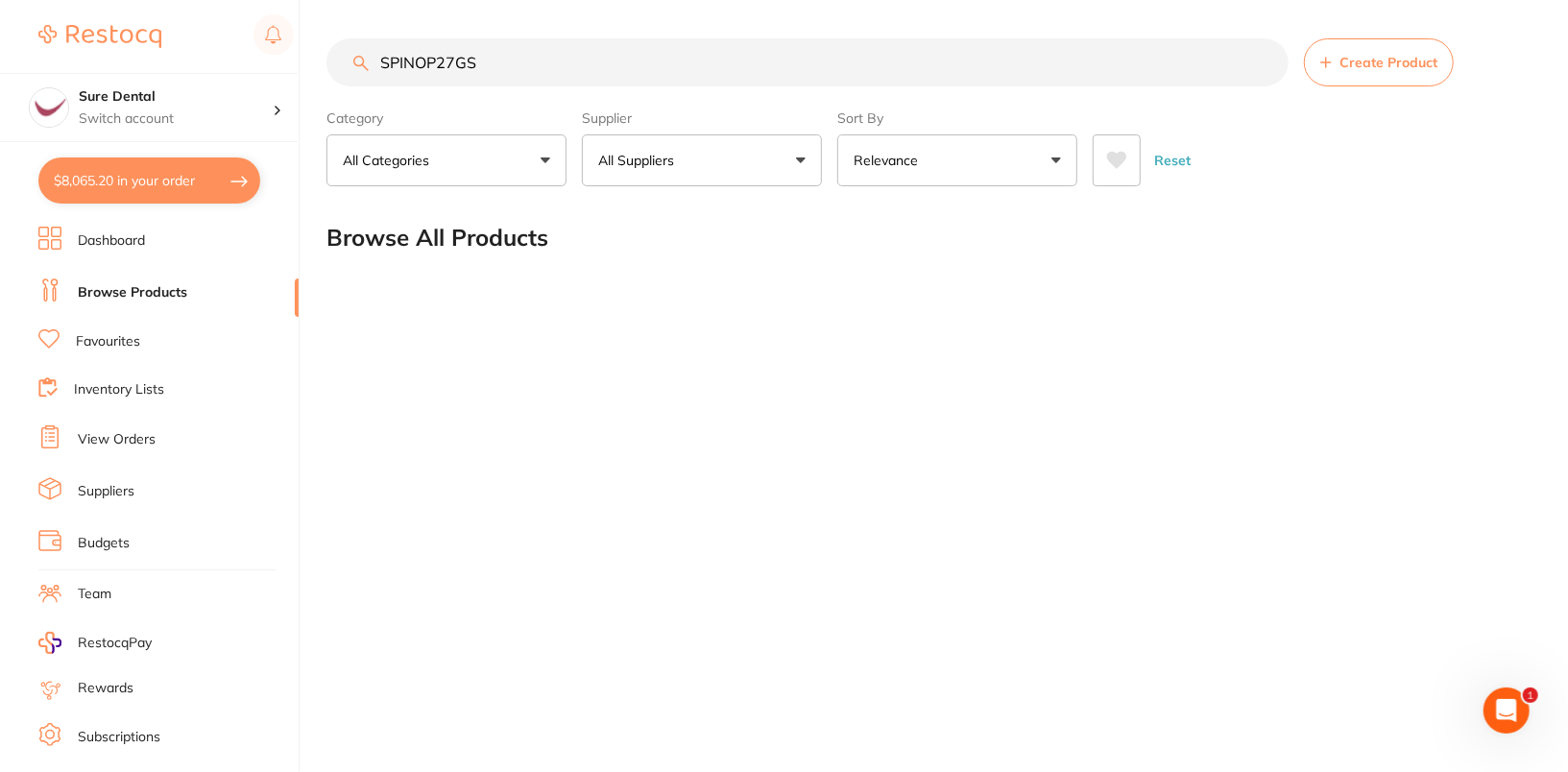click on "SPINOP27GS" at bounding box center (808, 62) 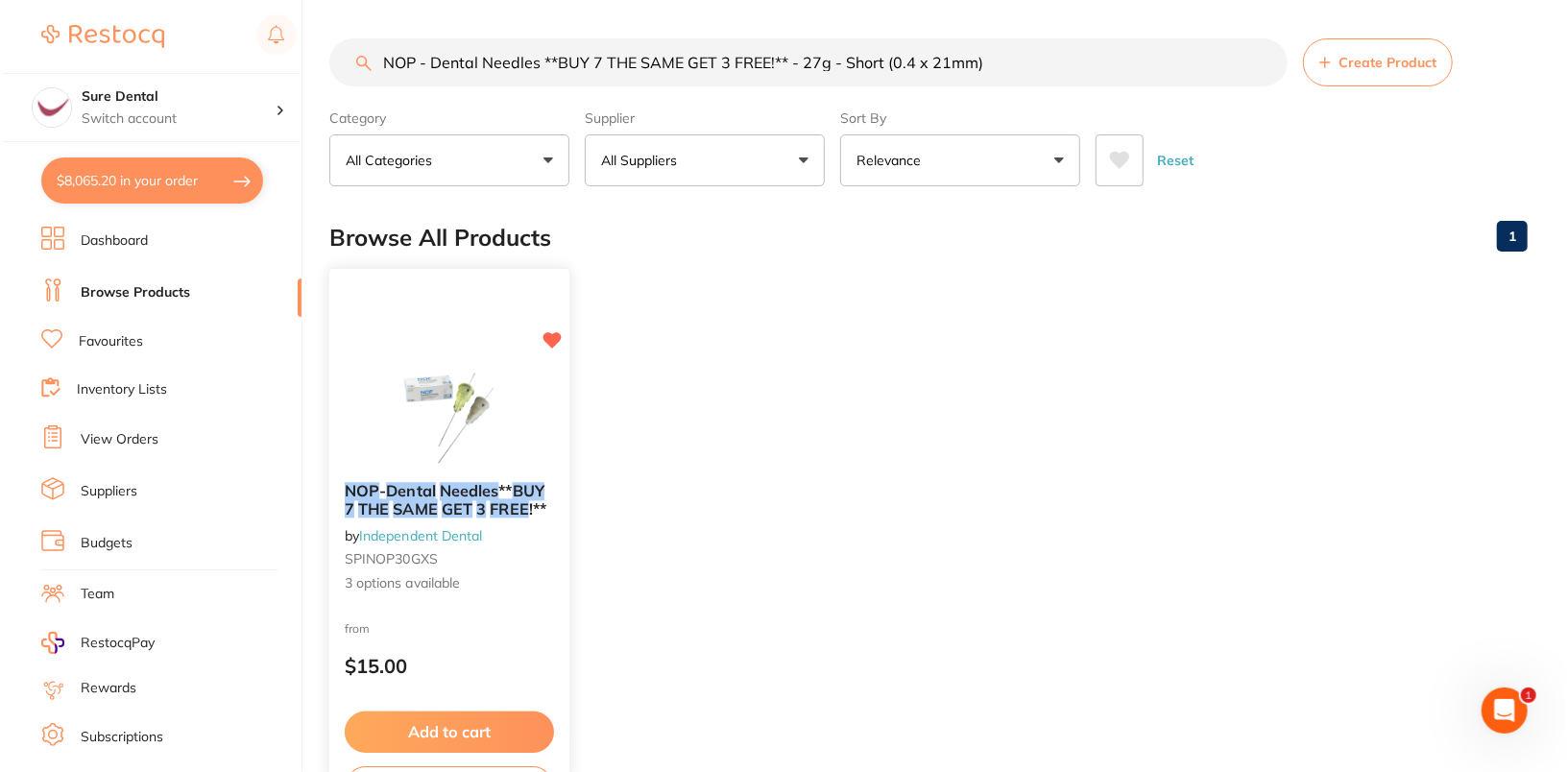scroll, scrollTop: 0, scrollLeft: 0, axis: both 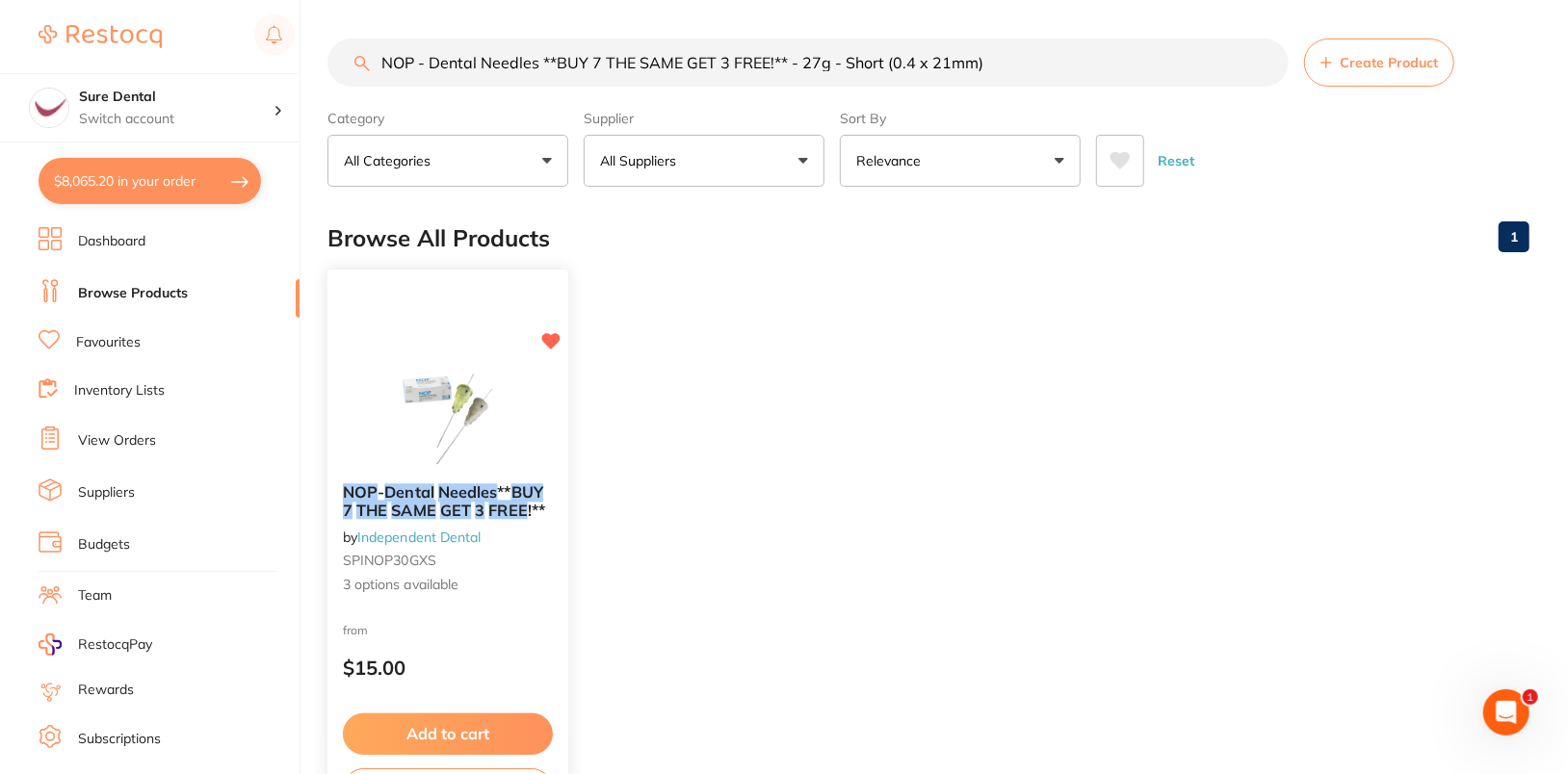 type on "NOP - Dental Needles **BUY 7 THE SAME GET 3 FREE!** - 27g - Short (0.4 x 21mm)" 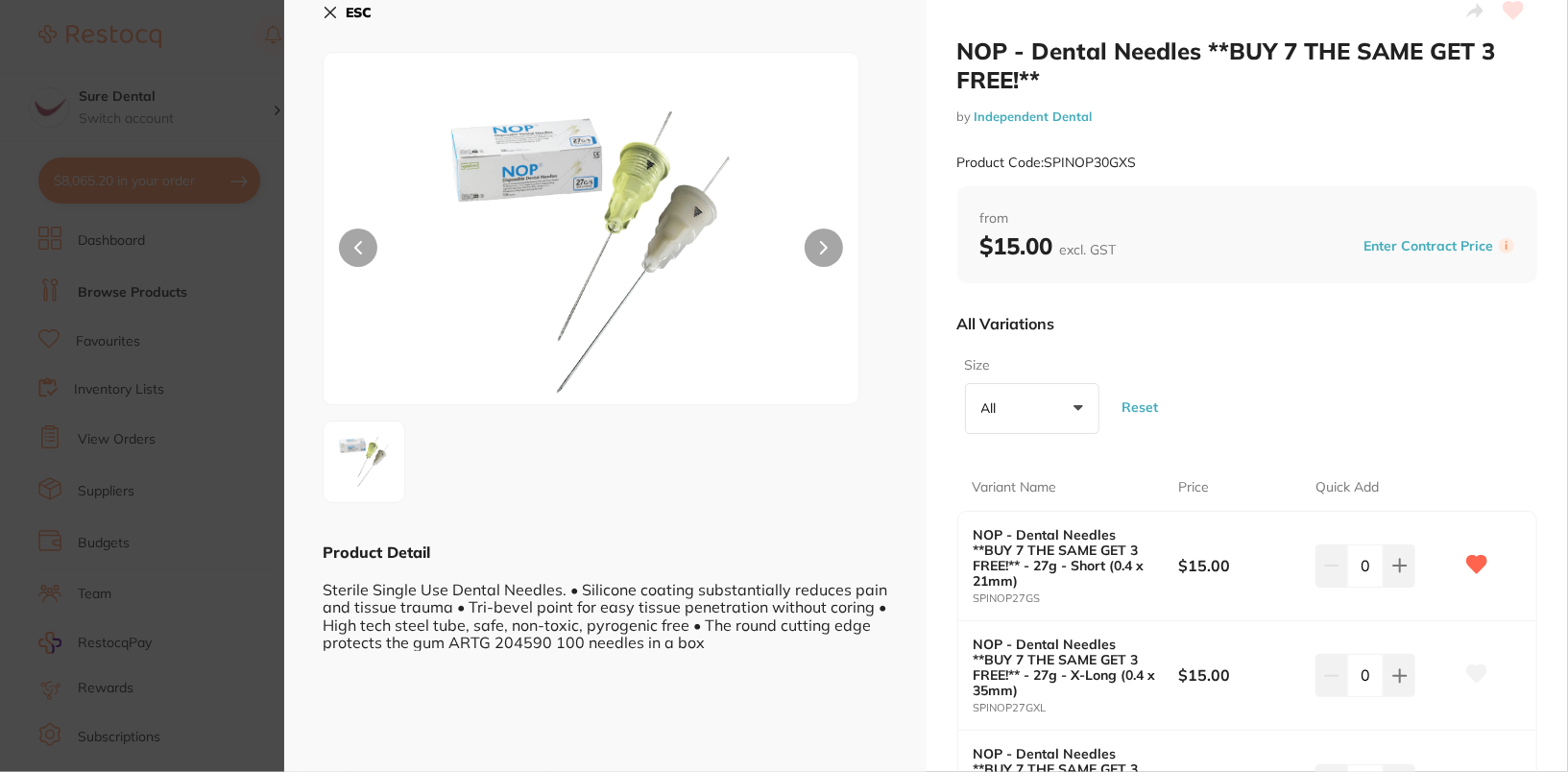 scroll, scrollTop: 122, scrollLeft: 0, axis: vertical 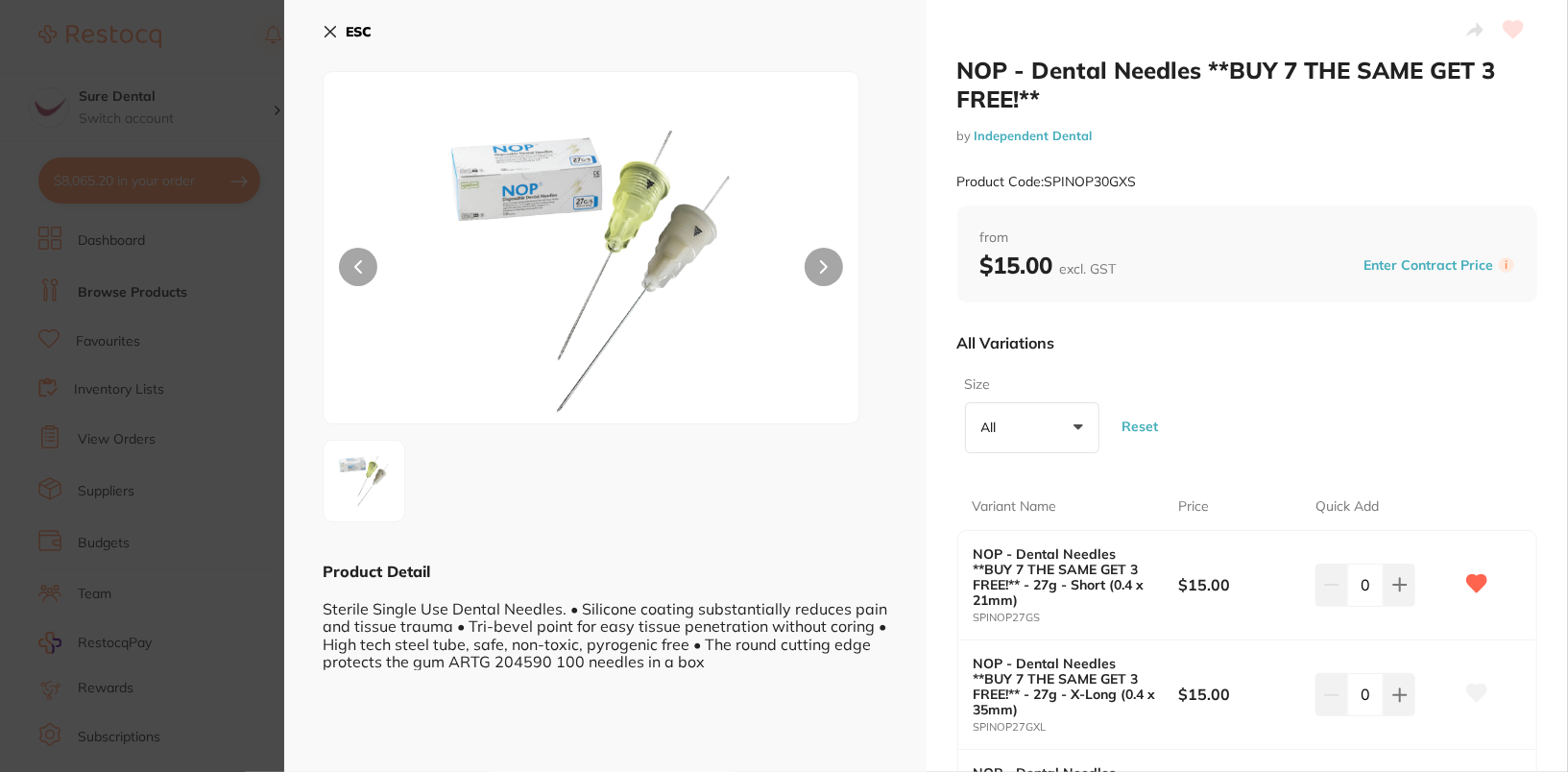 click on "NOP - Dental Needles **BUY 7 THE SAME GET 3 FREE!** by Independent Dental Product Code: SPINOP30GXS" at bounding box center [1247, 131] 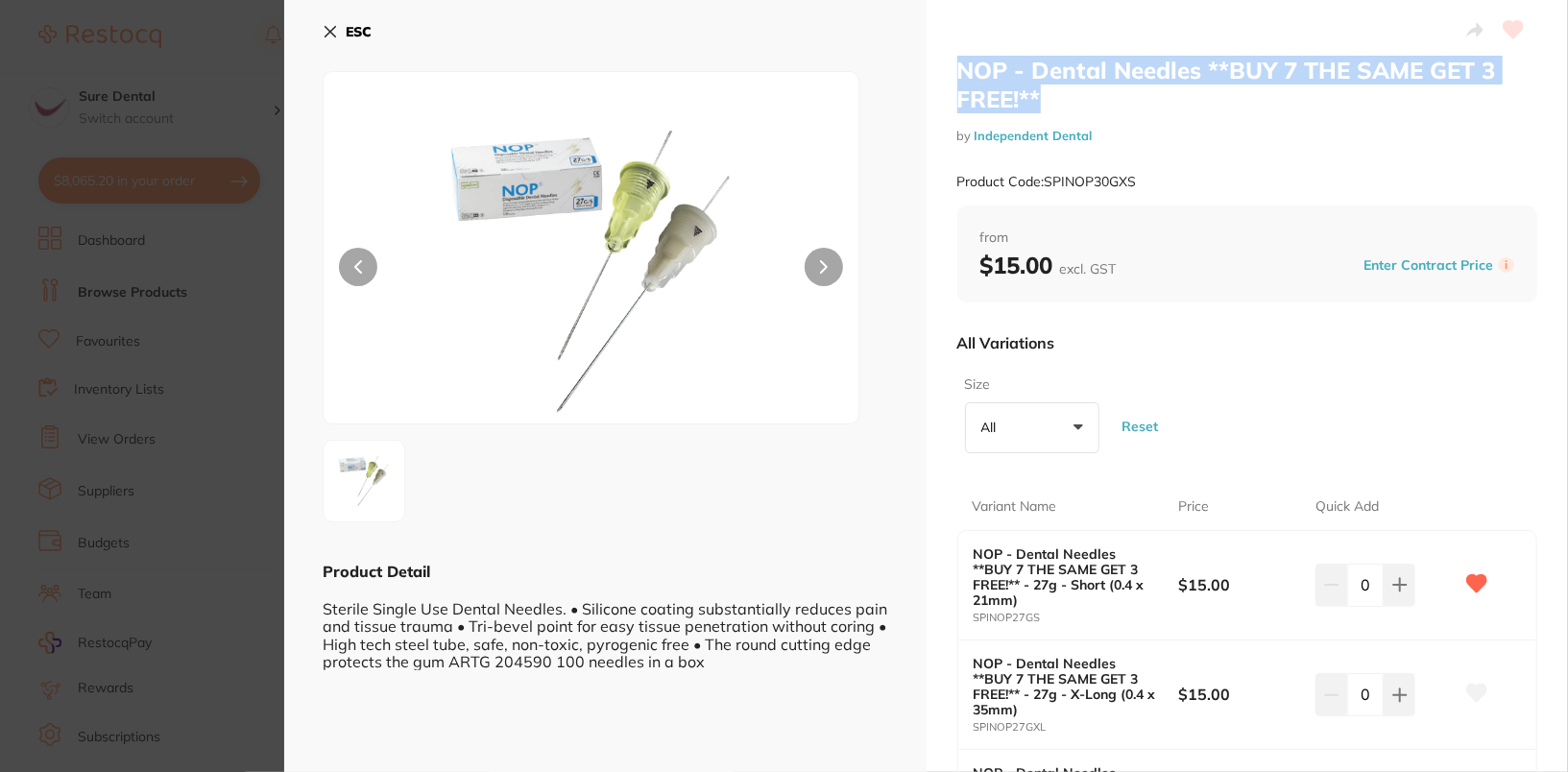 drag, startPoint x: 953, startPoint y: 64, endPoint x: 1043, endPoint y: 98, distance: 96.208108 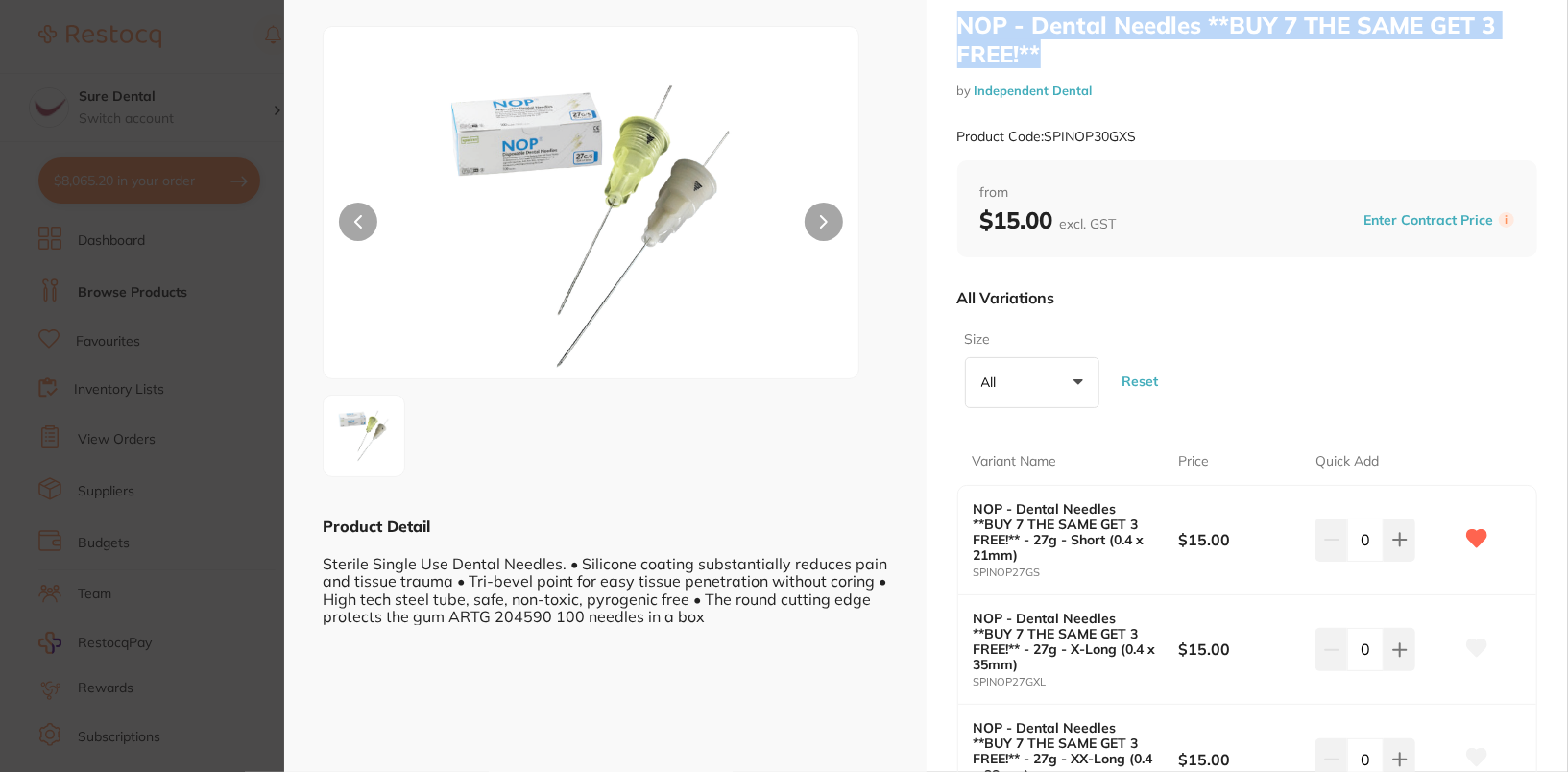 scroll, scrollTop: 0, scrollLeft: 0, axis: both 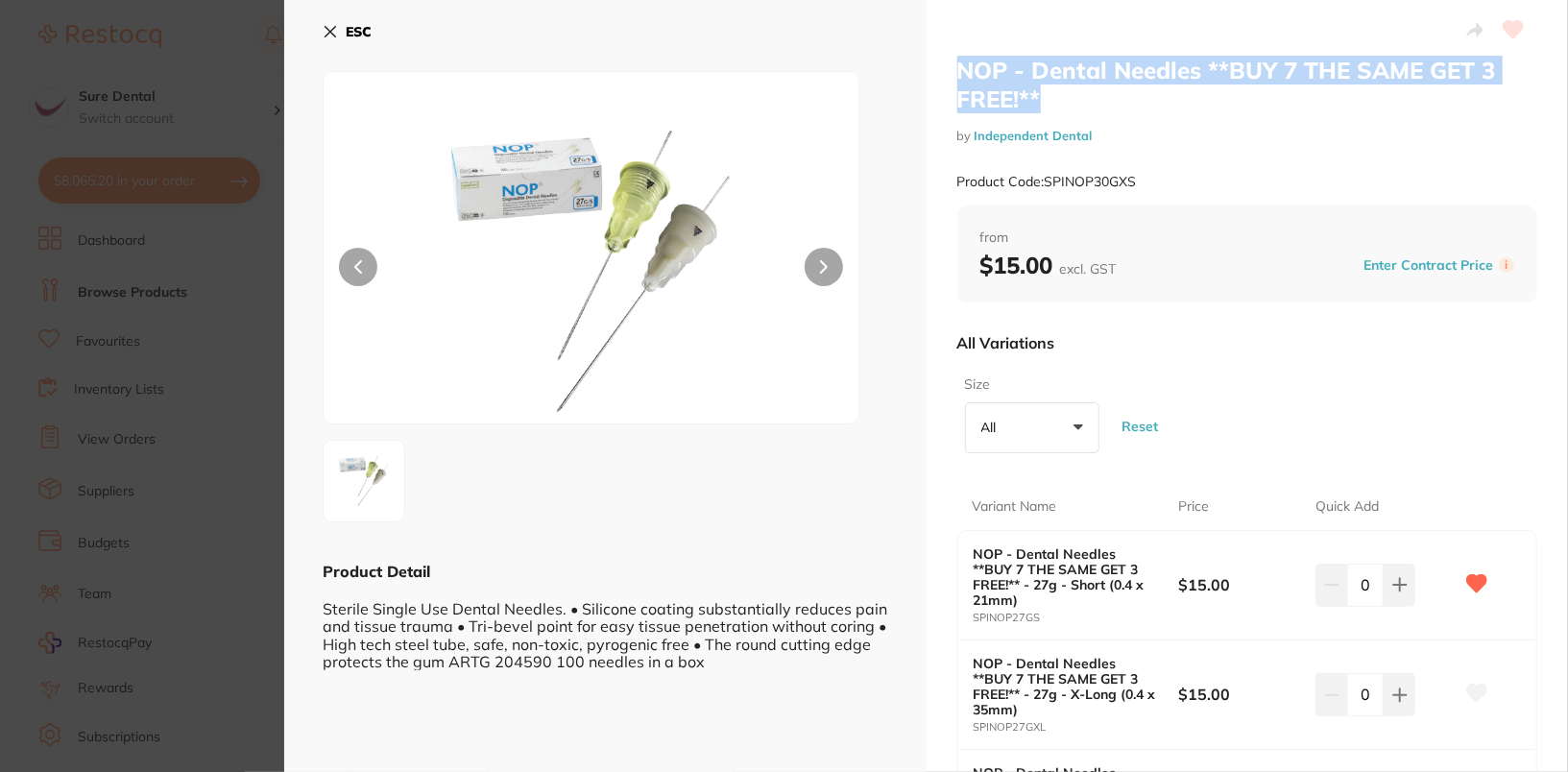 click on "NOP - Dental Needles **BUY 7 THE SAME GET 3 FREE!**" at bounding box center [1247, 84] 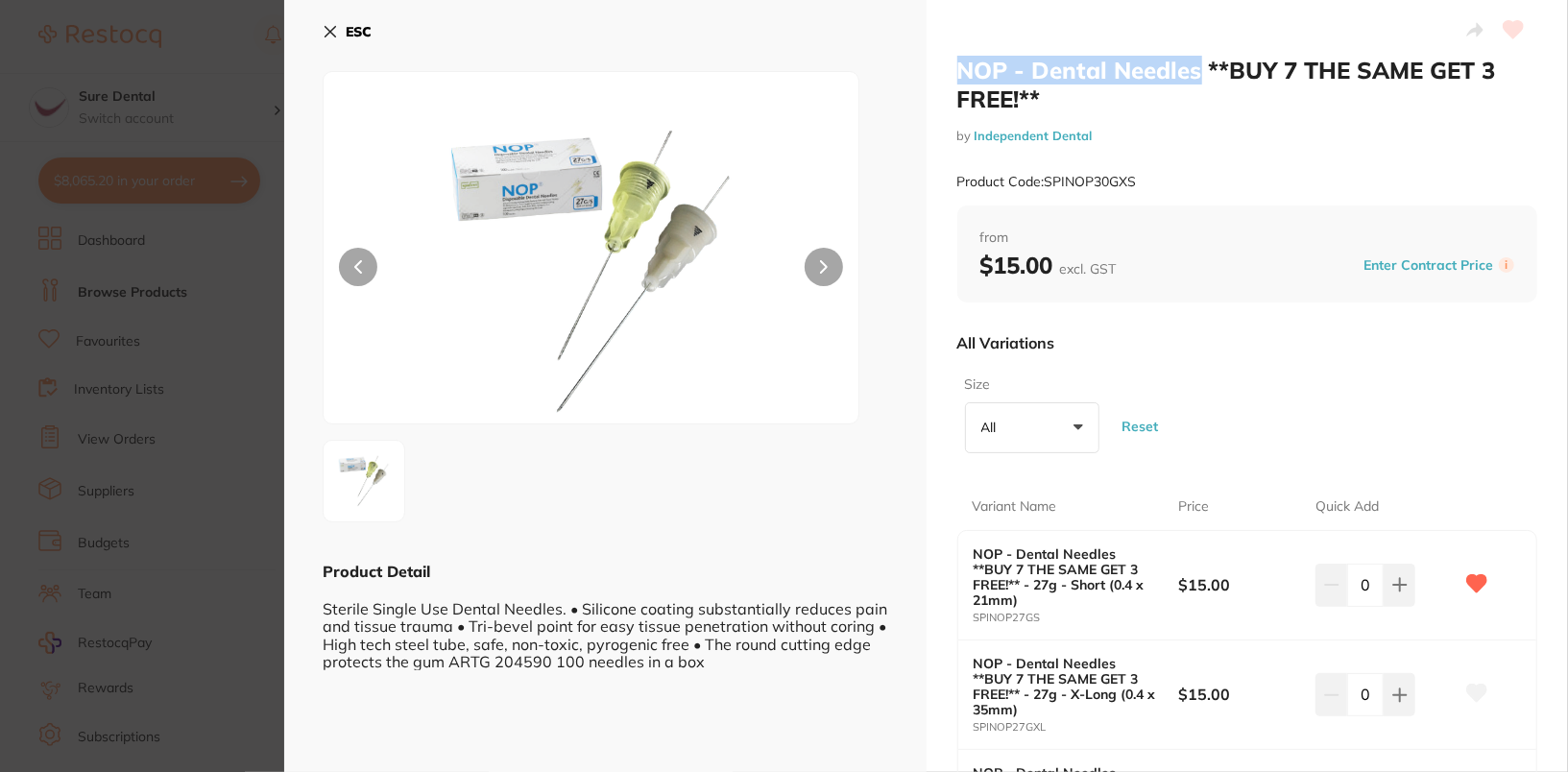 drag, startPoint x: 953, startPoint y: 66, endPoint x: 1198, endPoint y: 75, distance: 245.16525 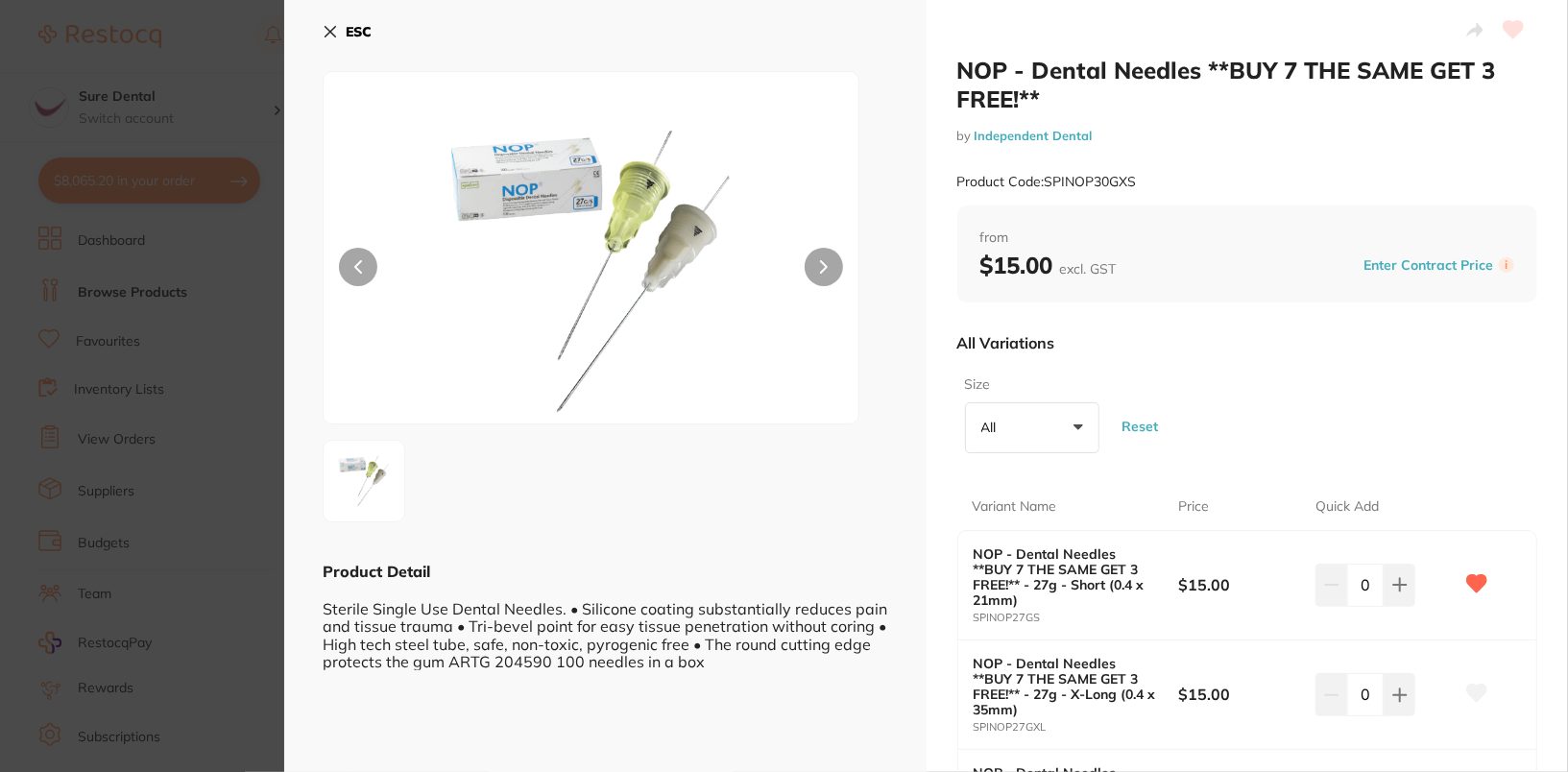 click on "ESC" at bounding box center (605, 43) 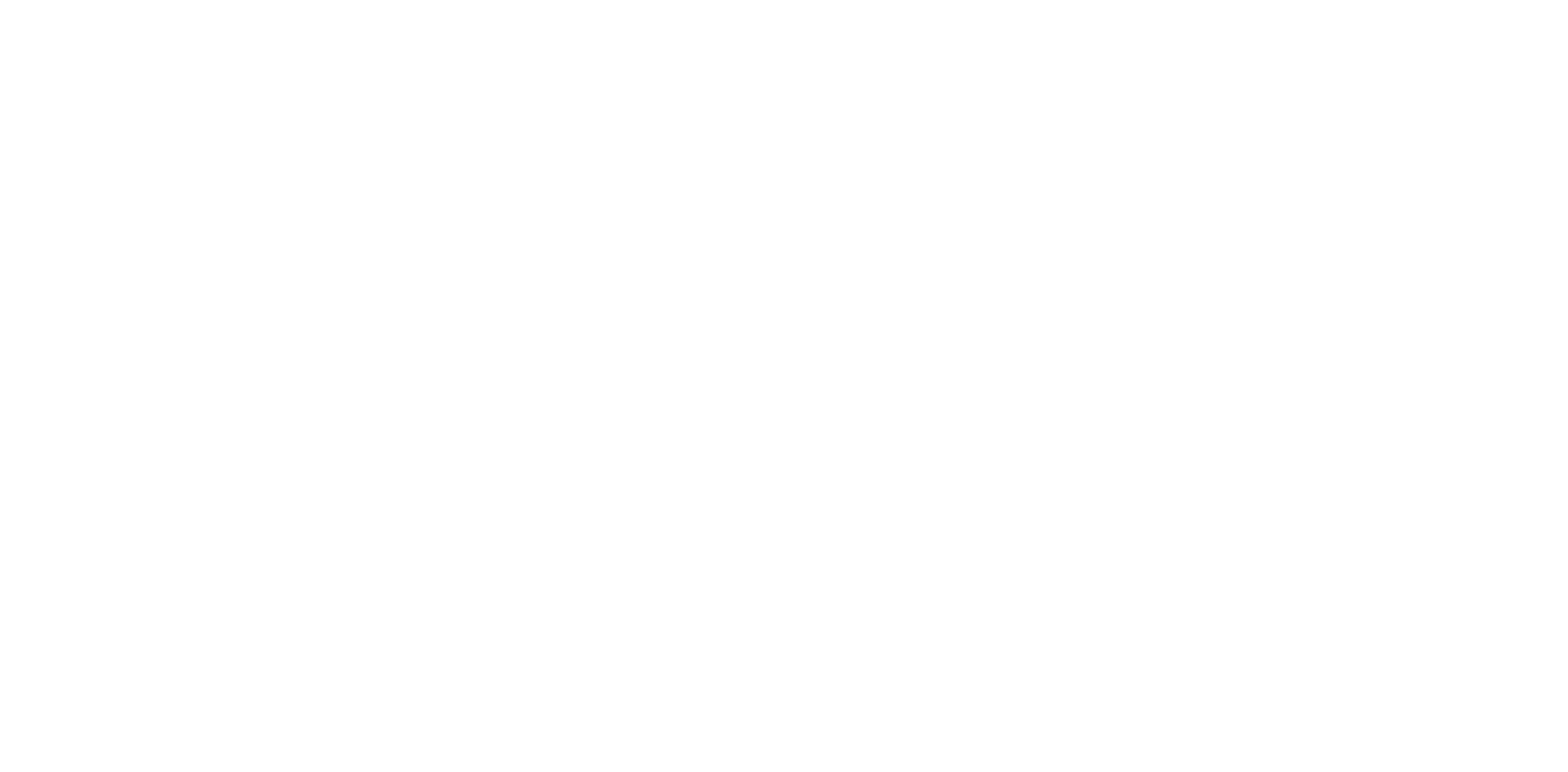scroll, scrollTop: 0, scrollLeft: 0, axis: both 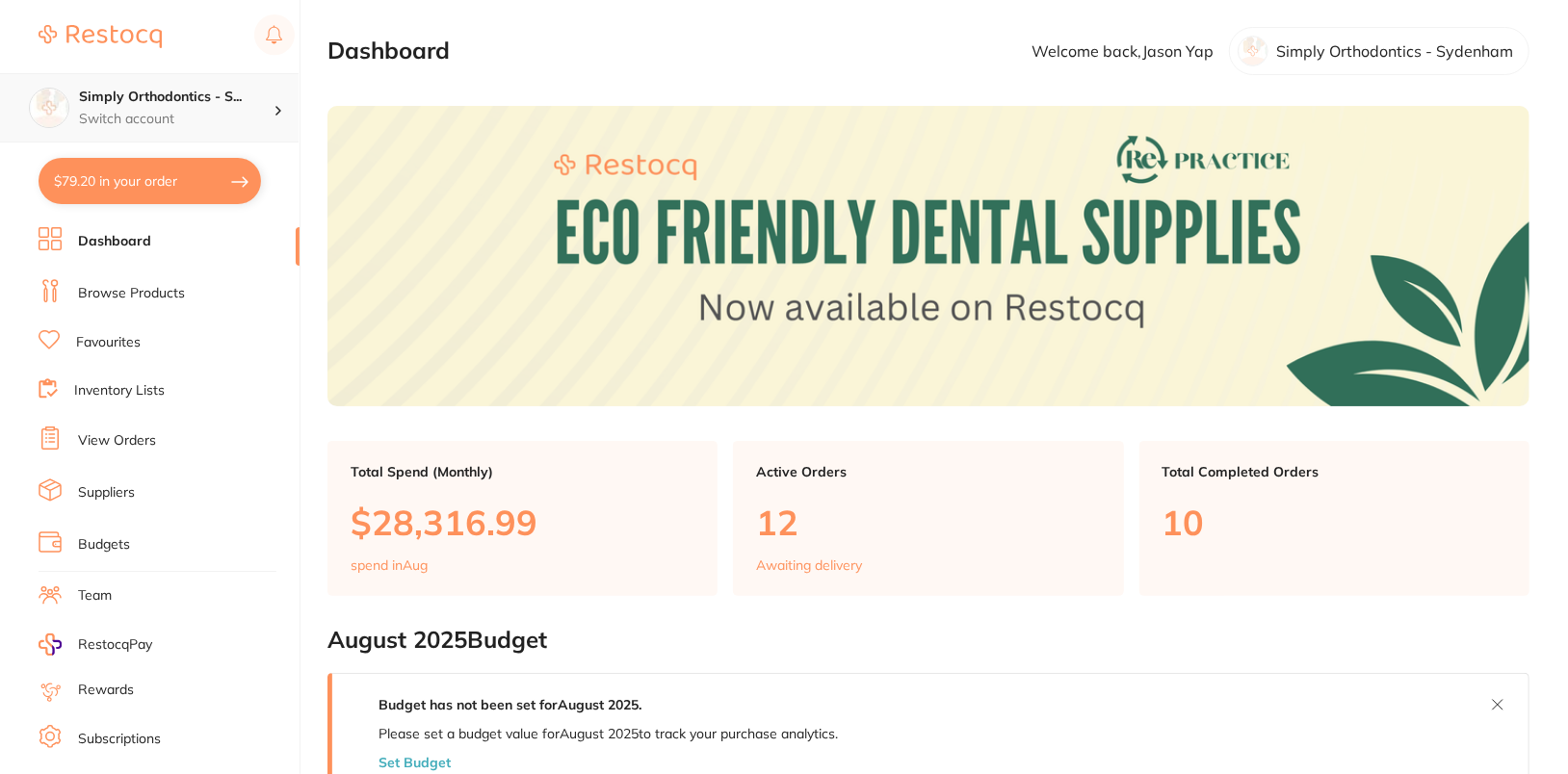 click on "Simply Orthodontics - S..." at bounding box center [176, 97] 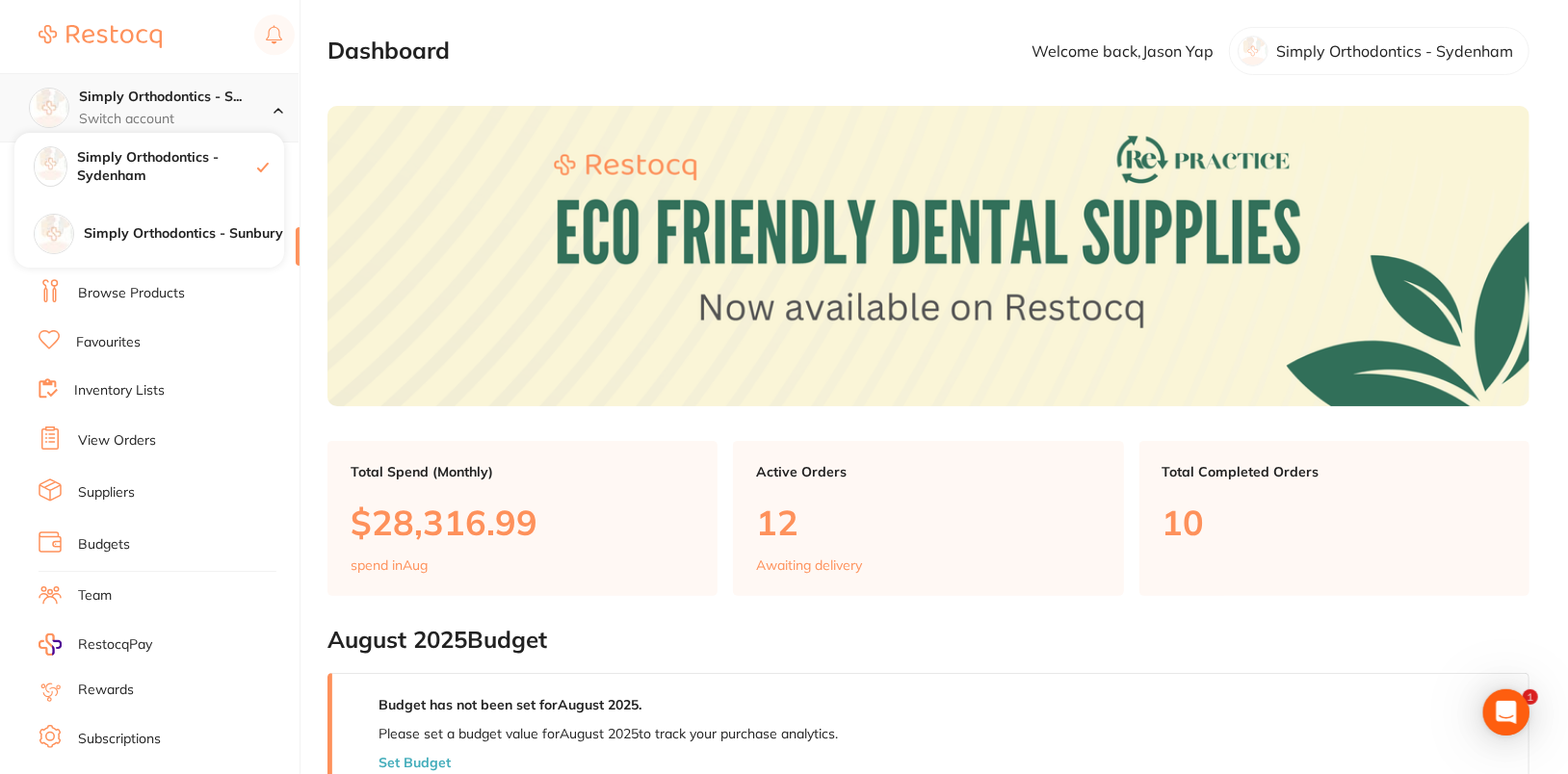 scroll, scrollTop: 0, scrollLeft: 0, axis: both 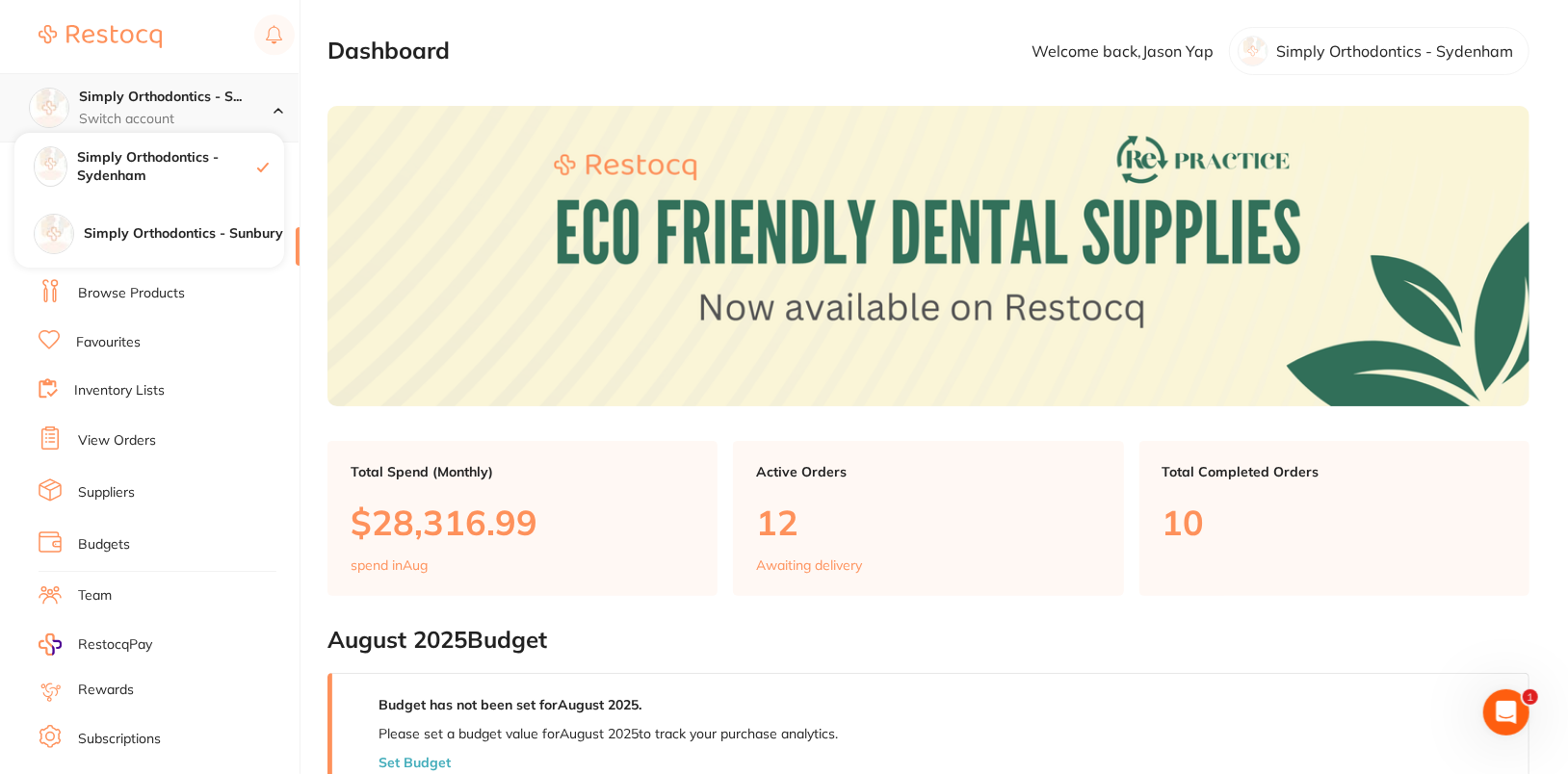 click on "Simply Orthodontics - S..." at bounding box center [176, 97] 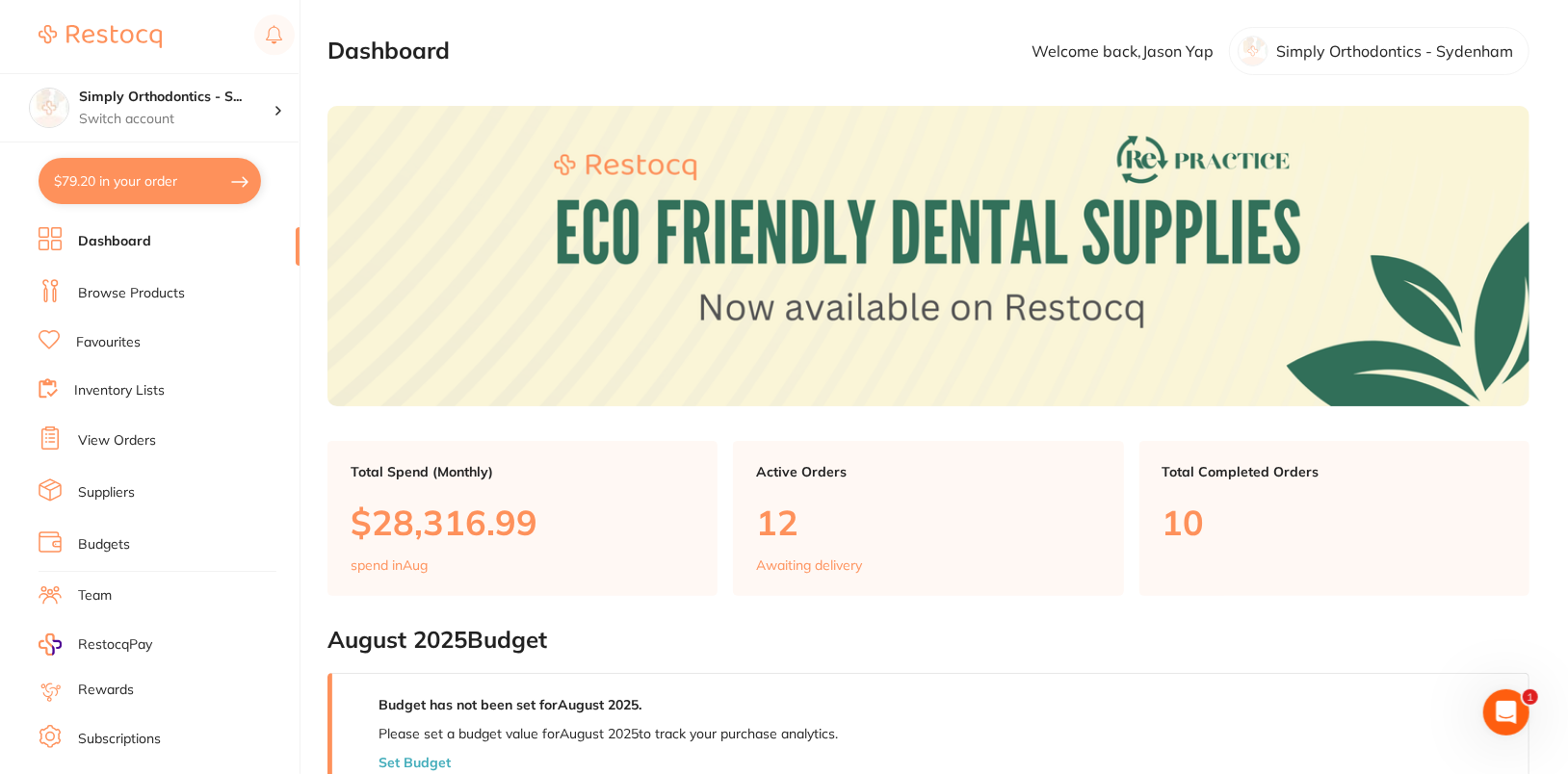 click on "Suppliers" at bounding box center (106, 493) 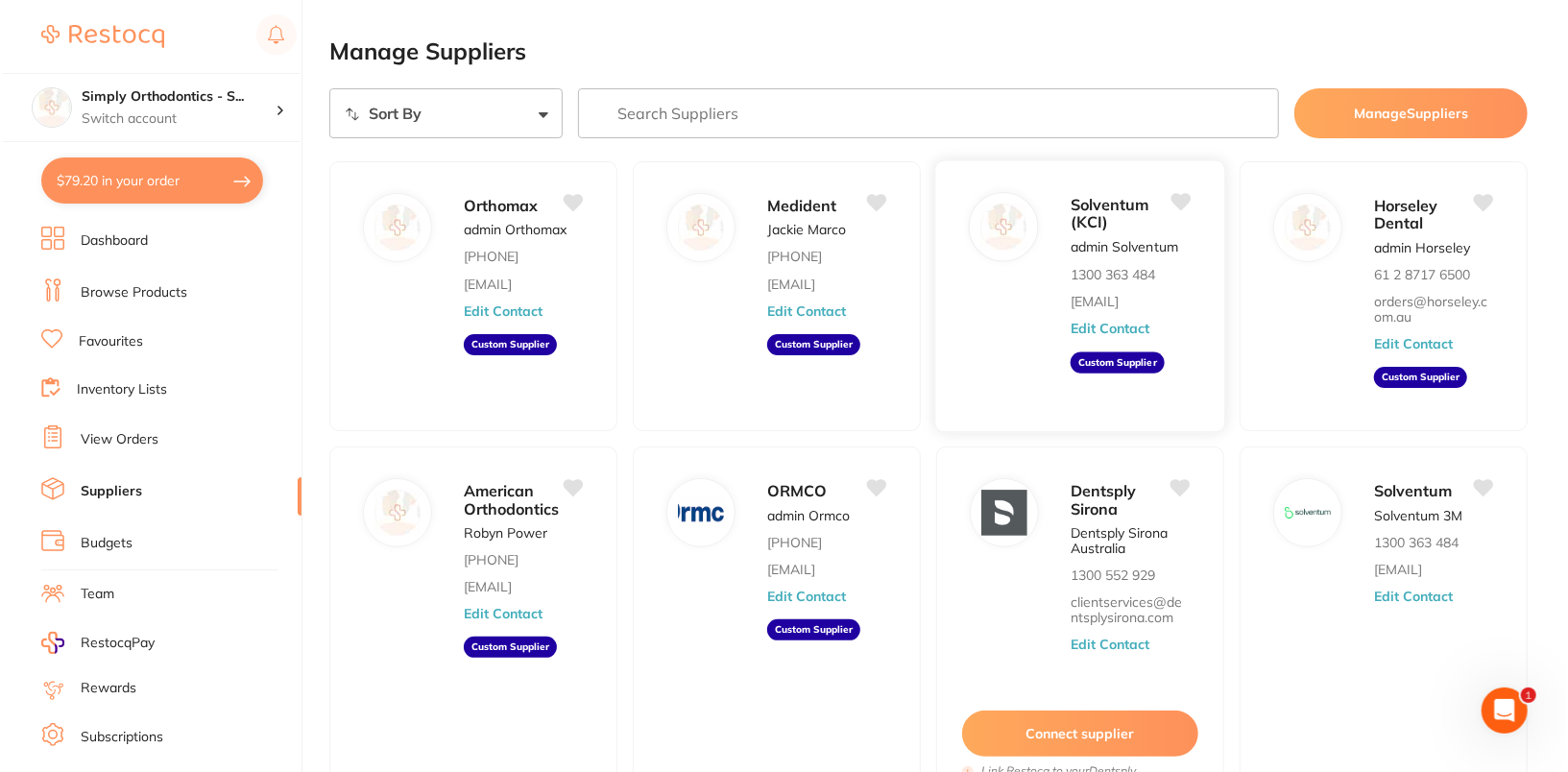 scroll, scrollTop: 0, scrollLeft: 0, axis: both 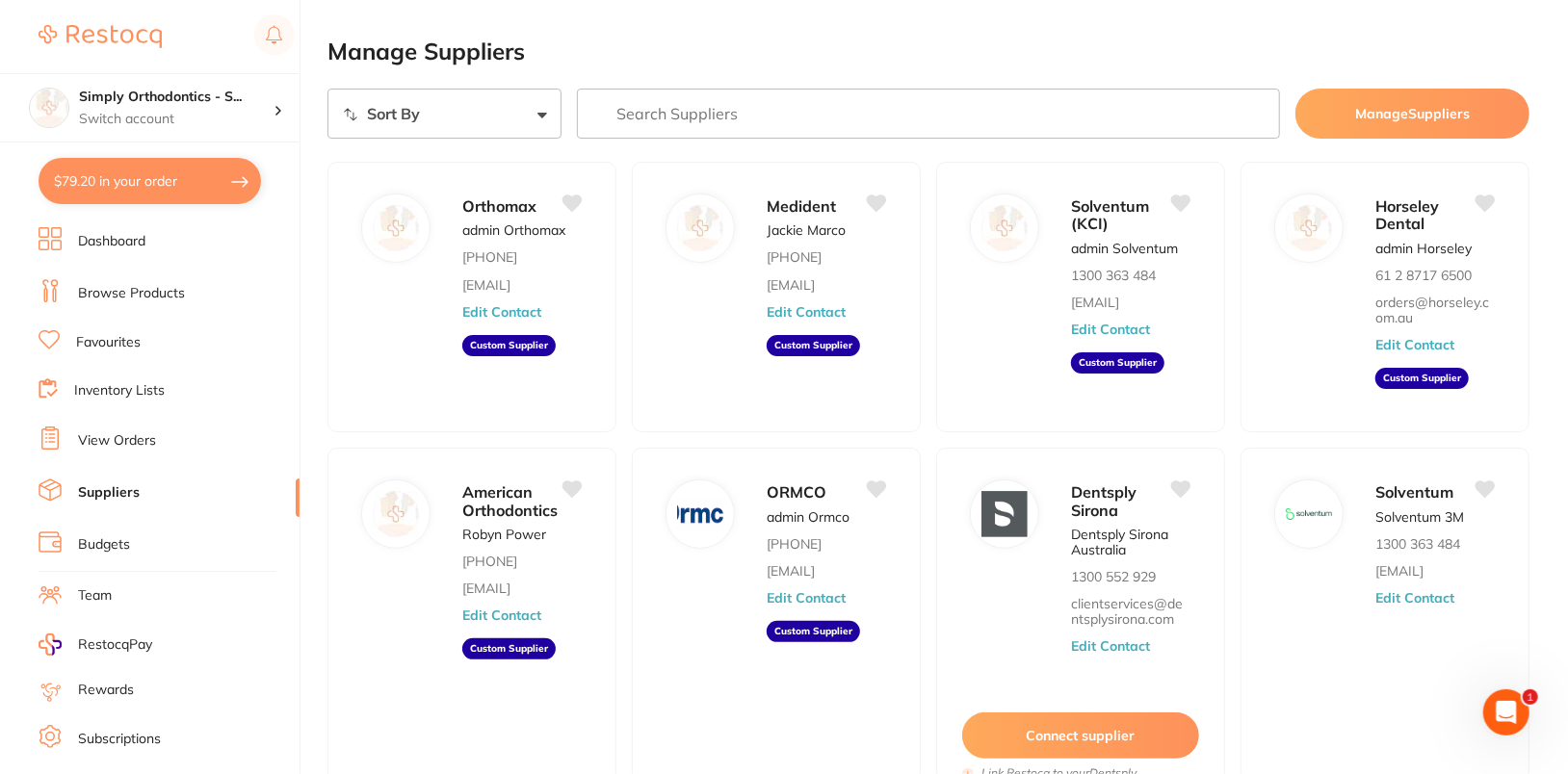 click at bounding box center [928, 114] 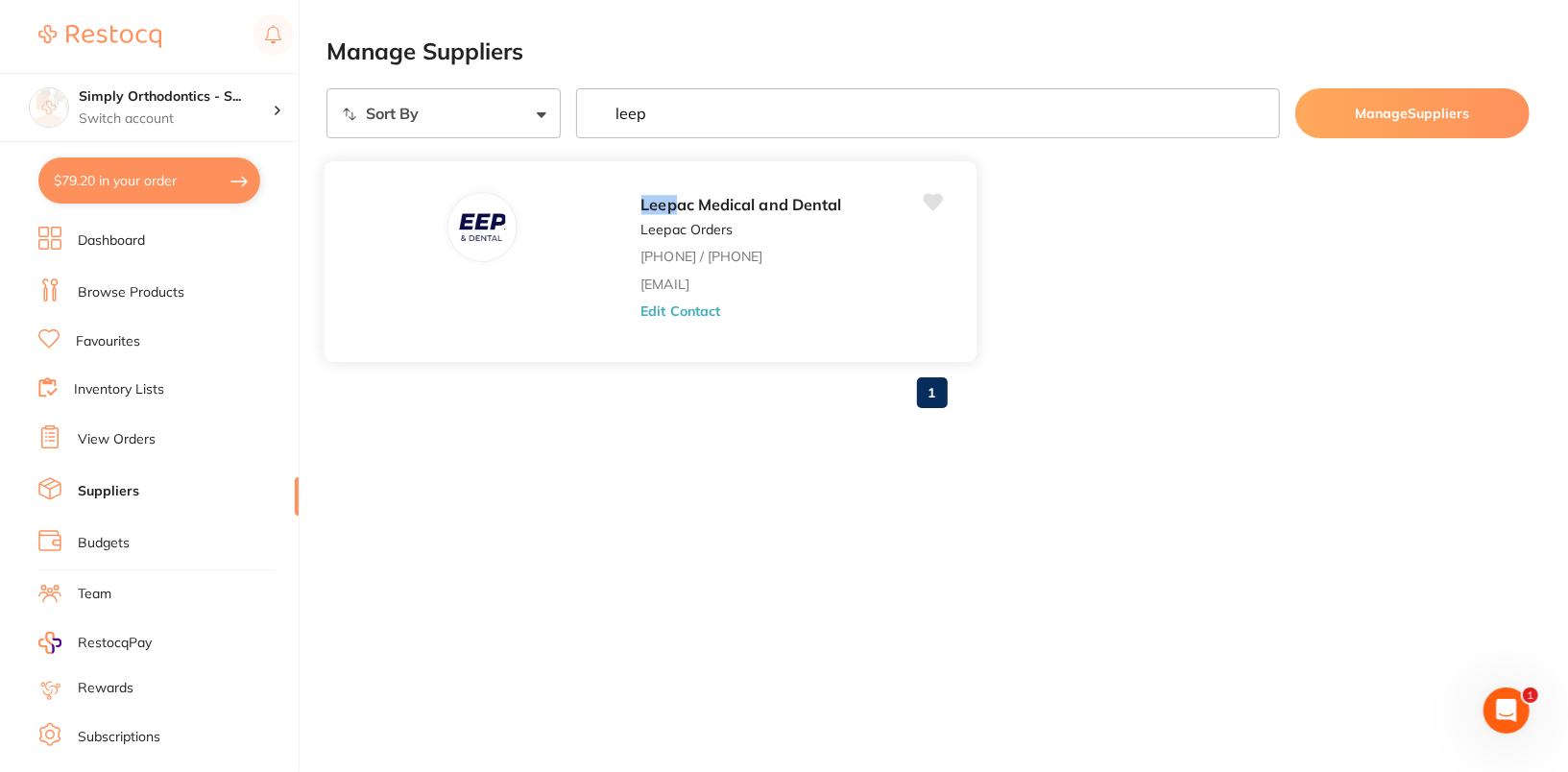 type on "leep" 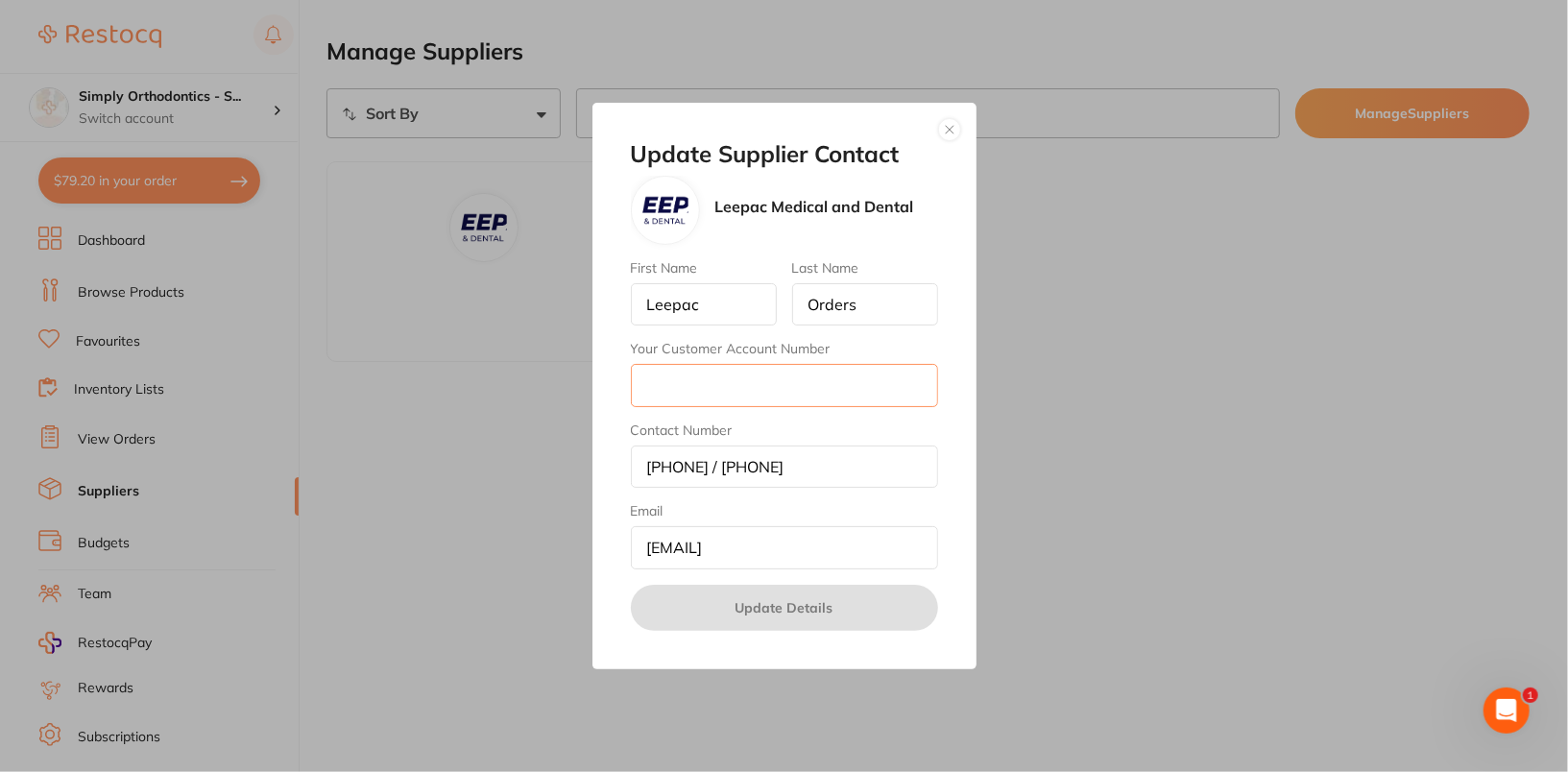 click on "Your Customer Account Number" at bounding box center (784, 385) 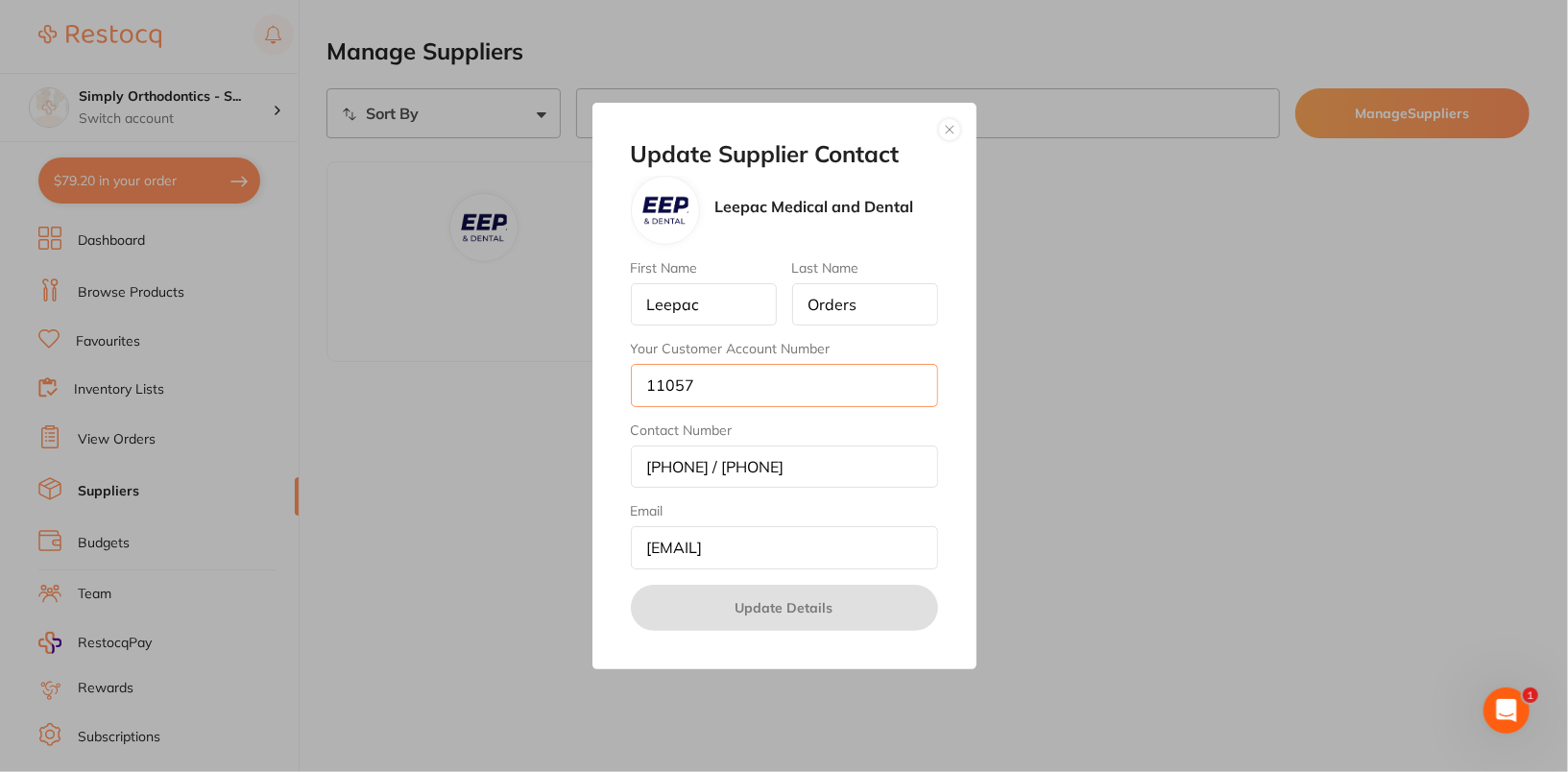 type on "11057" 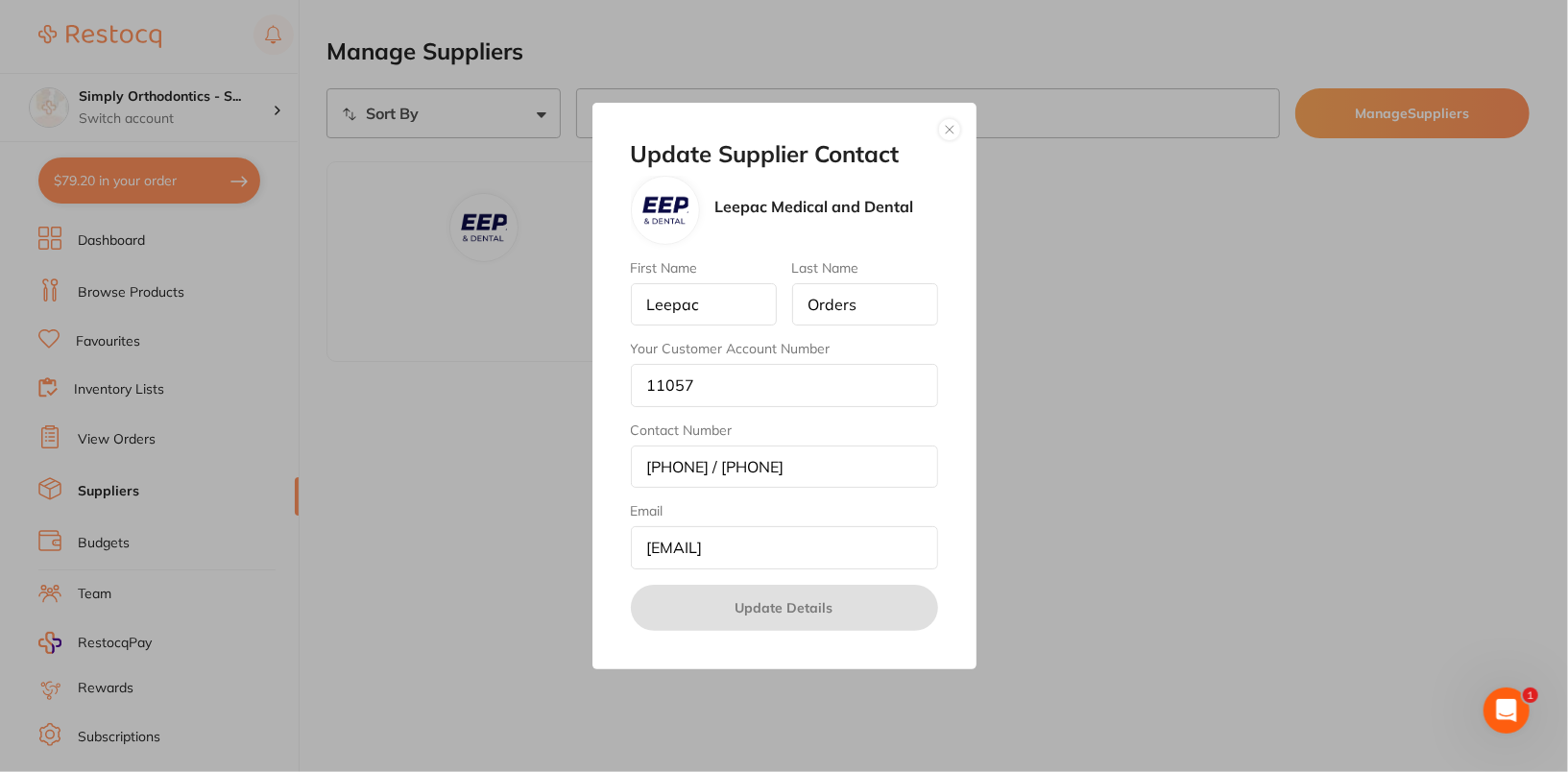 click at bounding box center (950, 130) 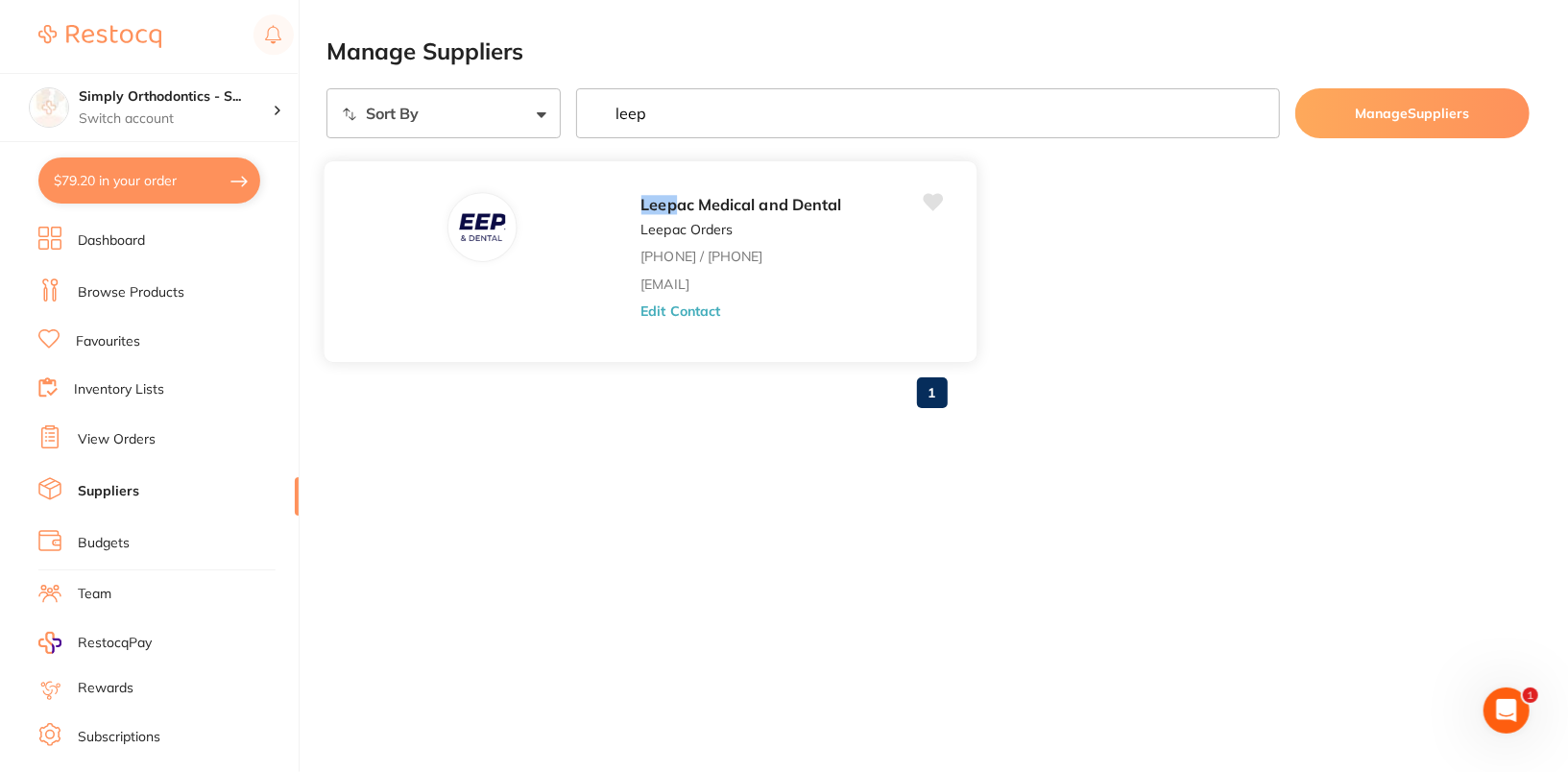 click on "Edit Contact" at bounding box center (680, 311) 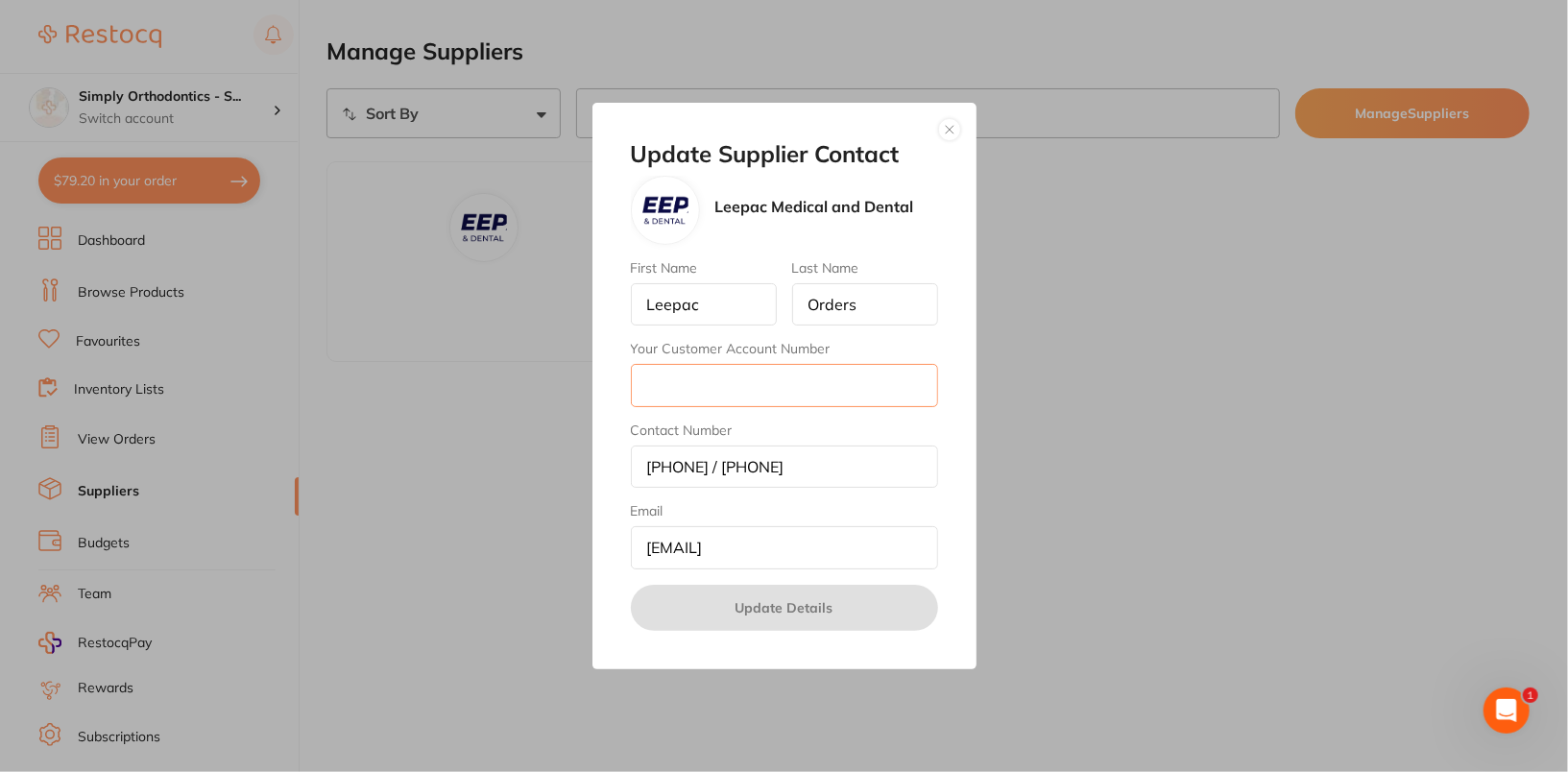click on "Your Customer Account Number" at bounding box center (784, 385) 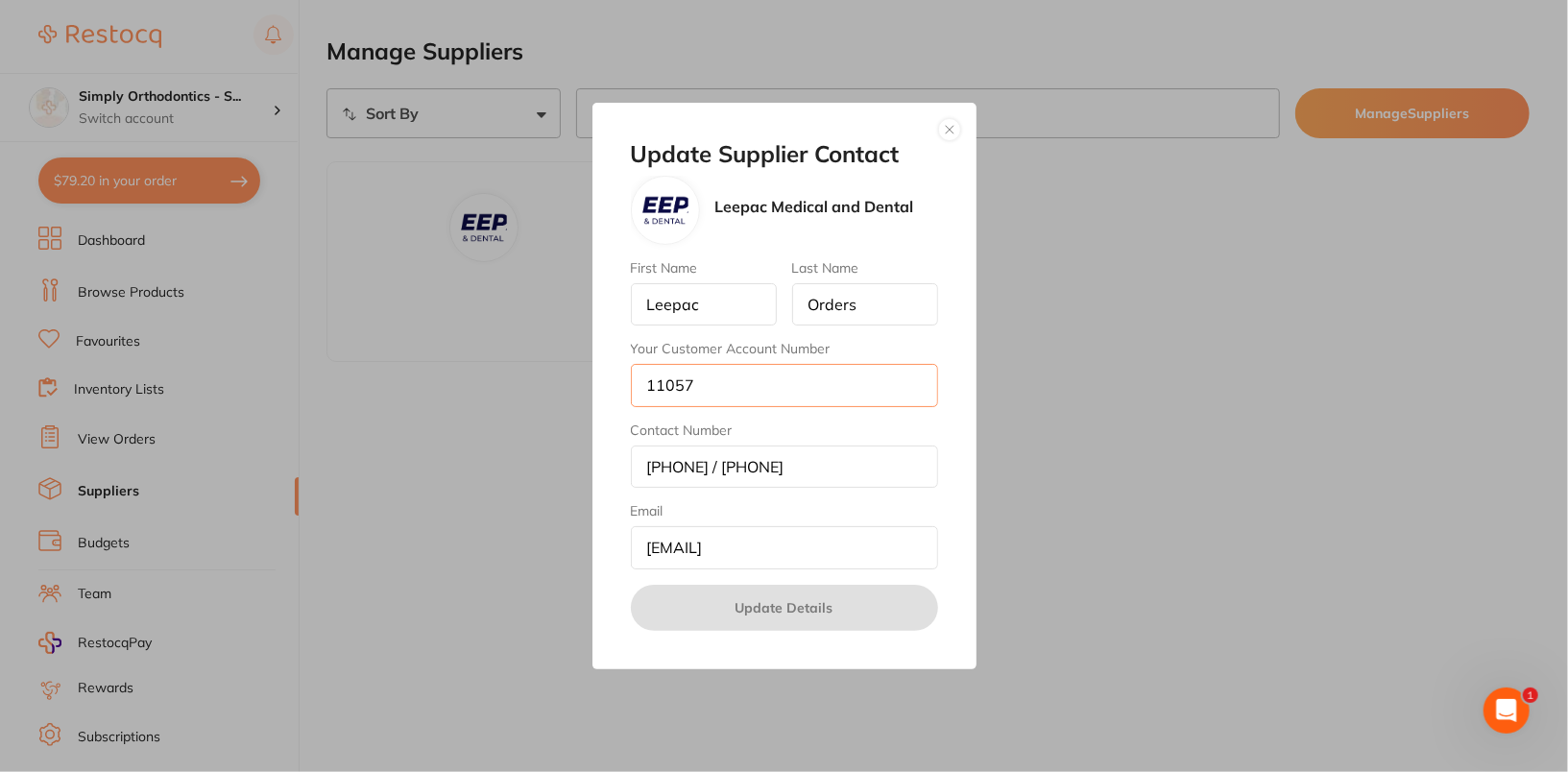 type on "11057" 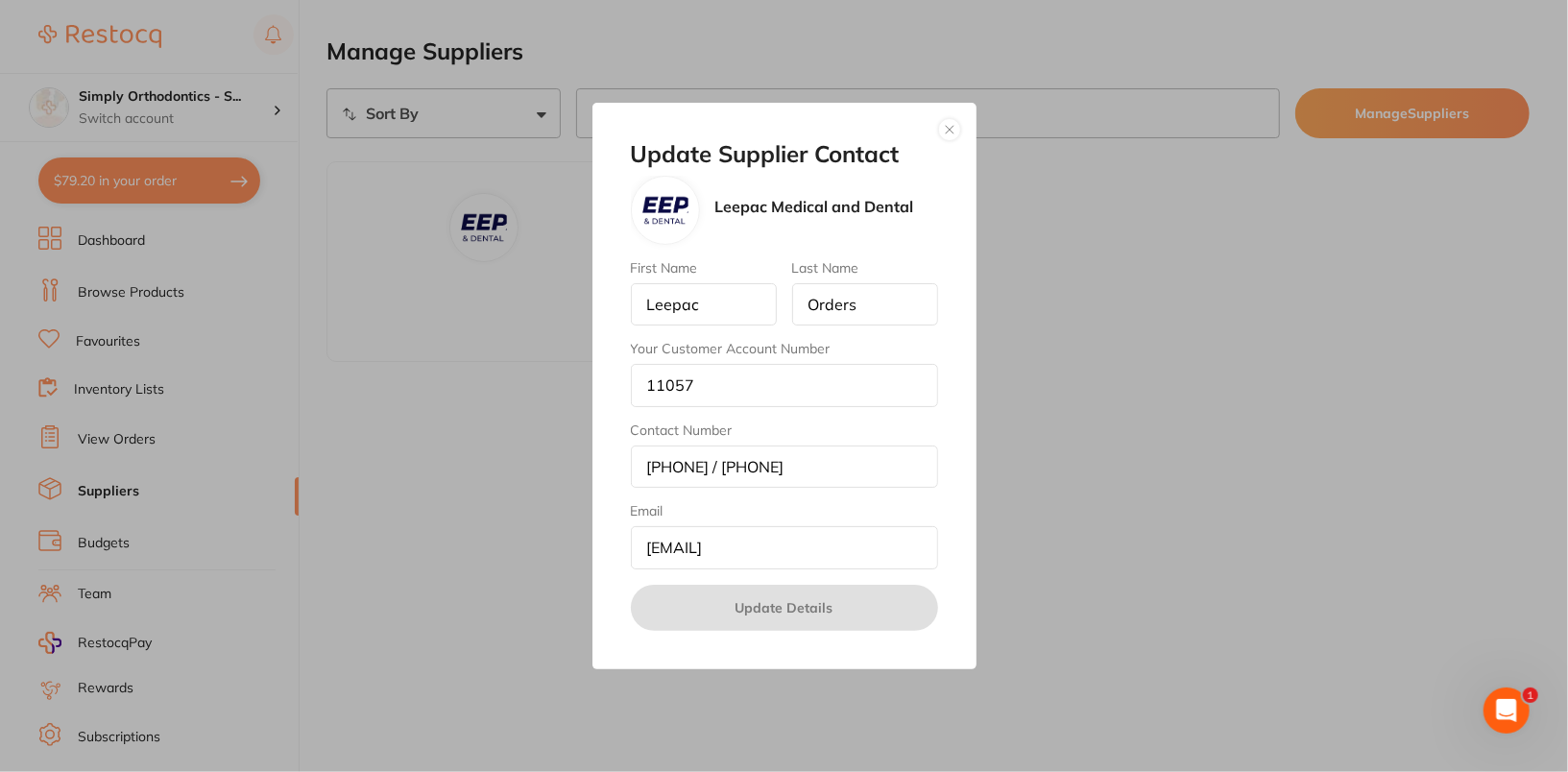 click on "Update Supplier Contact Leepac Medical and Dental First Name [NAME] Last Name [NAME] Orders Your Customer Account Number 11057 Contact Number [PHONE] / [PHONE] Email [EMAIL] Update Details" at bounding box center [784, 386] 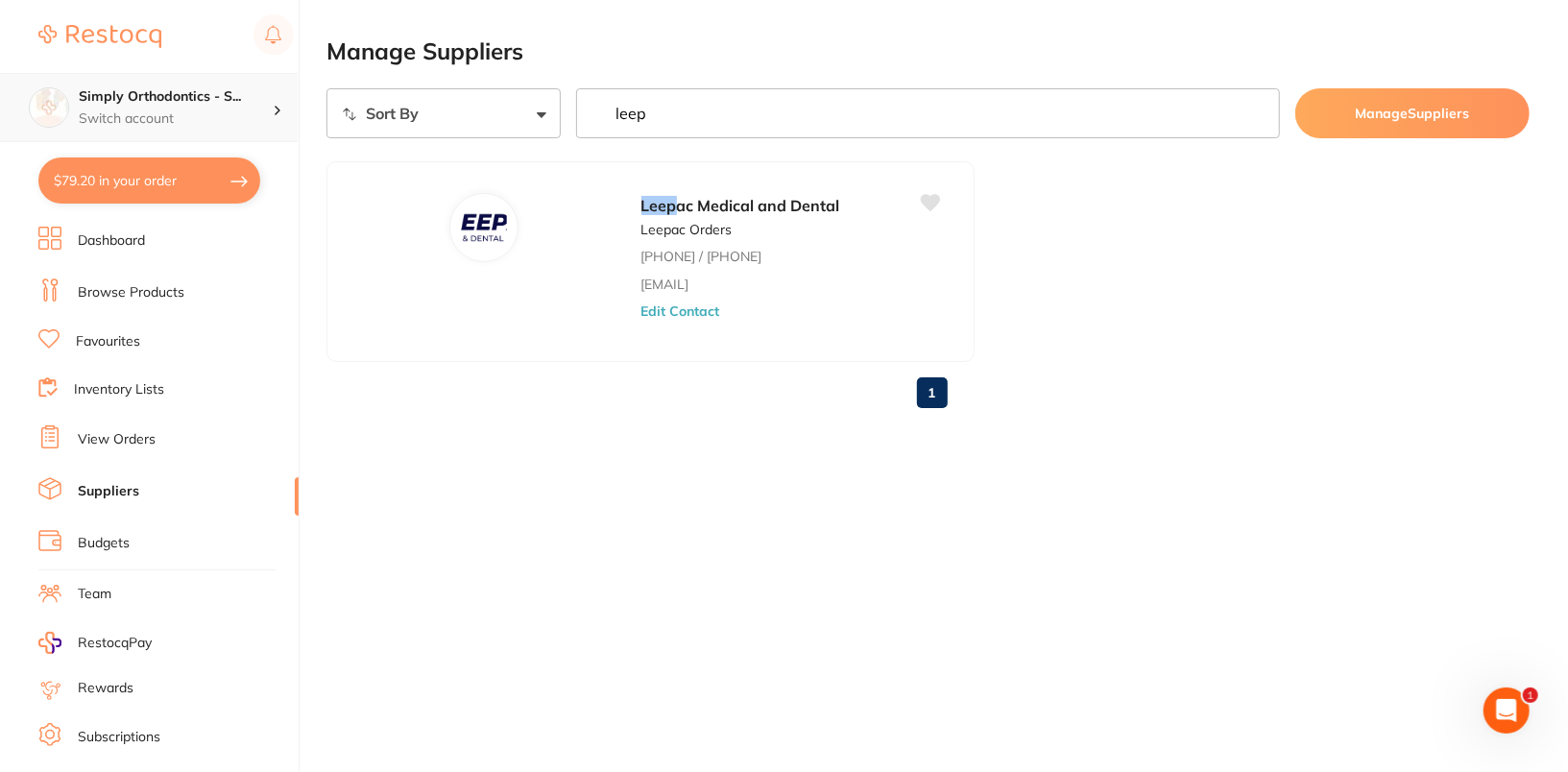 click on "Simply Orthodontics - S... Switch account" at bounding box center [176, 108] 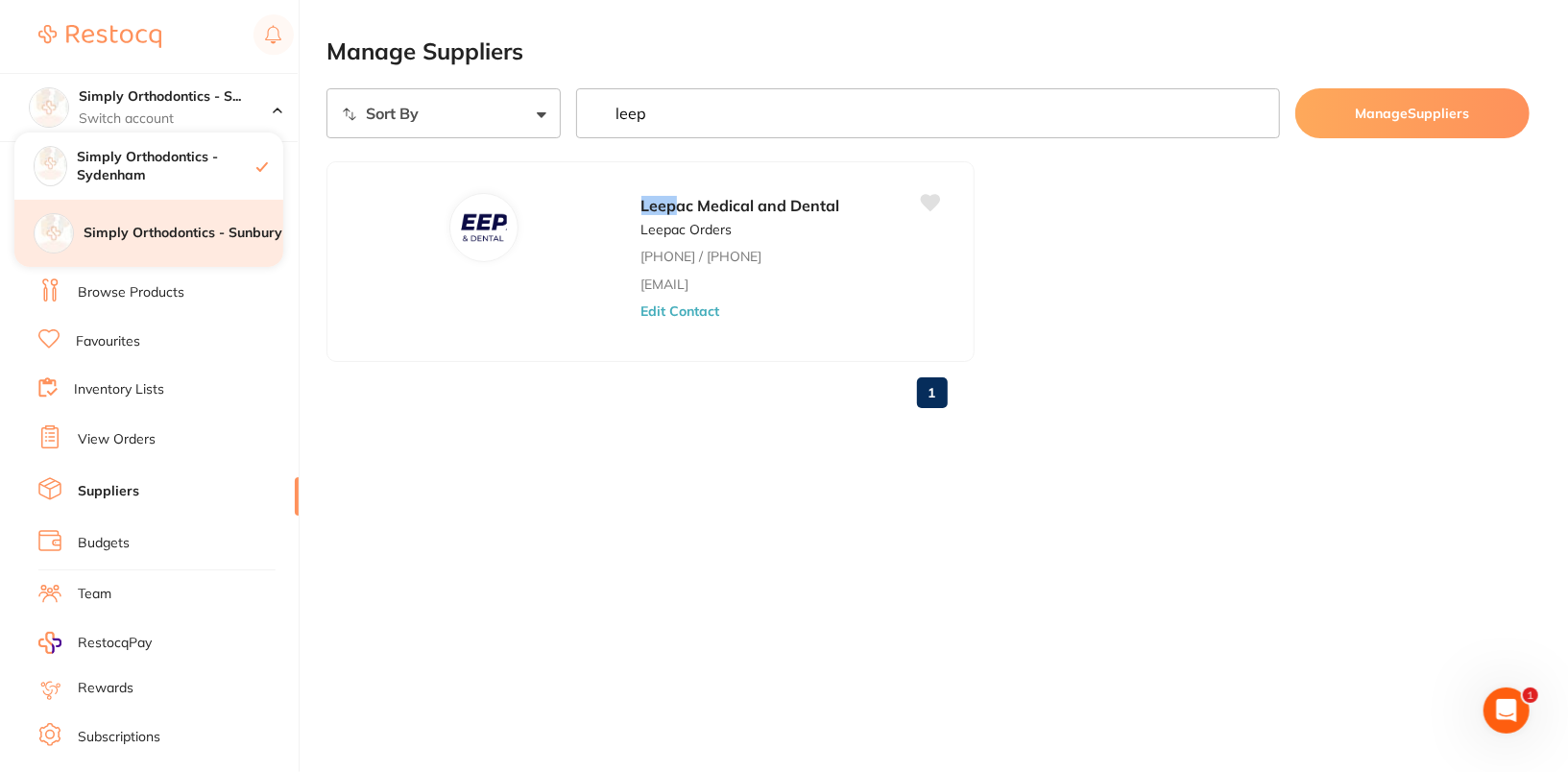 click on "Simply Orthodontics - Sunbury" at bounding box center (149, 233) 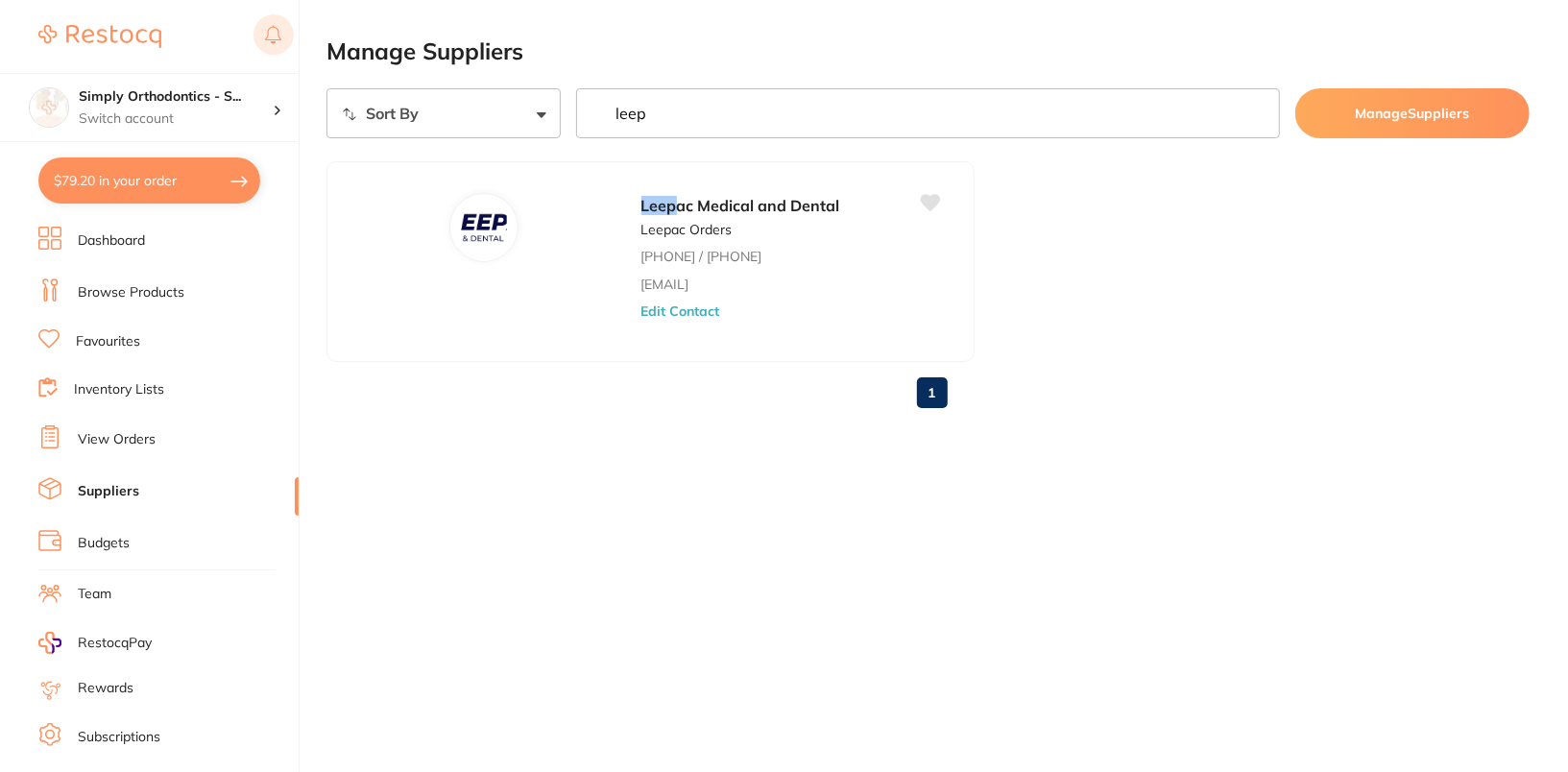 checkbox on "true" 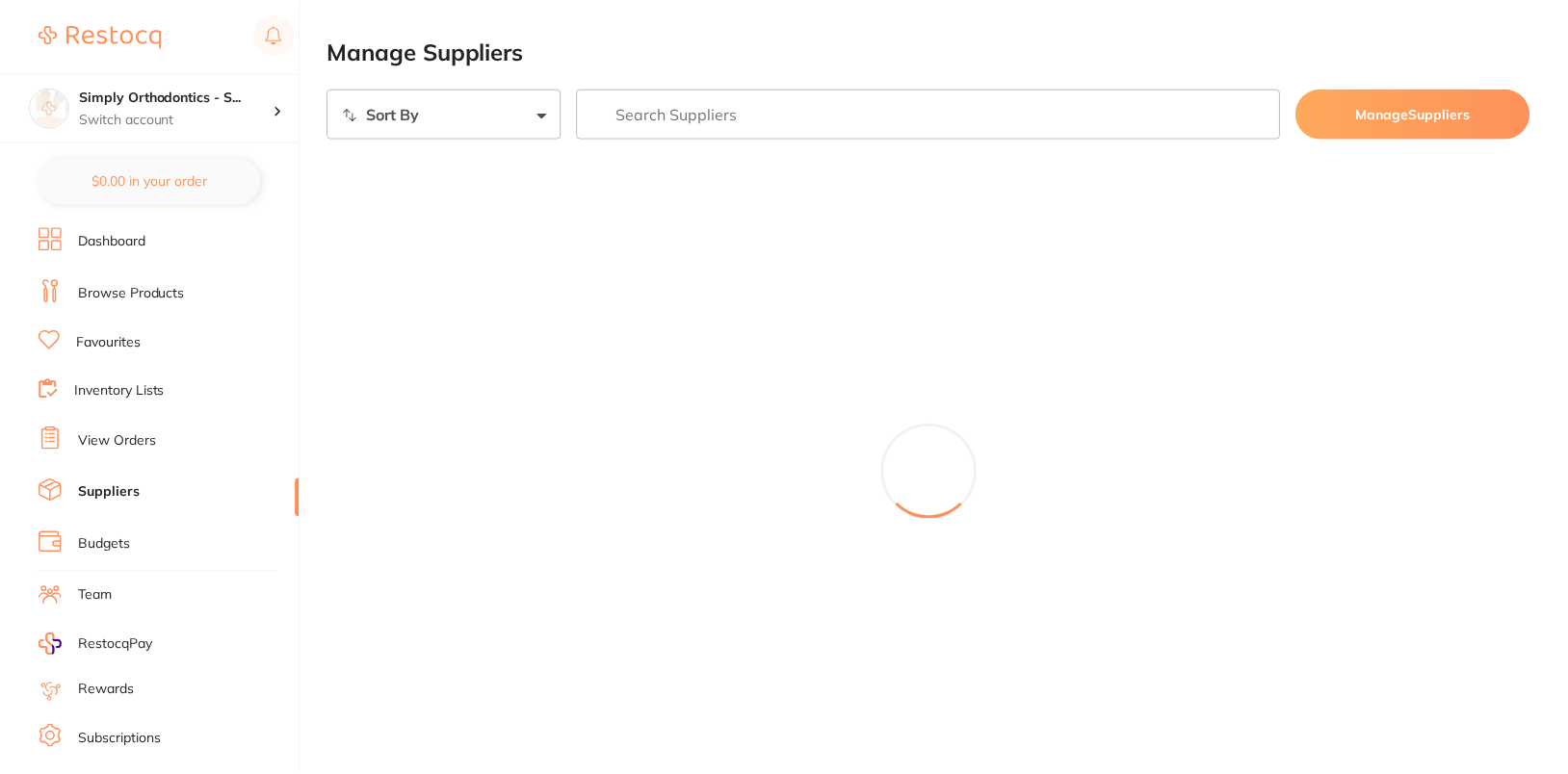 scroll, scrollTop: 0, scrollLeft: 0, axis: both 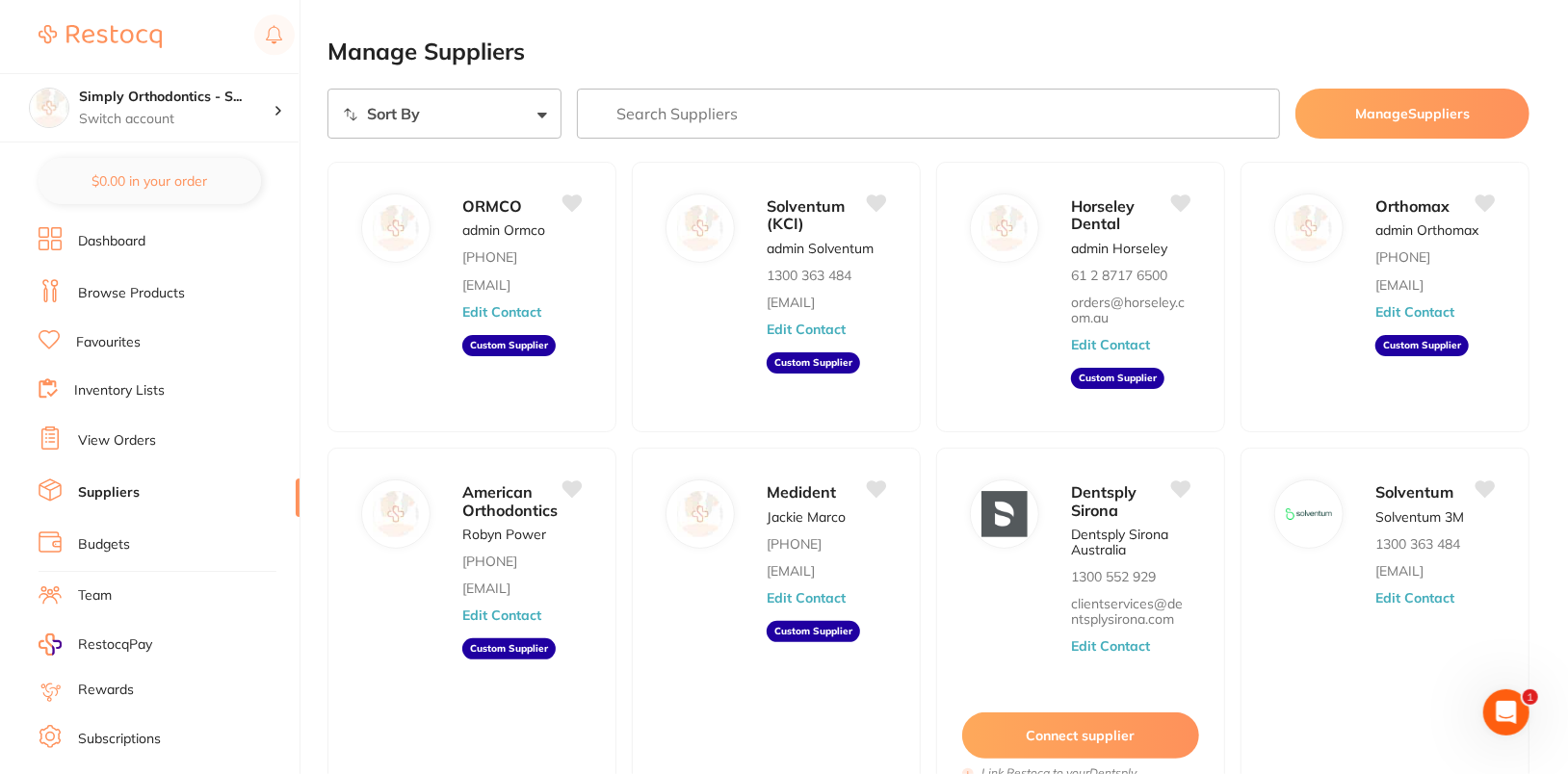 click at bounding box center [928, 114] 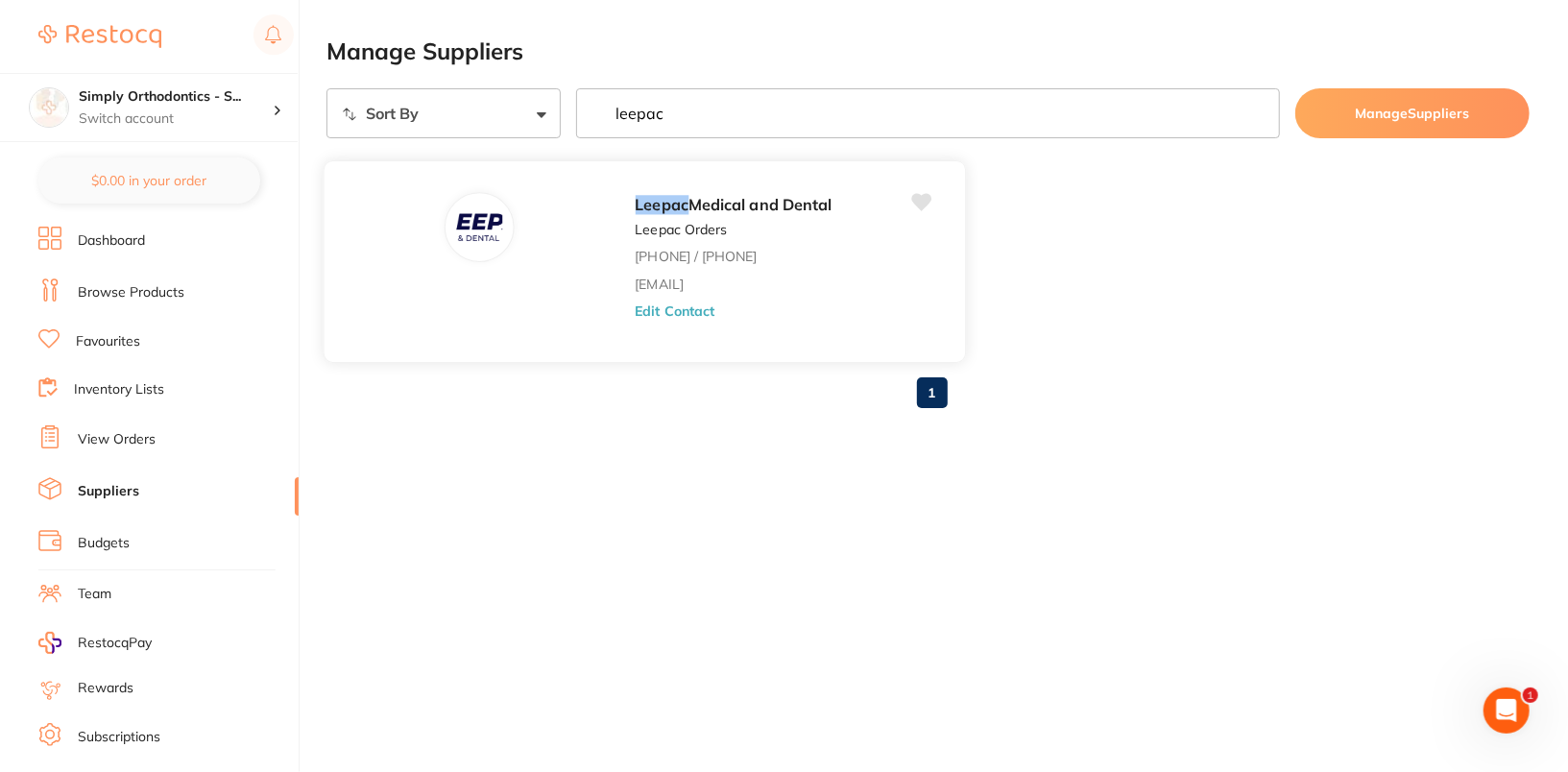 type on "leepac" 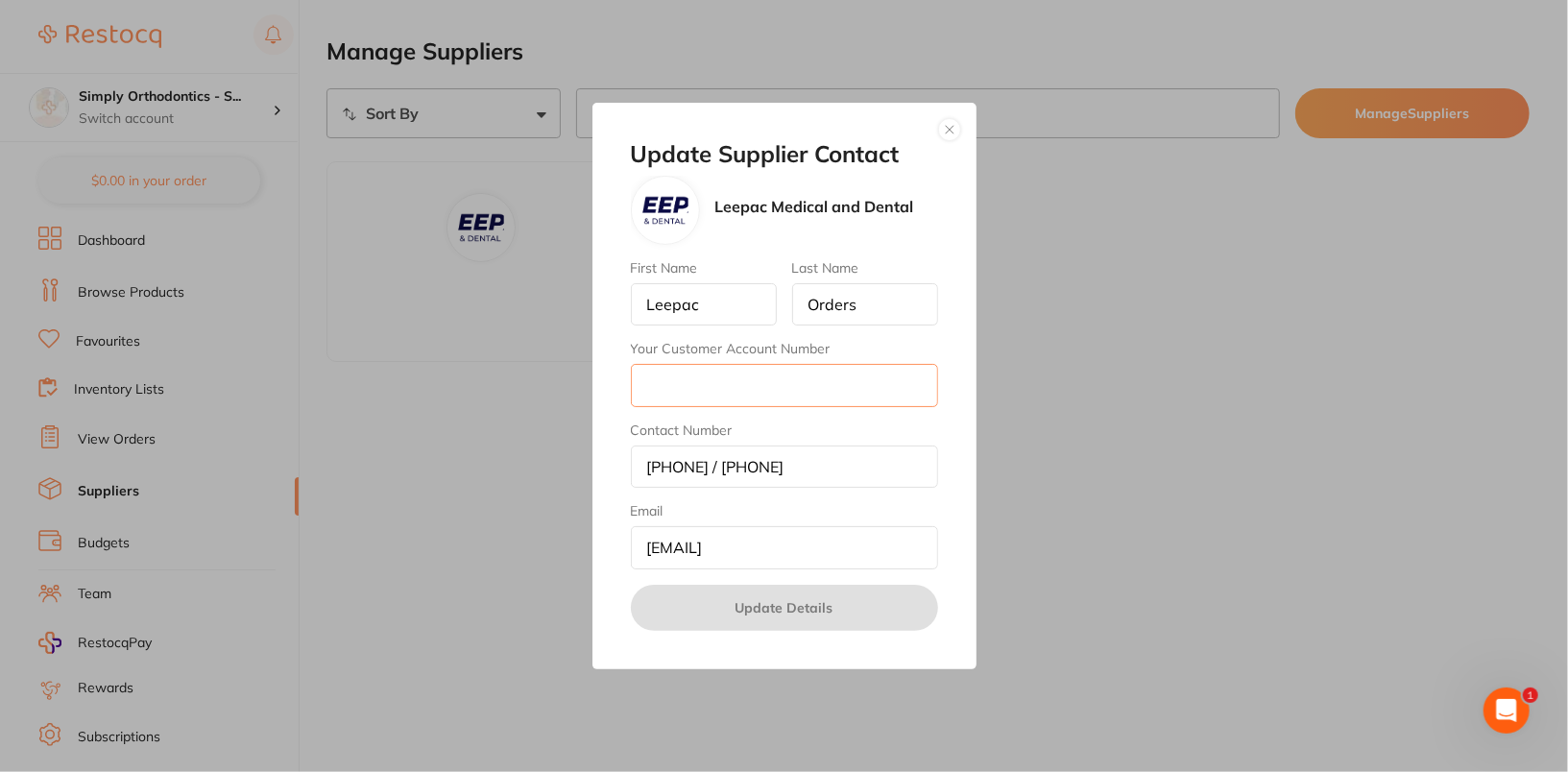 click on "Your Customer Account Number" at bounding box center (784, 385) 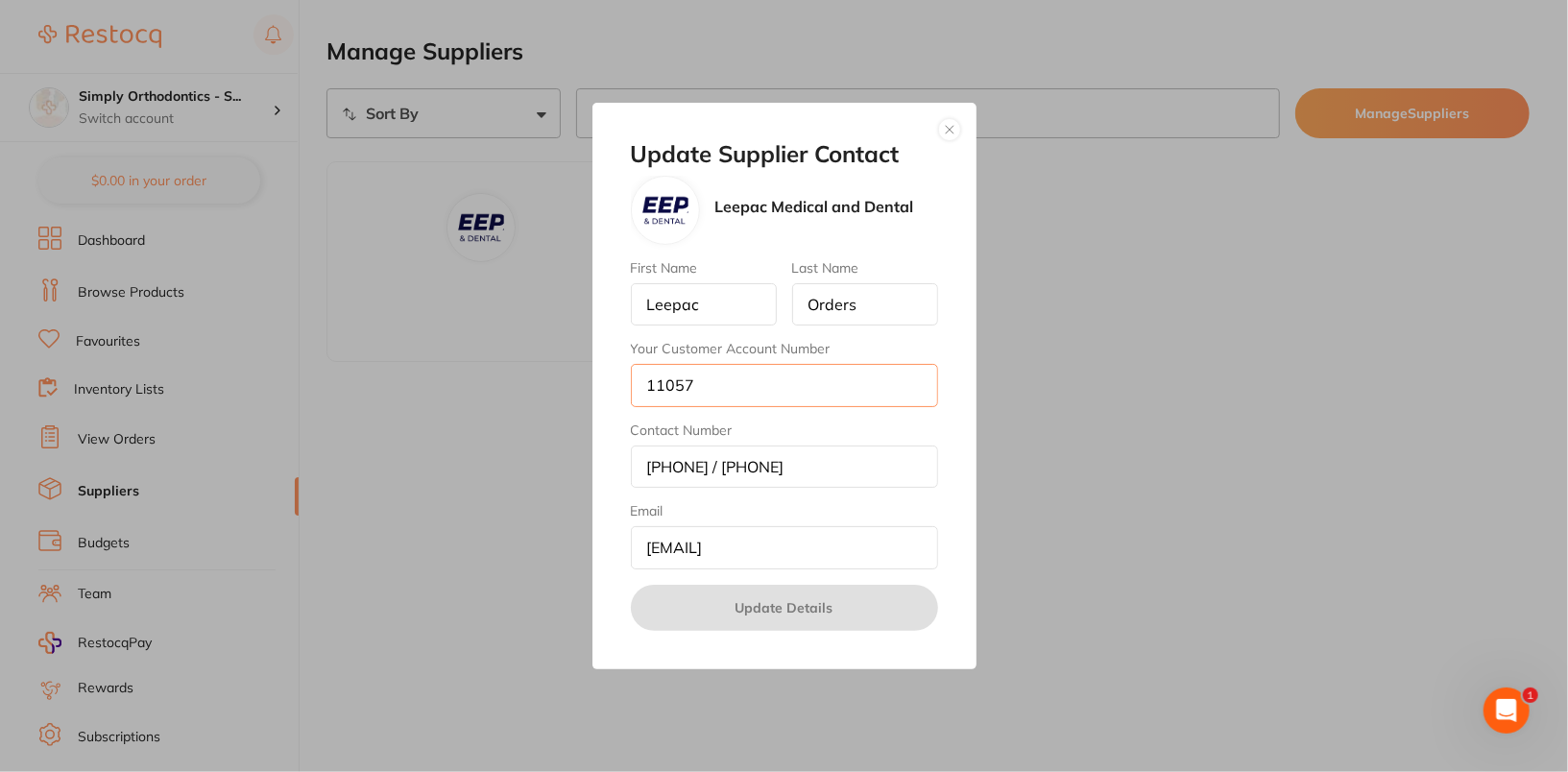 type on "11057" 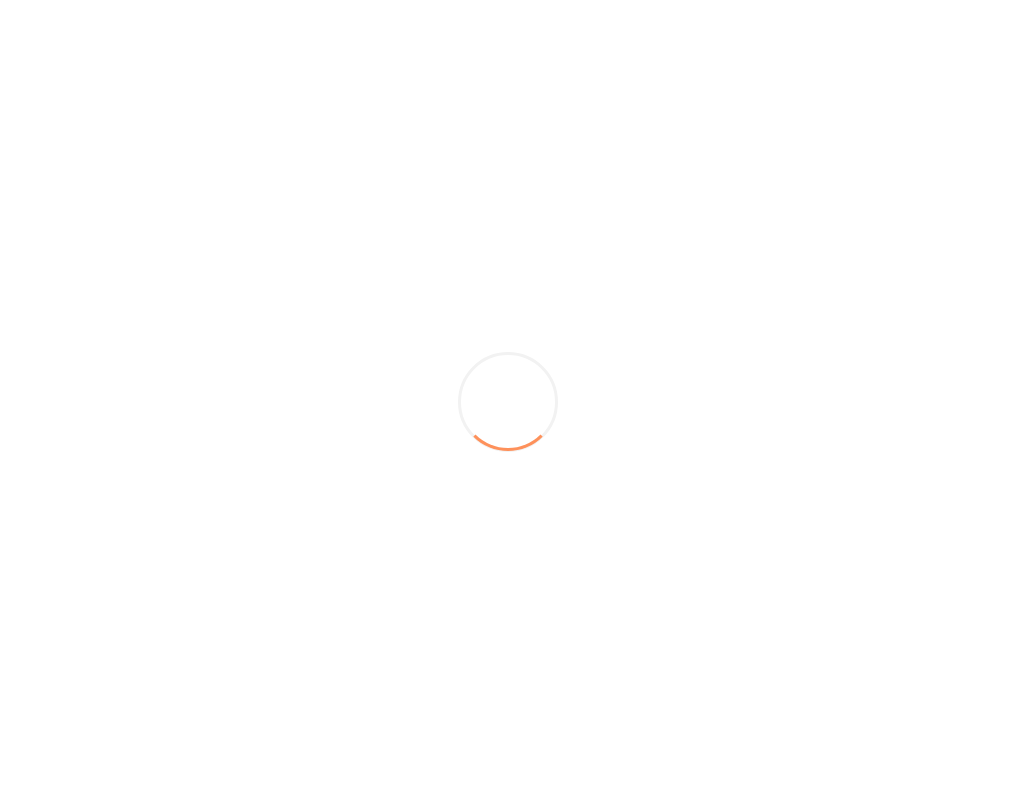 scroll, scrollTop: 0, scrollLeft: 0, axis: both 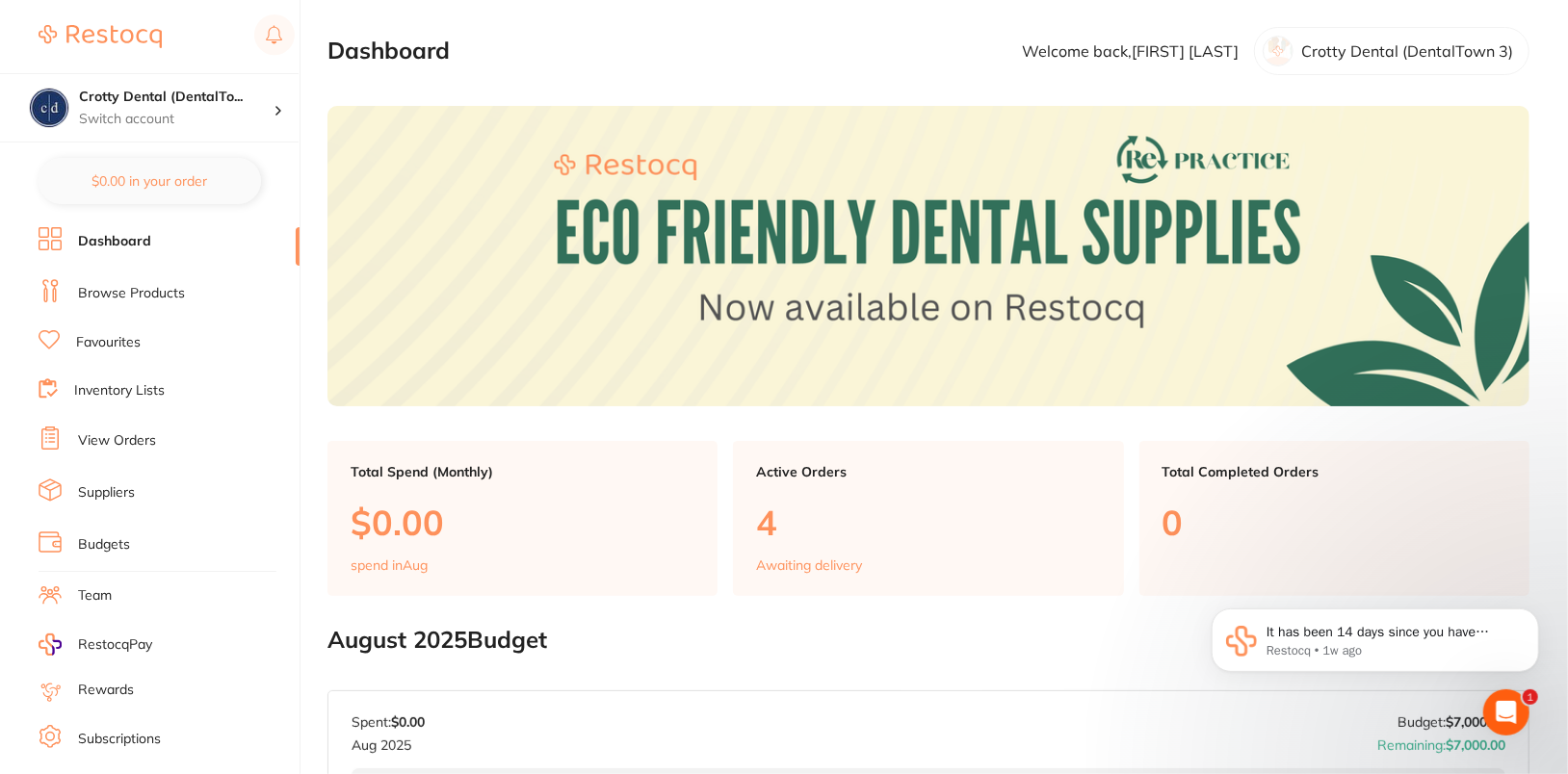 click on "Suppliers" at bounding box center [106, 493] 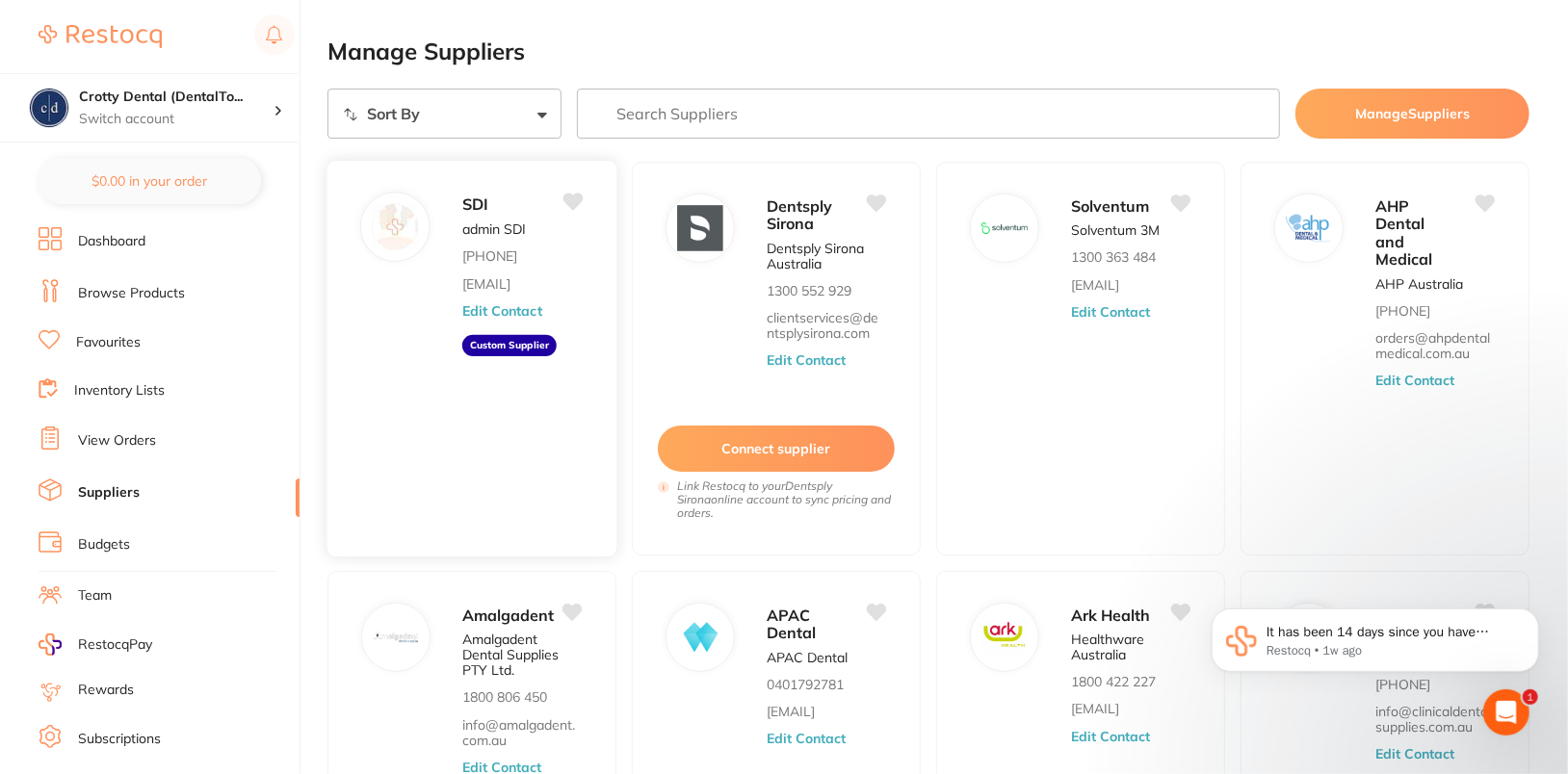 scroll, scrollTop: 0, scrollLeft: 0, axis: both 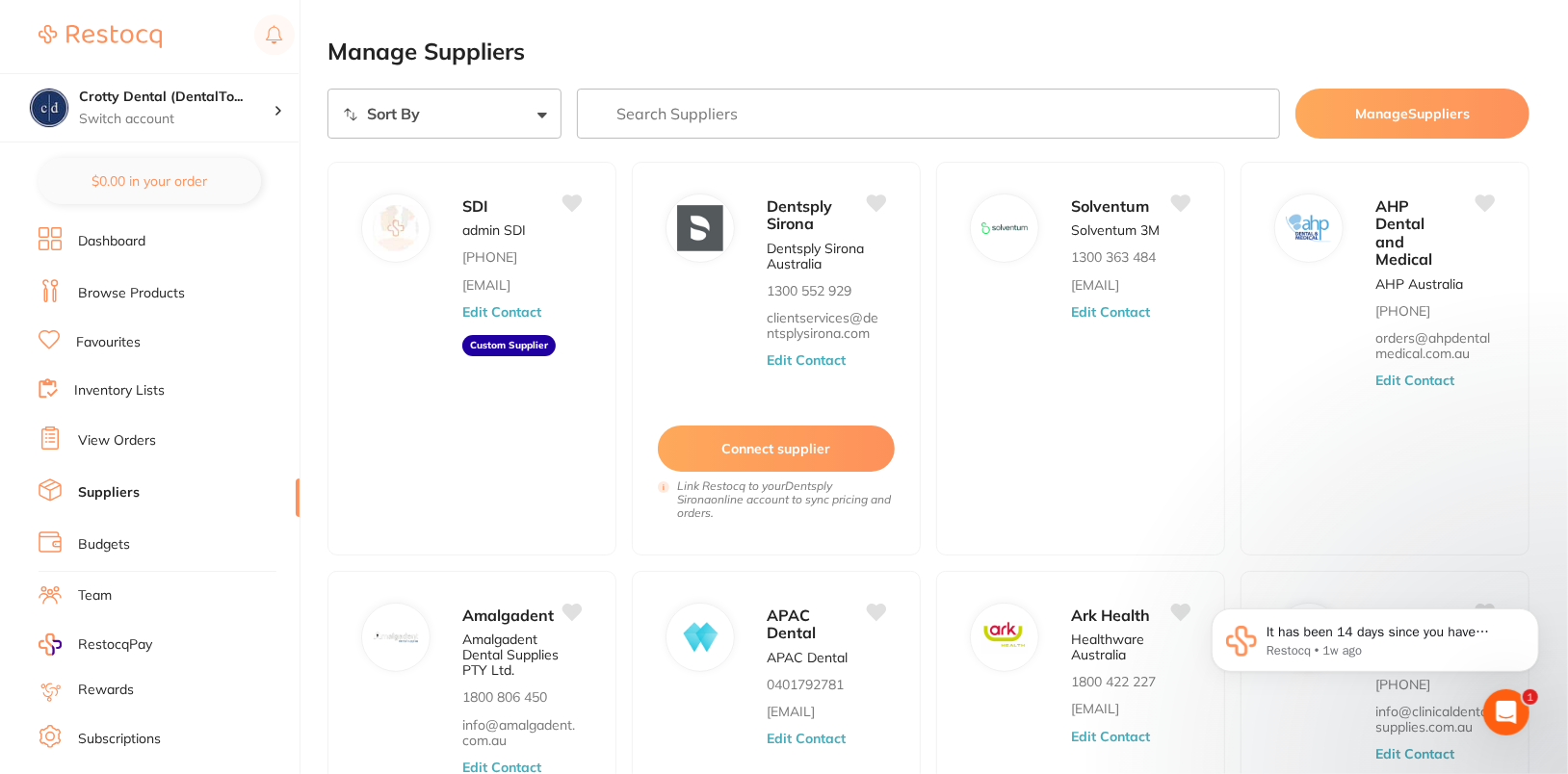 click on "Browse Products" at bounding box center [131, 294] 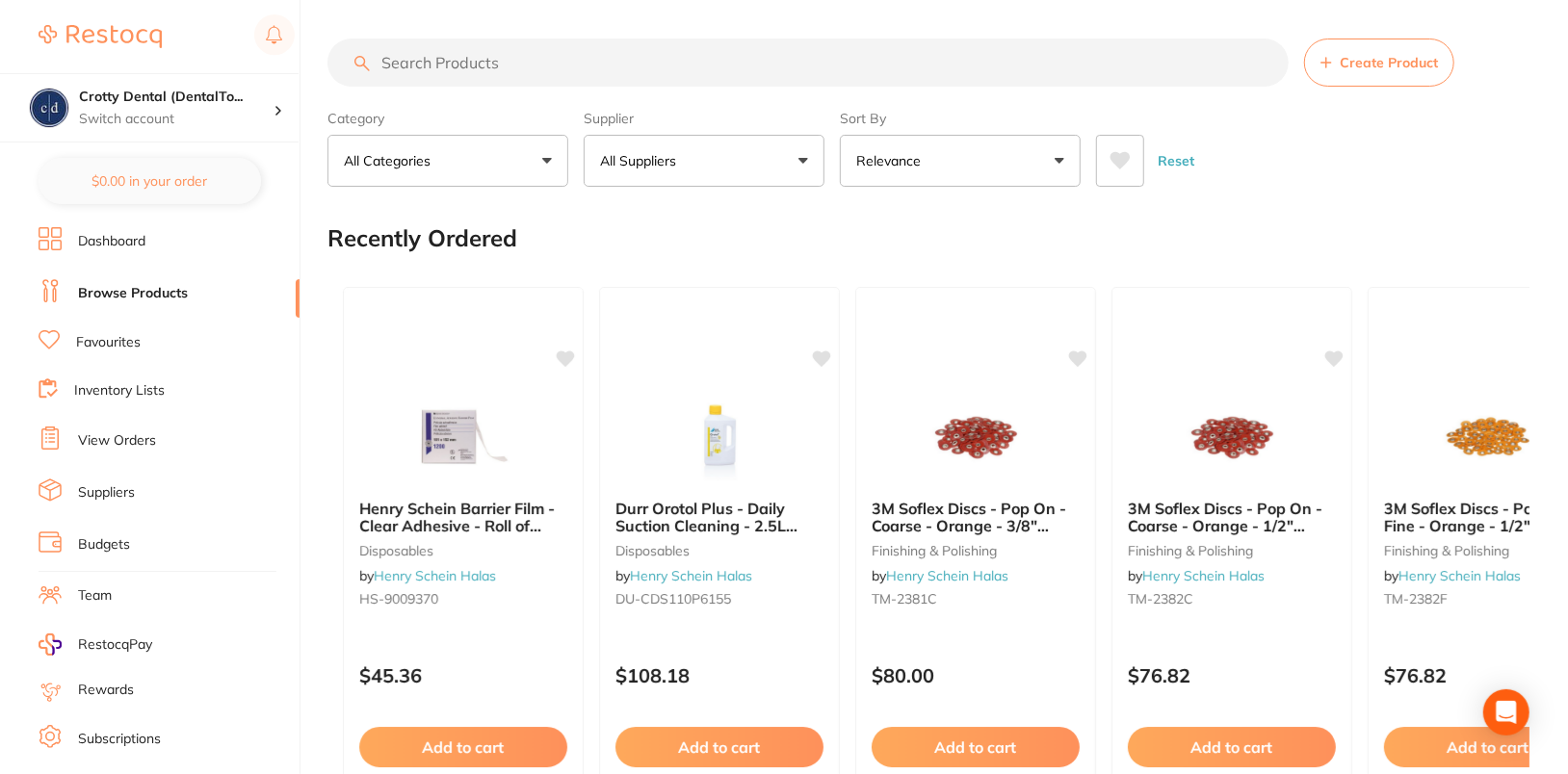 click on "Create Product" at bounding box center [1379, 63] 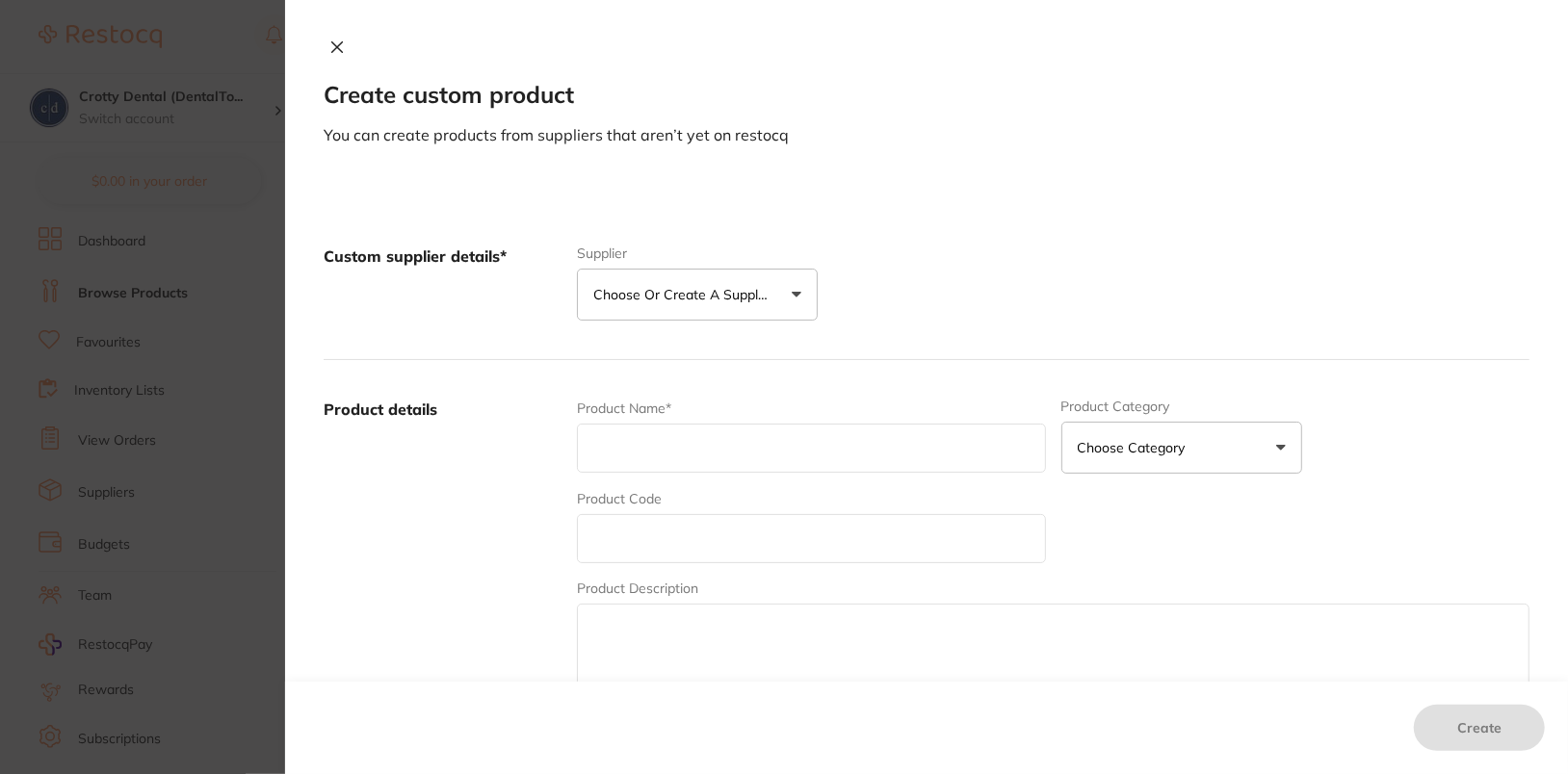 click on "Choose or create a supplier" at bounding box center (685, 295) 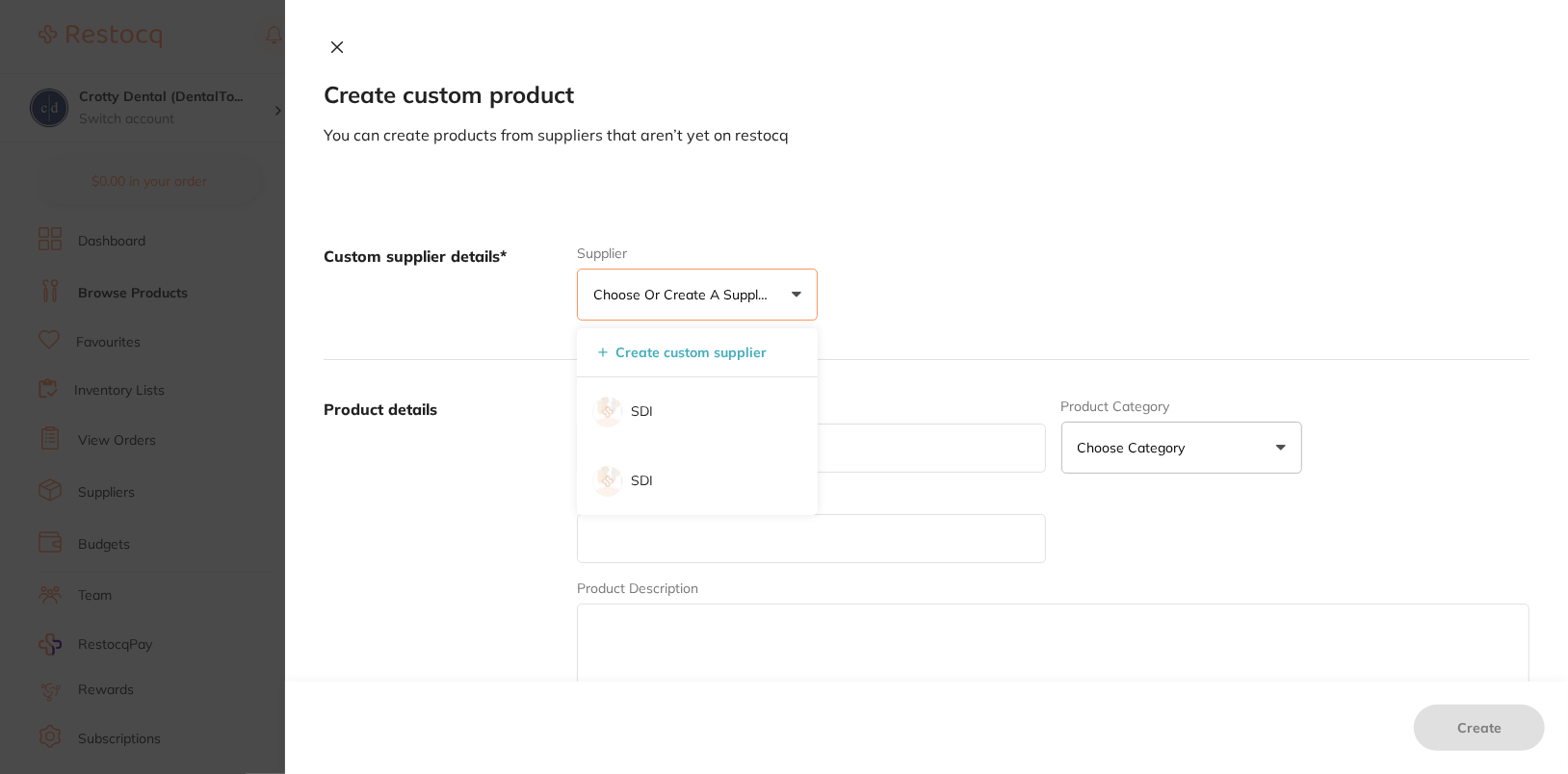 type 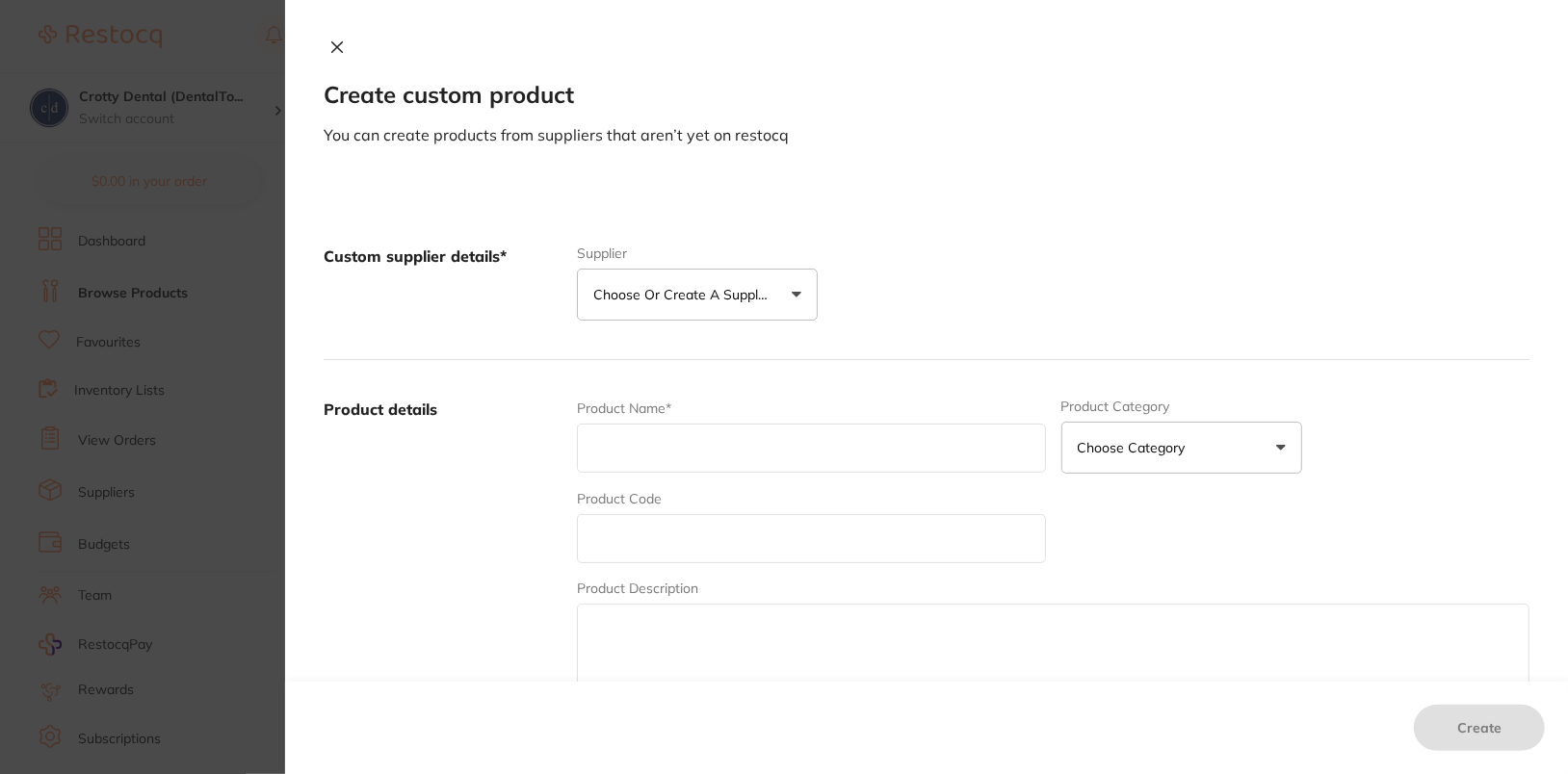 click at bounding box center (337, 48) 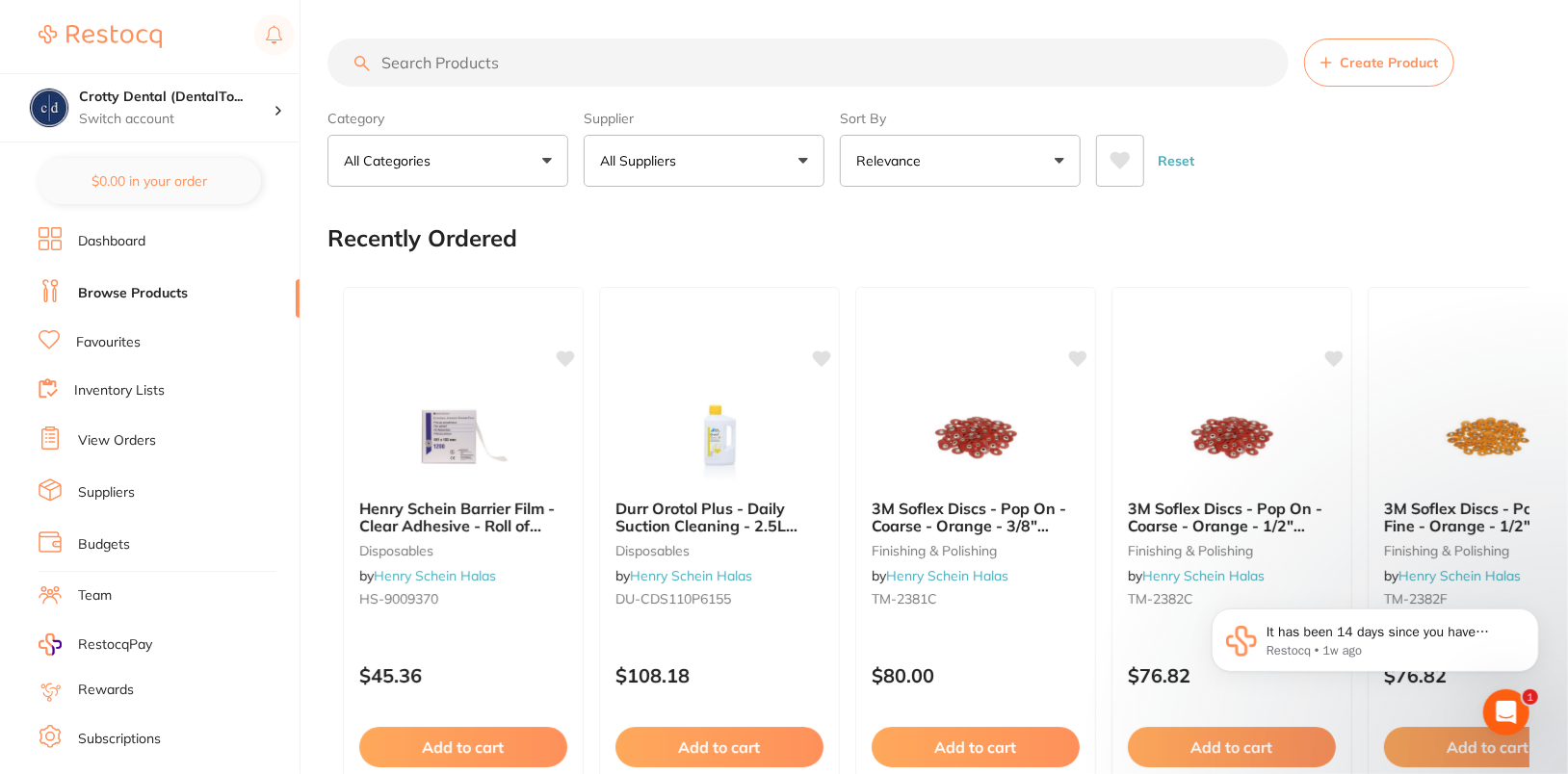 click on "Suppliers" at bounding box center (106, 493) 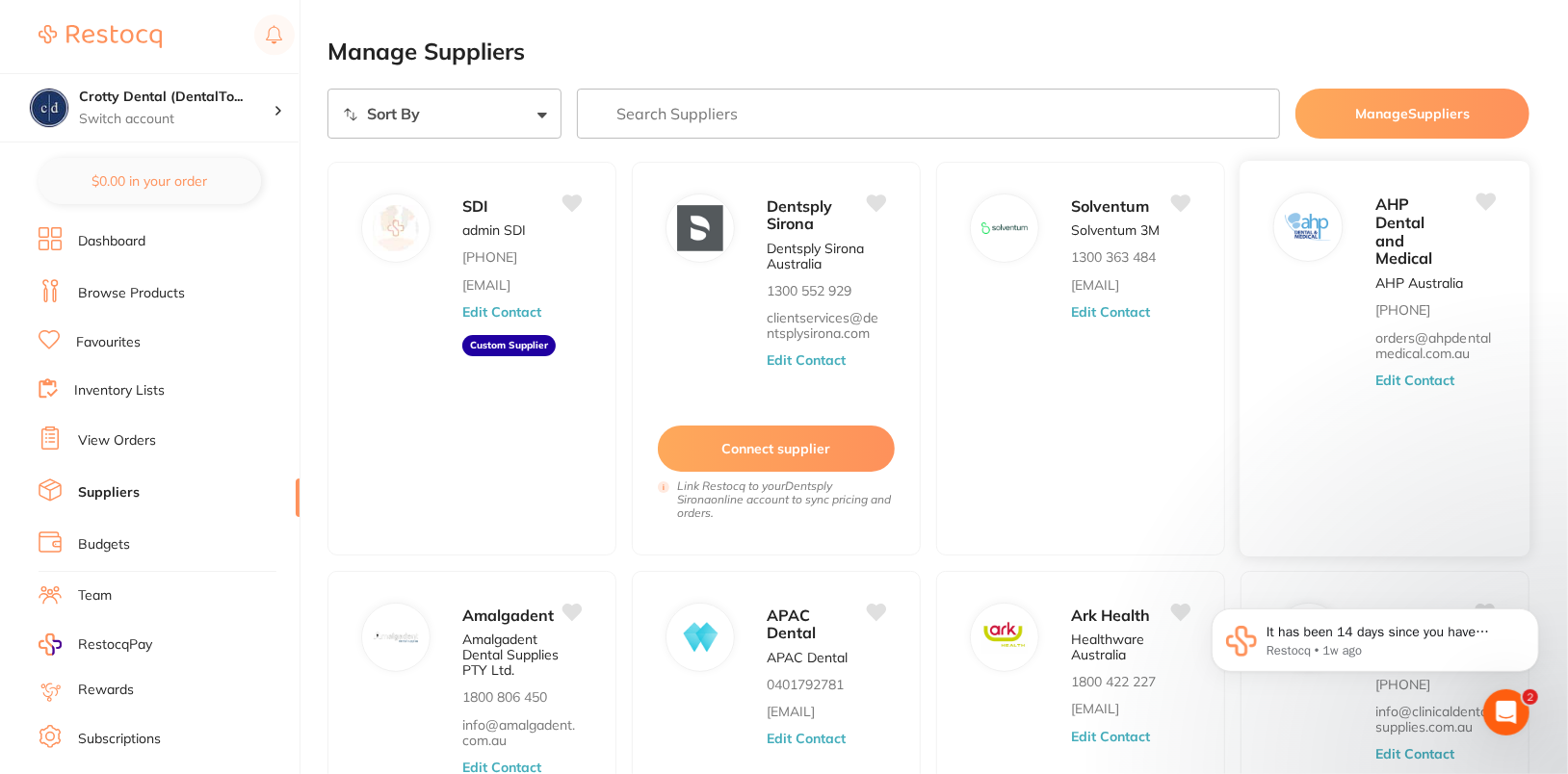scroll, scrollTop: 0, scrollLeft: 0, axis: both 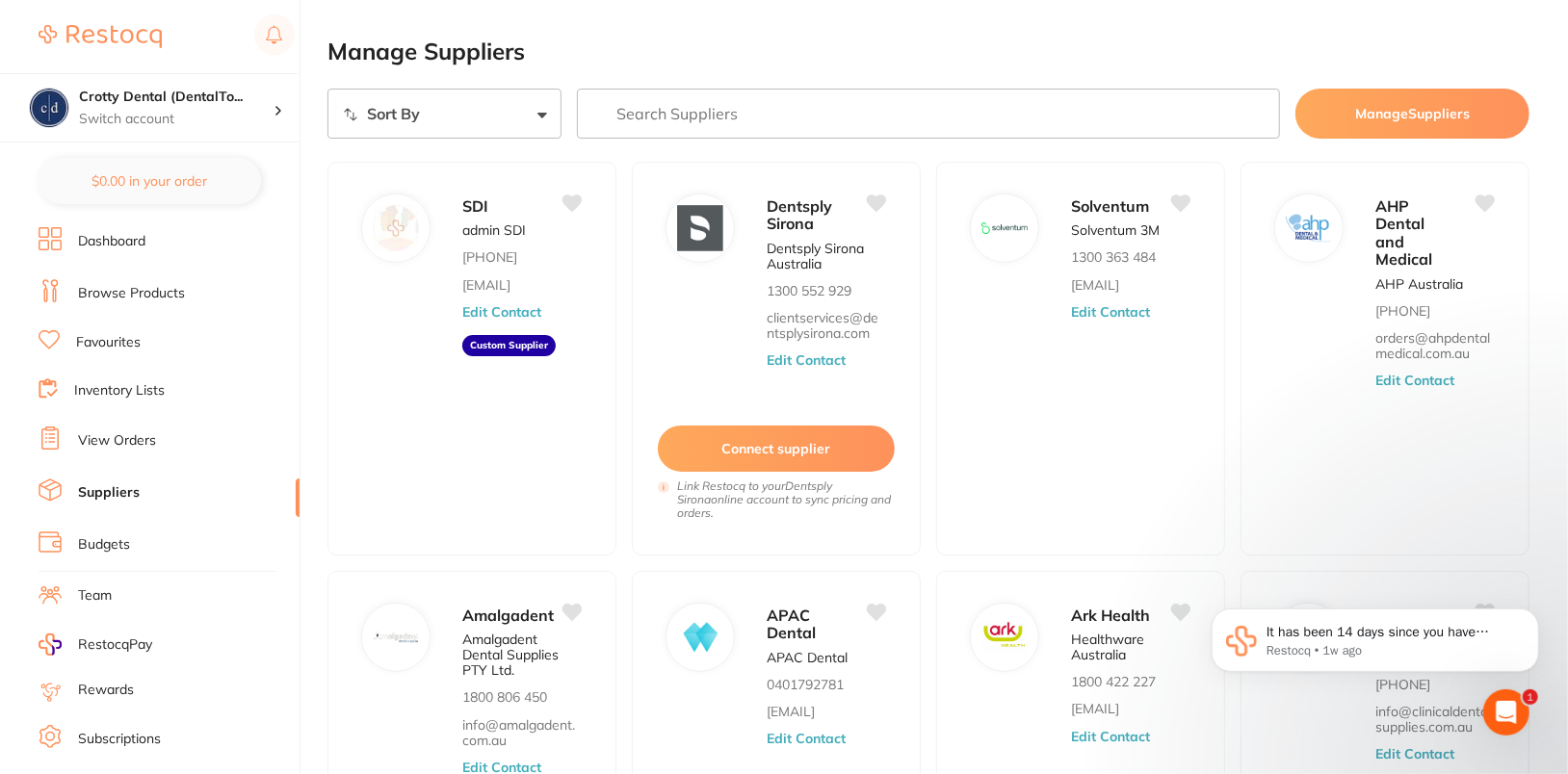 click on "Browse Products" at bounding box center (169, 294) 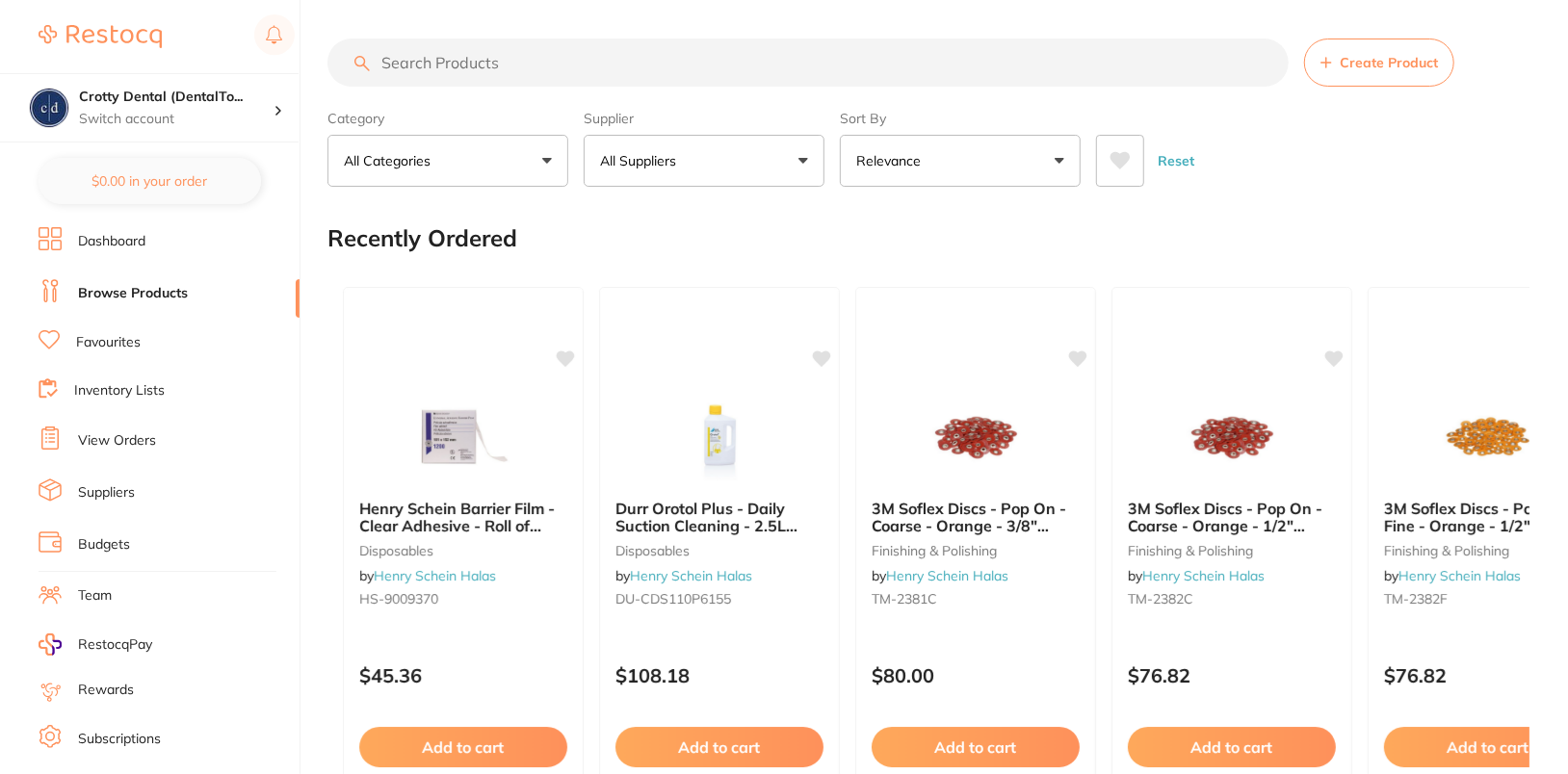 click on "Create Product" at bounding box center [1379, 63] 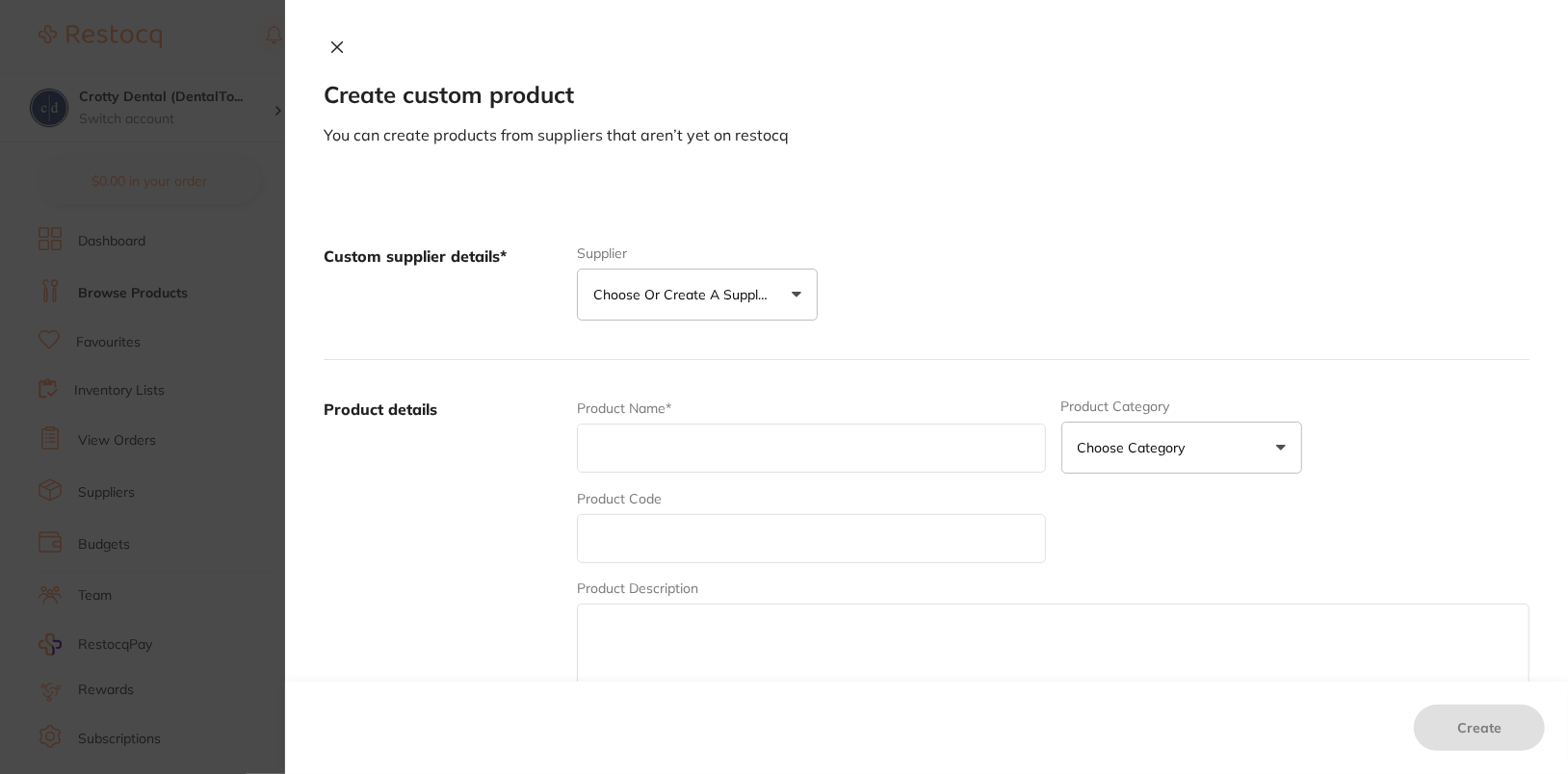 click on "Choose or create a supplier" at bounding box center [685, 295] 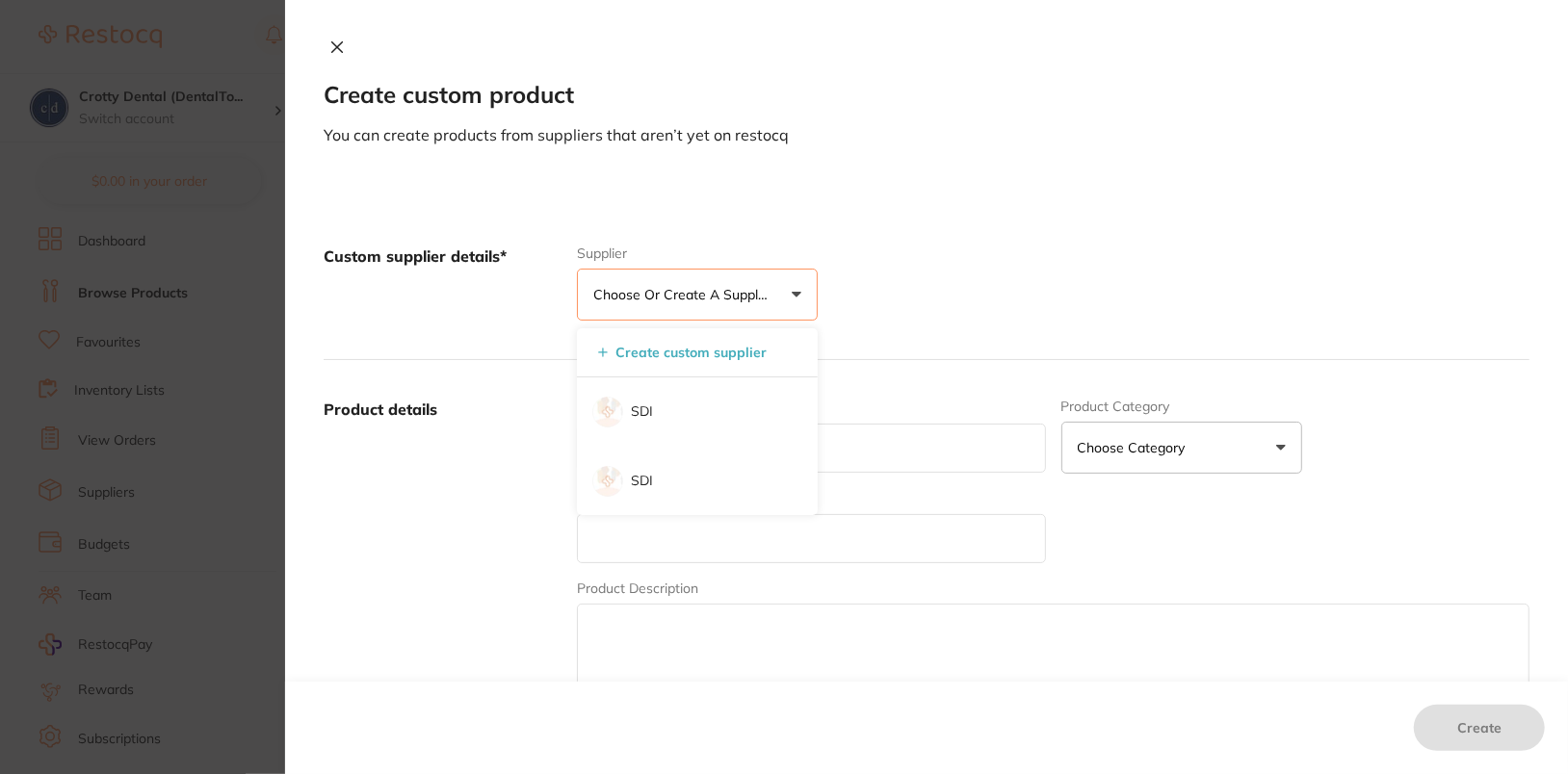 scroll, scrollTop: 0, scrollLeft: 0, axis: both 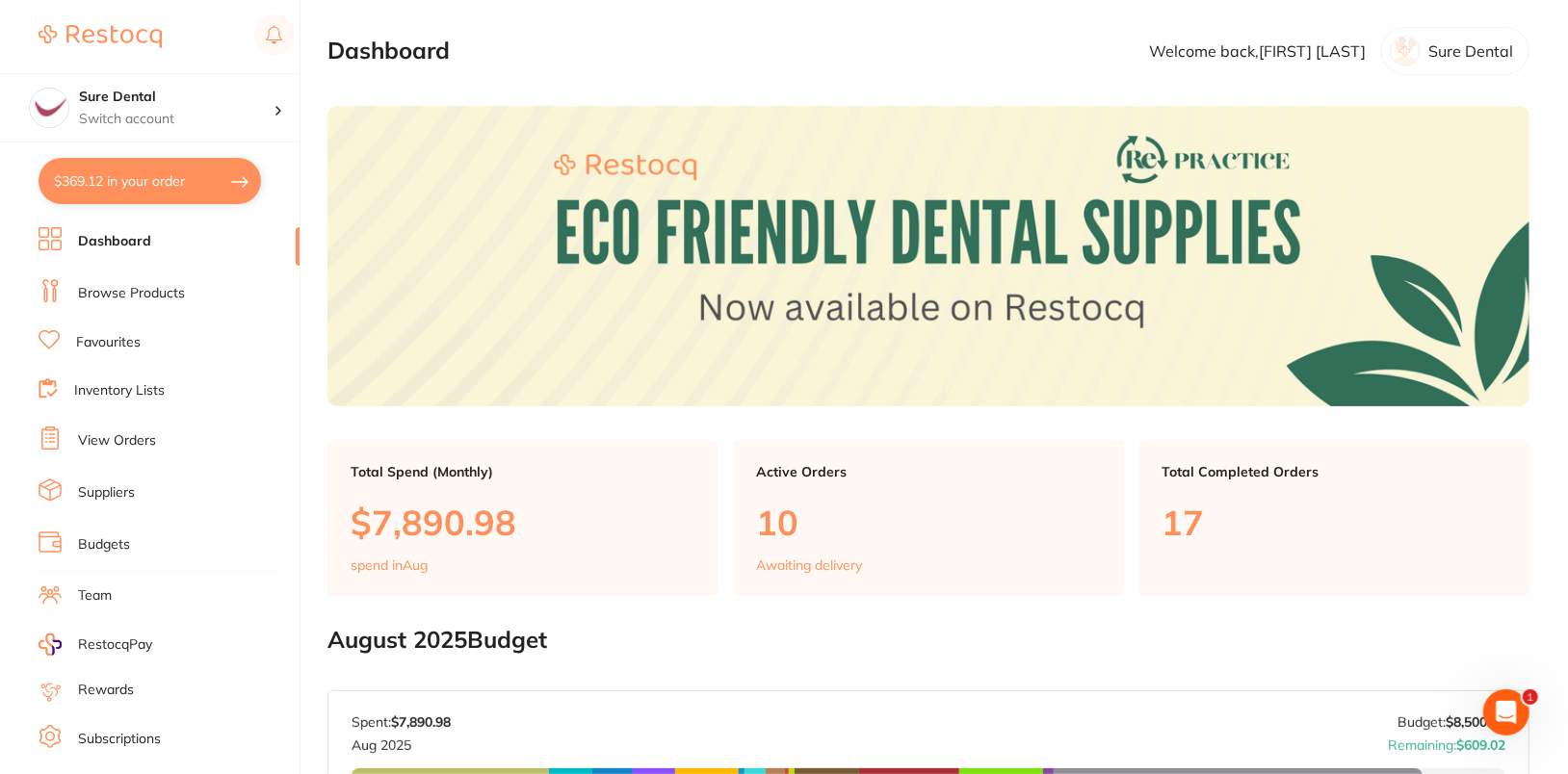 click on "Suppliers" at bounding box center [106, 493] 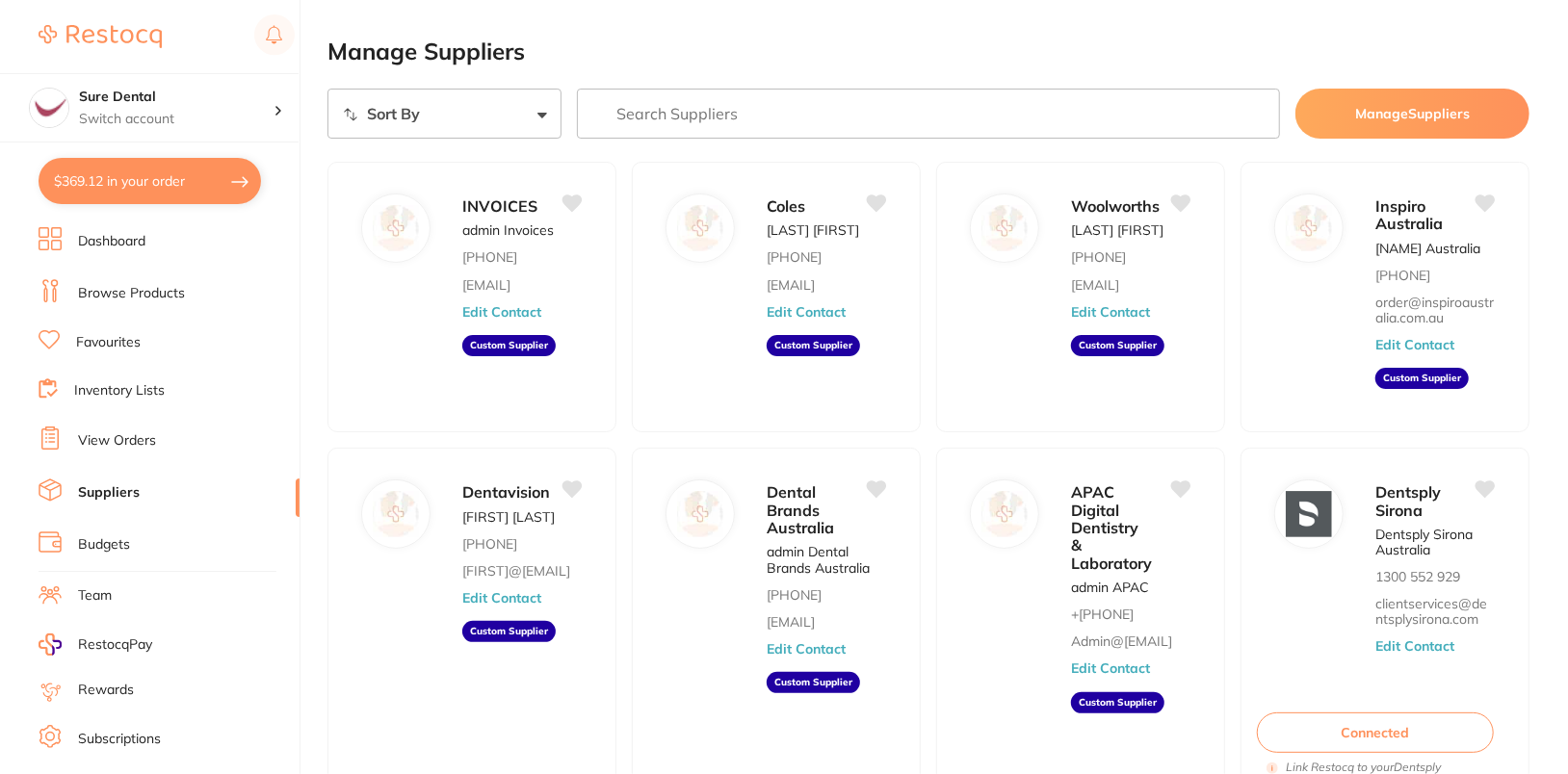 click on "Manage Suppliers Sort By A-Z Z-A Manage  Suppliers INVOICES admin [PHONE] [EMAIL] Edit Contact Custom Supplier Coles [LAST] [FIRST] [PHONE] [EMAIL] Edit Contact Custom Supplier Woolworths [LAST] [FIRST] [PHONE] [EMAIL] Edit Contact Custom Supplier Inspiro Australia [NAME] [LAST] [PHONE] [EMAIL] Edit Contact Custom Supplier Dentavision [FIRST] [LAST] [PHONE] [EMAIL] Edit Contact Custom Supplier Dental Brands Australia admin Dental Brands Australia [PHONE] [EMAIL] Edit Contact Custom Supplier APAC Digital Dentistry & Laboratory admin APAC [PHONE] Admin@[EMAIL] Edit Contact Custom Supplier Dentsply Sirona Dentsply Sirona  Australia [PHONE] [EMAIL] Edit Contact Connected     Link Restocq to your  Dentsply Sirona  online account to sync pricing and orders. Solventum Solventum 3M [PHONE] [EMAIL] 1 2 5" at bounding box center (948, 626) 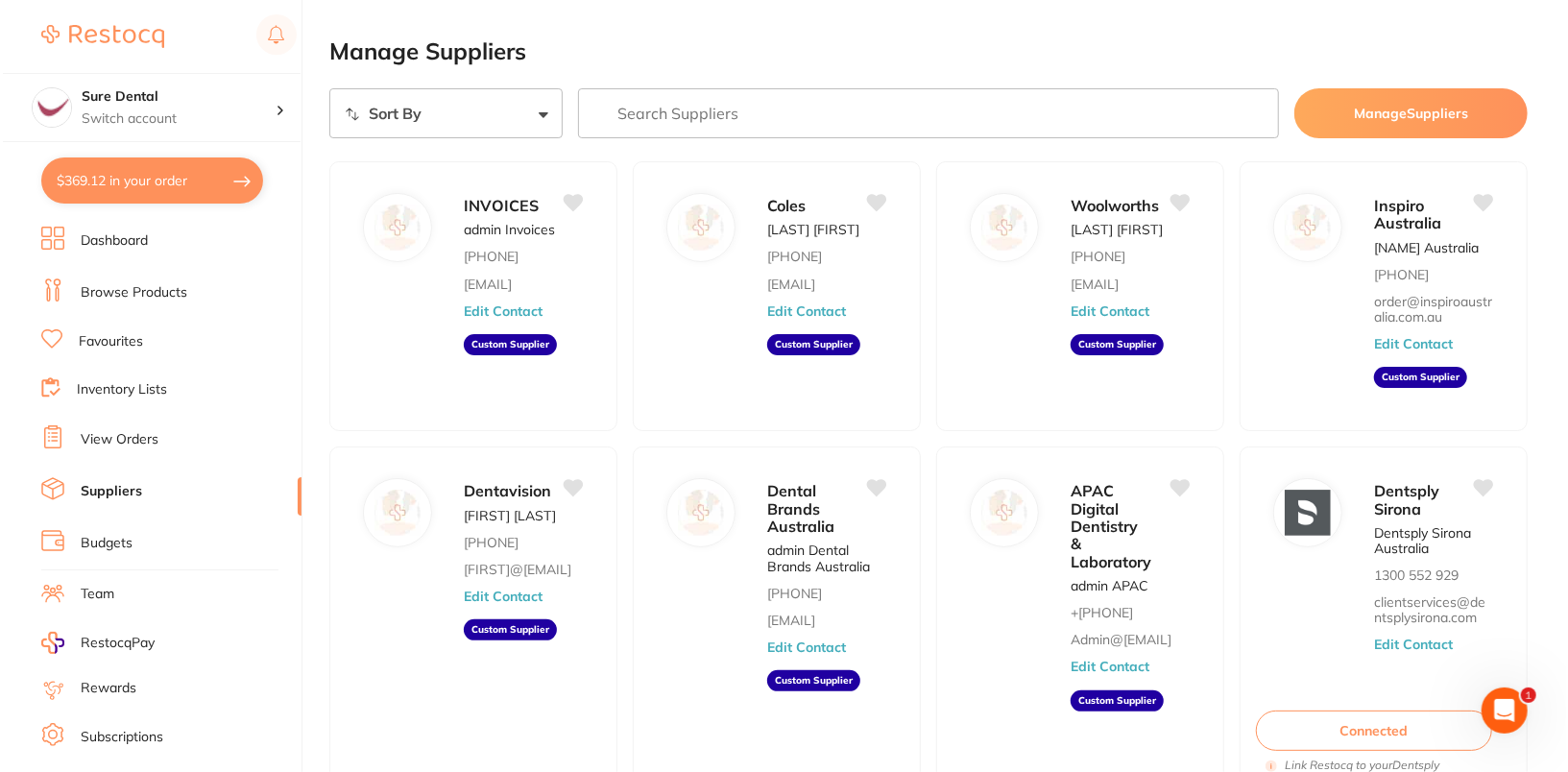 scroll, scrollTop: 0, scrollLeft: 0, axis: both 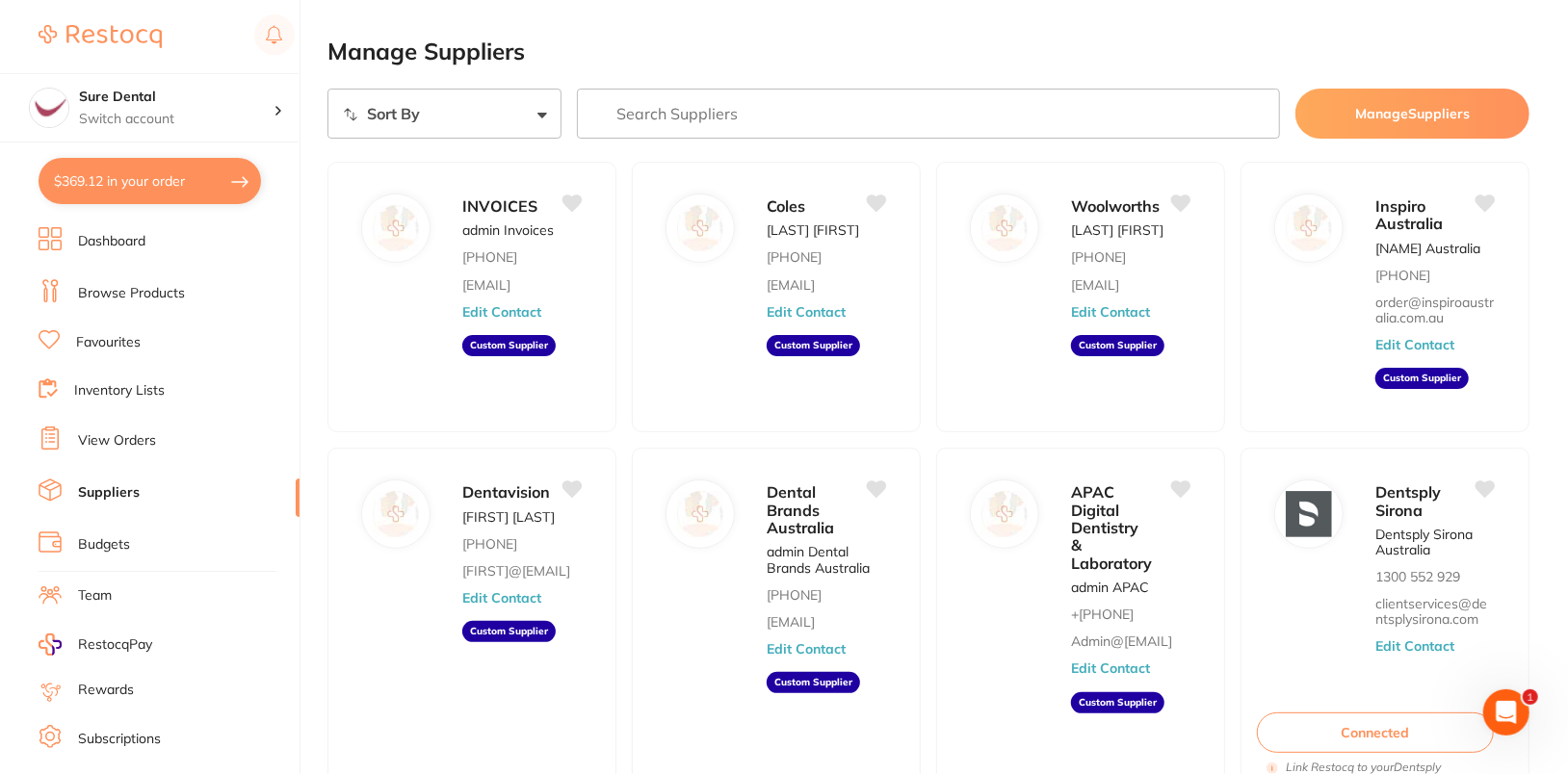 click at bounding box center (928, 114) 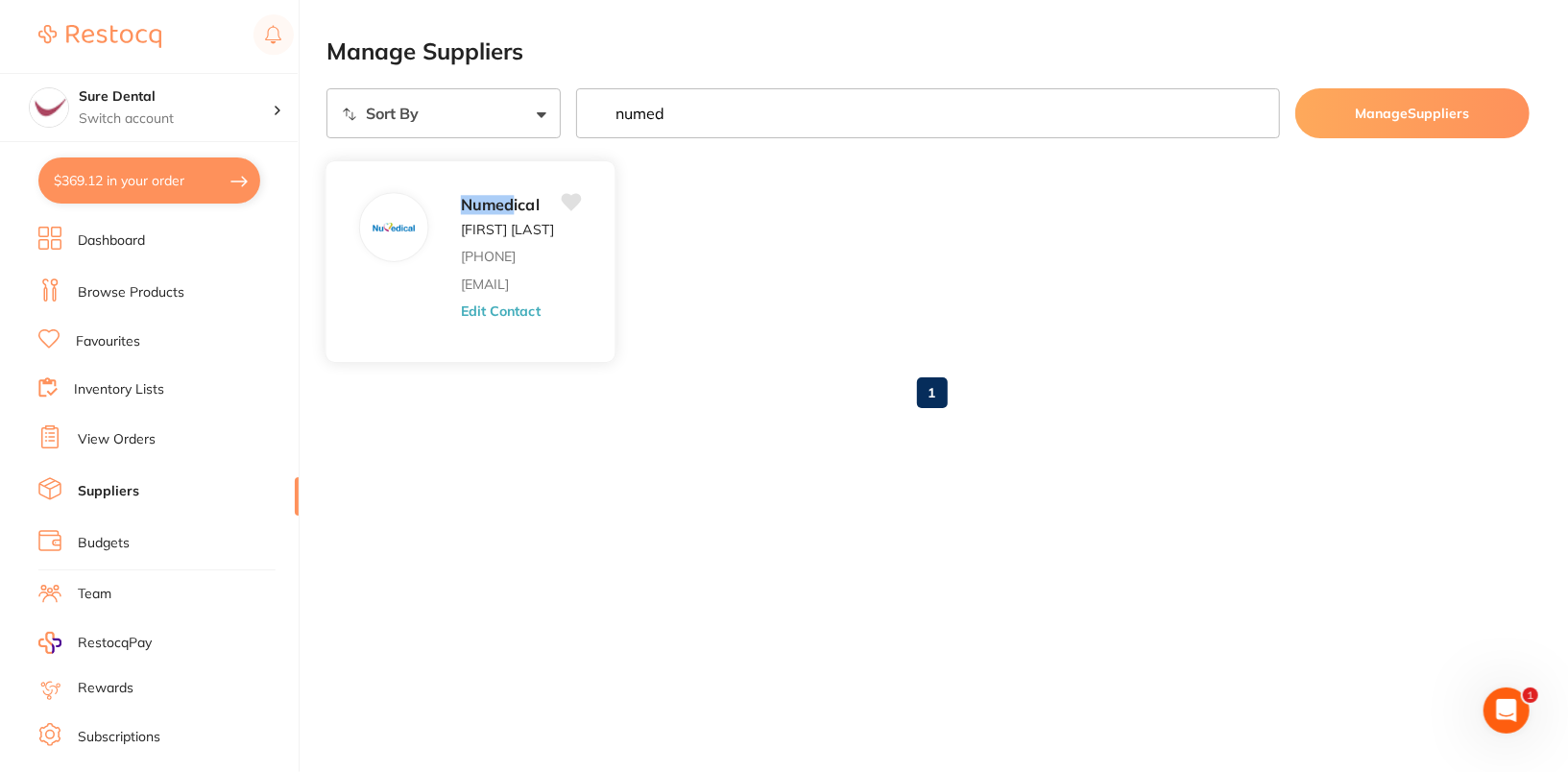 type on "numed" 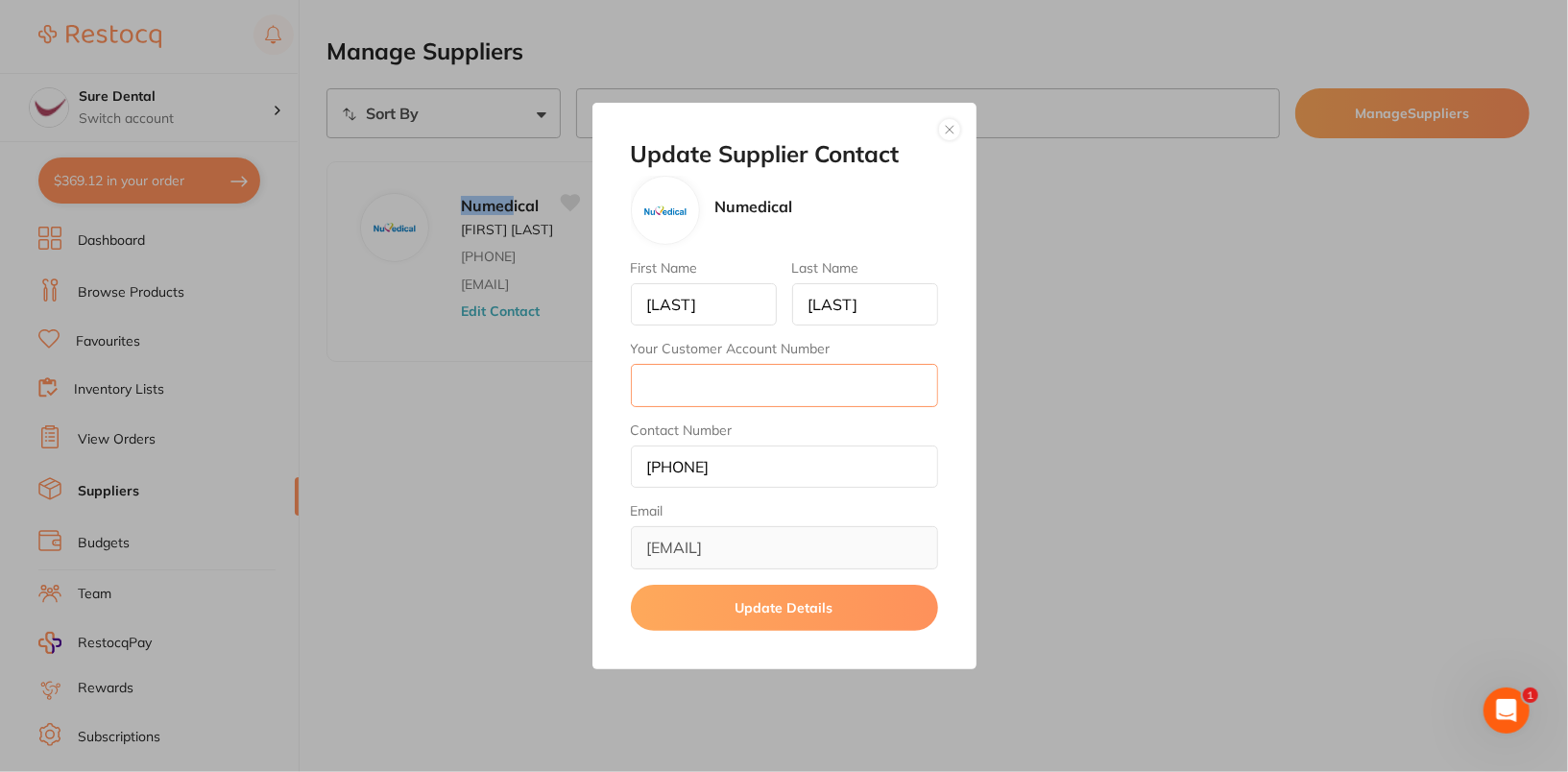 click on "Your Customer Account Number" at bounding box center (784, 385) 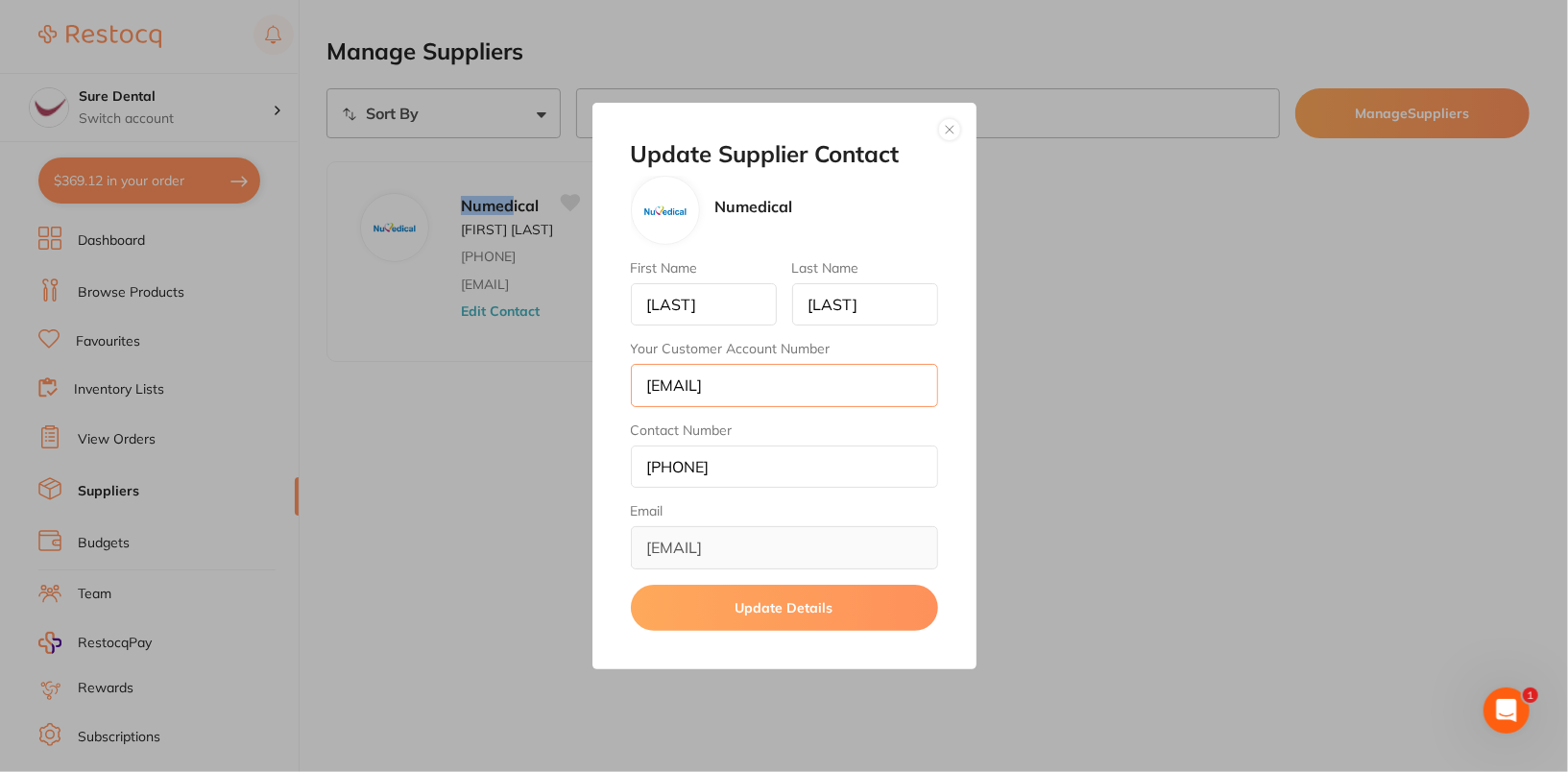 type on "[EMAIL]" 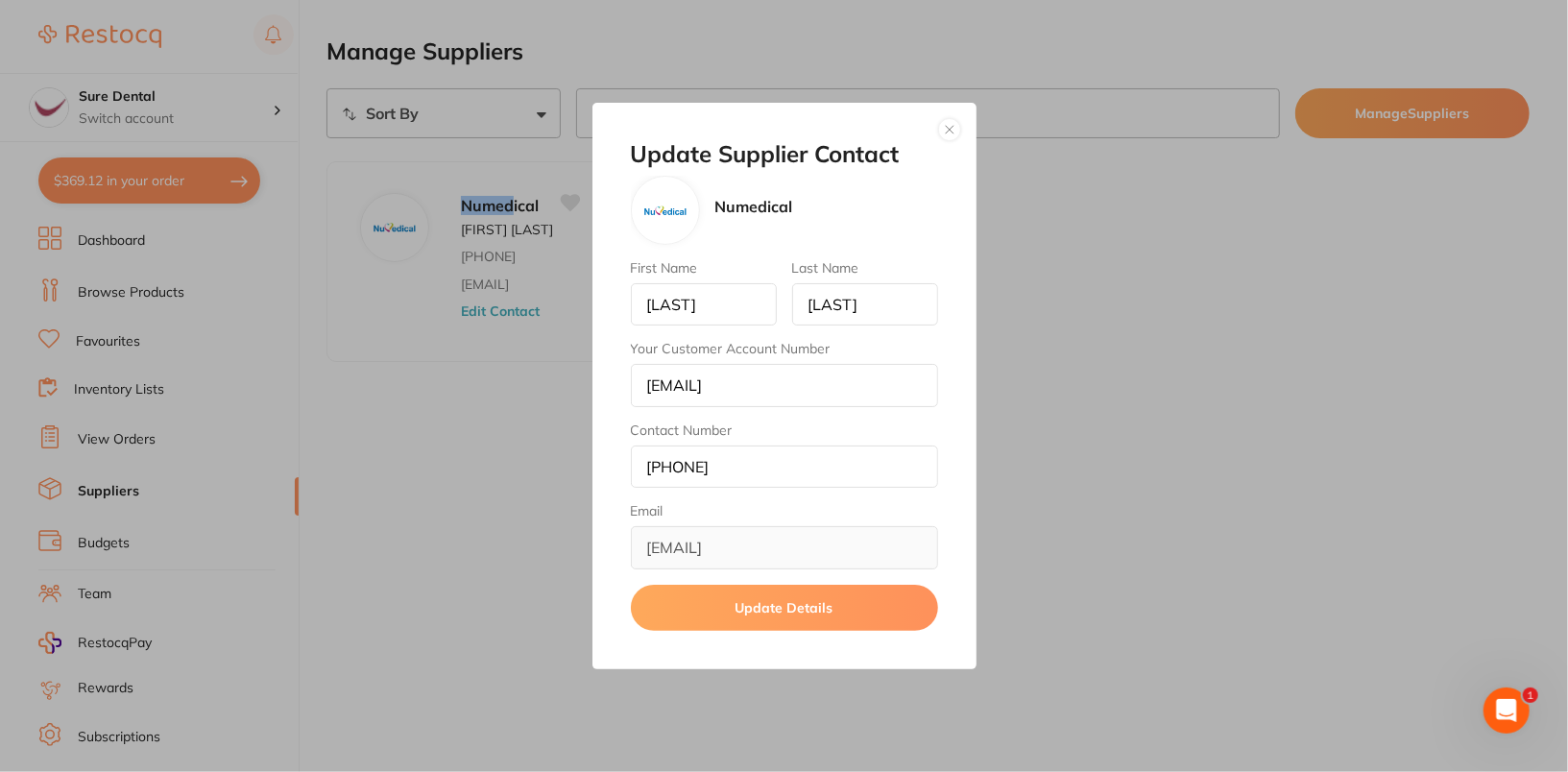 click on "Update Details" at bounding box center (784, 608) 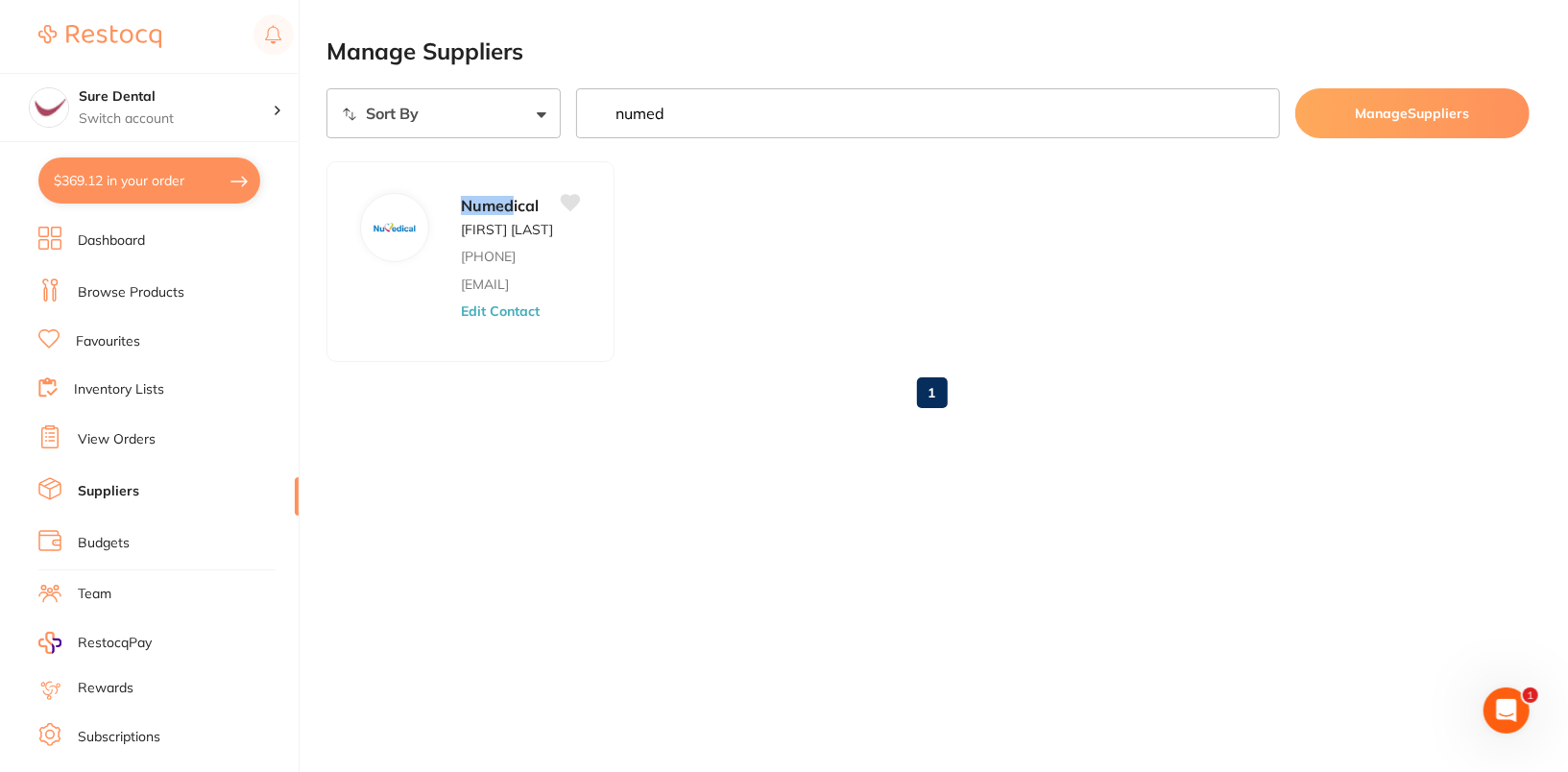 click on "Manage Suppliers Sort By A-Z Z-A numed Manage  Suppliers Numed ical [LAST] [FIRST] [PHONE] [EMAIL] Edit Contact 1 Supplier permissions have been updated ✕" at bounding box center [947, 386] 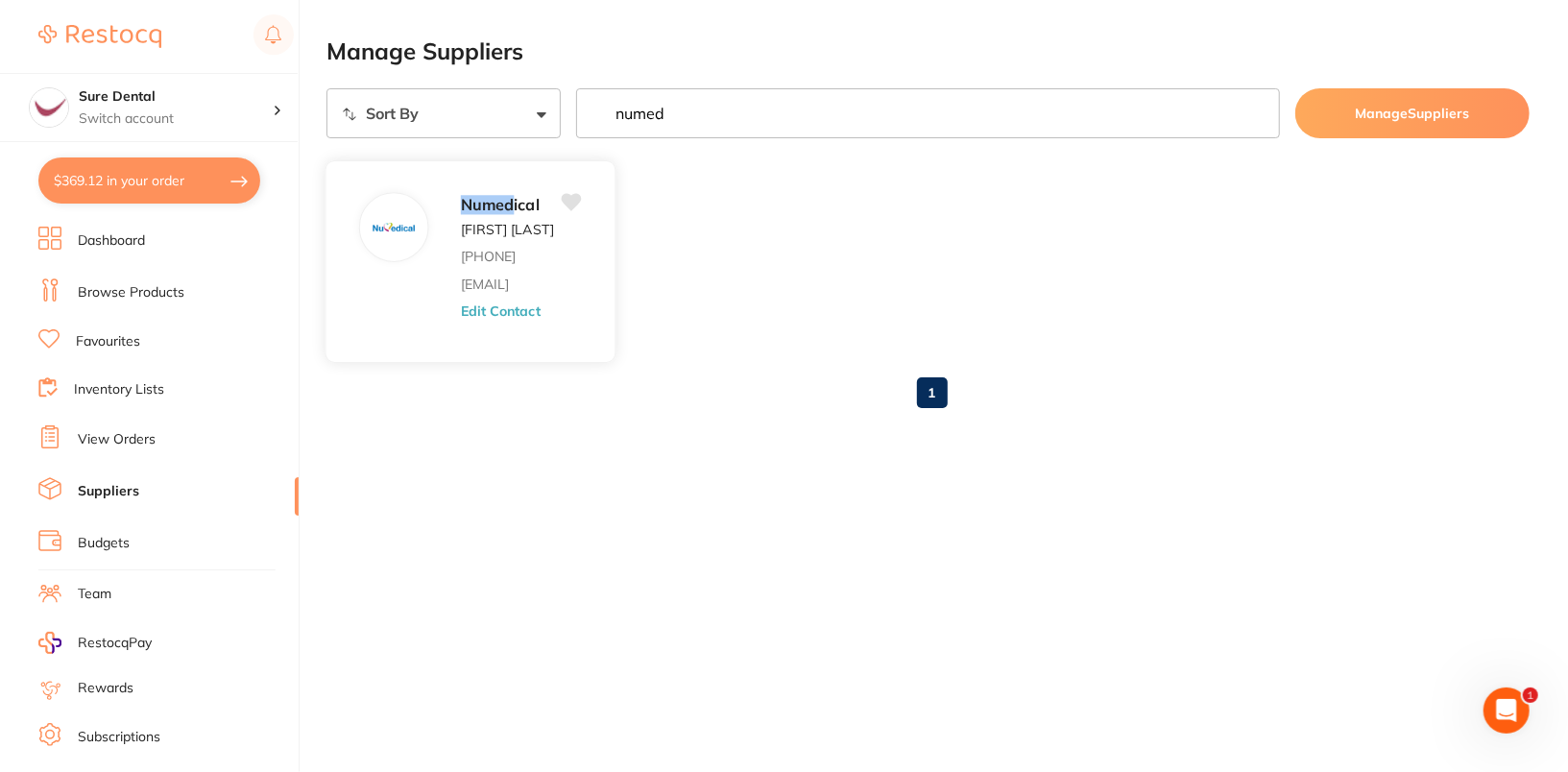 click on "Edit Contact" at bounding box center (500, 311) 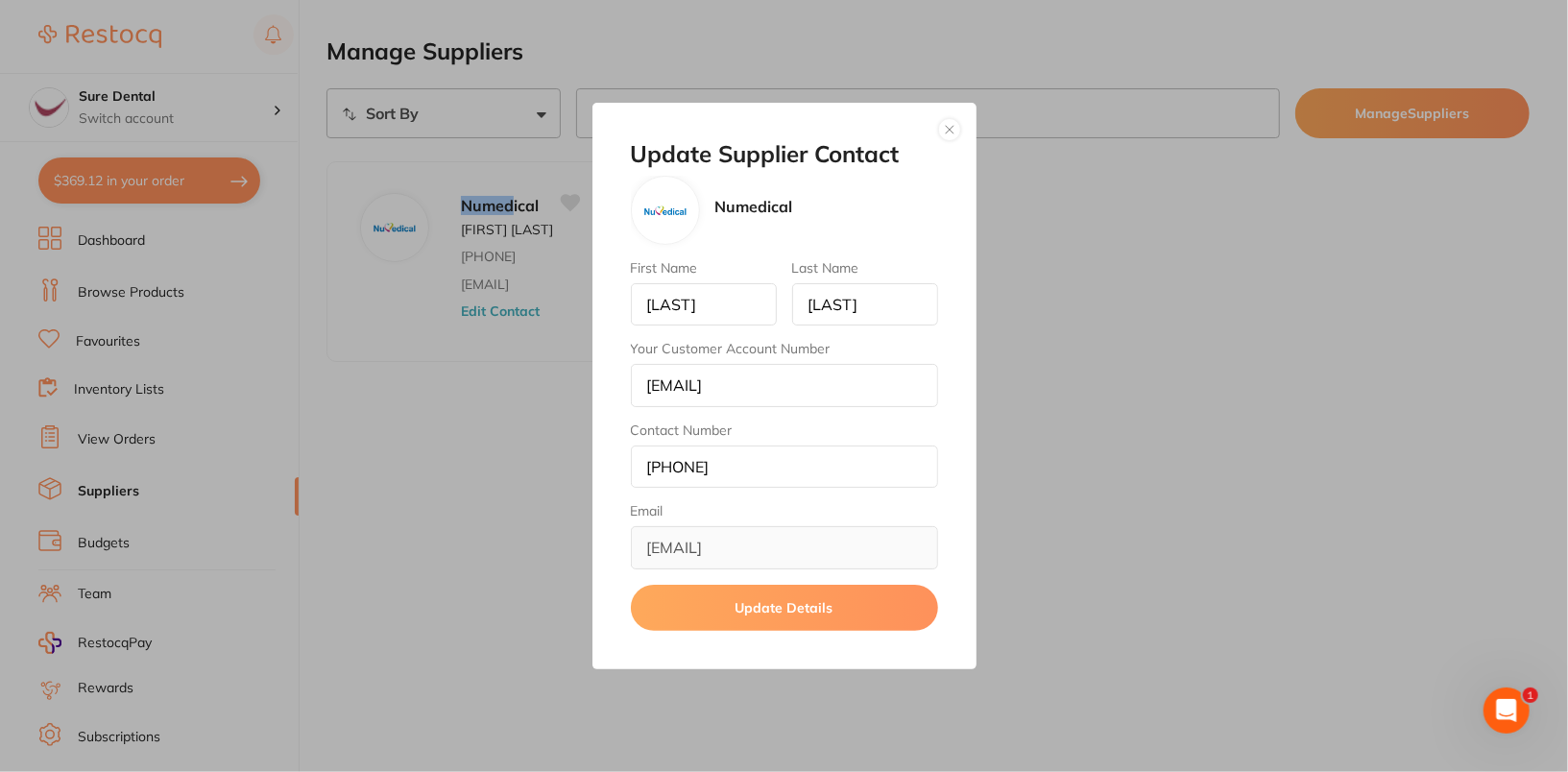 click on "Update Supplier Contact Numedical First Name [FIRST] Last Name [LAST] Your Customer Account Number [EMAIL] Contact Number [PHONE] Email [EMAIL] Update Details" at bounding box center [784, 386] 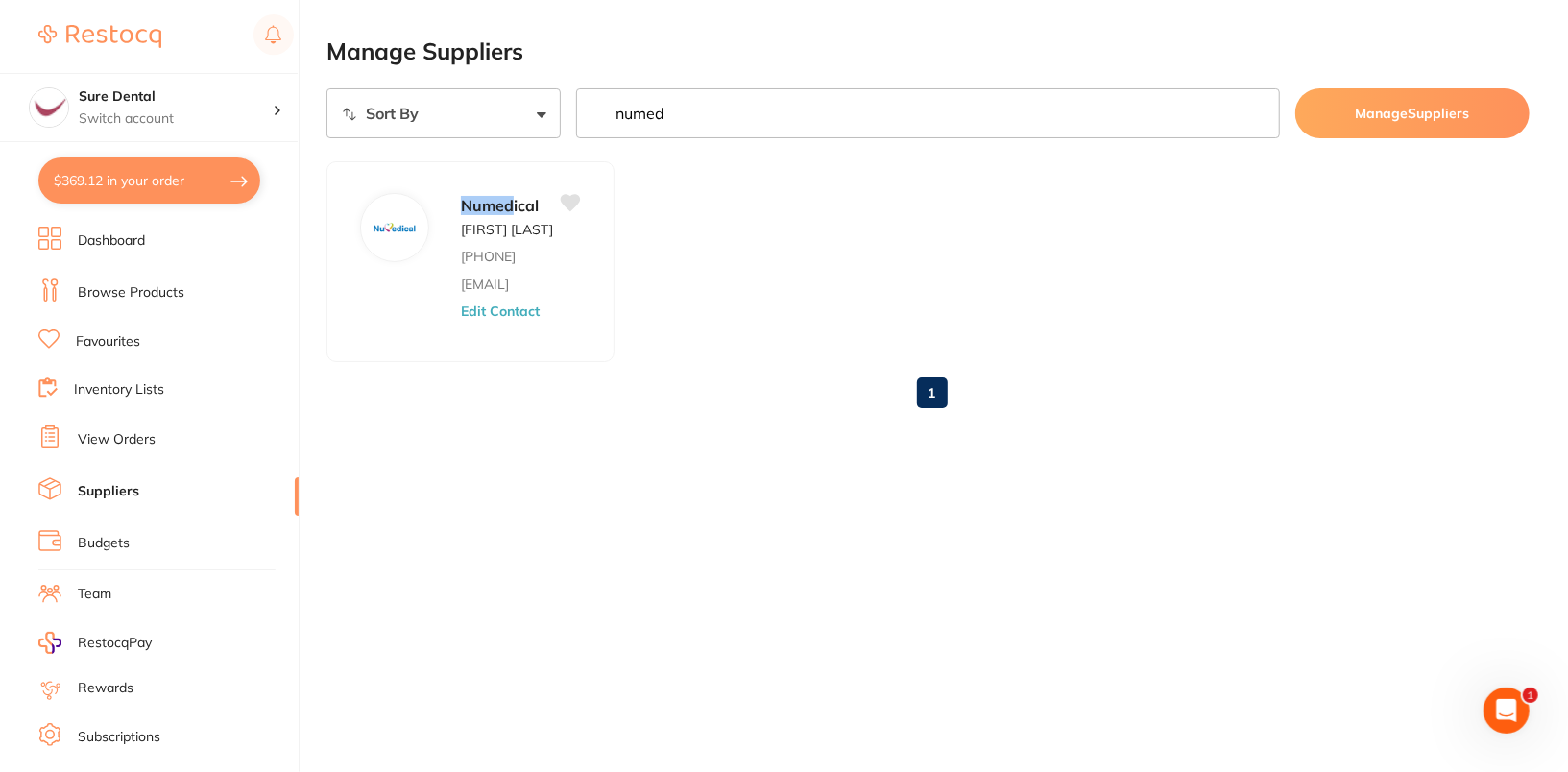 click on "$369.12   in your order" at bounding box center [149, 181] 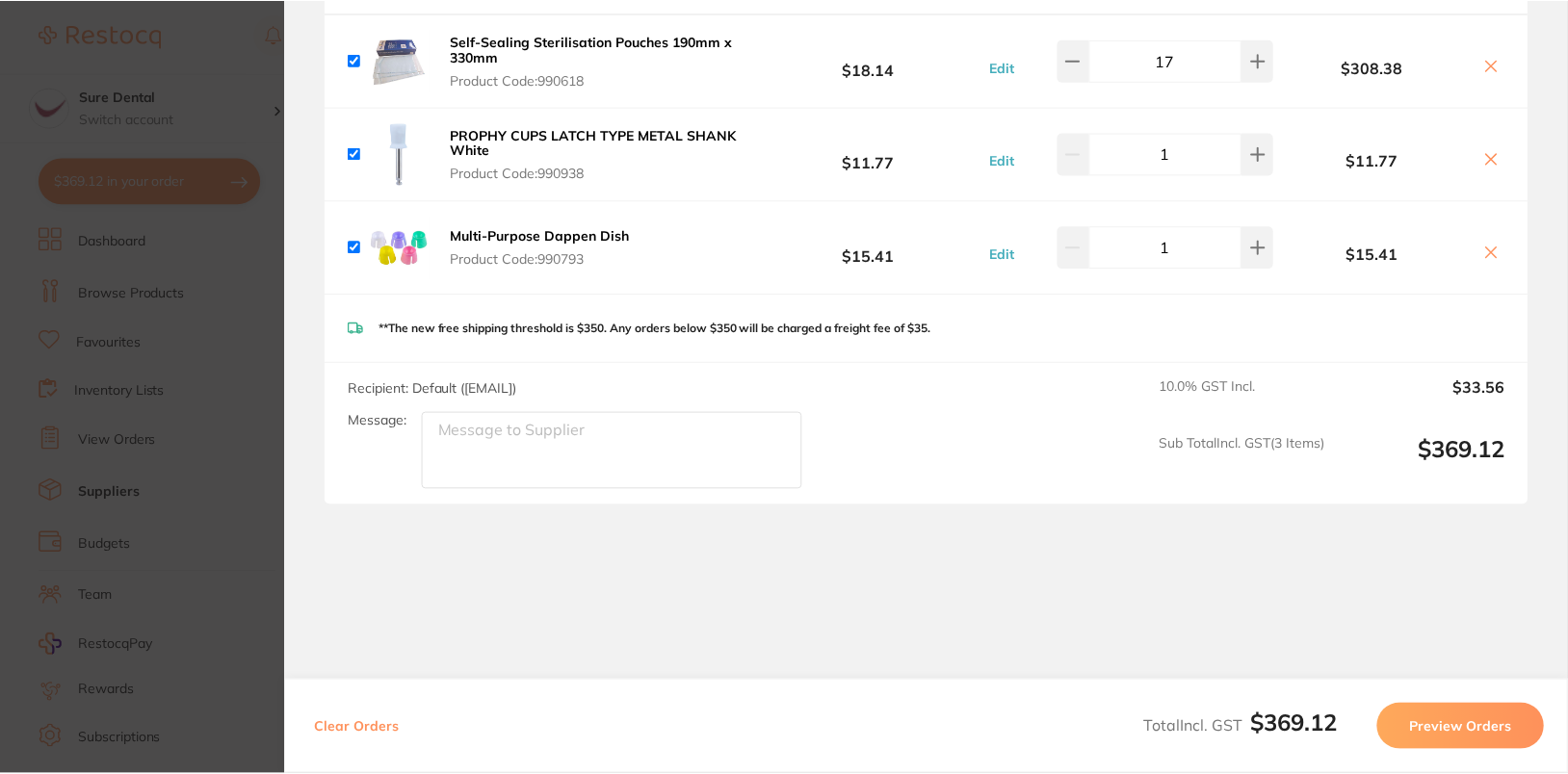 scroll, scrollTop: 0, scrollLeft: 0, axis: both 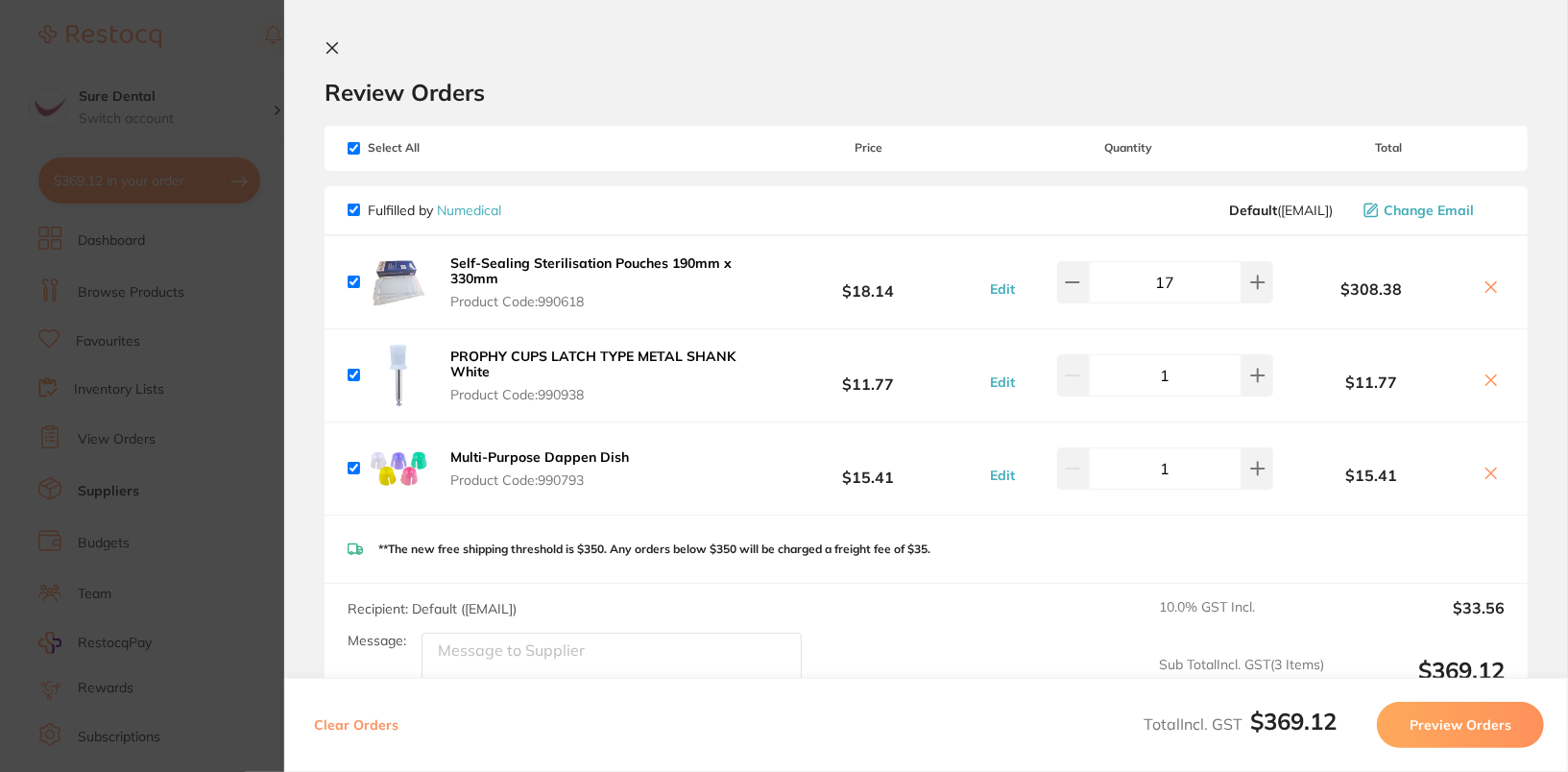 click 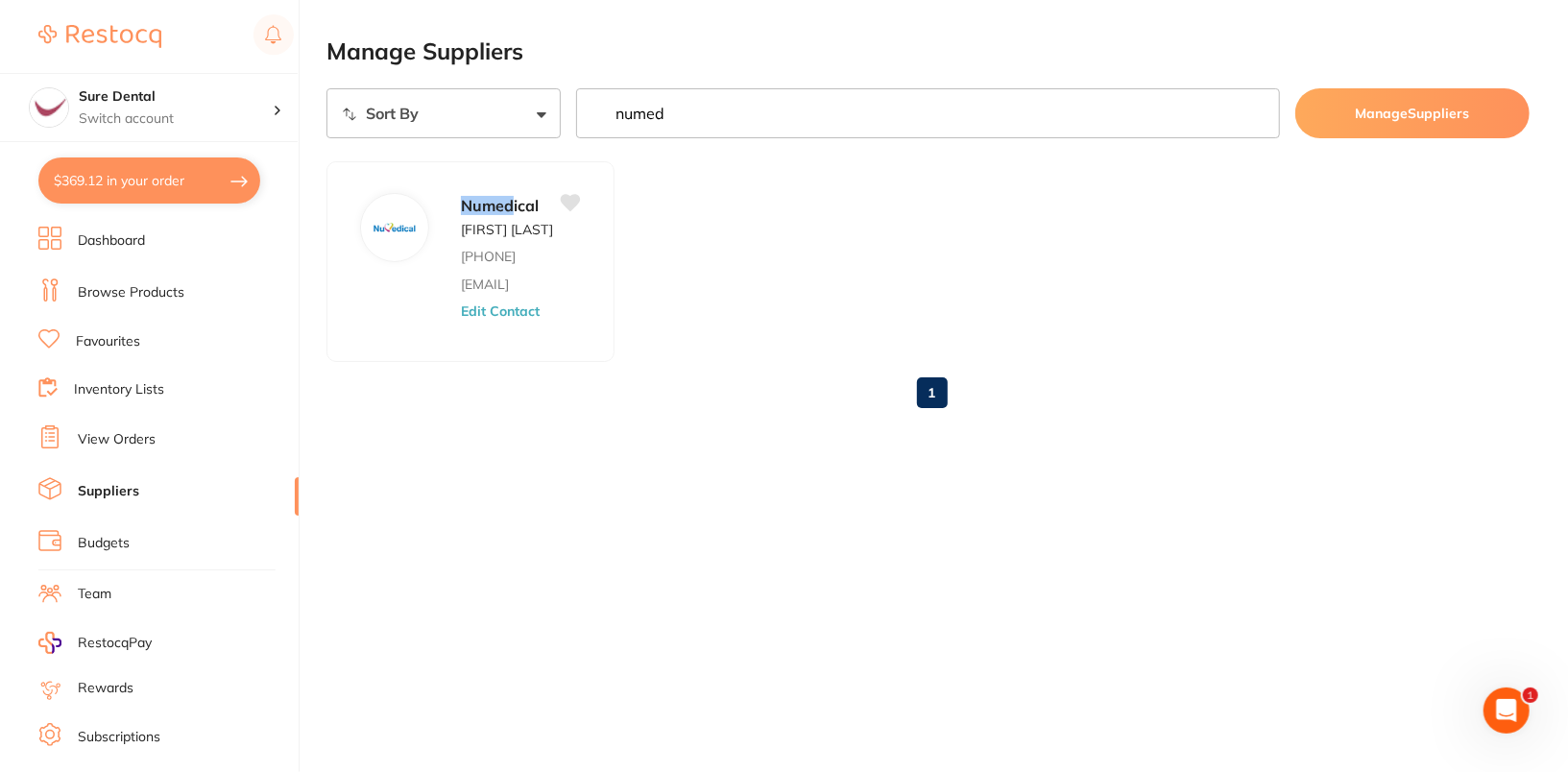 click on "Dashboard" at bounding box center [111, 241] 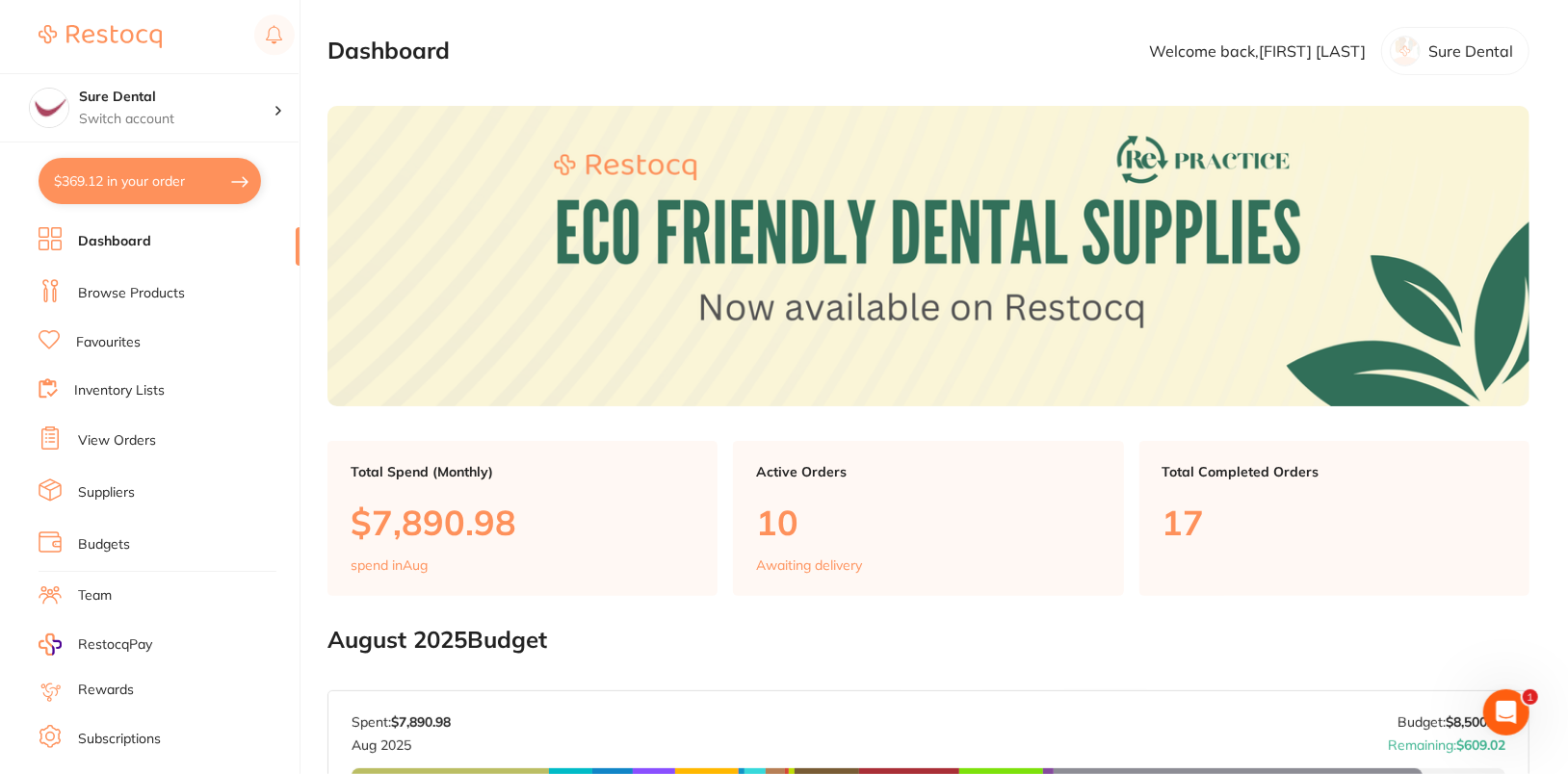 scroll, scrollTop: 0, scrollLeft: 0, axis: both 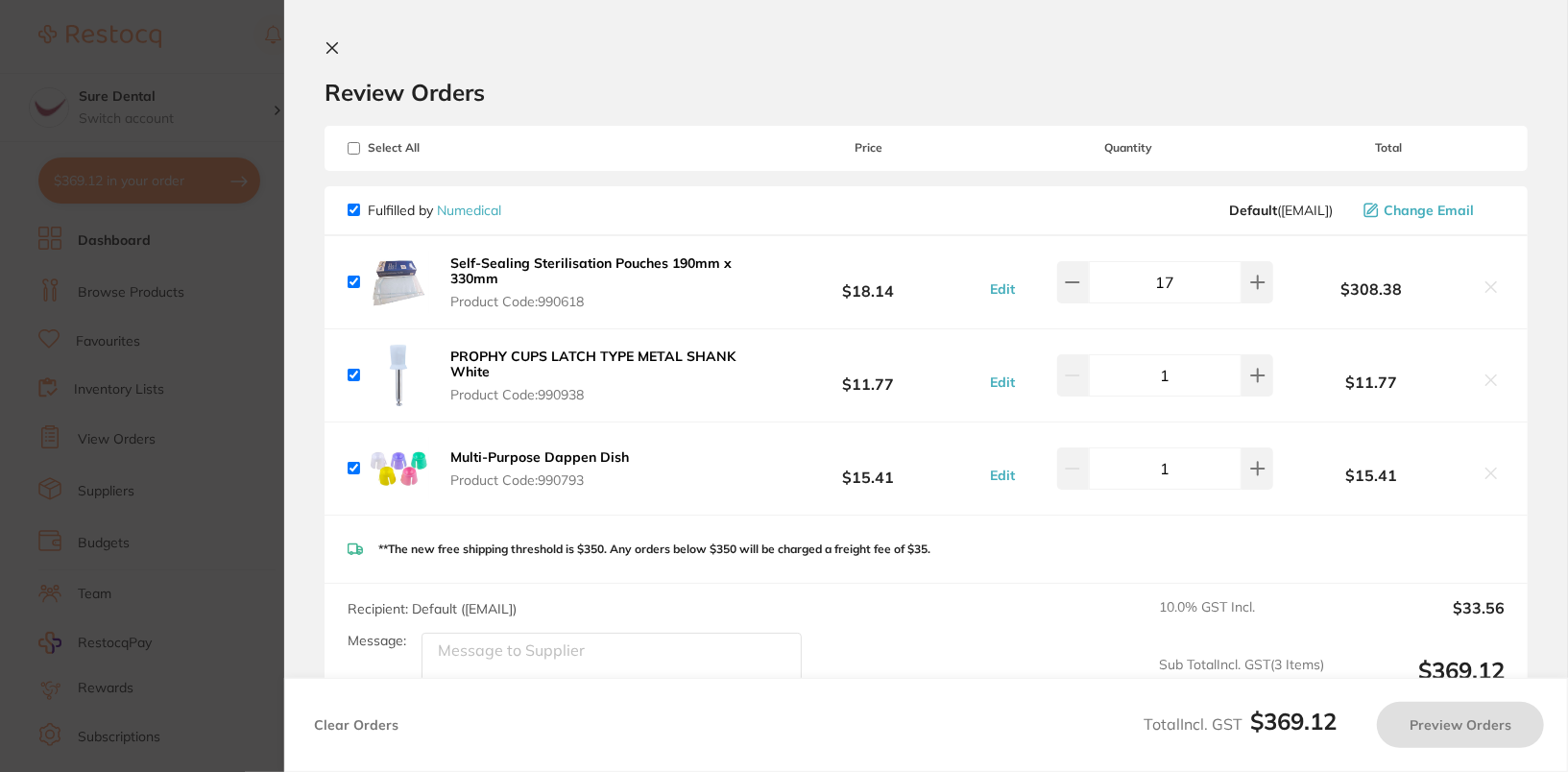 checkbox on "false" 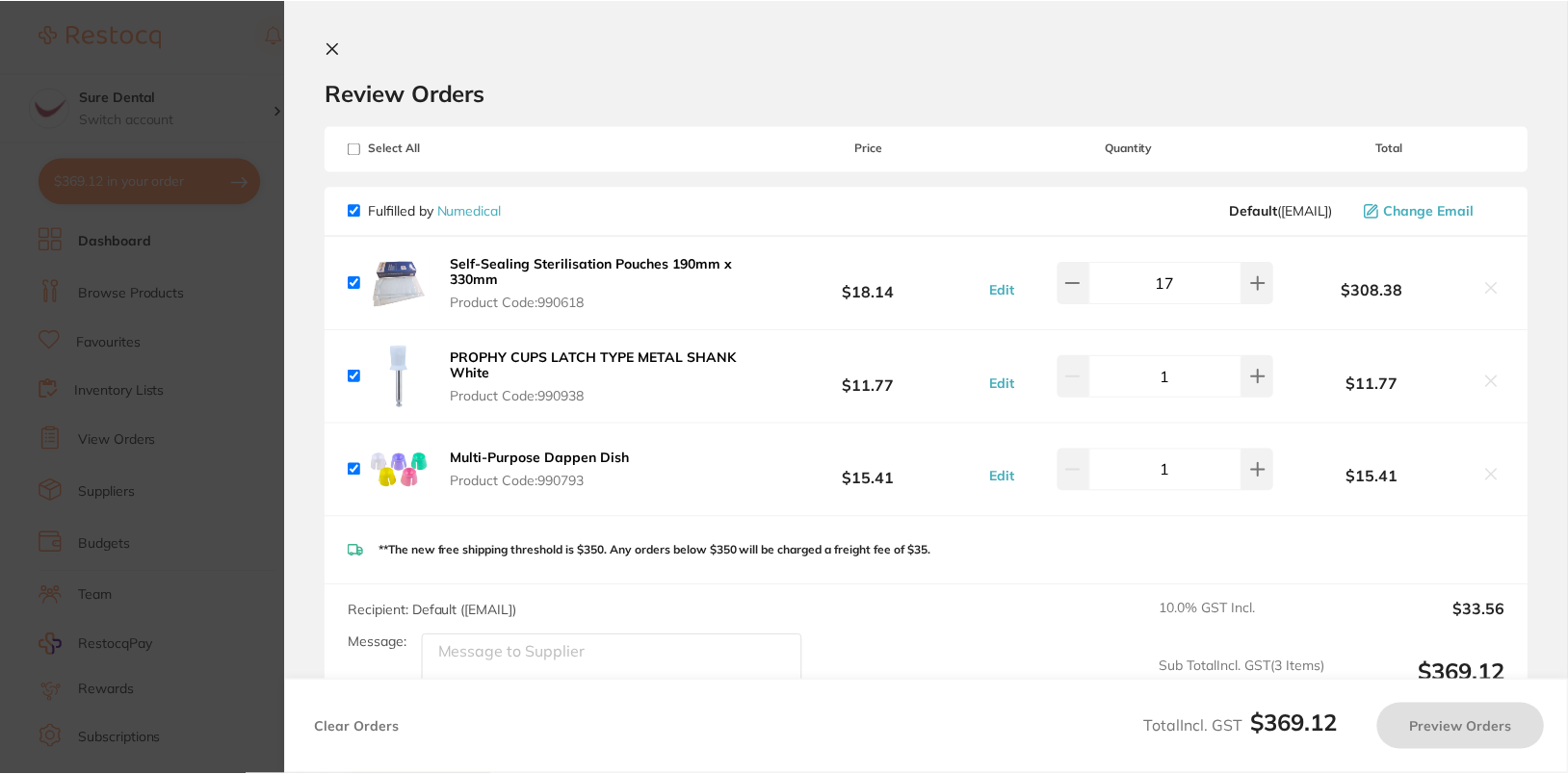 scroll, scrollTop: 2, scrollLeft: 0, axis: vertical 